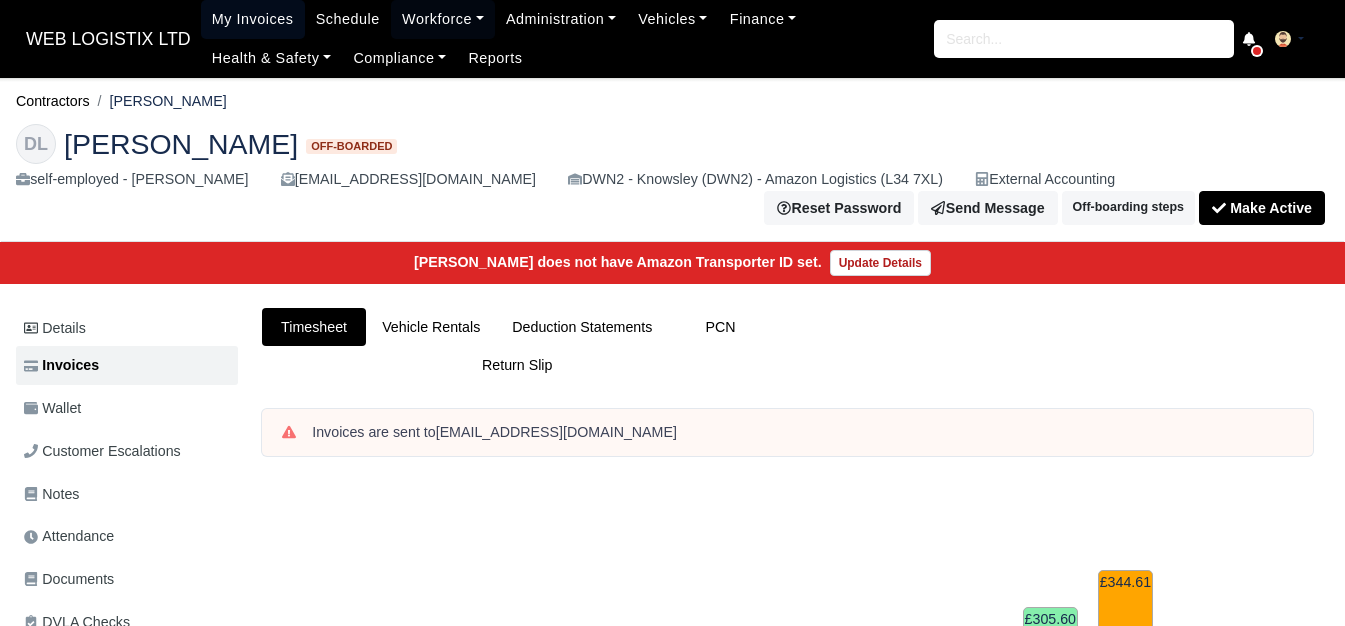 scroll, scrollTop: 0, scrollLeft: 0, axis: both 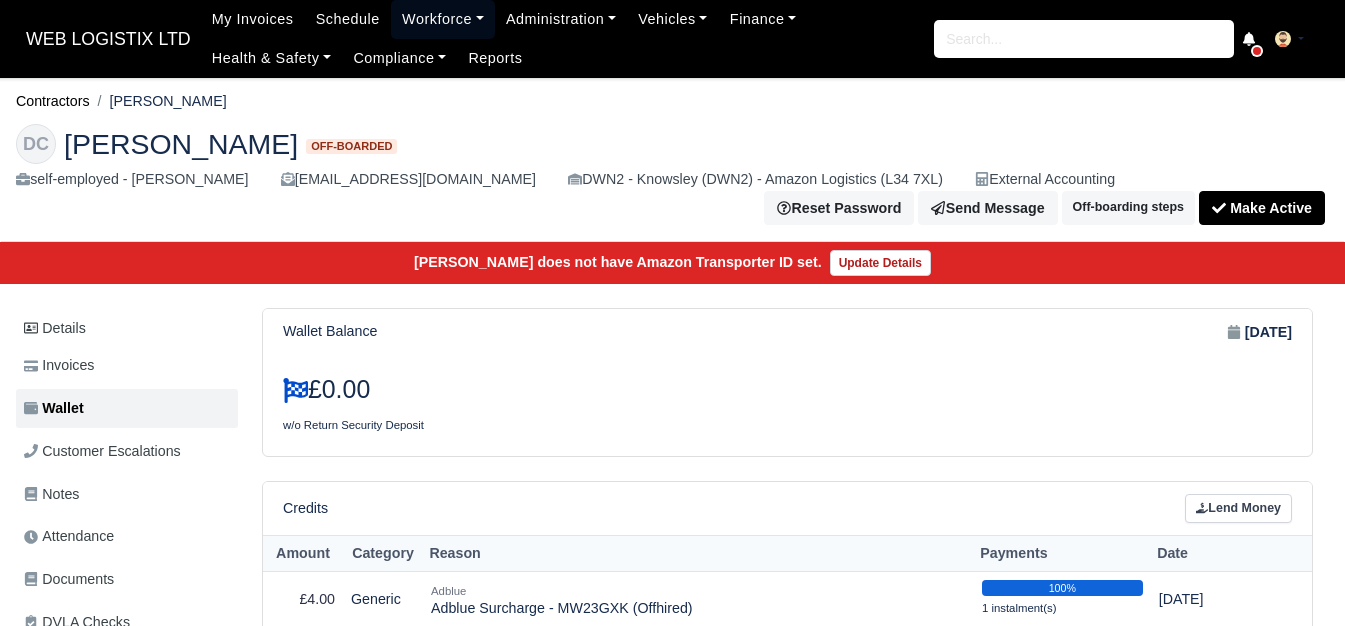 click on "Workforce" at bounding box center [443, 19] 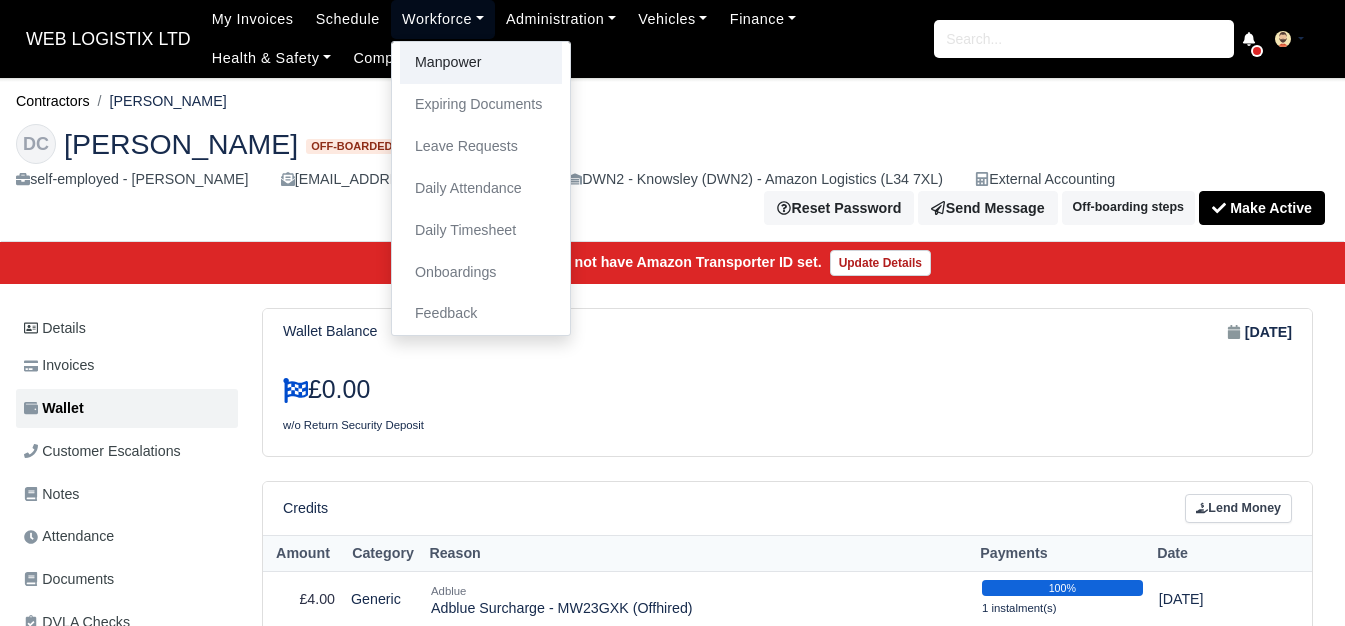 click on "Manpower" at bounding box center (481, 63) 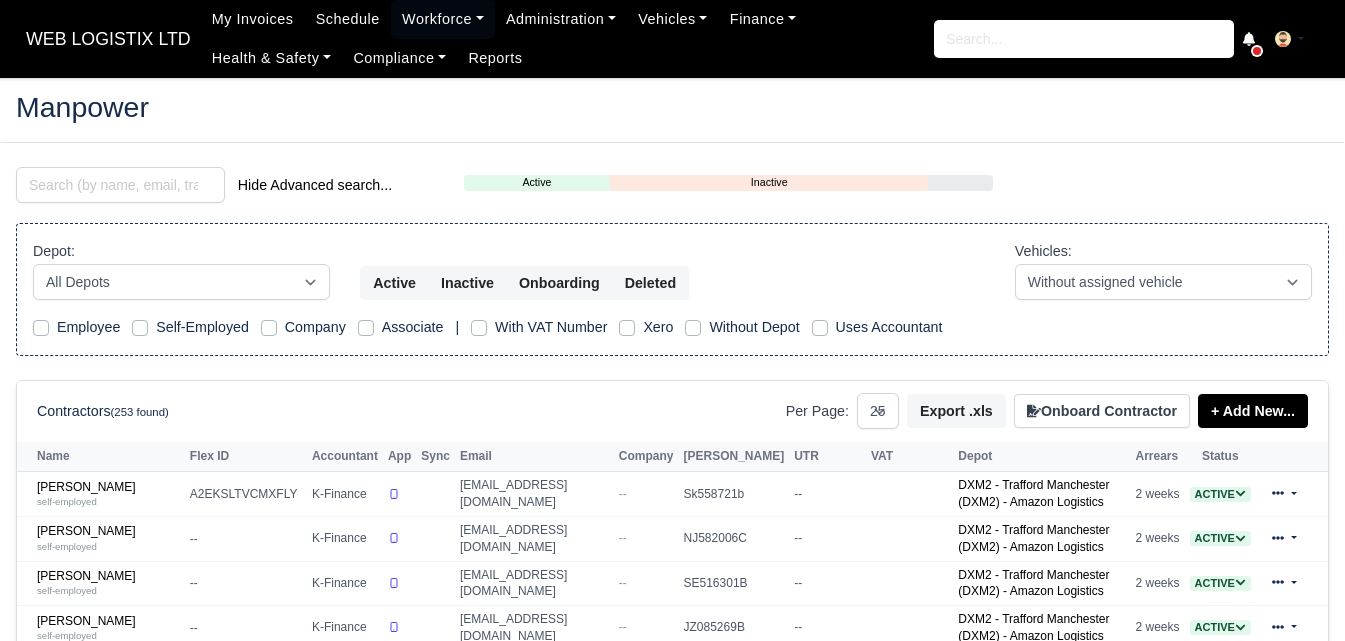 select on "25" 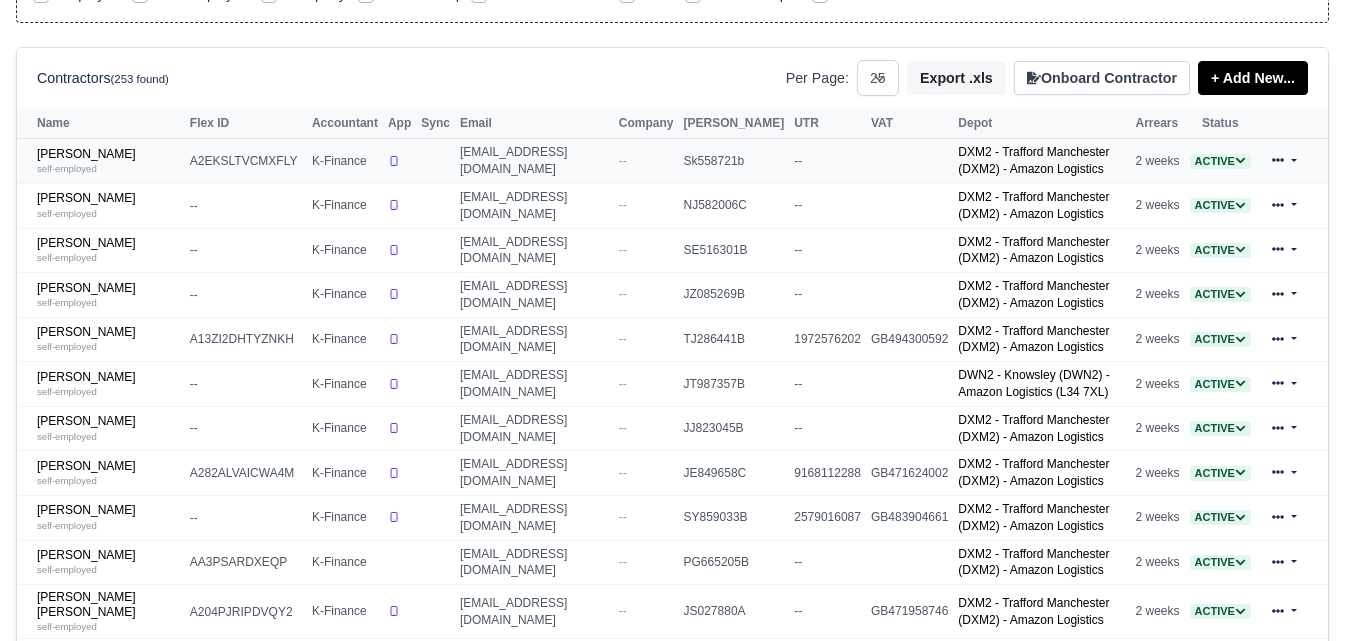 scroll, scrollTop: 667, scrollLeft: 0, axis: vertical 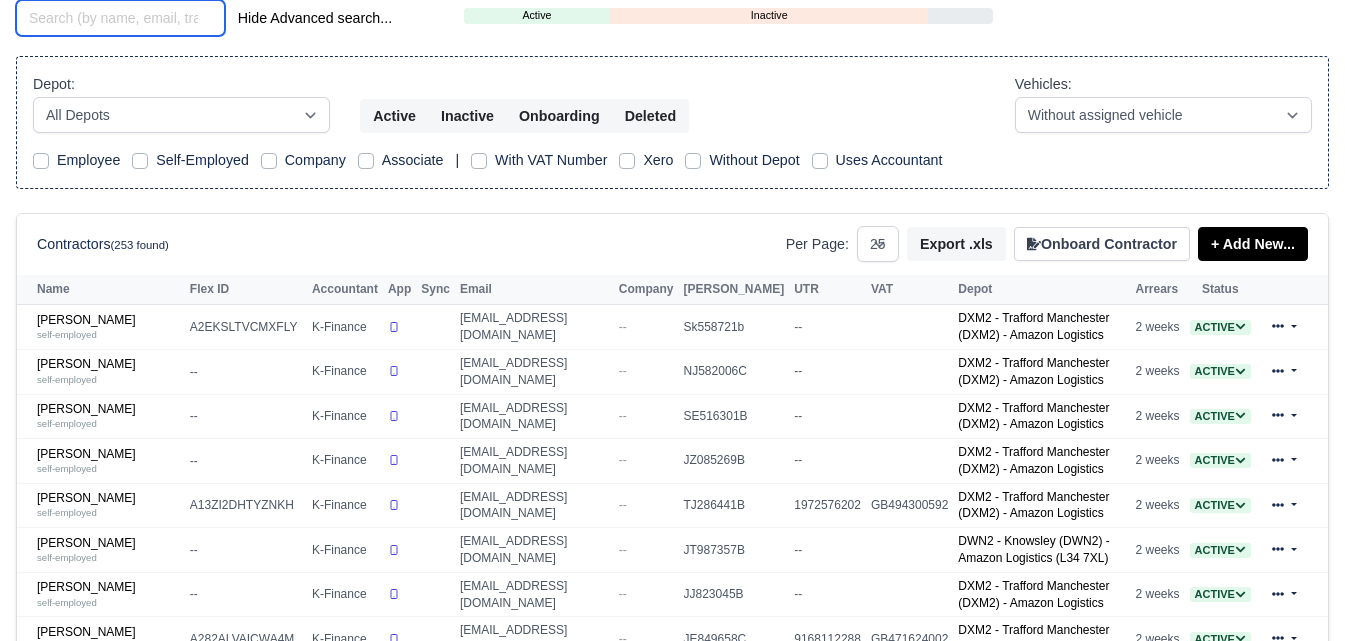 click at bounding box center [120, 18] 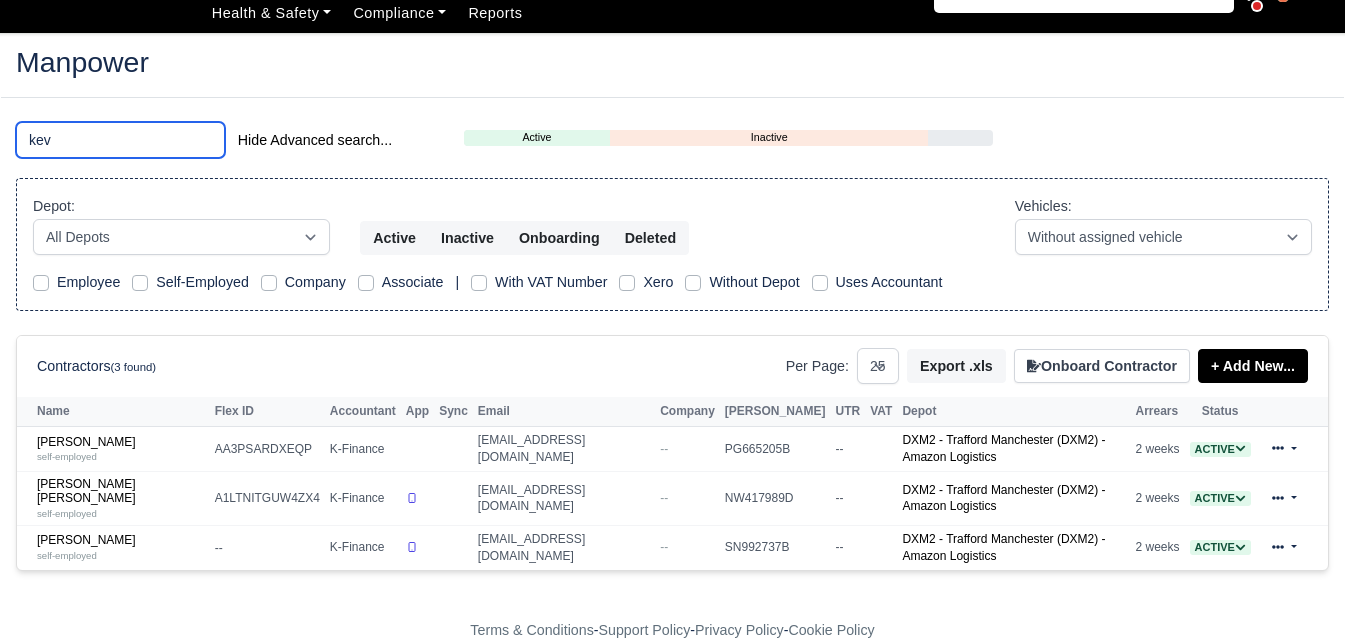 scroll, scrollTop: 23, scrollLeft: 0, axis: vertical 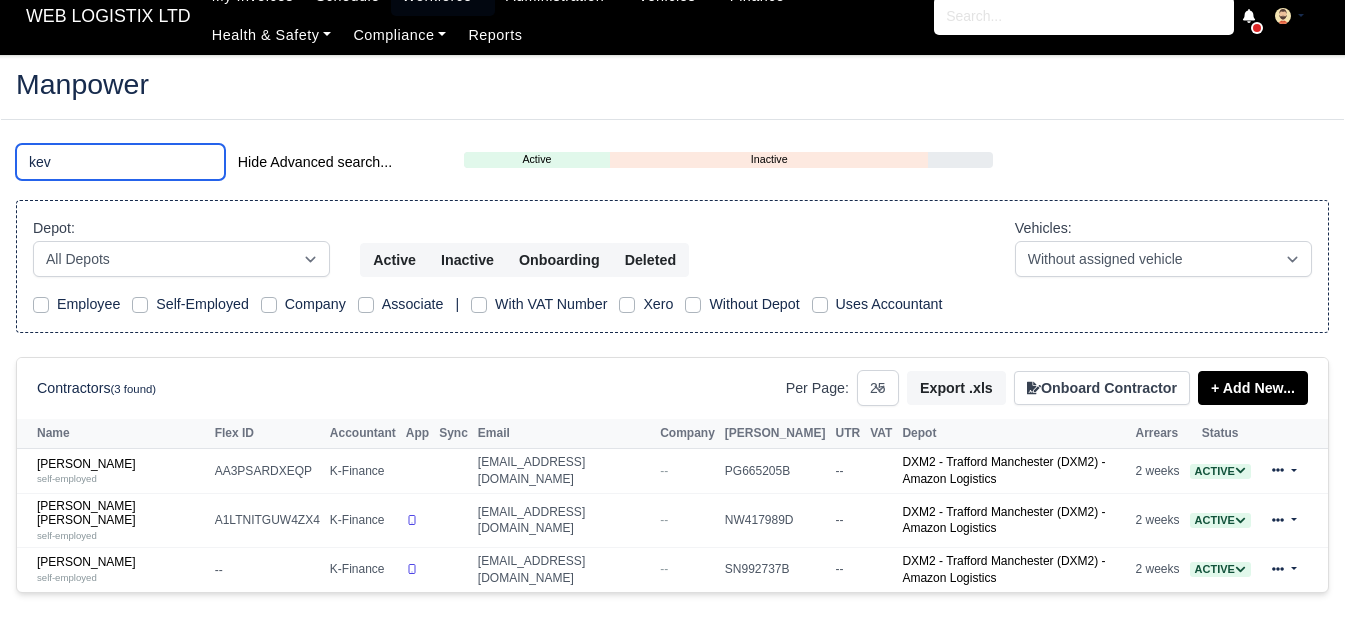 click on "kev" at bounding box center [120, 162] 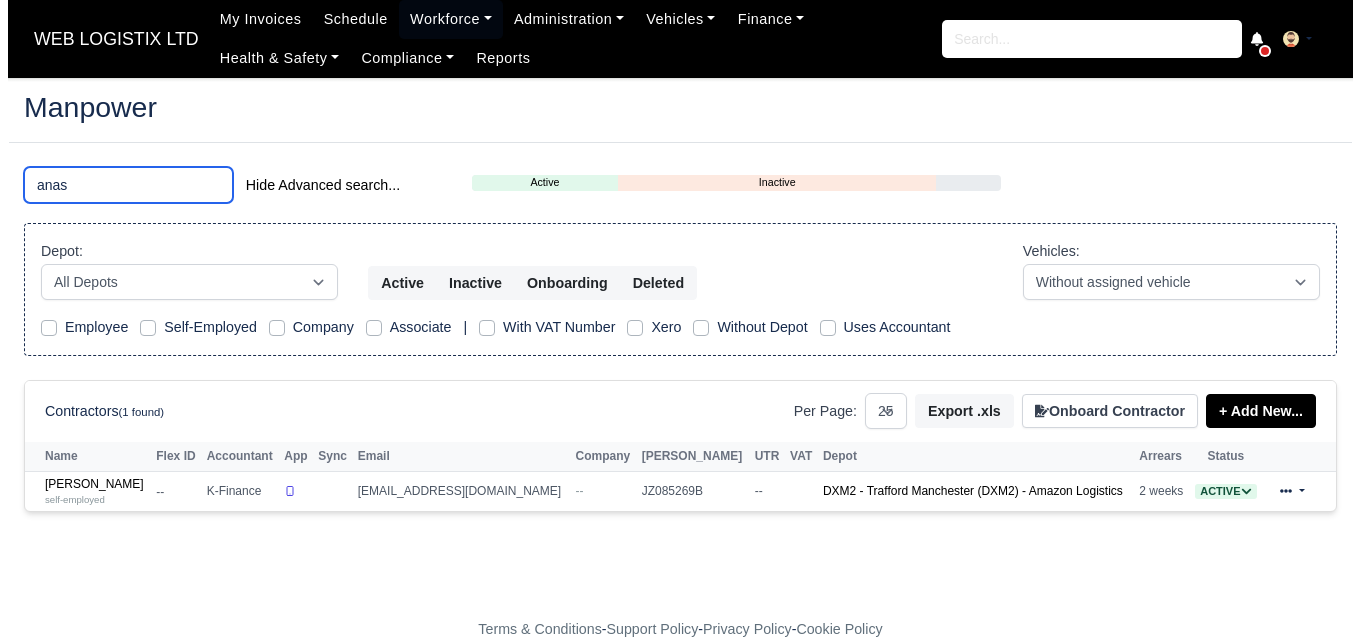 scroll, scrollTop: 0, scrollLeft: 0, axis: both 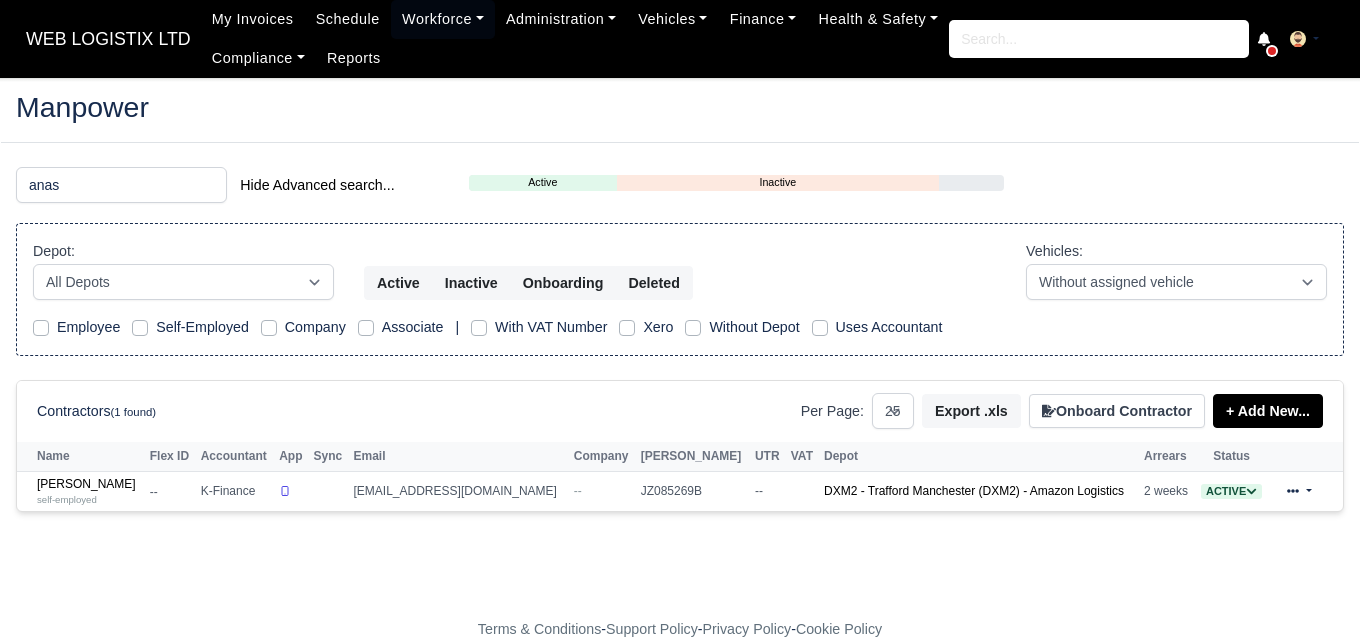 drag, startPoint x: 69, startPoint y: 546, endPoint x: 38, endPoint y: 533, distance: 33.61547 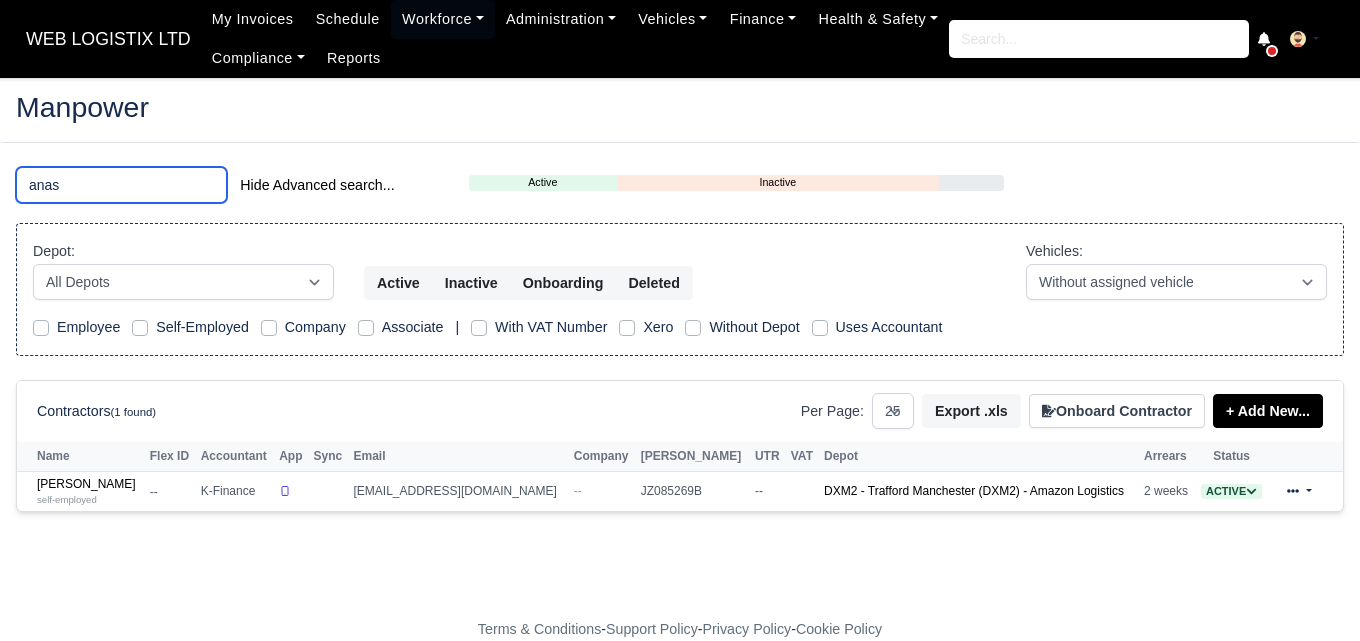 click on "anas" at bounding box center [121, 185] 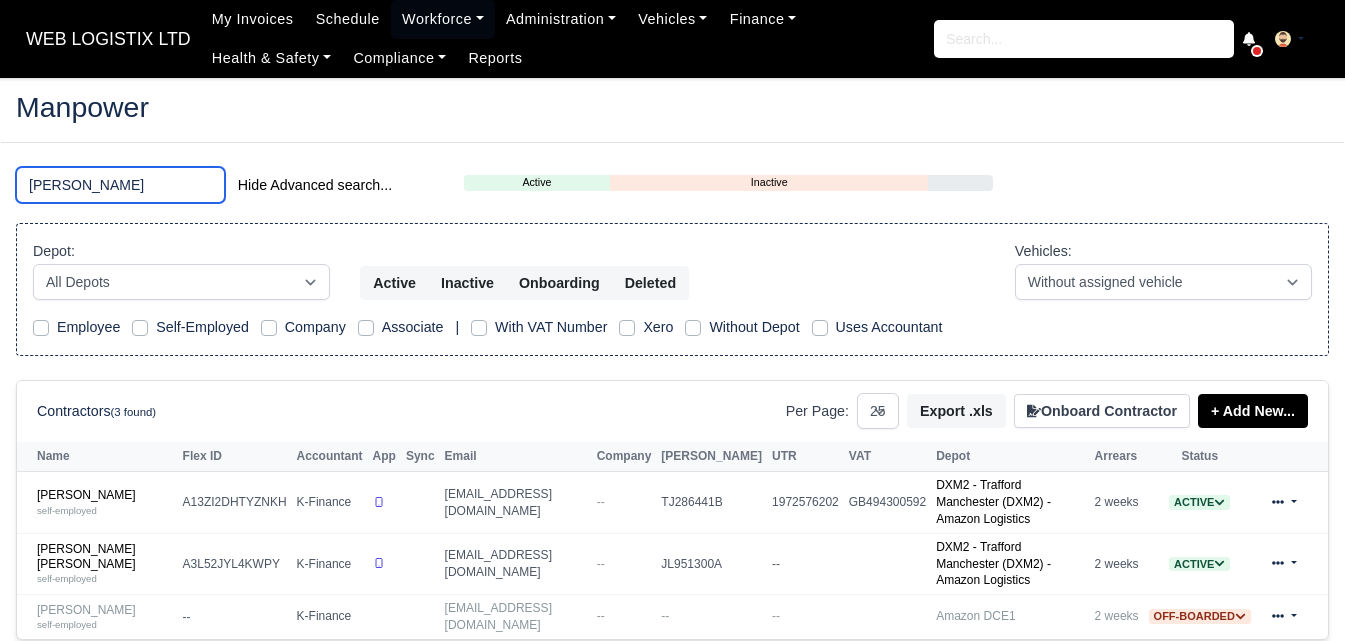 click on "andrew" at bounding box center (120, 185) 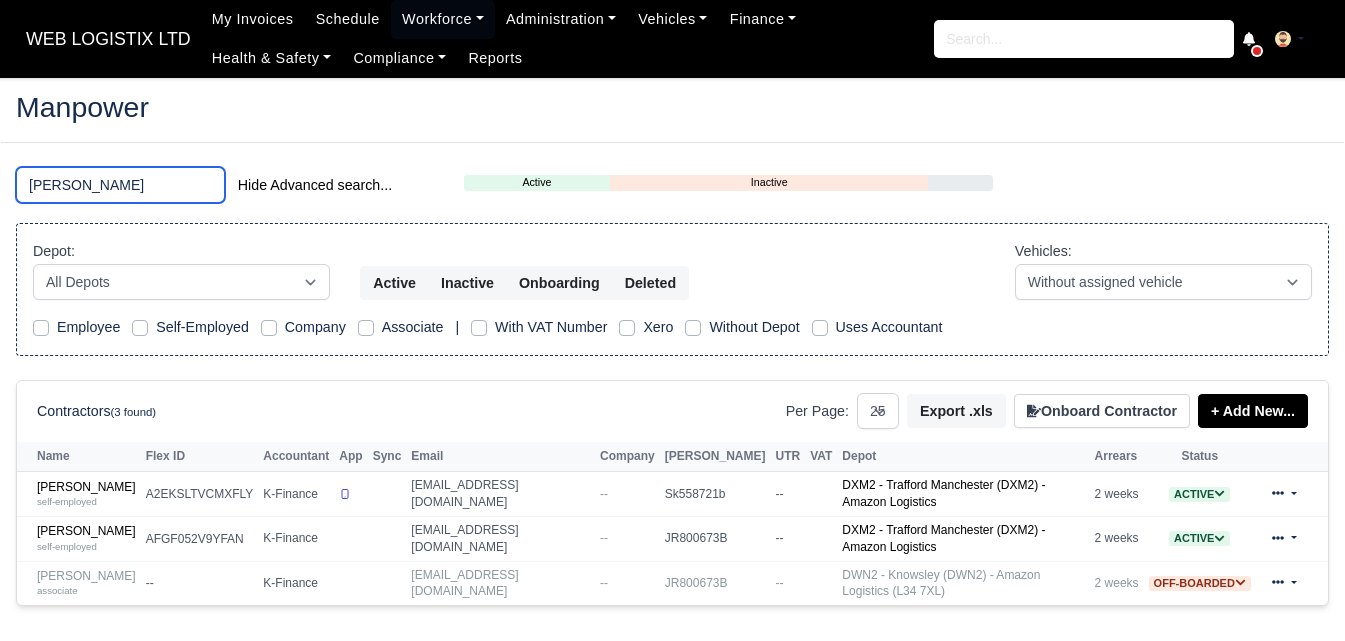 click on "dean" at bounding box center [120, 185] 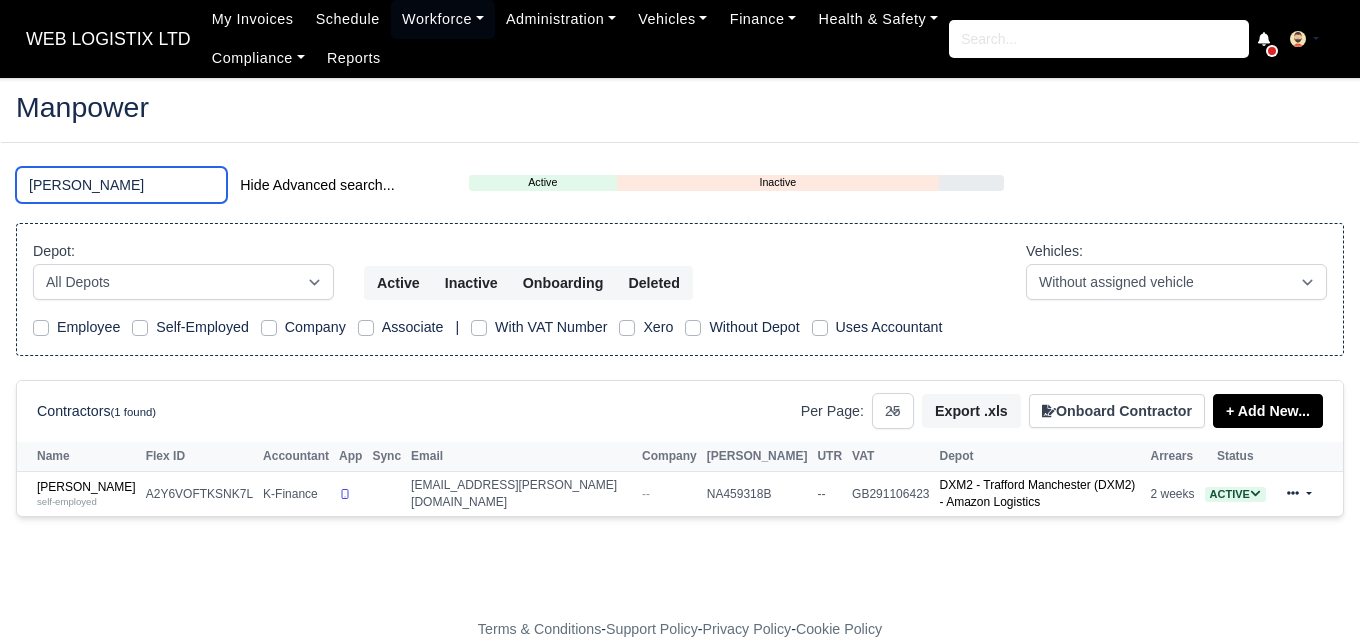 click on "archer" at bounding box center [121, 185] 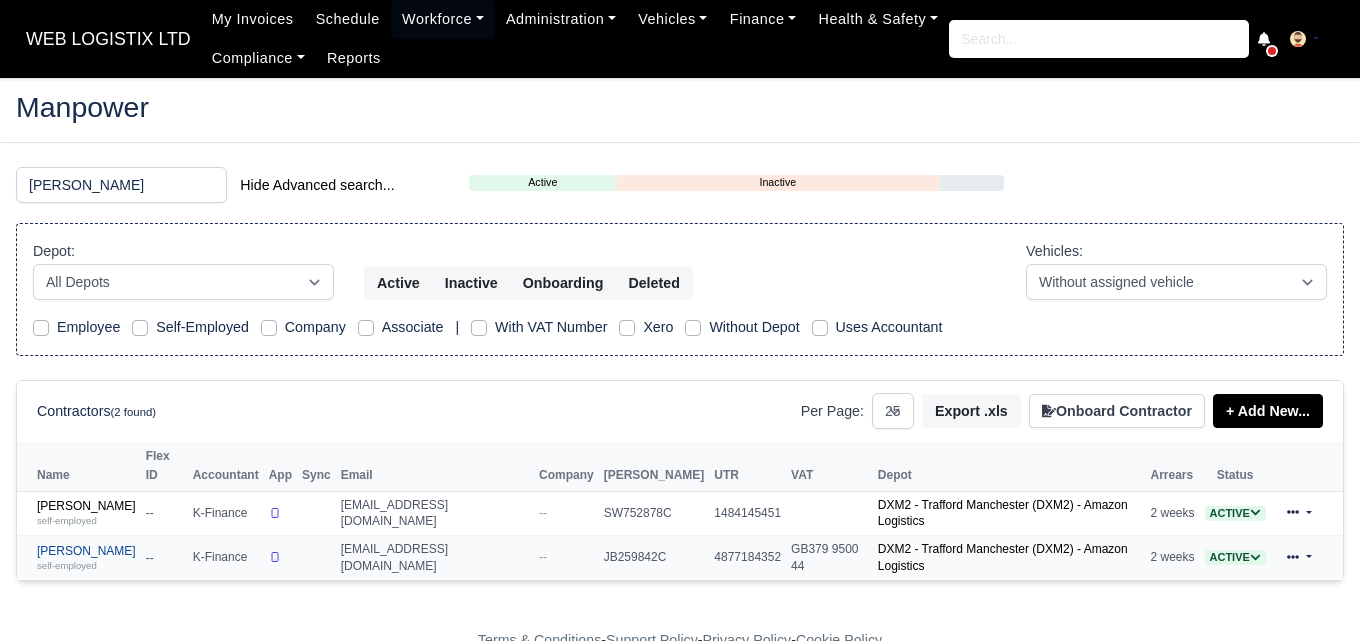 drag, startPoint x: 92, startPoint y: 511, endPoint x: 90, endPoint y: 531, distance: 20.09975 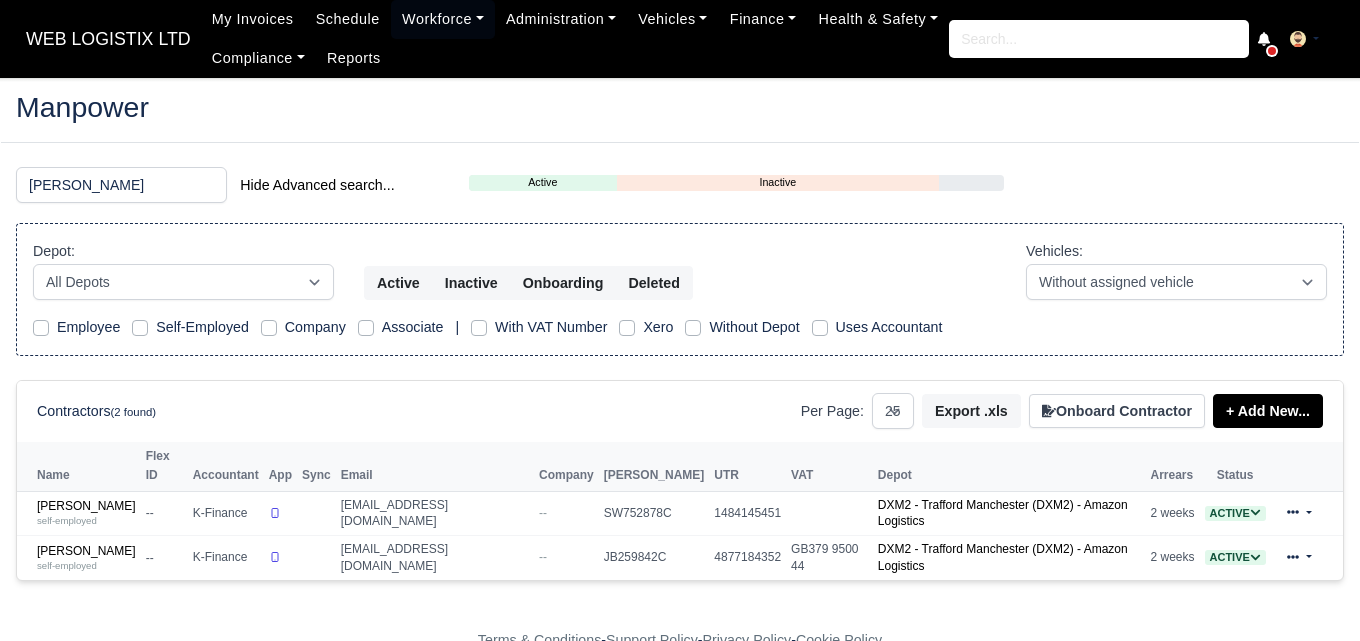 click on "jason
Hide
Advanced search..." at bounding box center (227, 187) 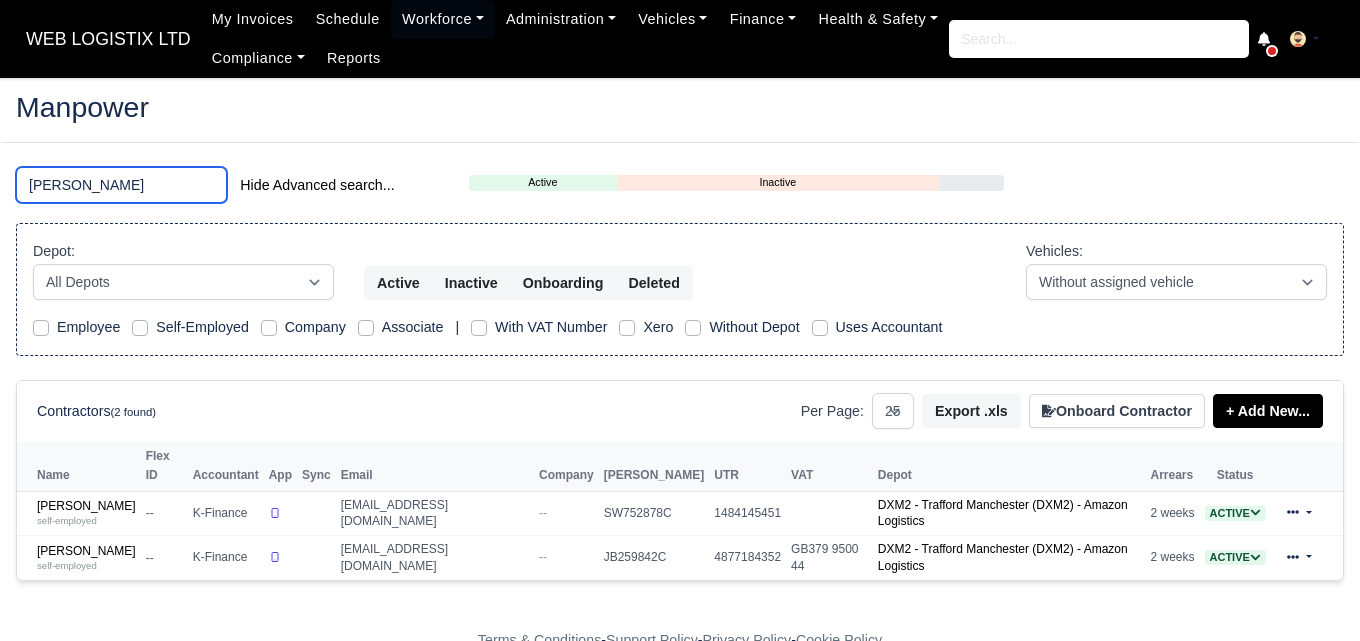 click on "jason" at bounding box center (121, 185) 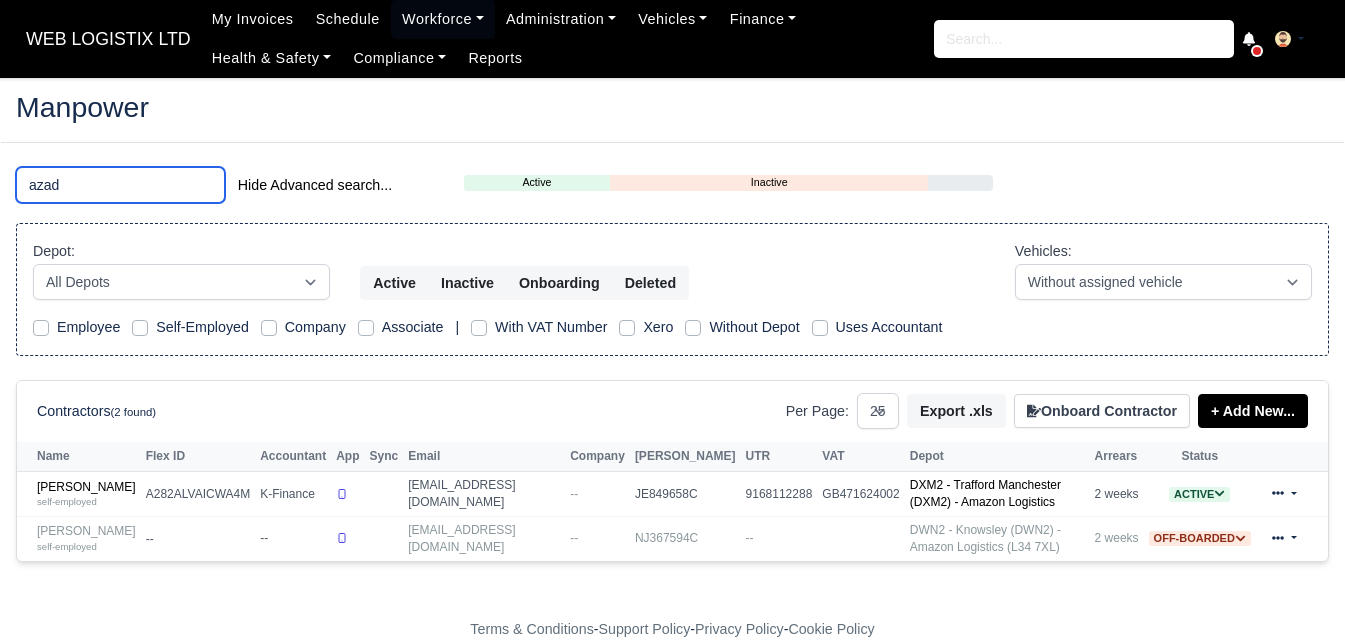 click on "azad" at bounding box center (120, 185) 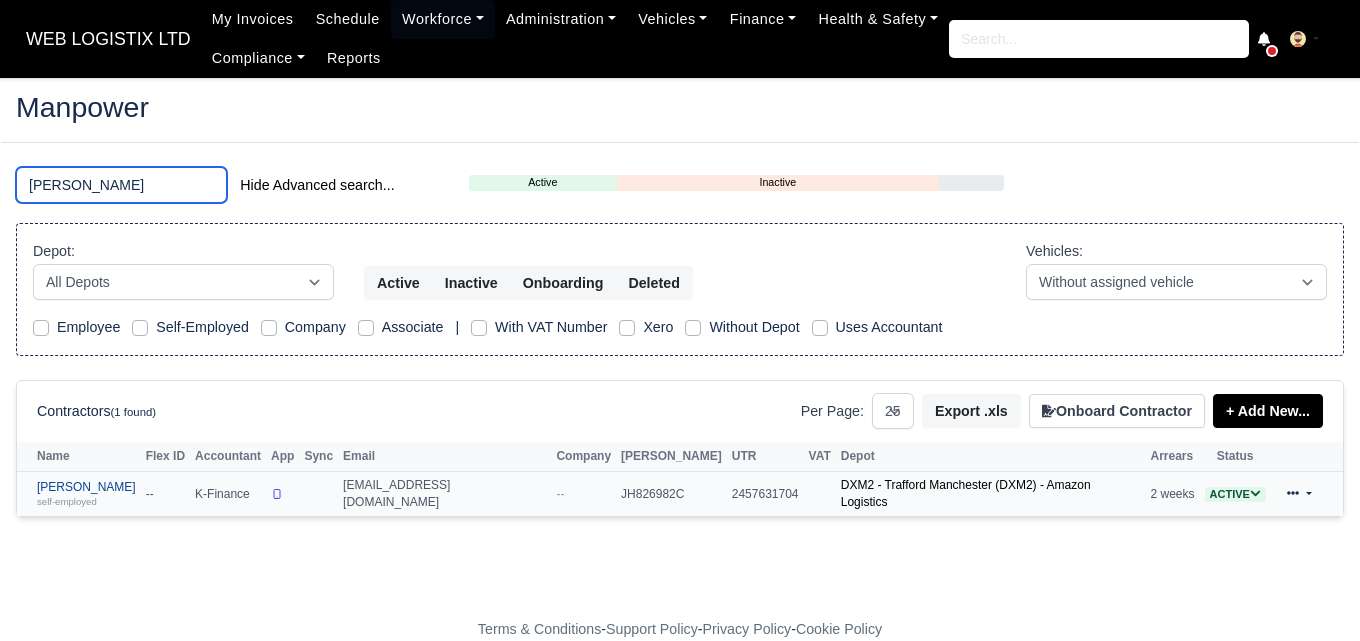 type on "ross" 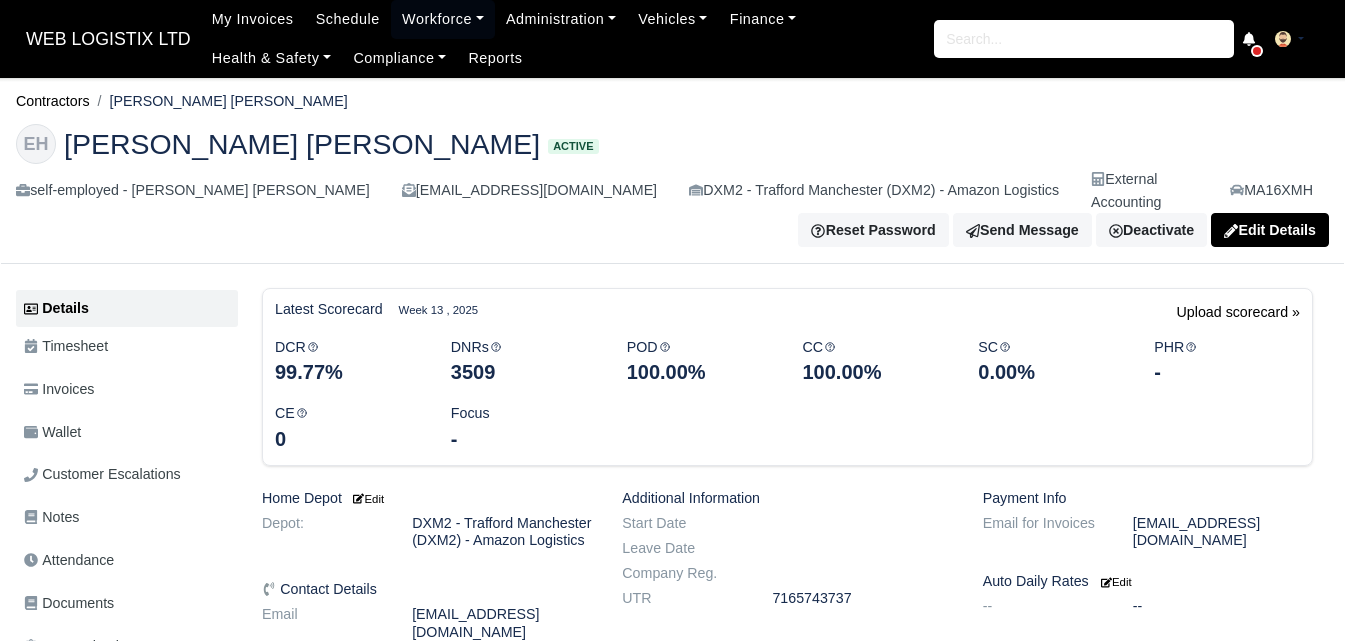 scroll, scrollTop: 0, scrollLeft: 0, axis: both 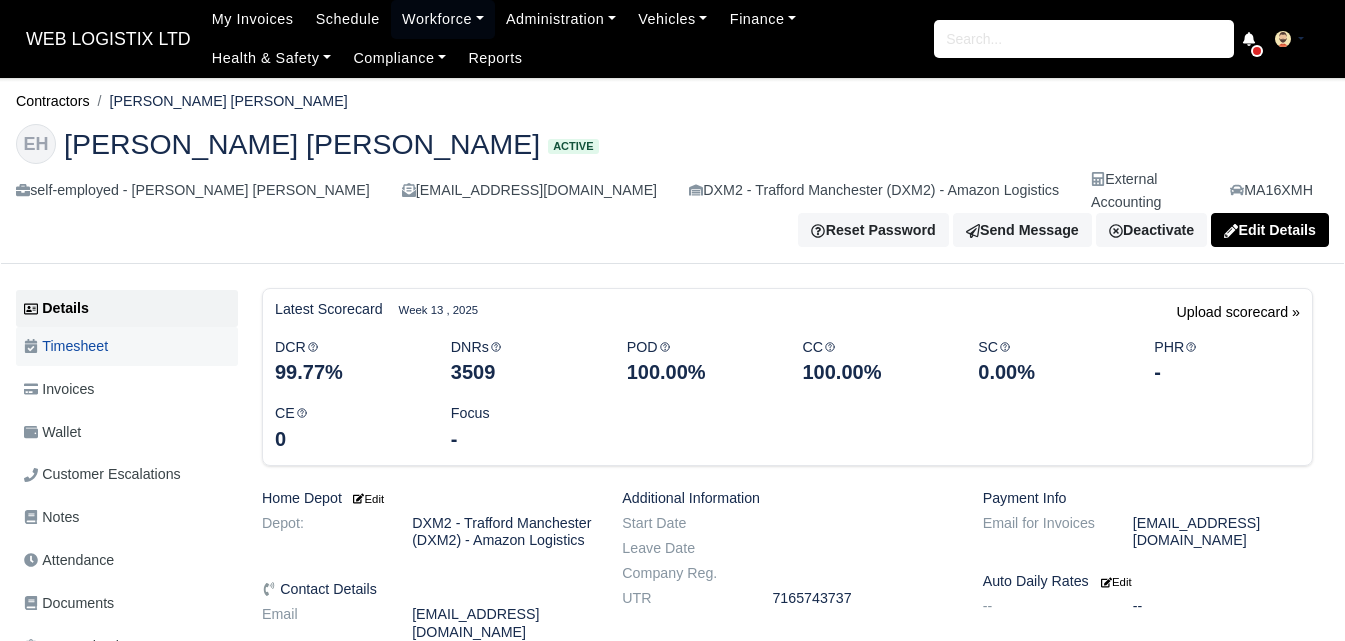 click on "Timesheet" at bounding box center (127, 346) 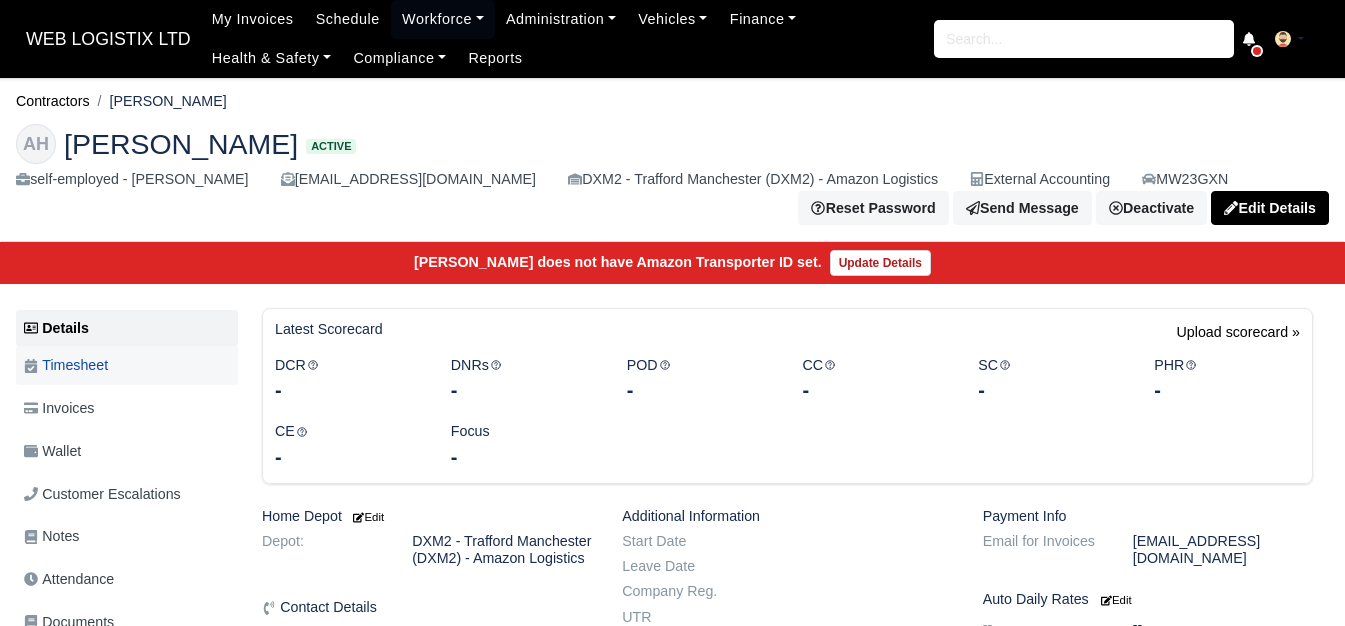 click on "Timesheet" at bounding box center (66, 365) 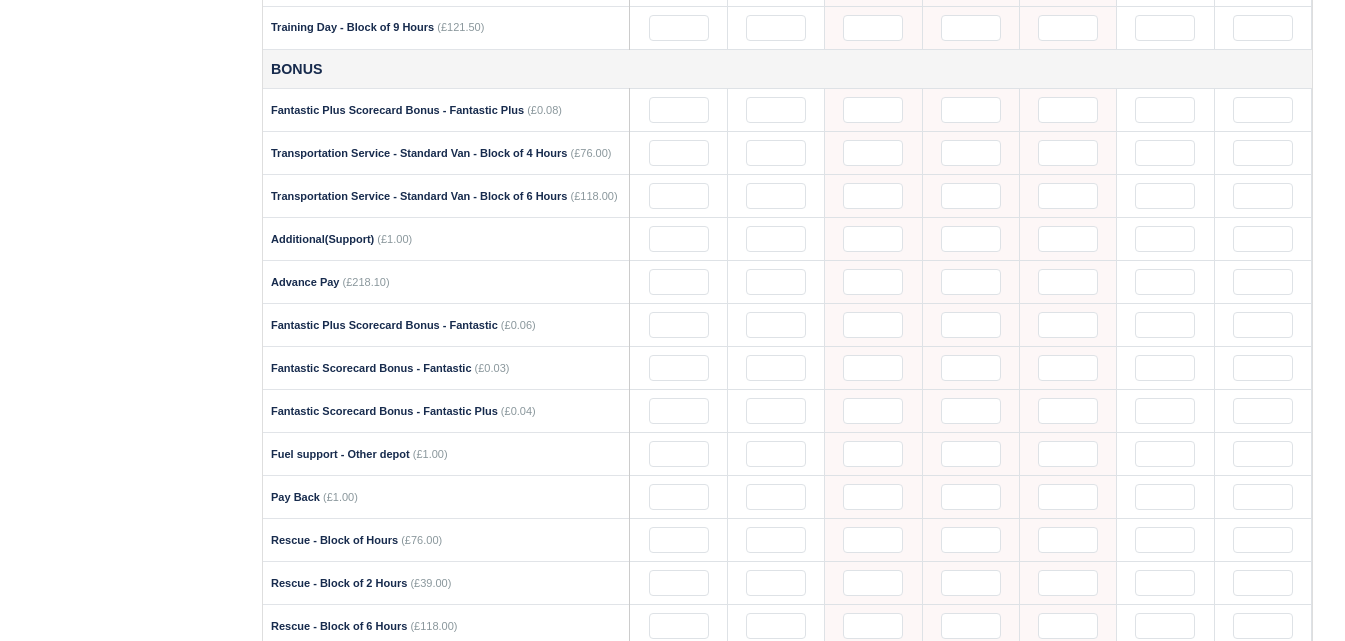 scroll, scrollTop: 2167, scrollLeft: 0, axis: vertical 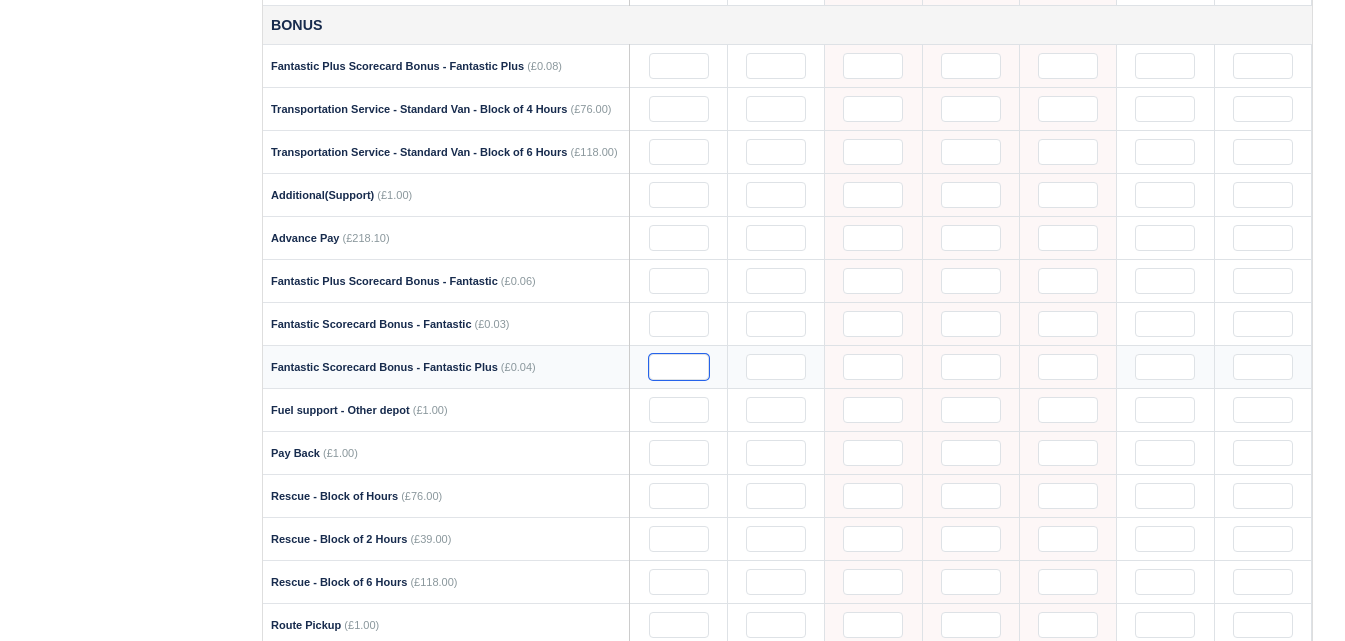 click at bounding box center (679, 367) 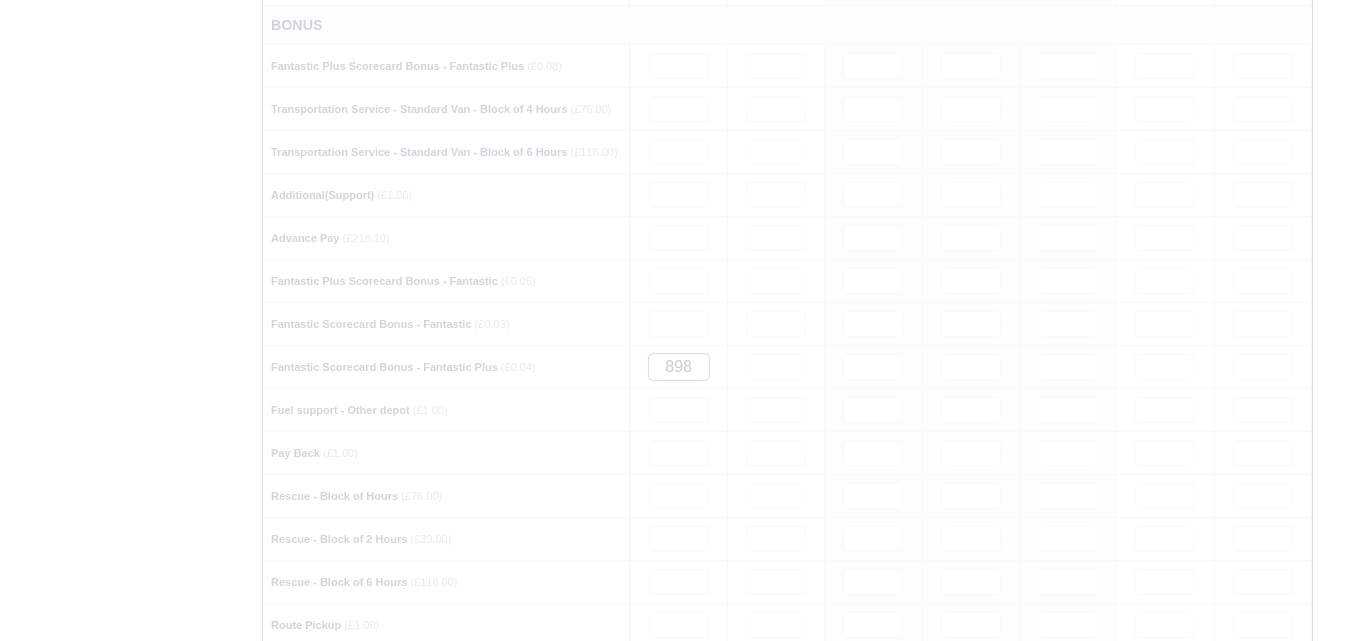 type 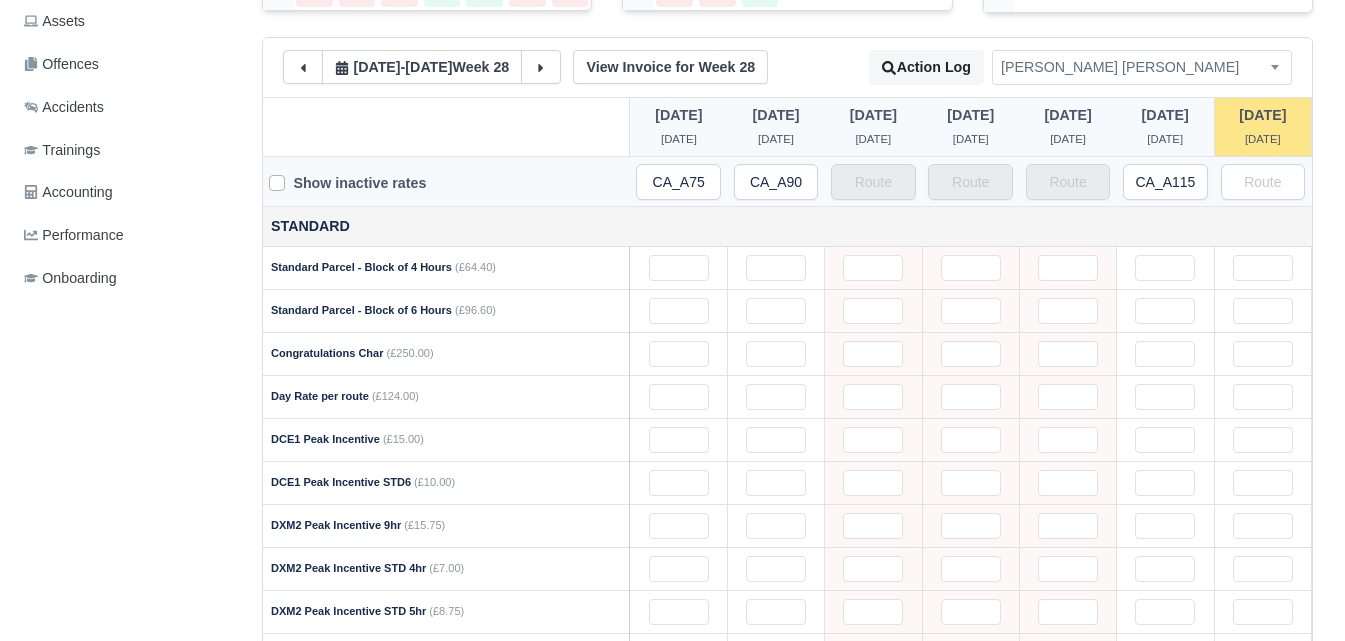 scroll, scrollTop: 500, scrollLeft: 0, axis: vertical 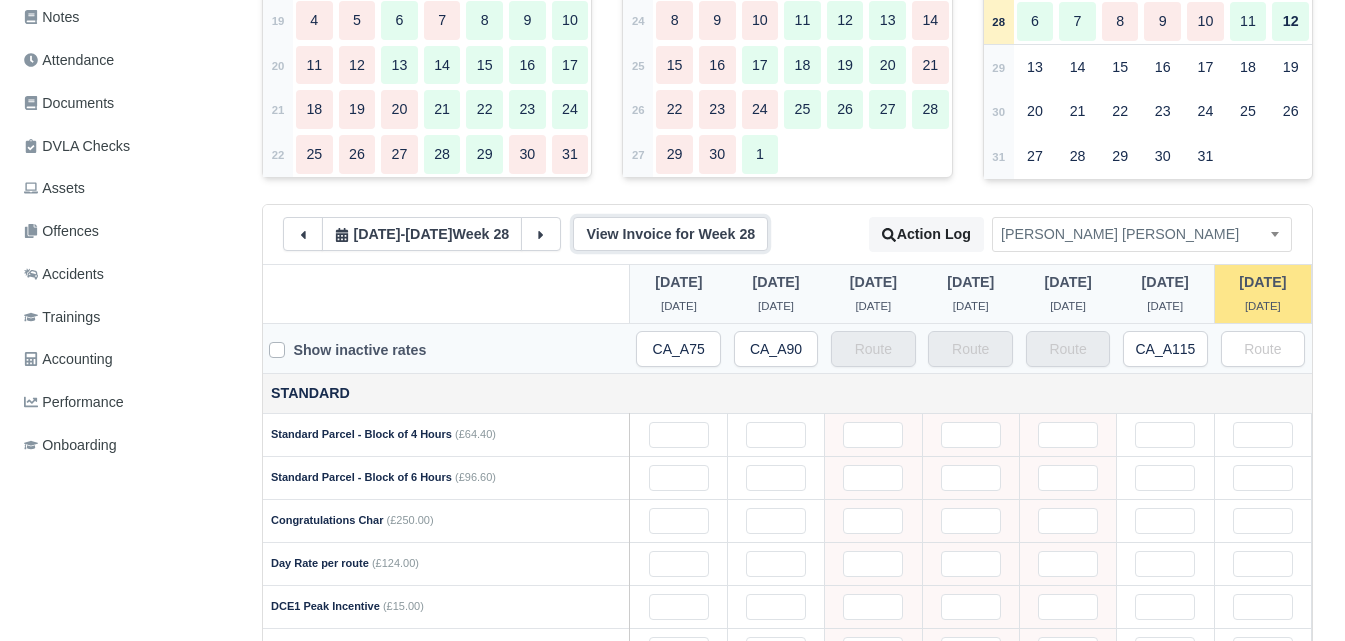 click on "View Invoice for Week 28" at bounding box center (670, 234) 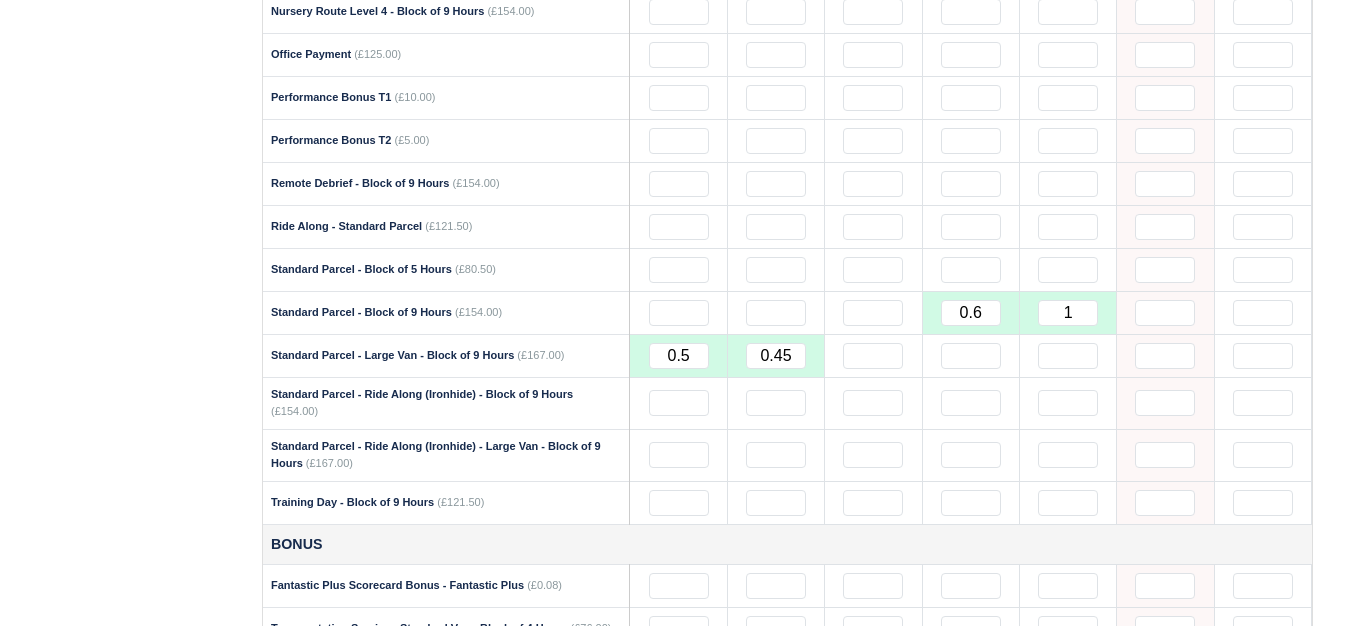 scroll, scrollTop: 2167, scrollLeft: 0, axis: vertical 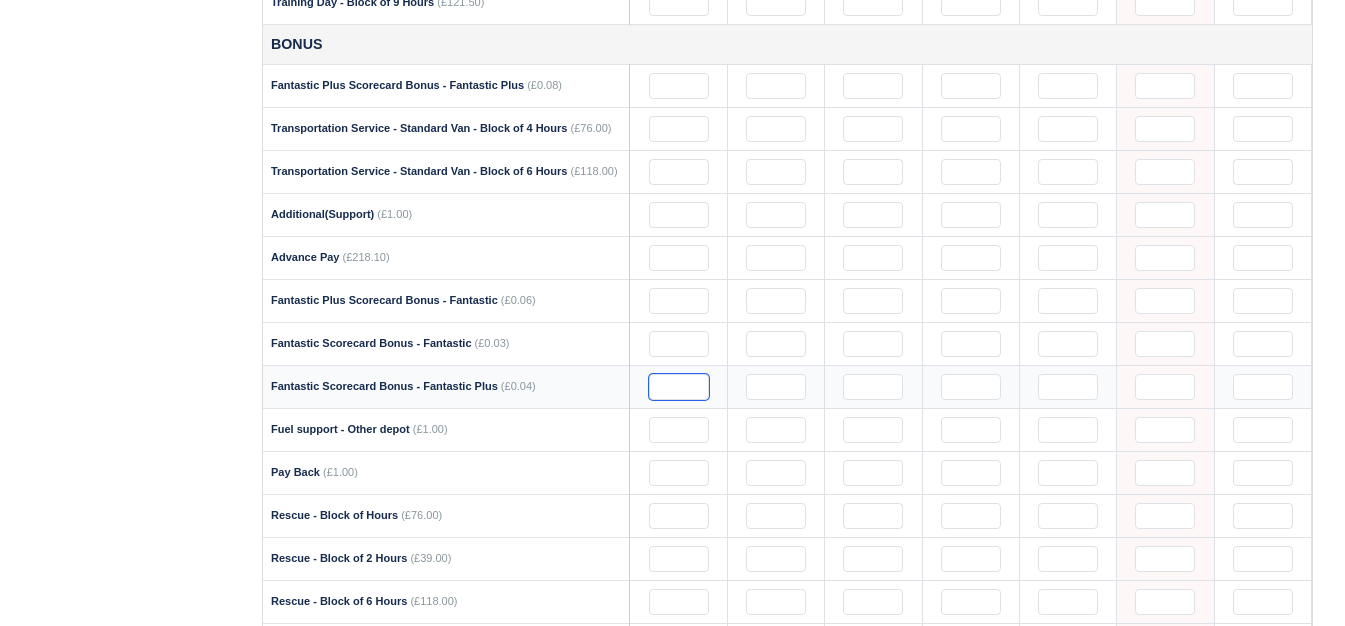 click at bounding box center [679, 387] 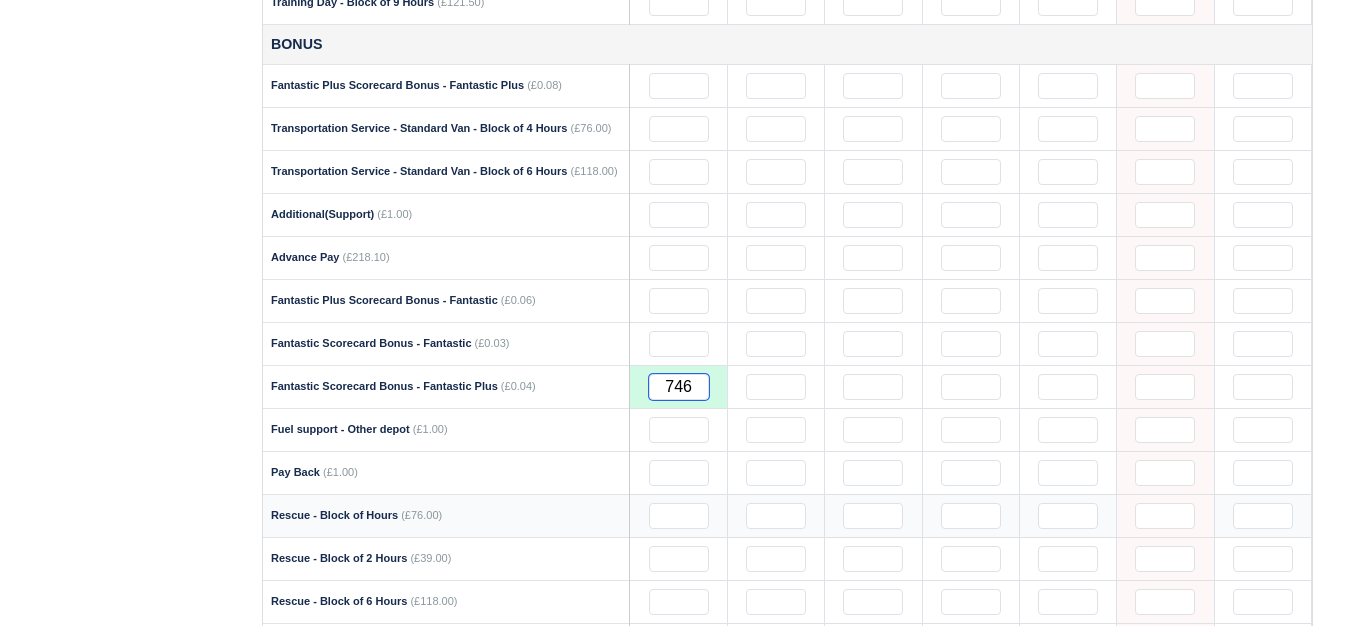 type 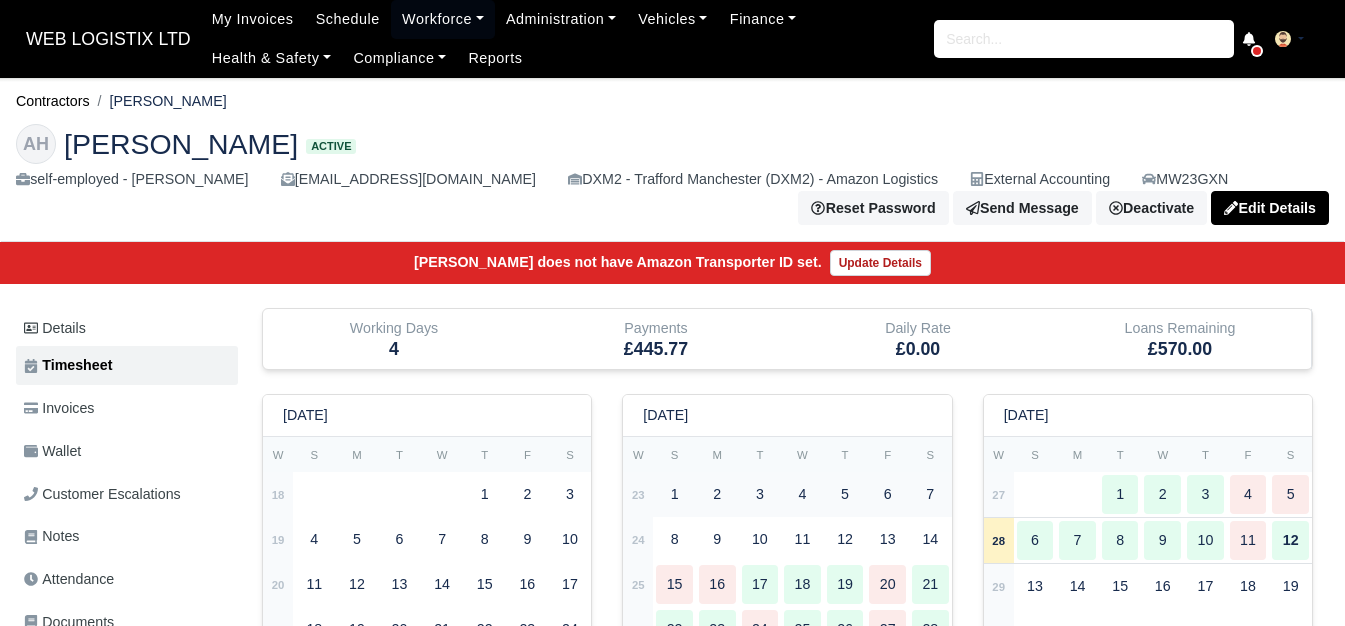 scroll, scrollTop: 500, scrollLeft: 0, axis: vertical 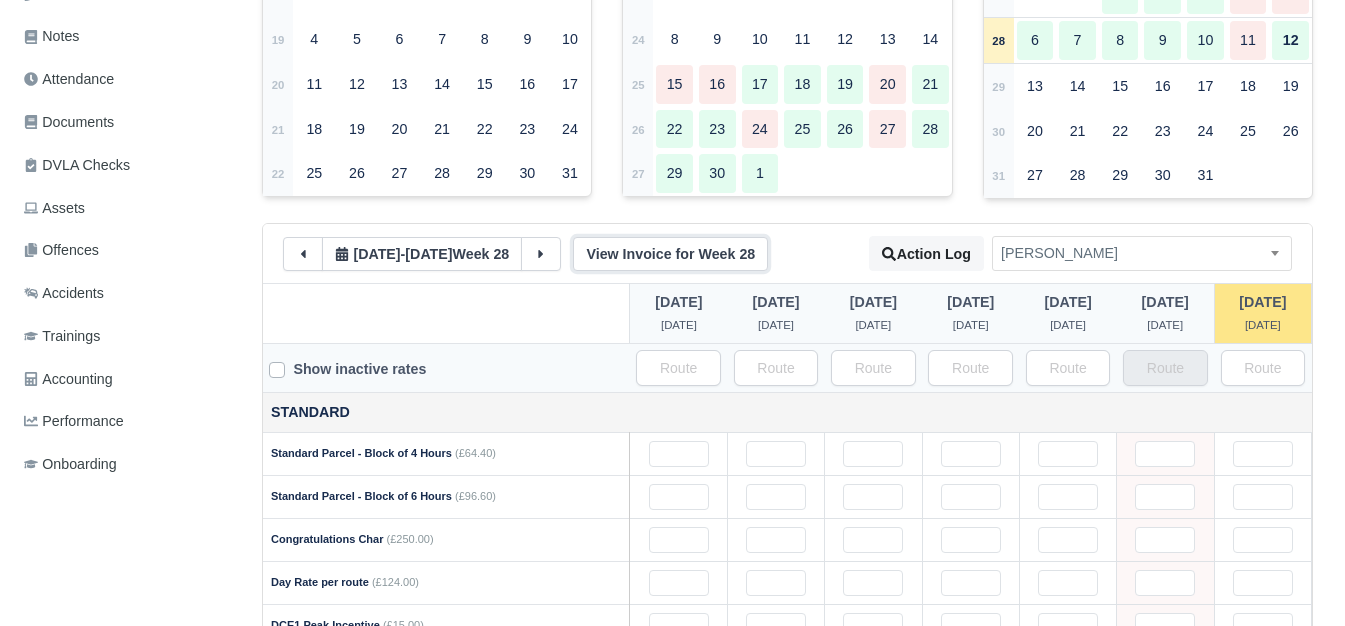 click on "View Invoice for Week 28" at bounding box center [670, 254] 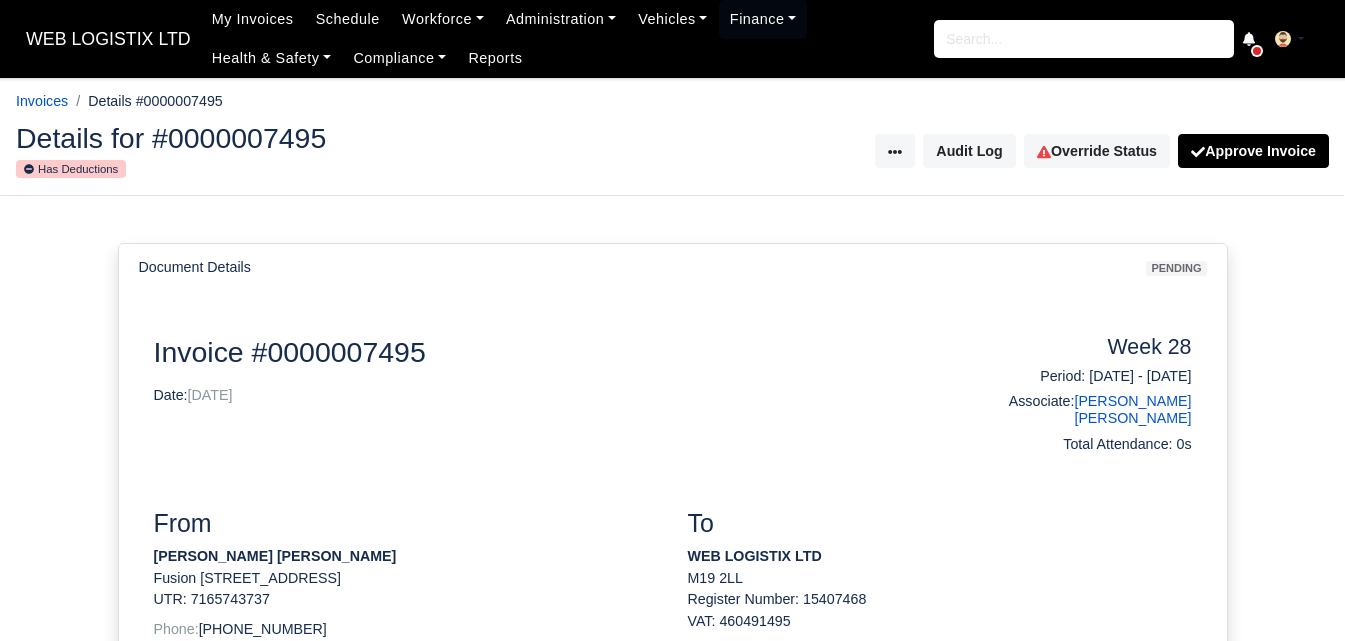 scroll, scrollTop: 667, scrollLeft: 0, axis: vertical 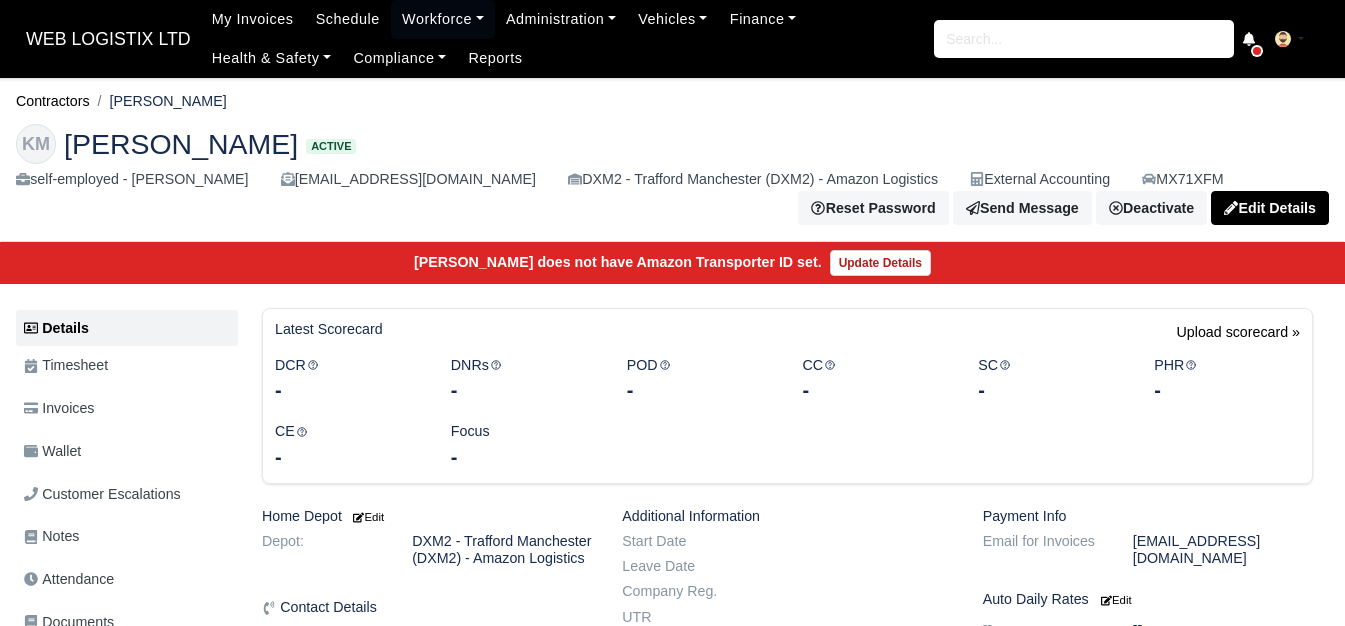 click on "Timesheet" at bounding box center [66, 365] 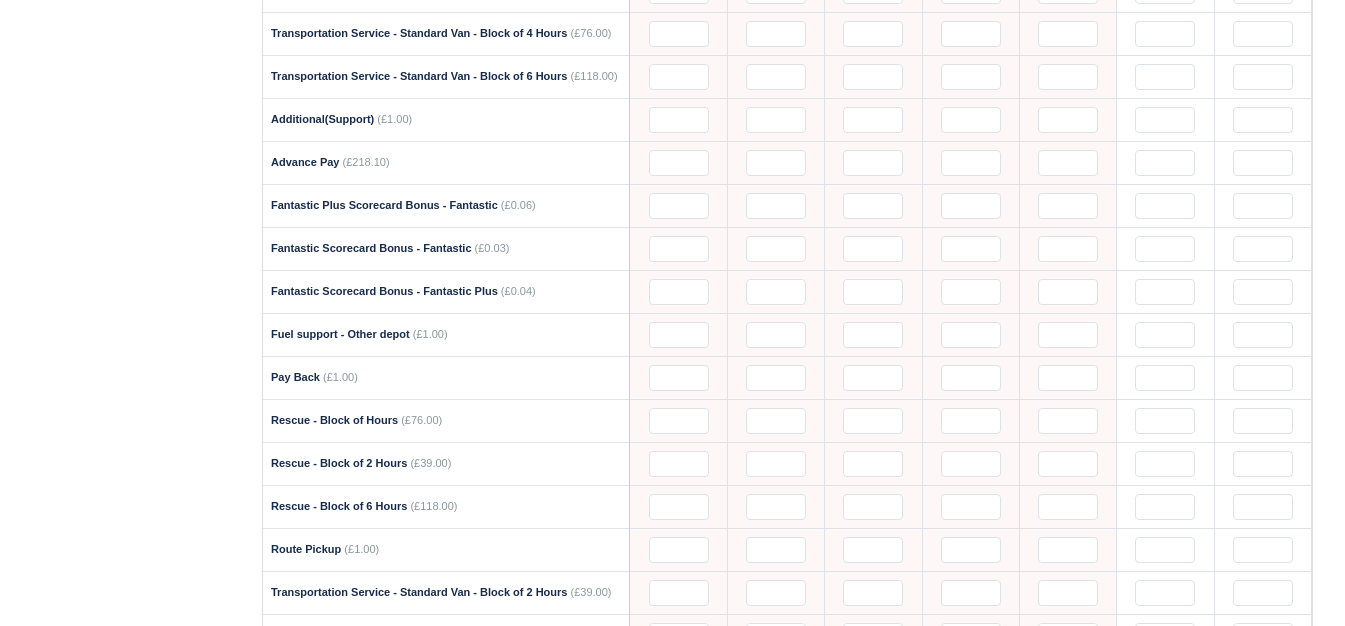 scroll, scrollTop: 2196, scrollLeft: 0, axis: vertical 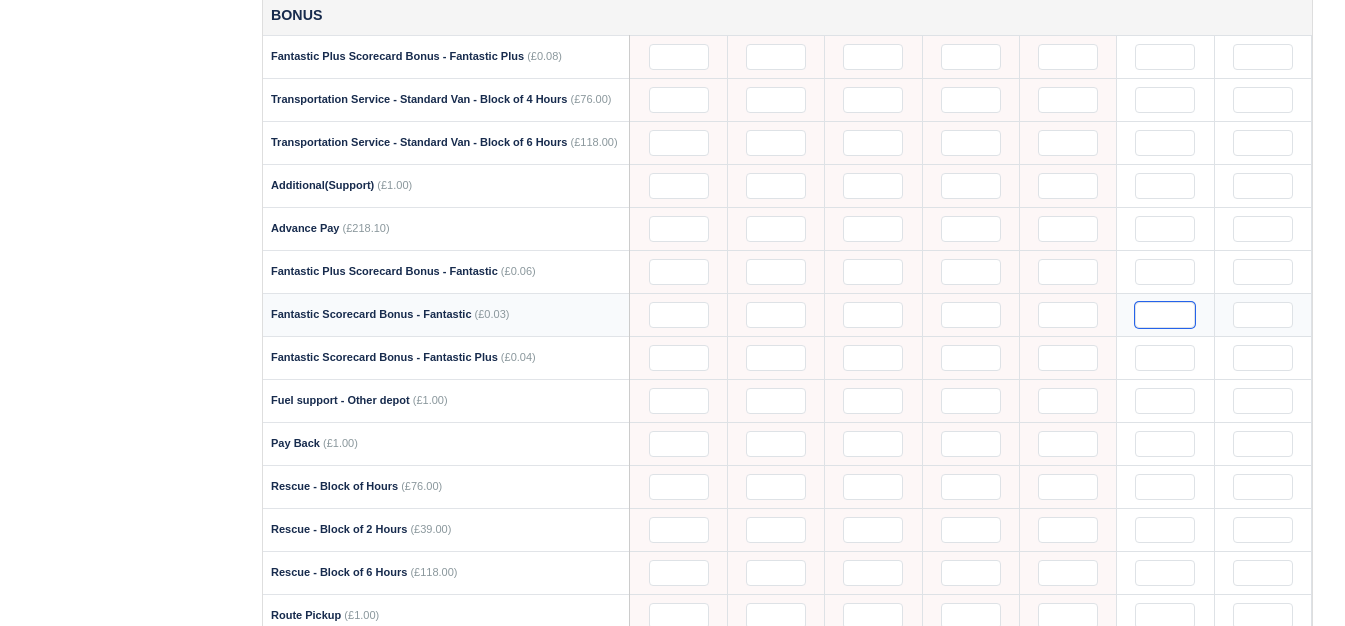 click at bounding box center [1165, 315] 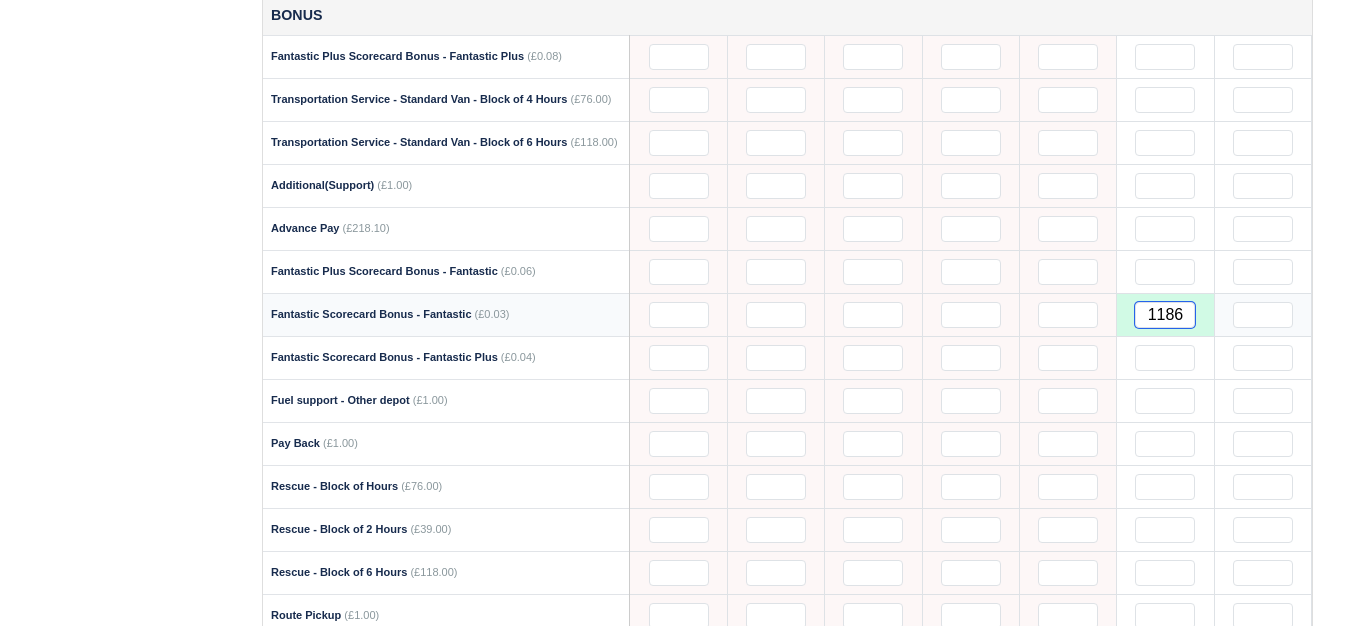 type 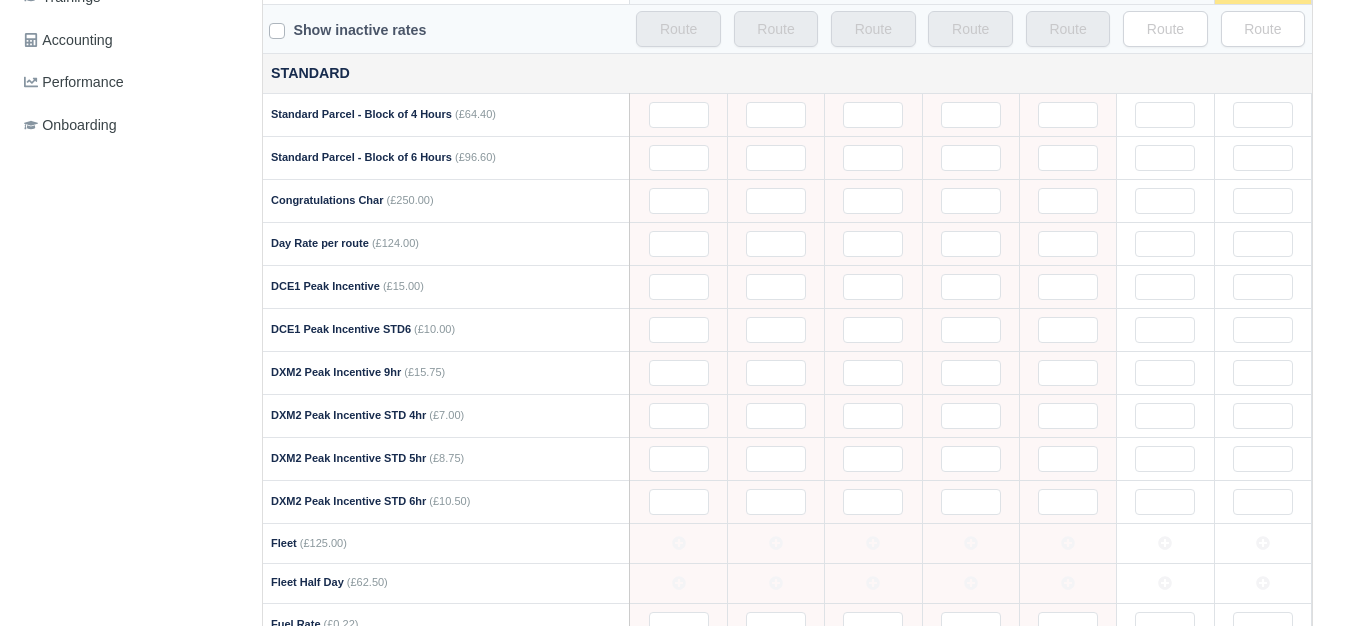 scroll, scrollTop: 363, scrollLeft: 0, axis: vertical 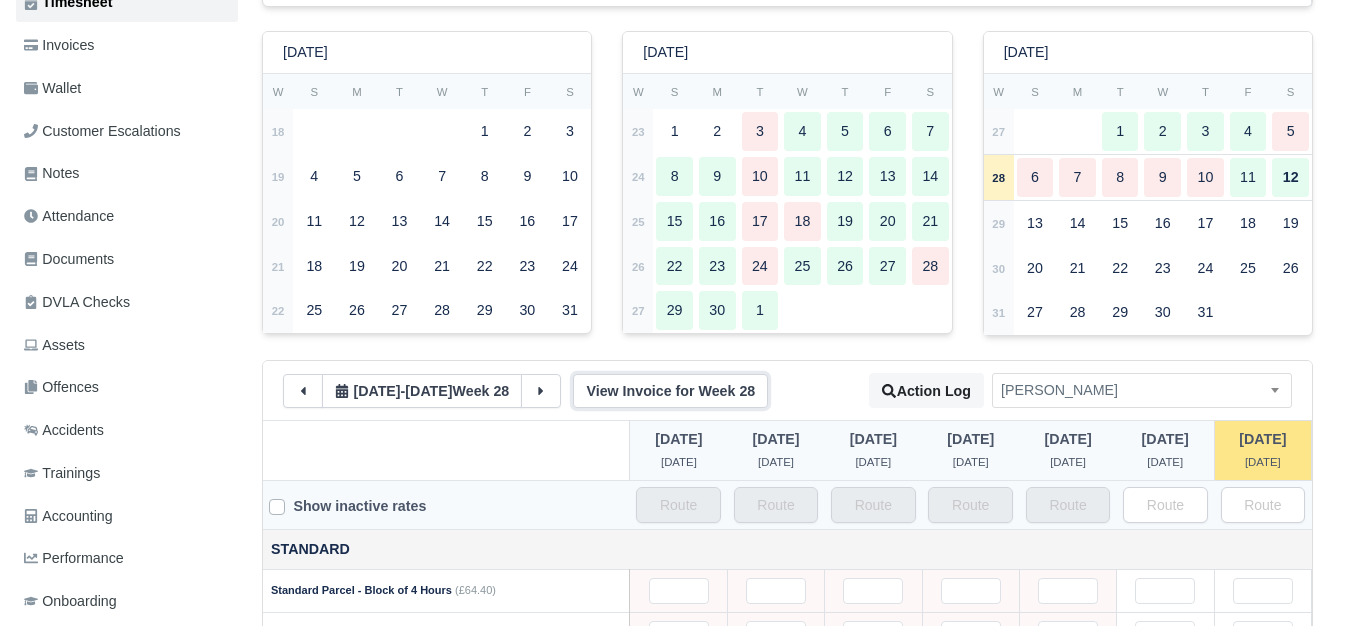 click on "View Invoice for Week 28" at bounding box center [670, 391] 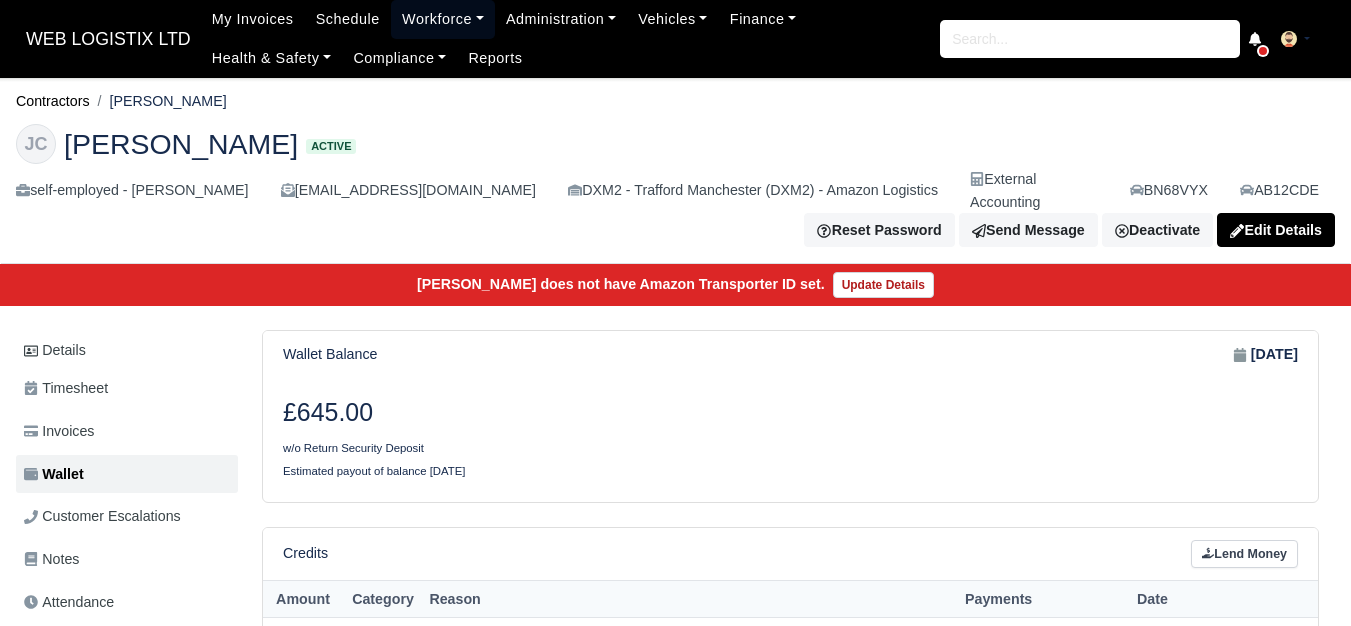 scroll, scrollTop: 0, scrollLeft: 0, axis: both 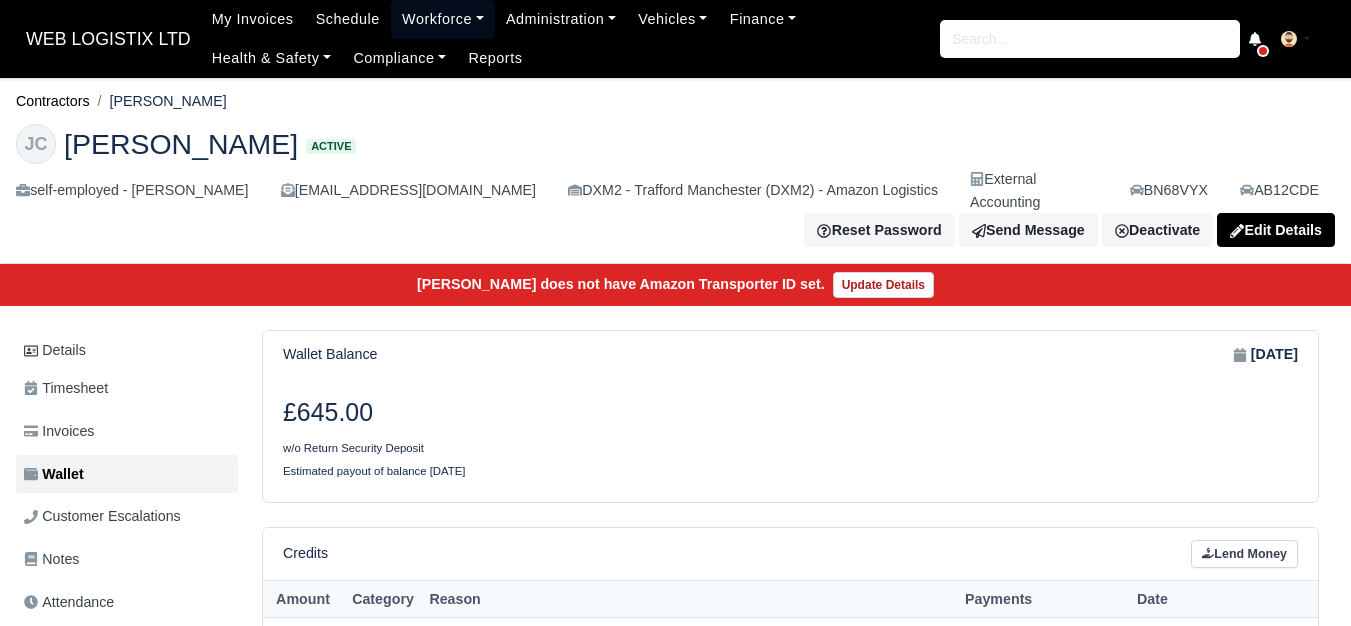 click on "Workforce" at bounding box center (443, 19) 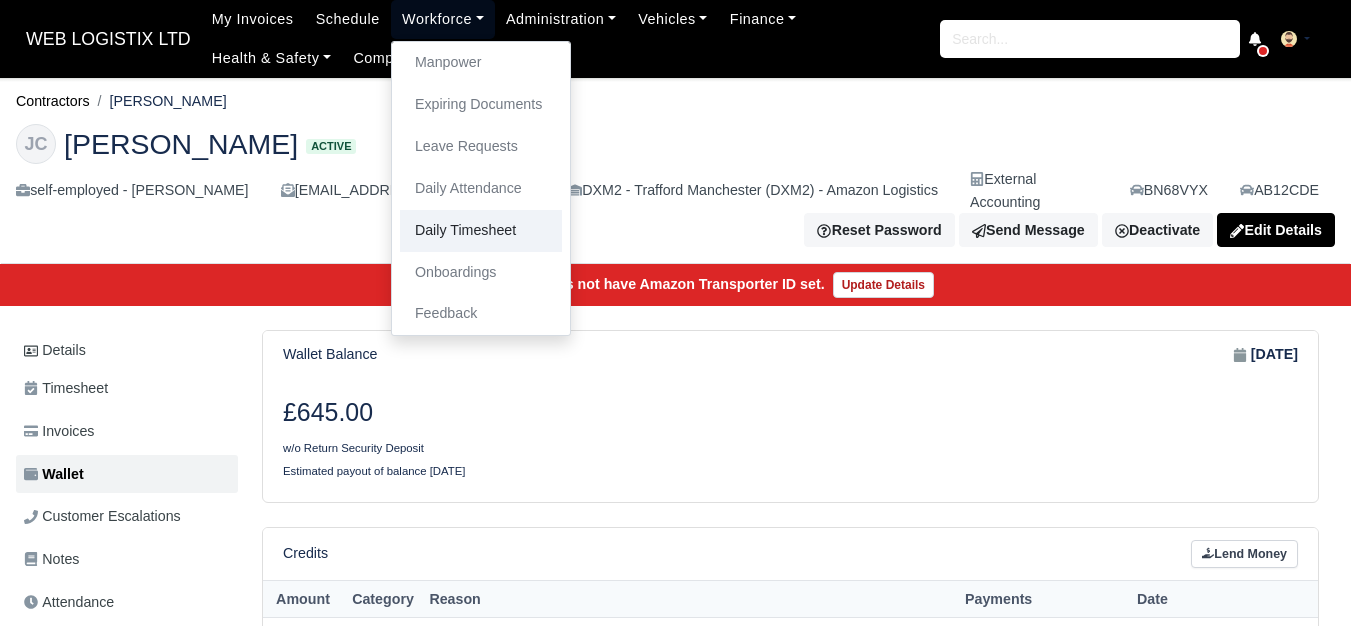 click on "Daily Timesheet" at bounding box center [481, 231] 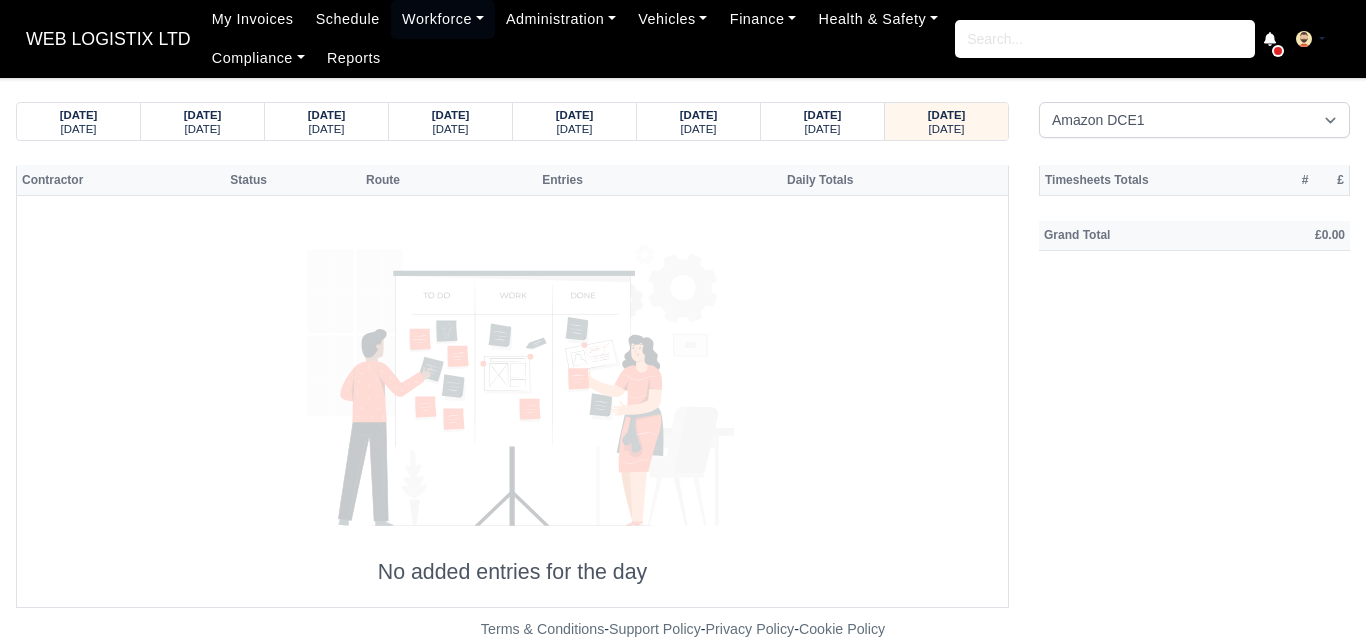 scroll, scrollTop: 0, scrollLeft: 0, axis: both 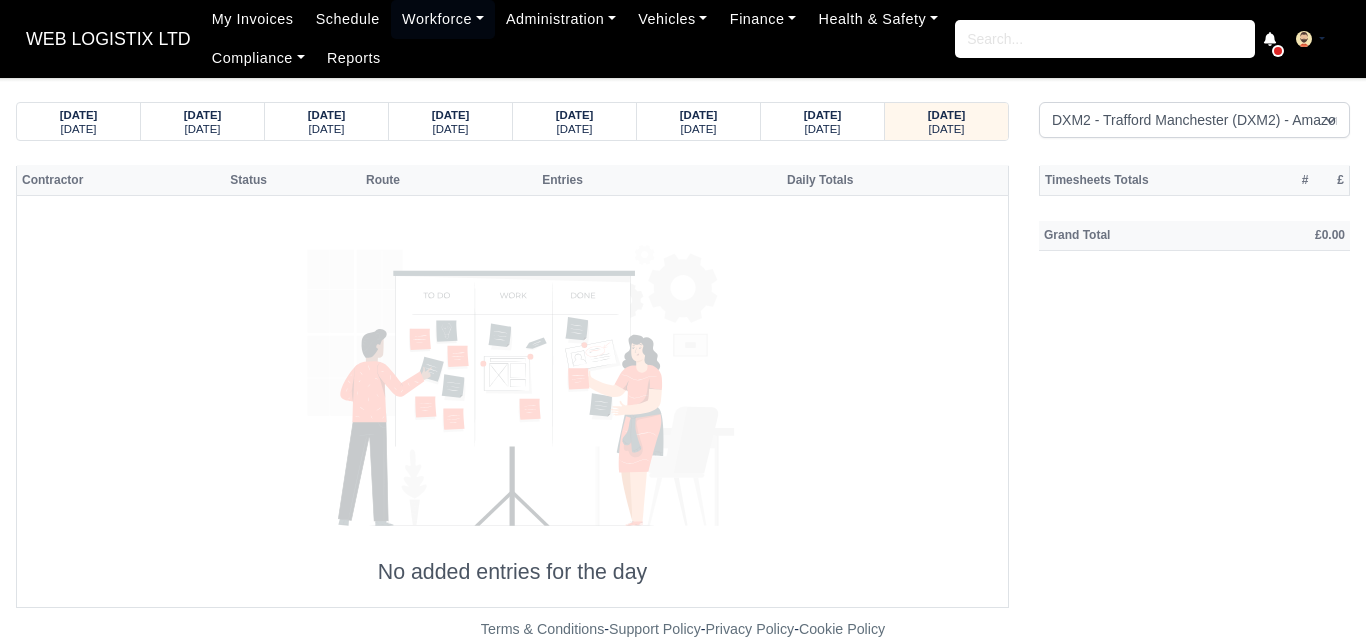 click on "Amazon DCE1
DWN2 - [GEOGRAPHIC_DATA] (DWN2) - Amazon Logistics (L34 7XL)
DXM2 - Trafford [GEOGRAPHIC_DATA] (DXM2) - Amazon Logistics" at bounding box center (1194, 120) 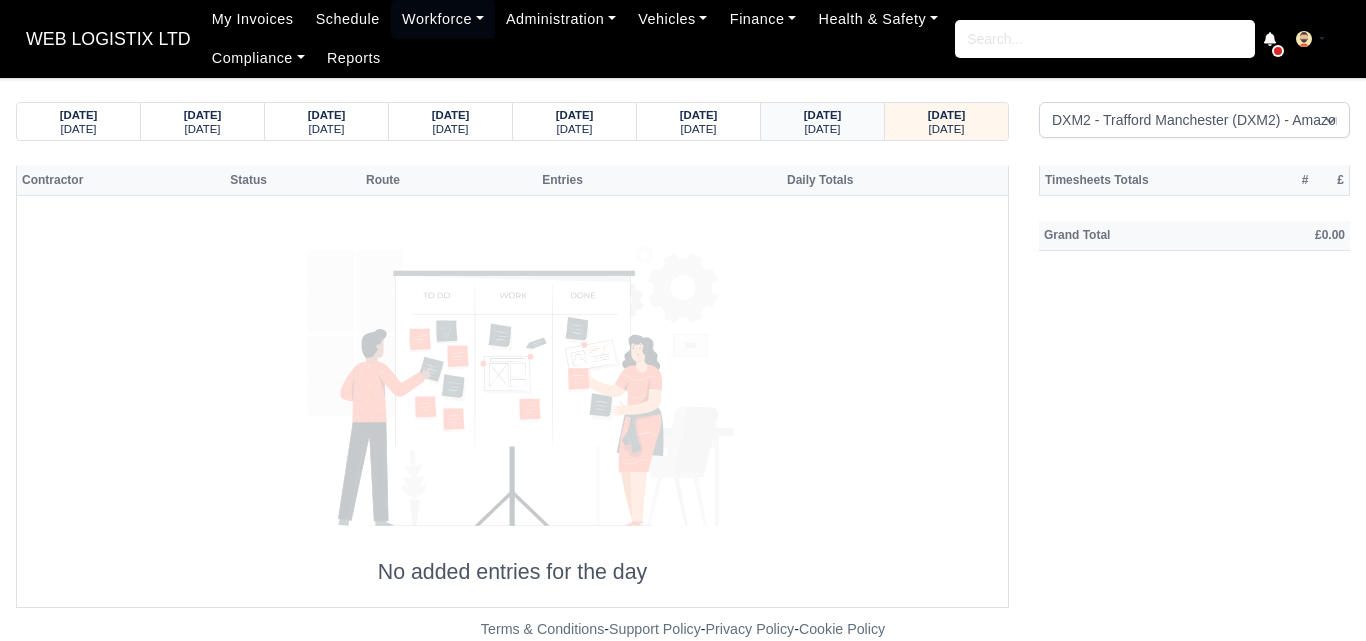 click on "[DATE]" at bounding box center [823, 115] 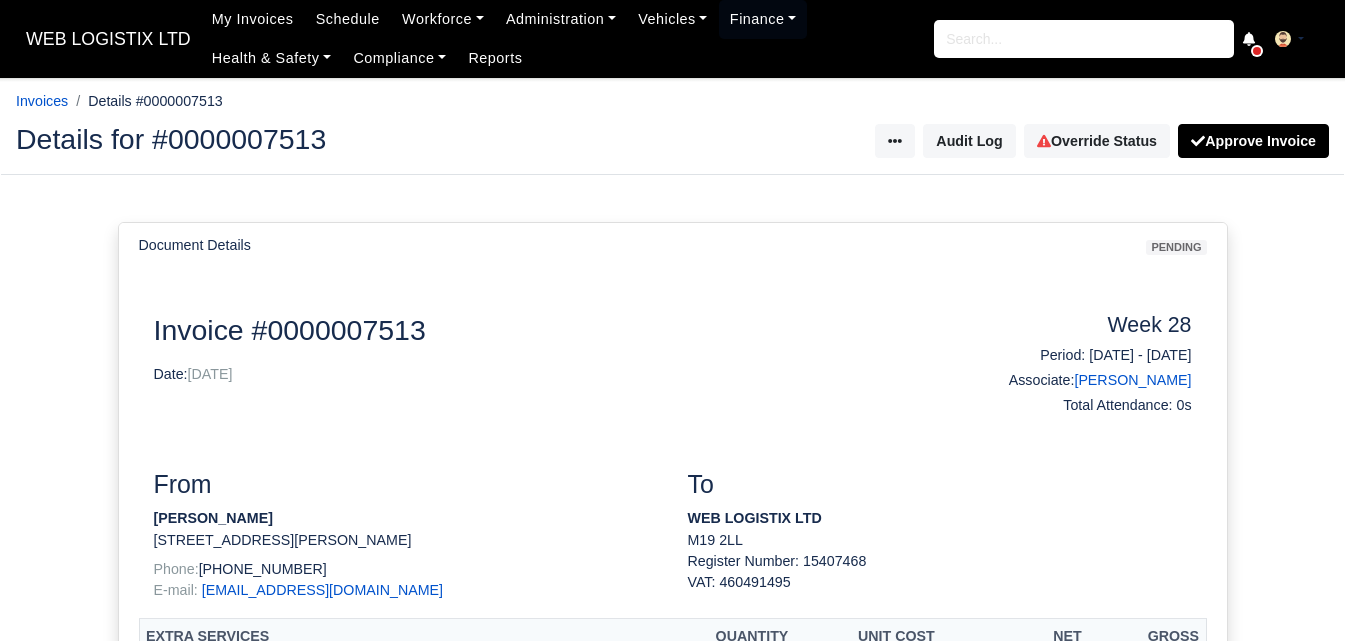 scroll, scrollTop: 500, scrollLeft: 0, axis: vertical 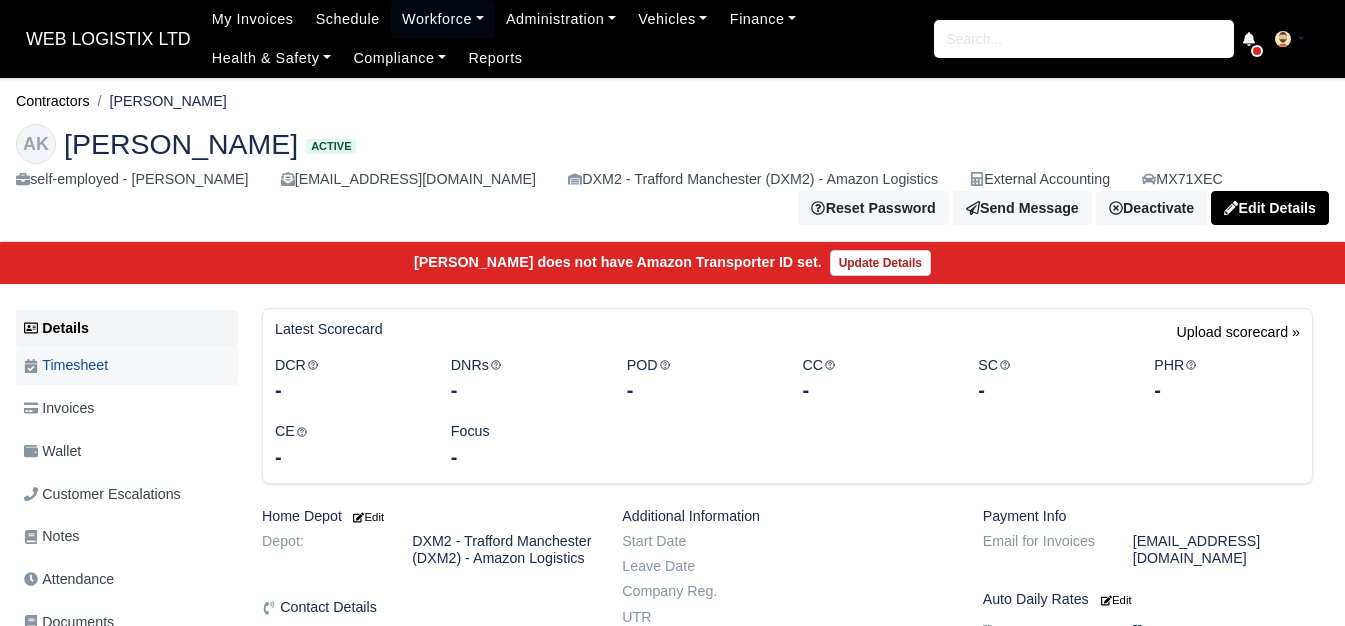 click on "Timesheet" at bounding box center (127, 365) 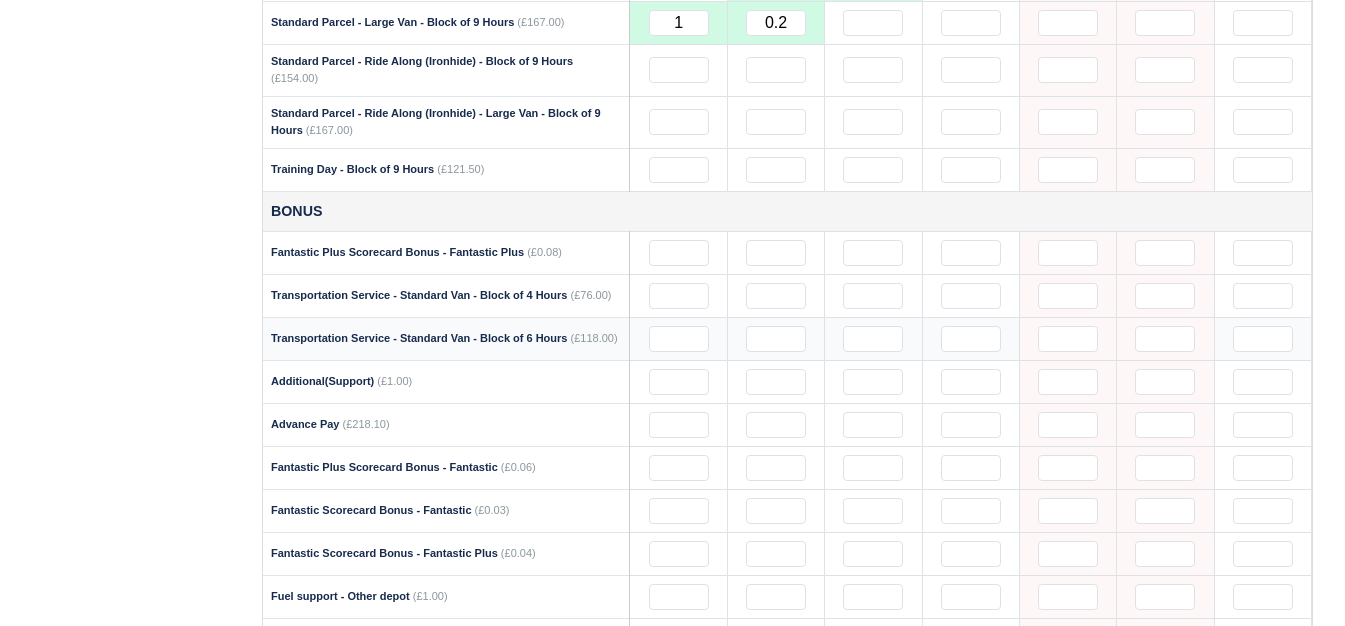 scroll, scrollTop: 2333, scrollLeft: 0, axis: vertical 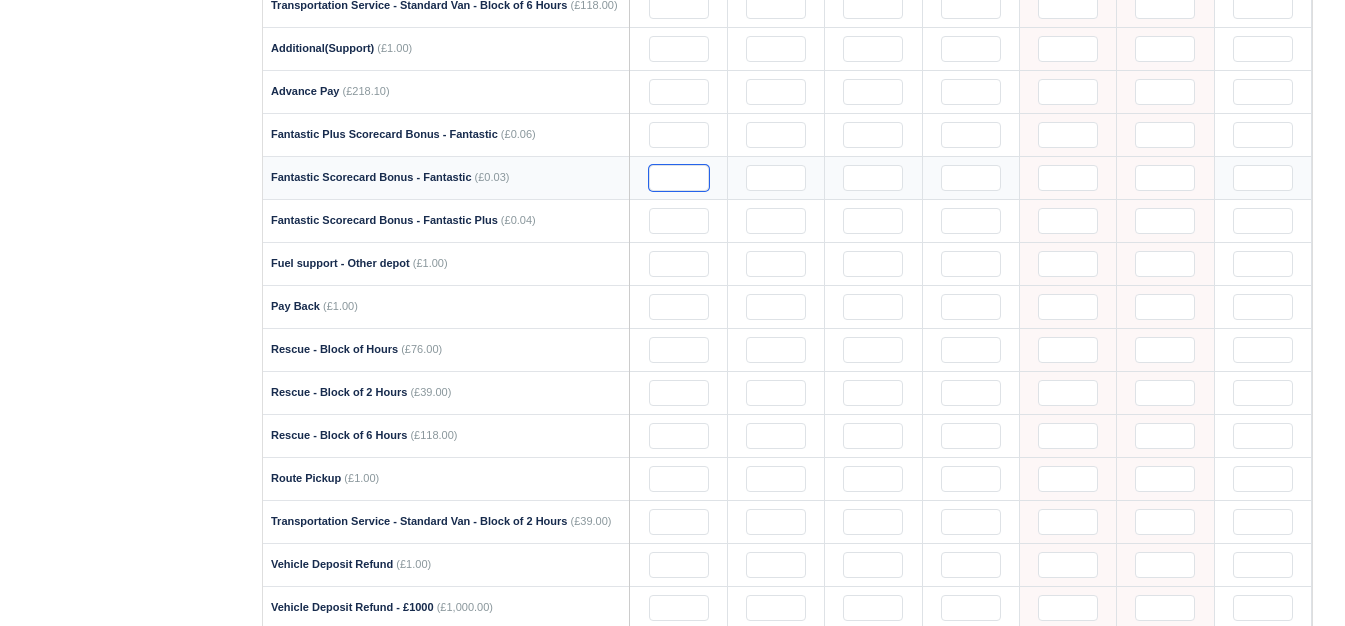 click at bounding box center [679, 178] 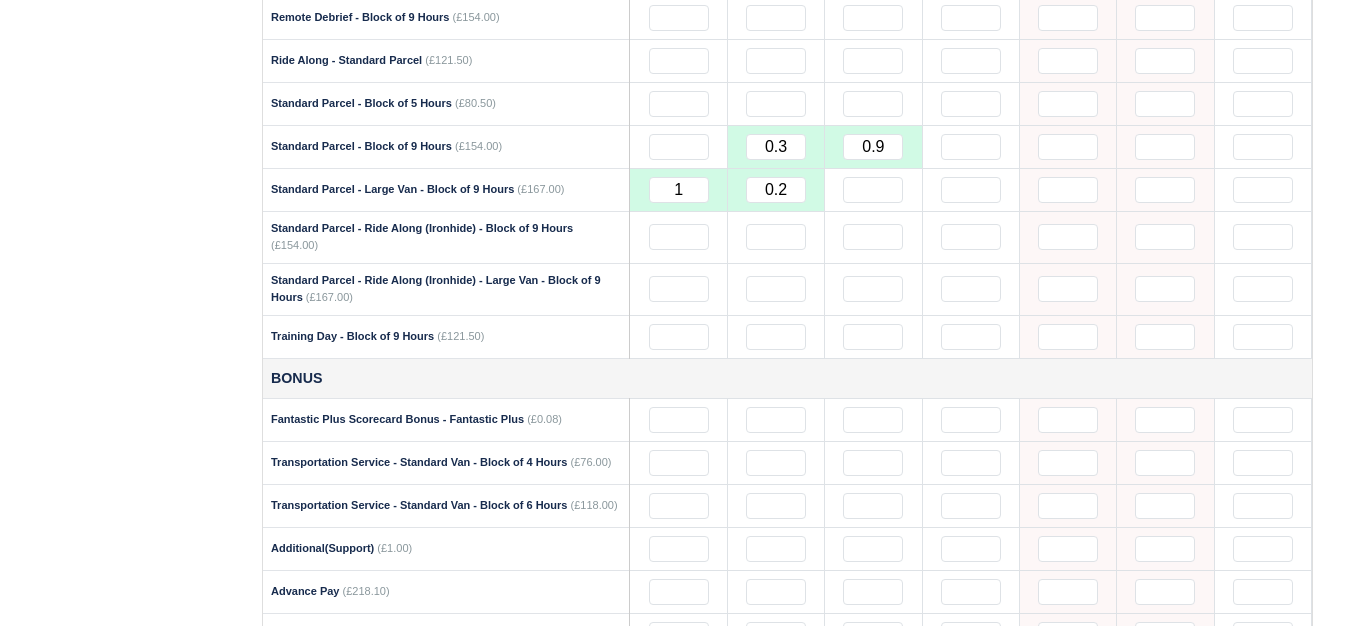 type 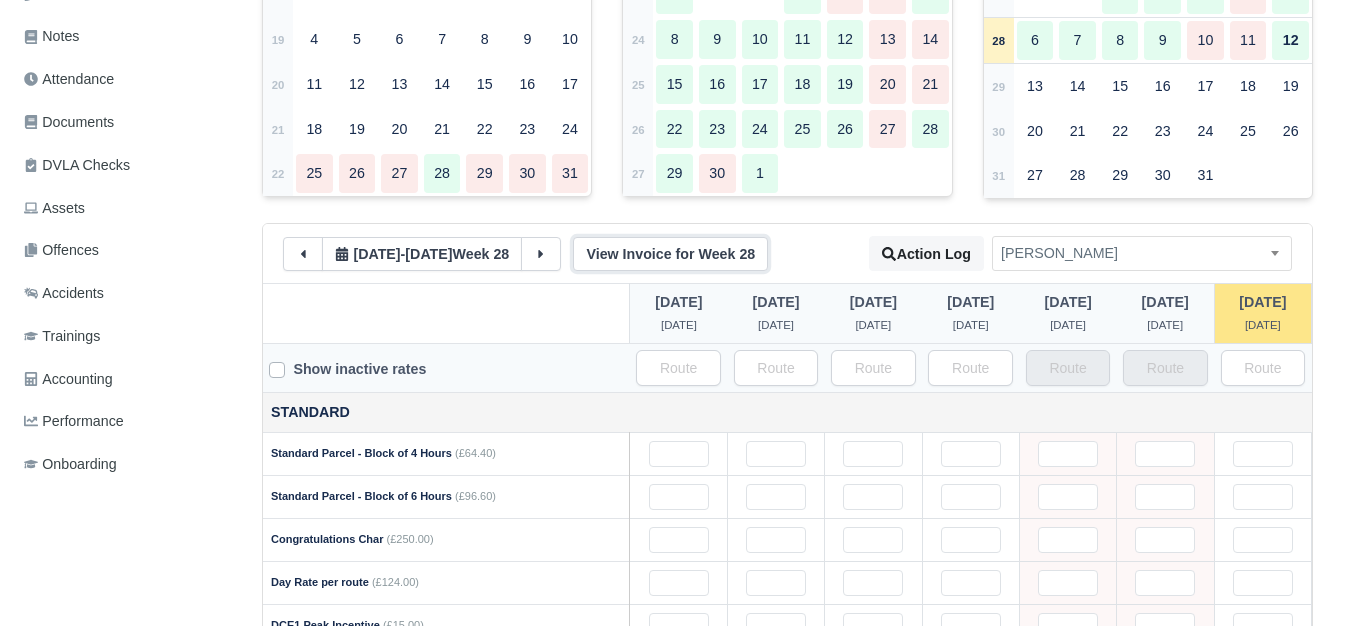 click on "View Invoice for Week 28" at bounding box center [670, 254] 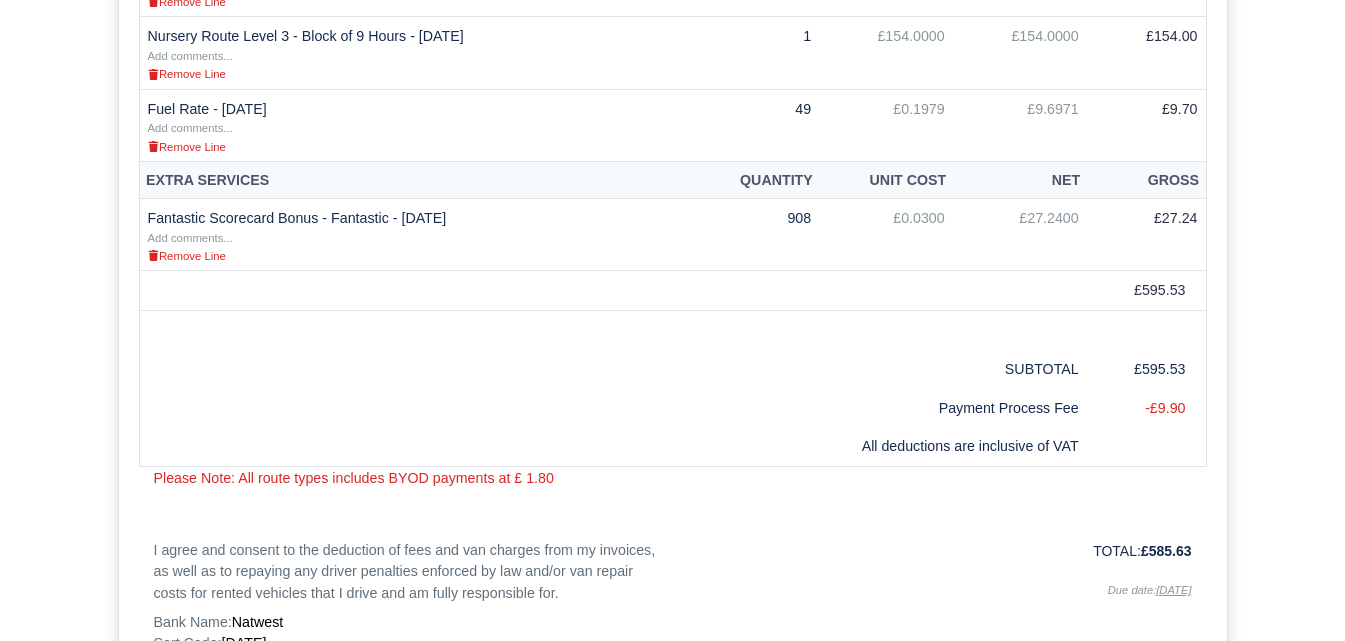 scroll, scrollTop: 1167, scrollLeft: 0, axis: vertical 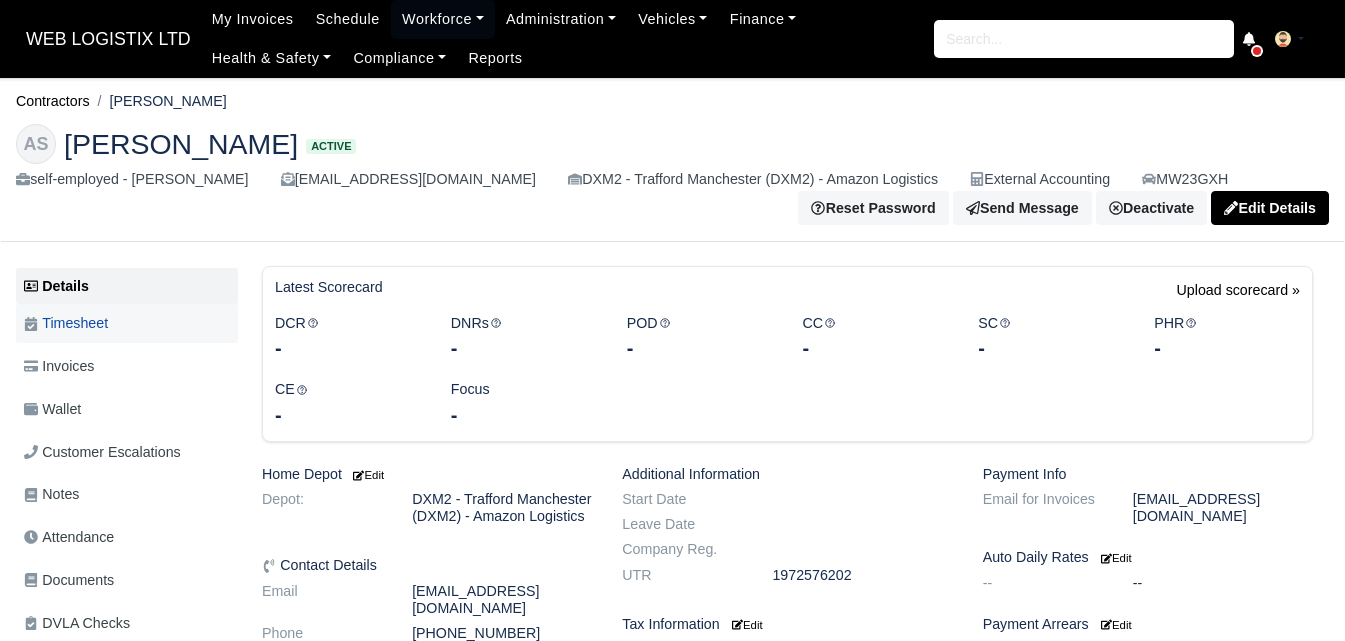 click on "Timesheet" at bounding box center [127, 323] 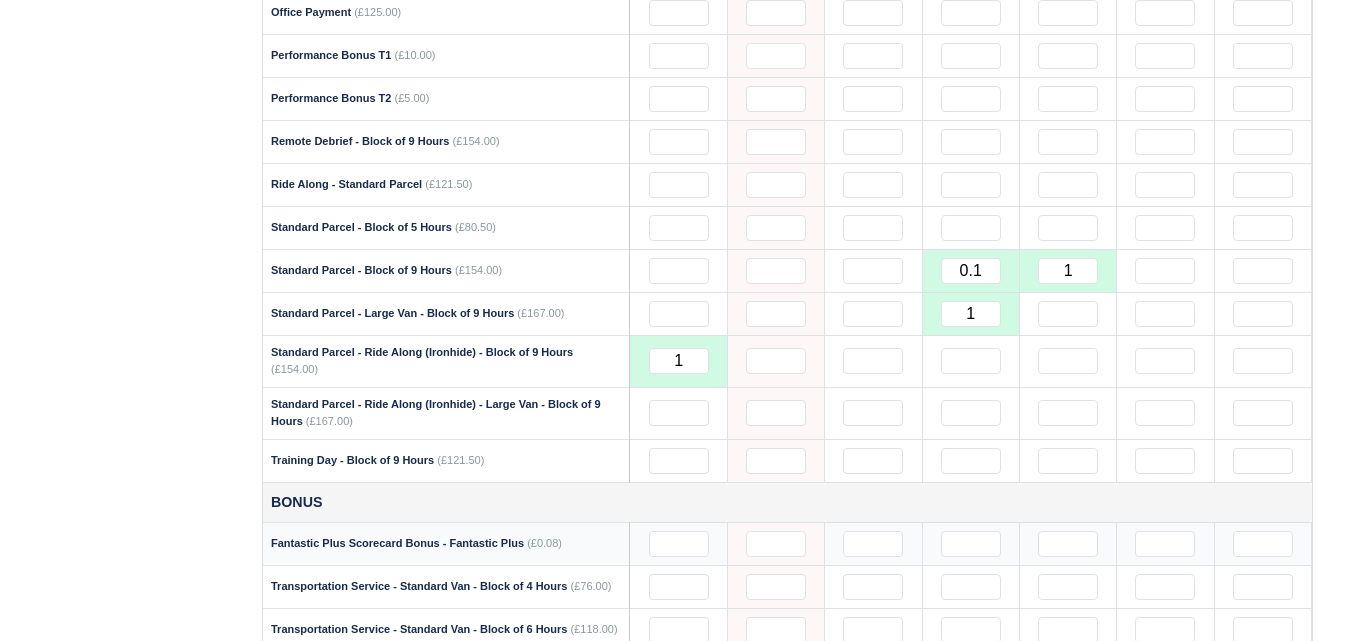scroll, scrollTop: 2167, scrollLeft: 0, axis: vertical 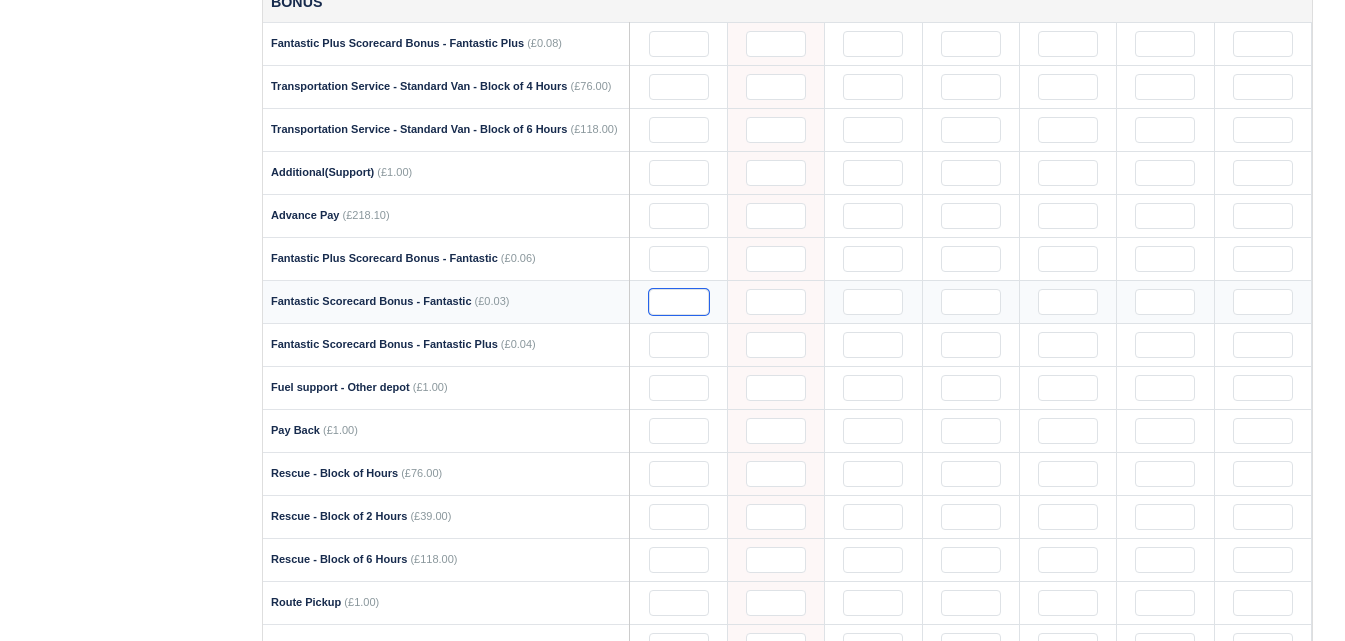 click at bounding box center (679, 302) 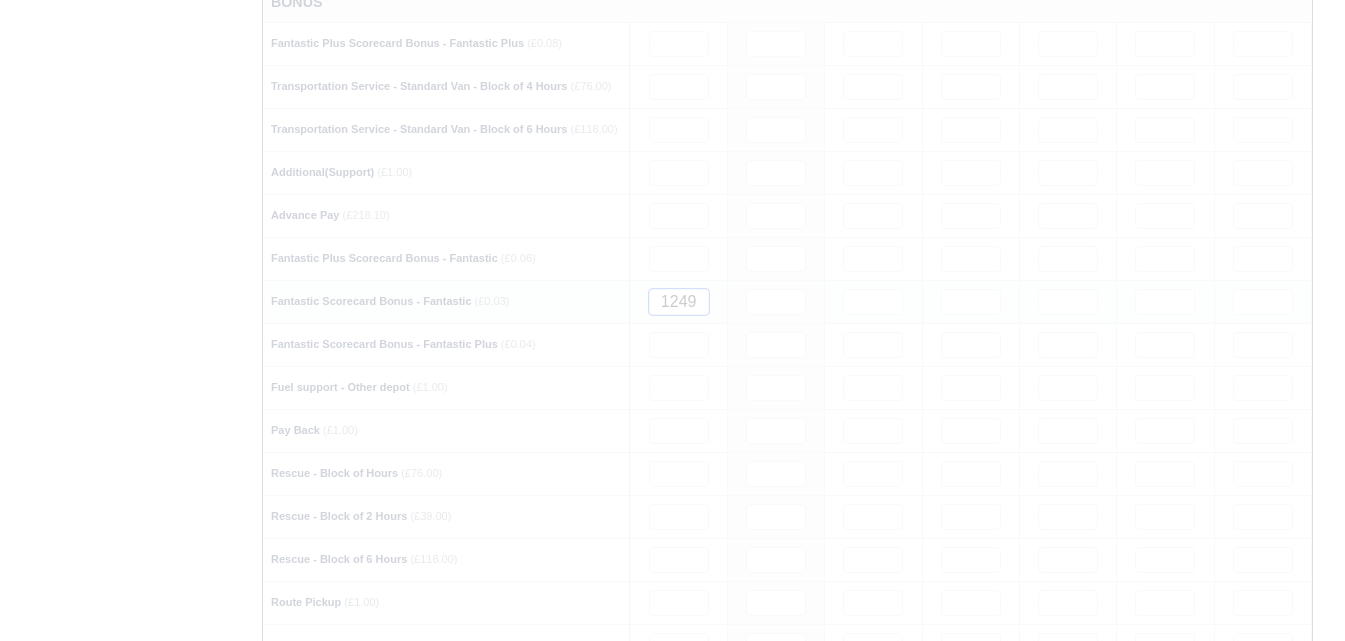 type 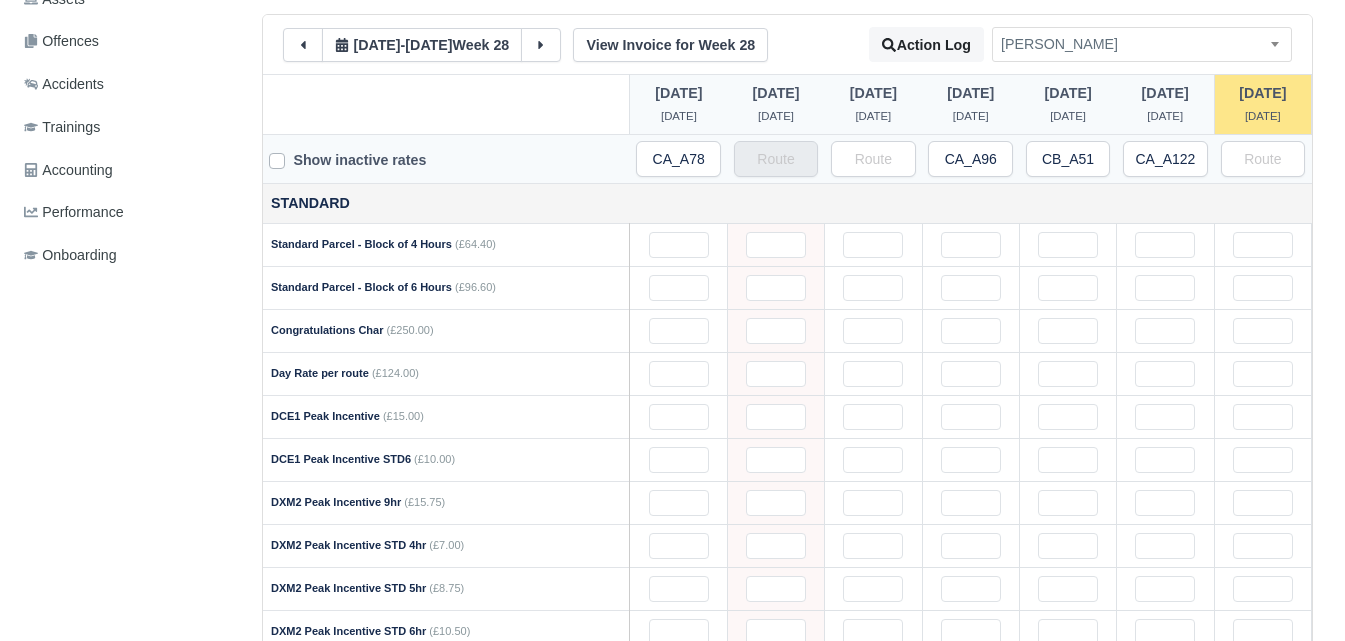 scroll, scrollTop: 333, scrollLeft: 0, axis: vertical 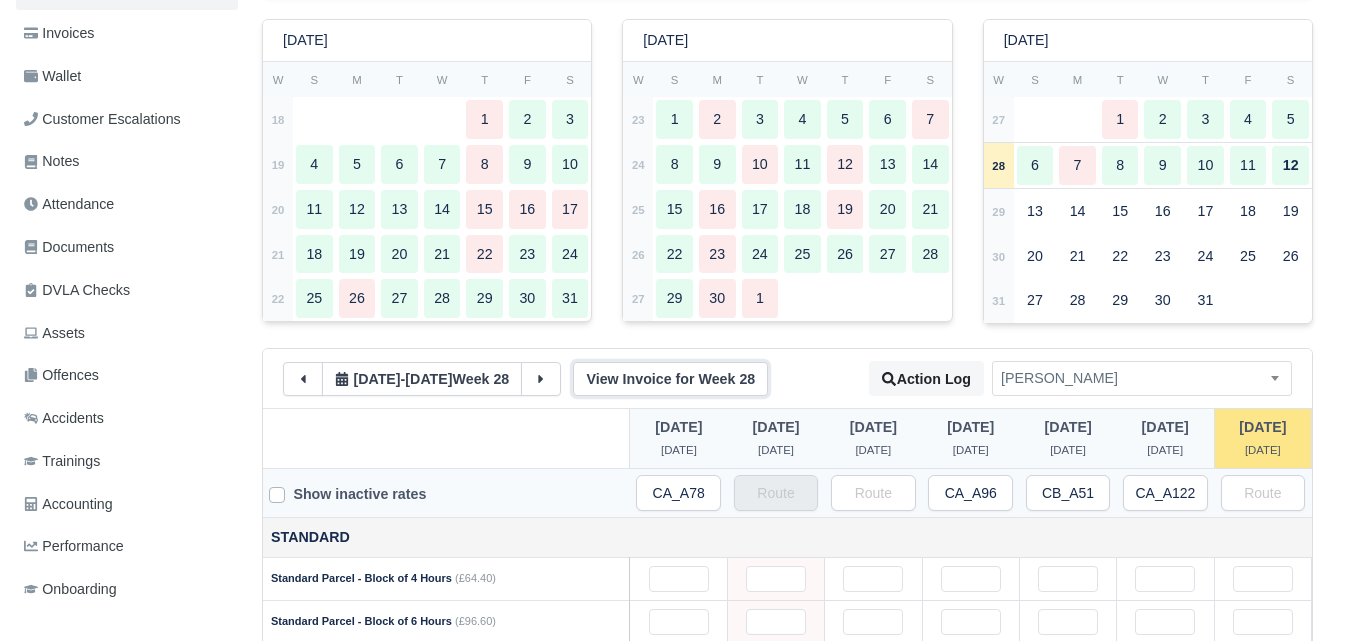 click on "View Invoice for Week 28" at bounding box center (670, 379) 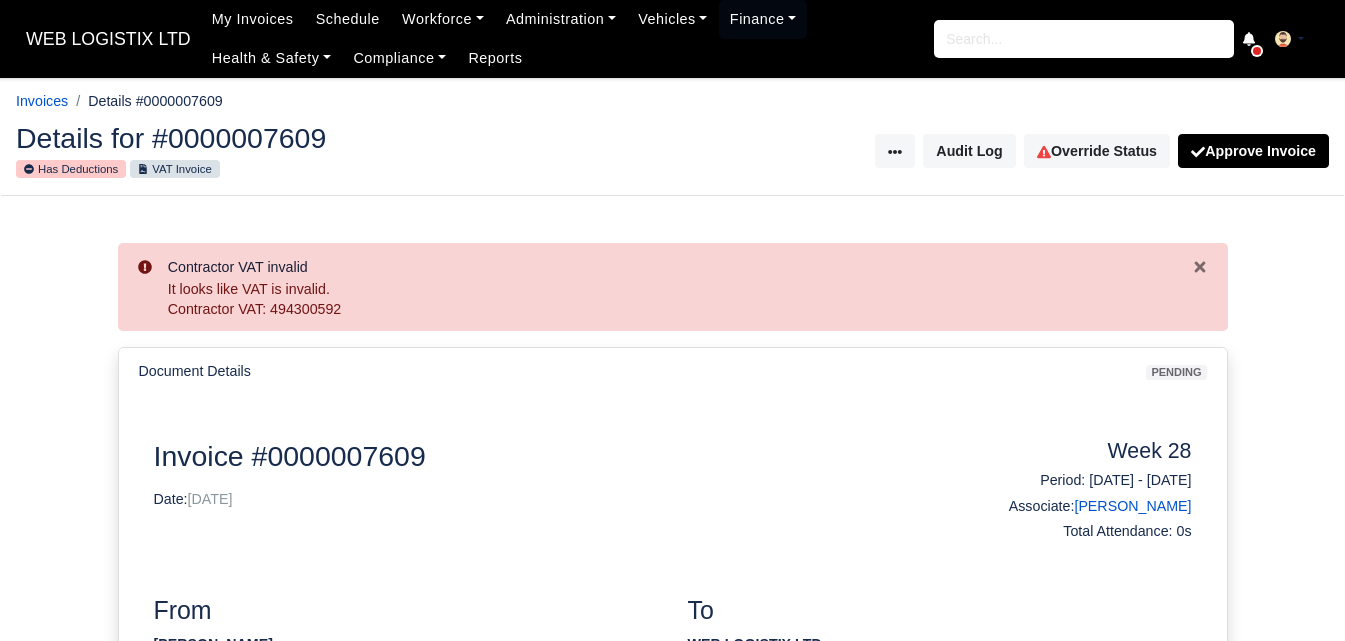 scroll, scrollTop: 1000, scrollLeft: 0, axis: vertical 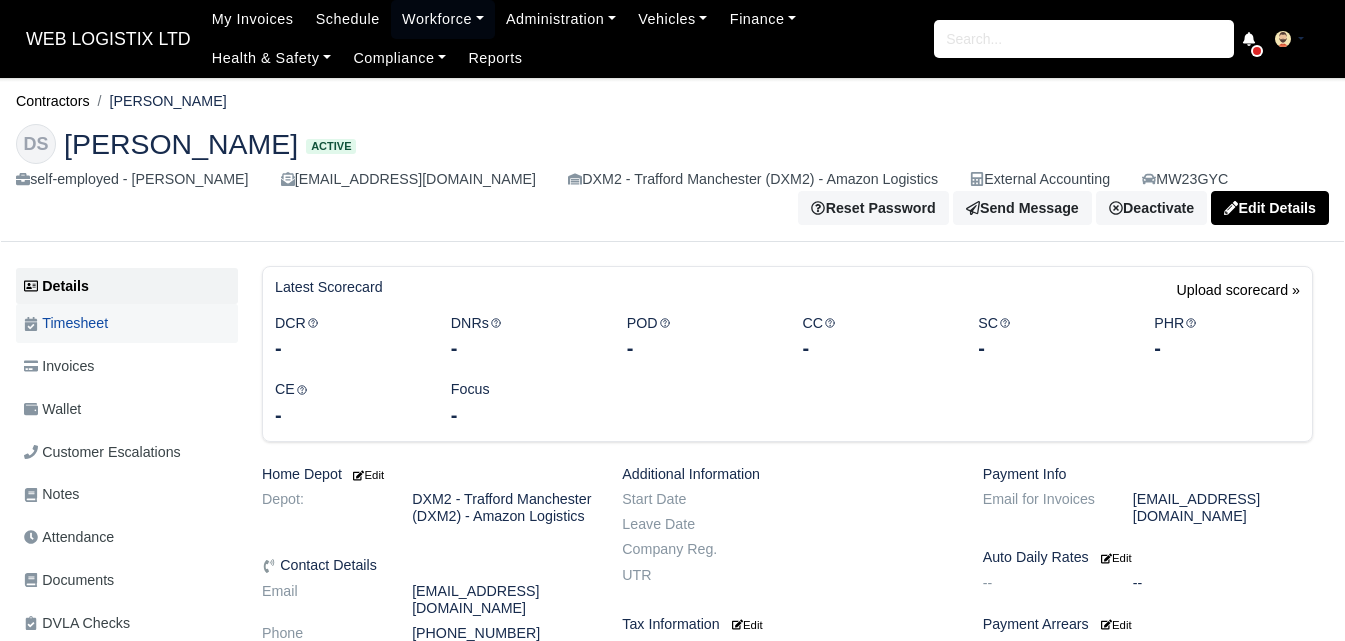 click on "Timesheet" at bounding box center [66, 323] 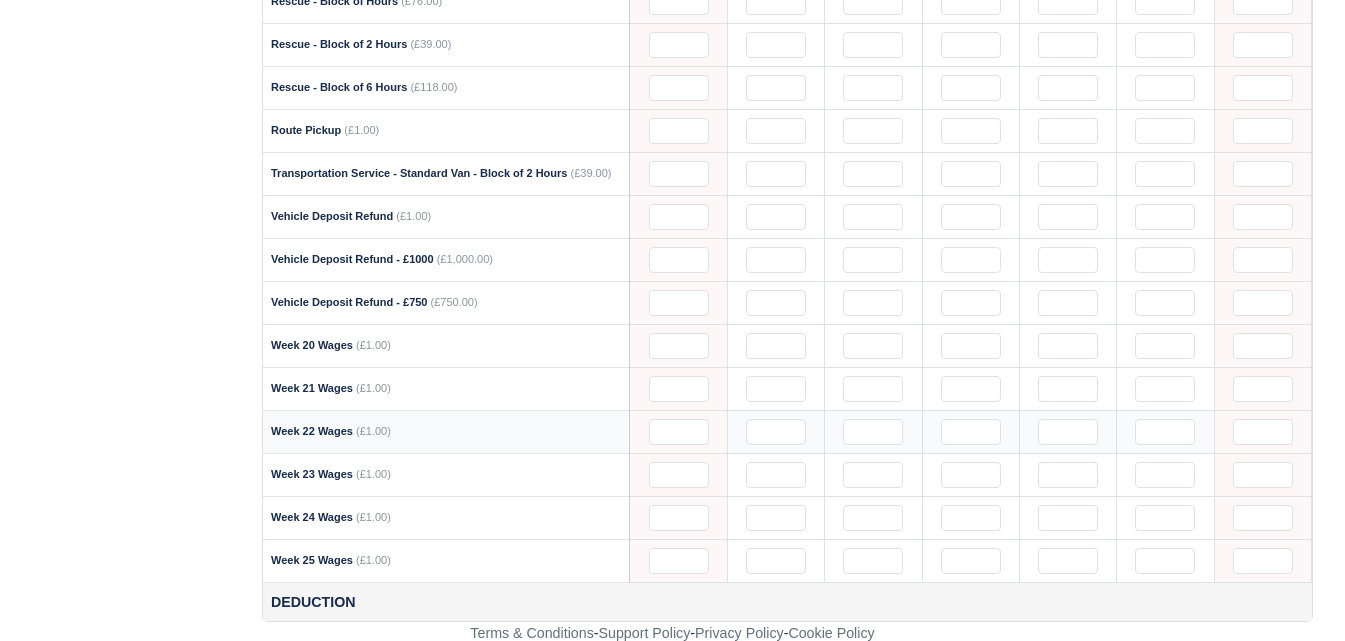 scroll, scrollTop: 2139, scrollLeft: 0, axis: vertical 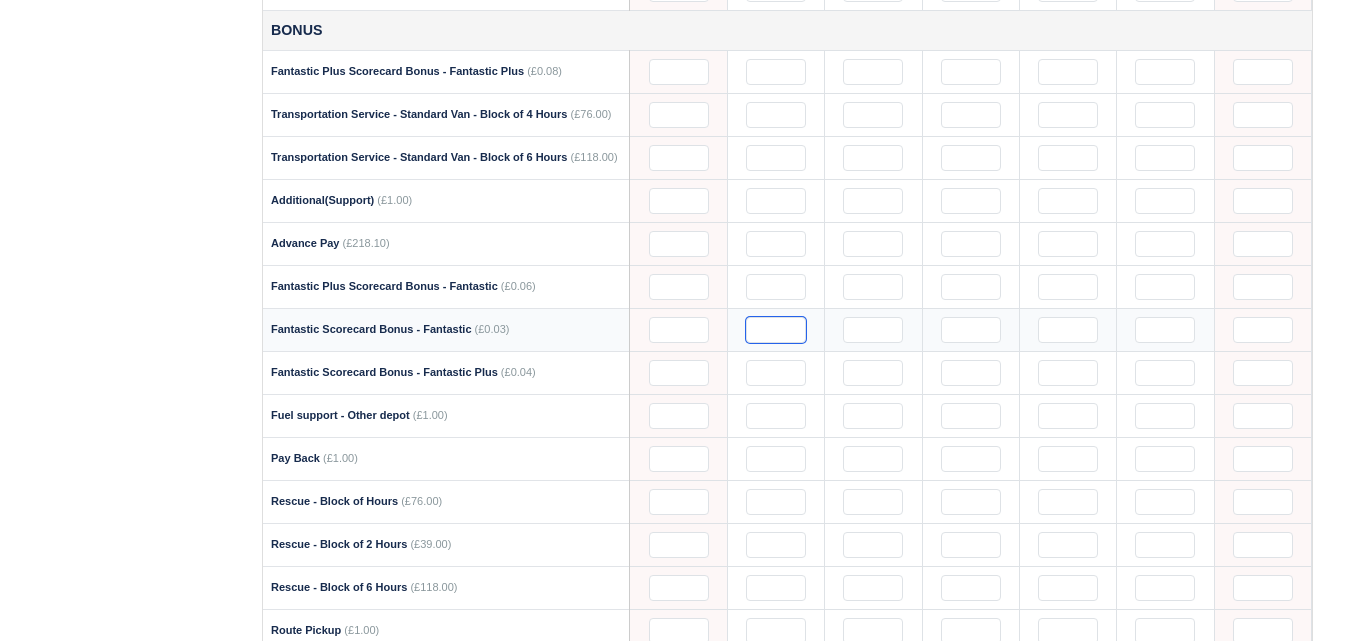 click at bounding box center [776, 330] 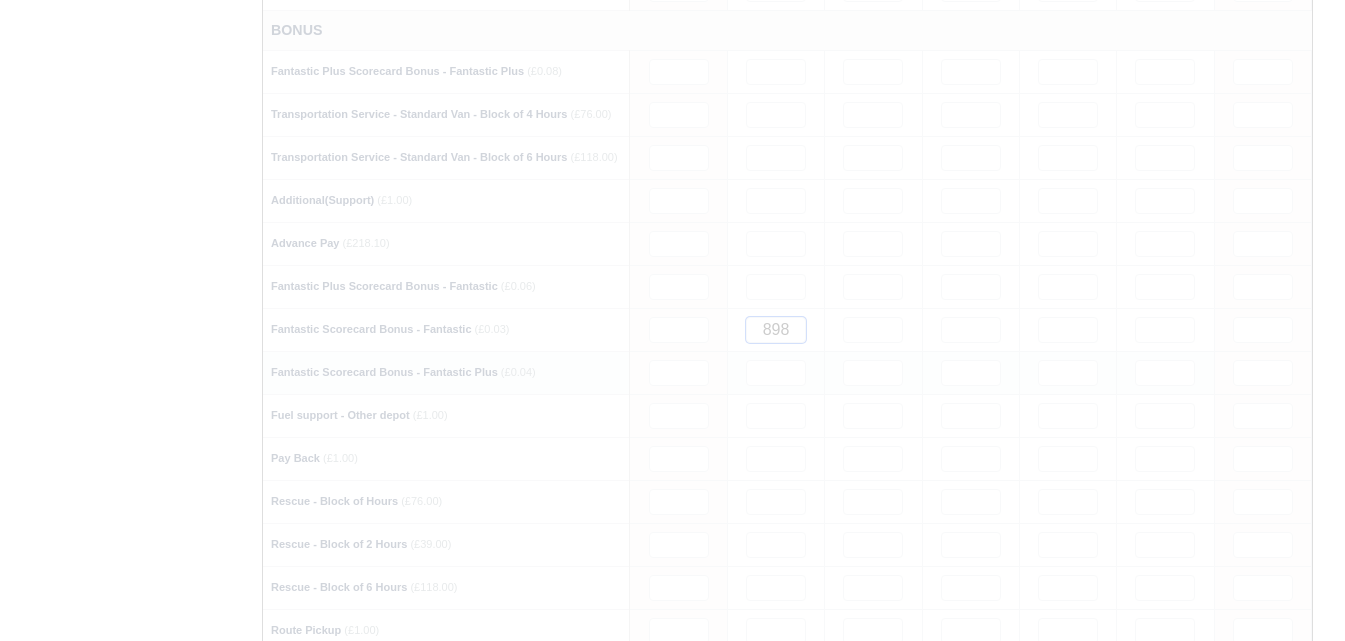 type 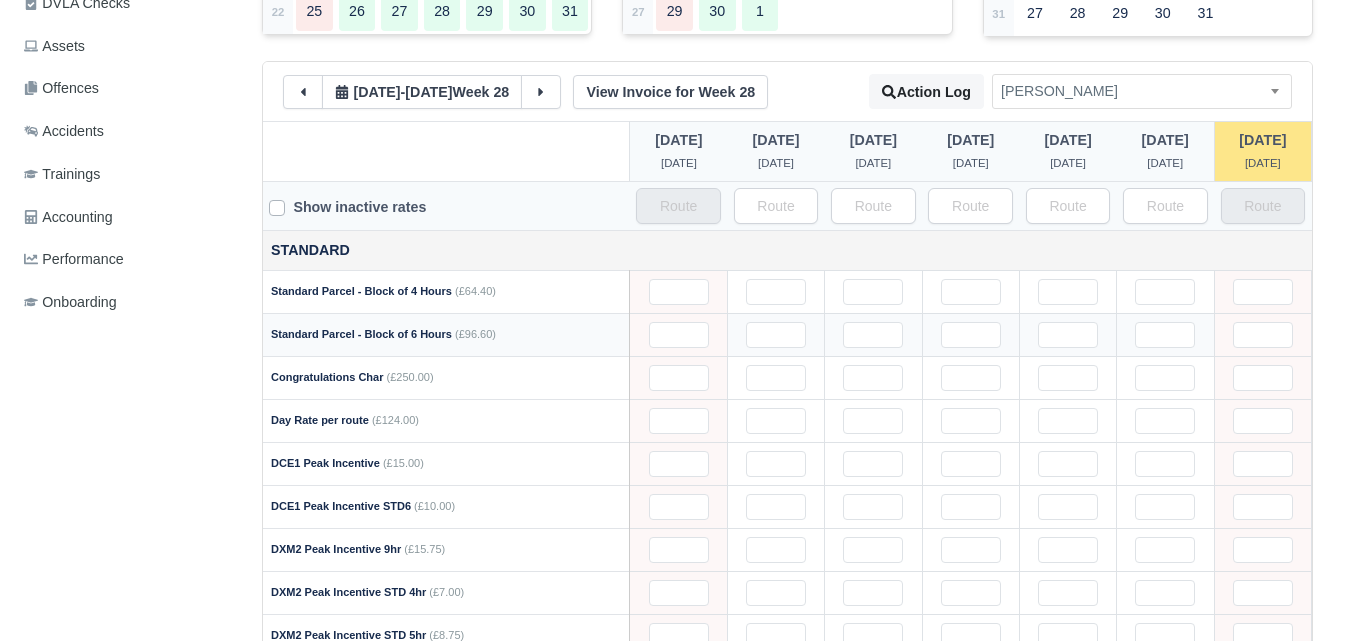scroll, scrollTop: 500, scrollLeft: 0, axis: vertical 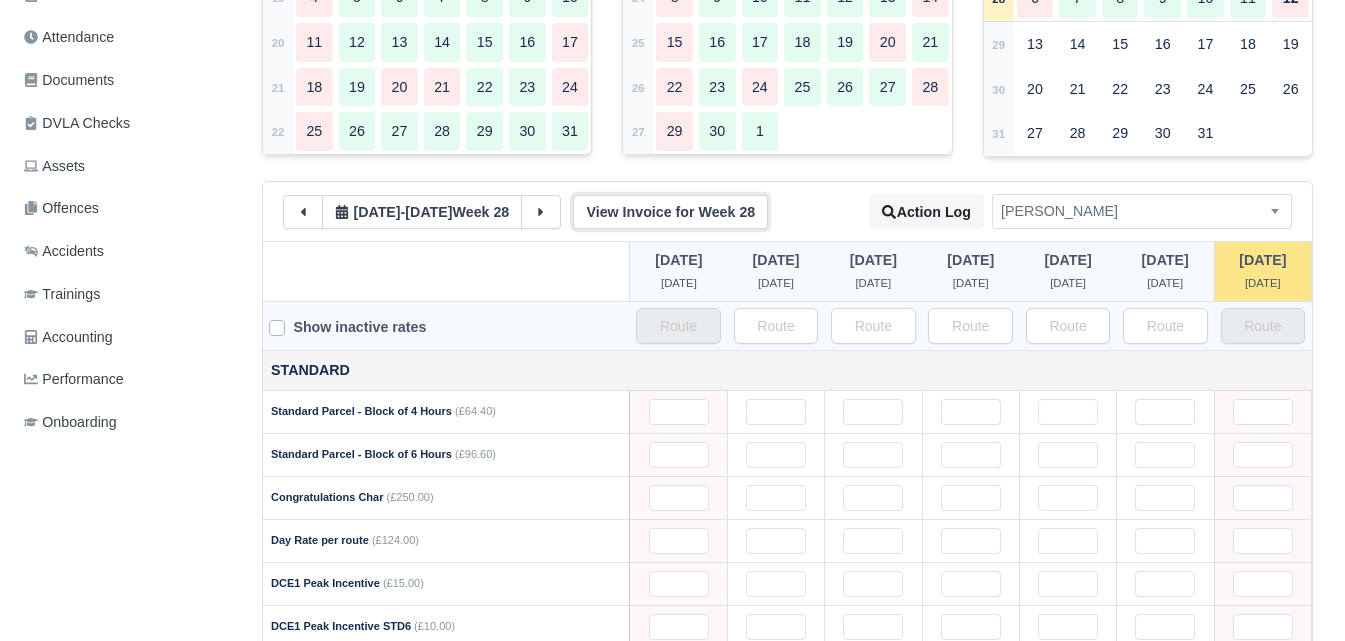 click on "View Invoice for Week 28" at bounding box center (670, 212) 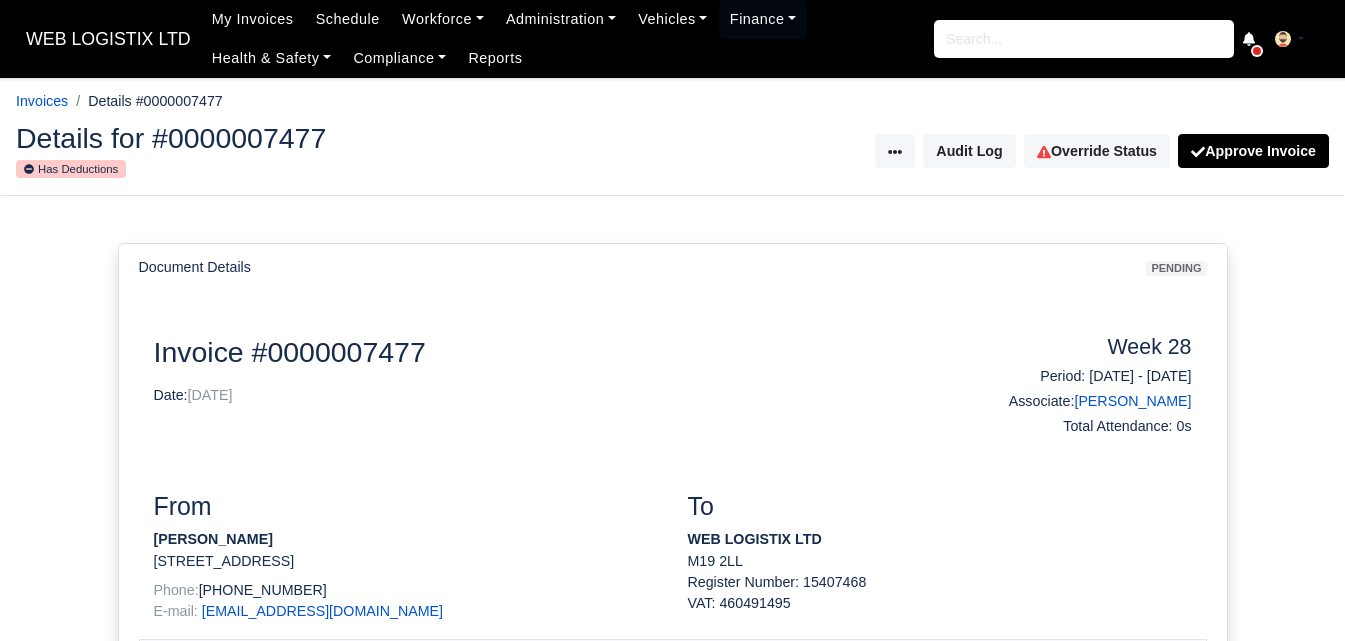 scroll, scrollTop: 1167, scrollLeft: 0, axis: vertical 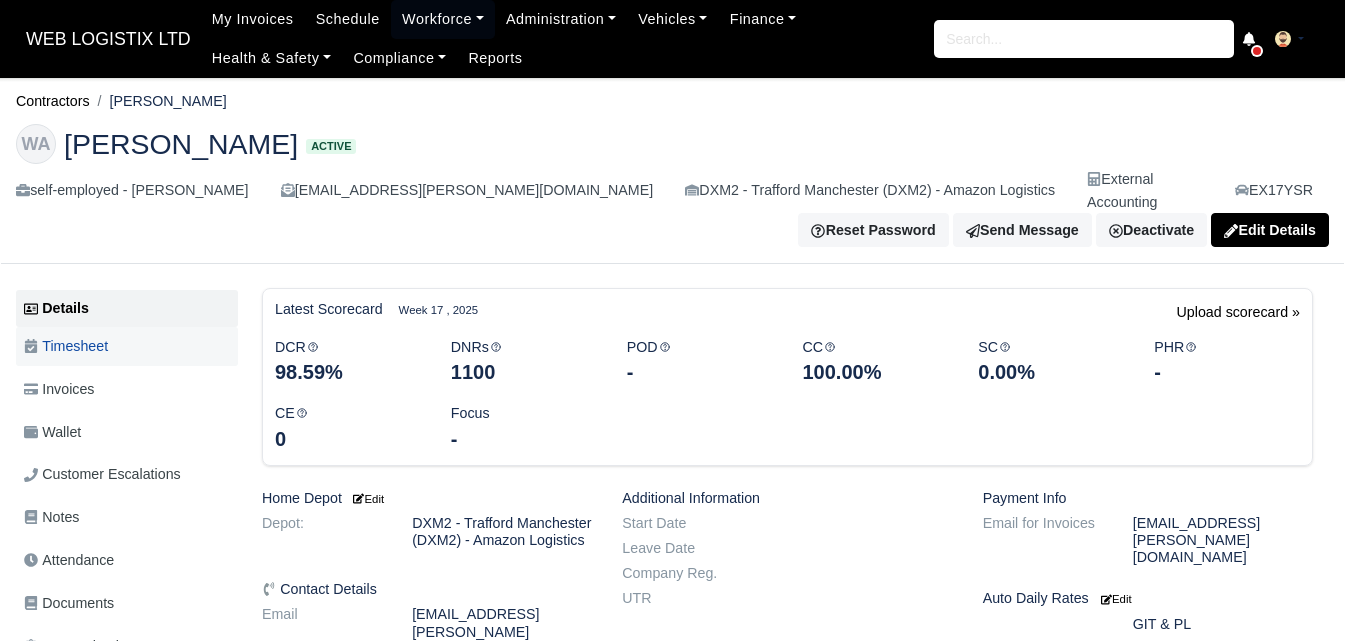 click on "Timesheet" at bounding box center [66, 346] 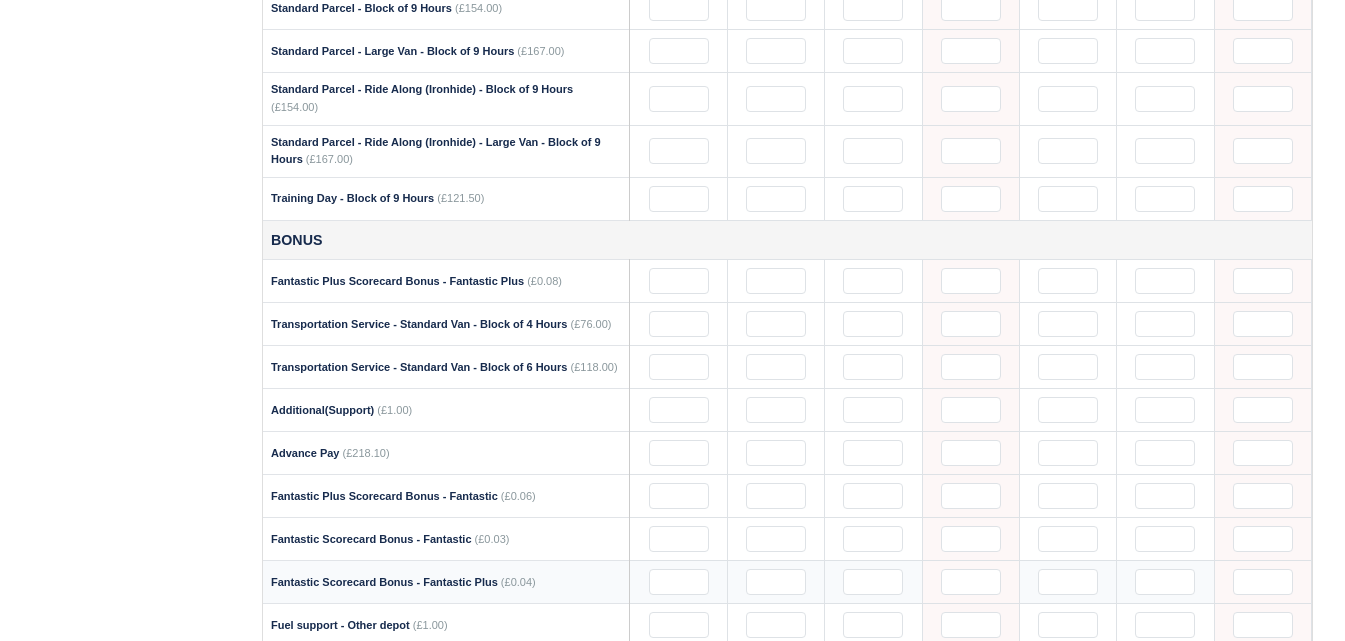 scroll, scrollTop: 2000, scrollLeft: 0, axis: vertical 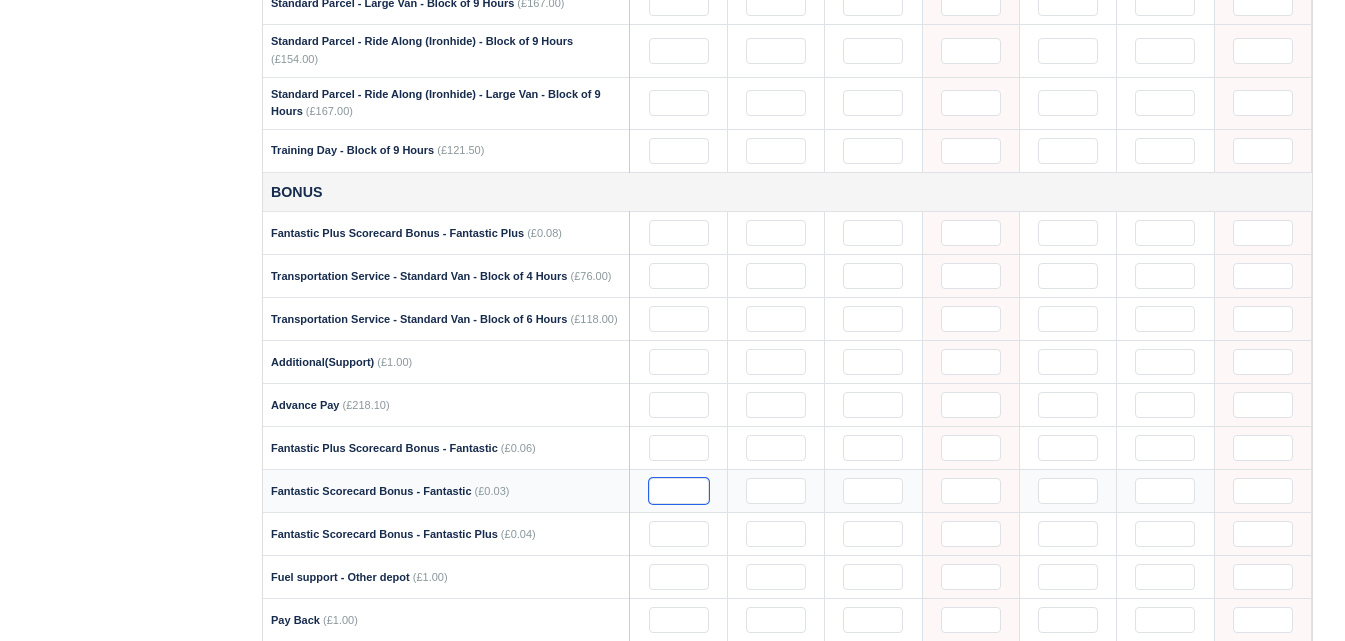 click at bounding box center [679, 491] 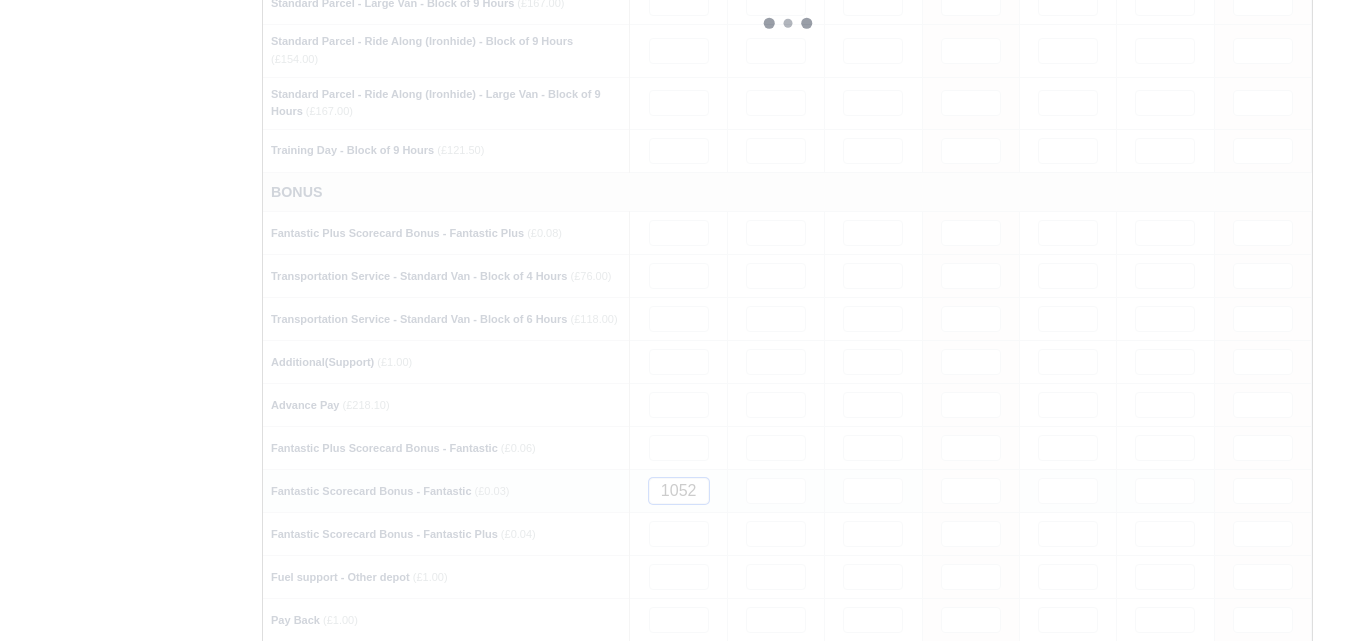 type 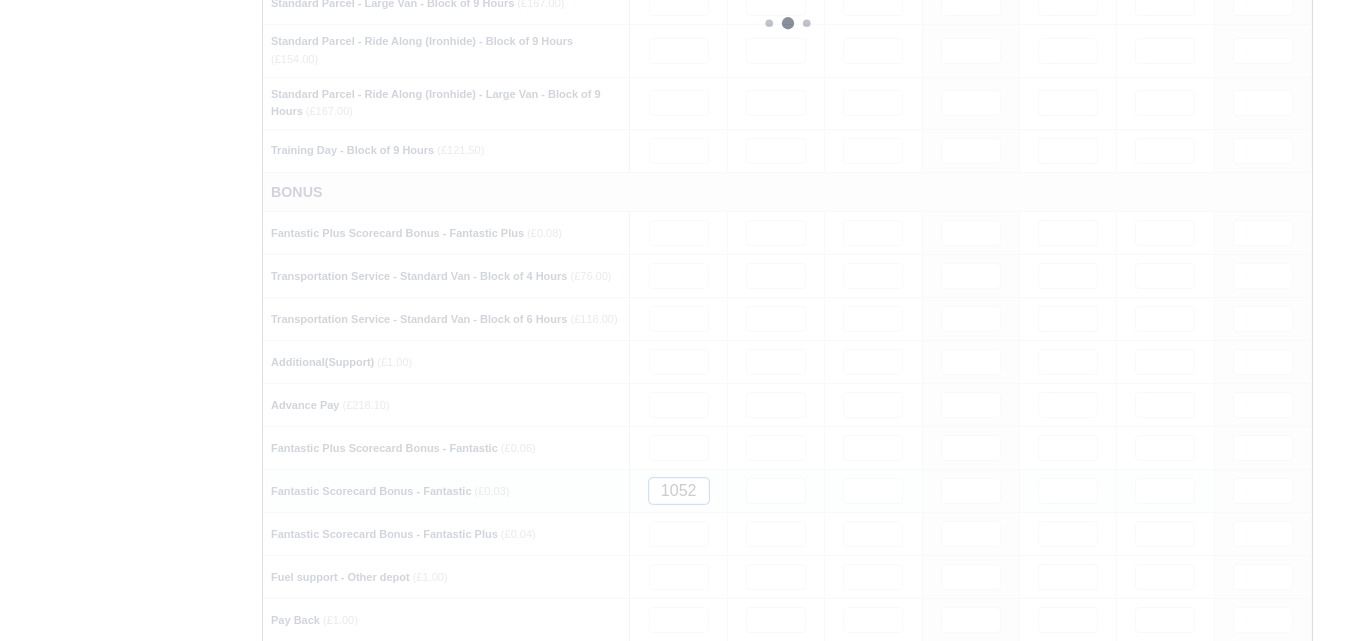type 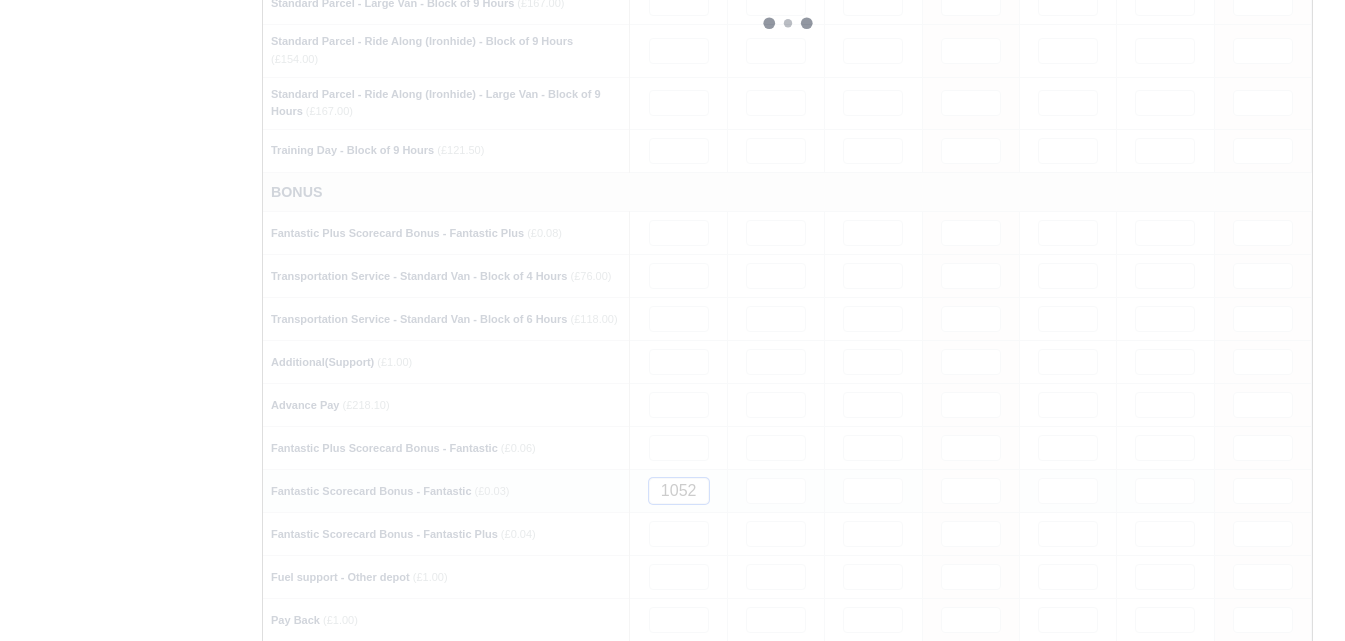 type 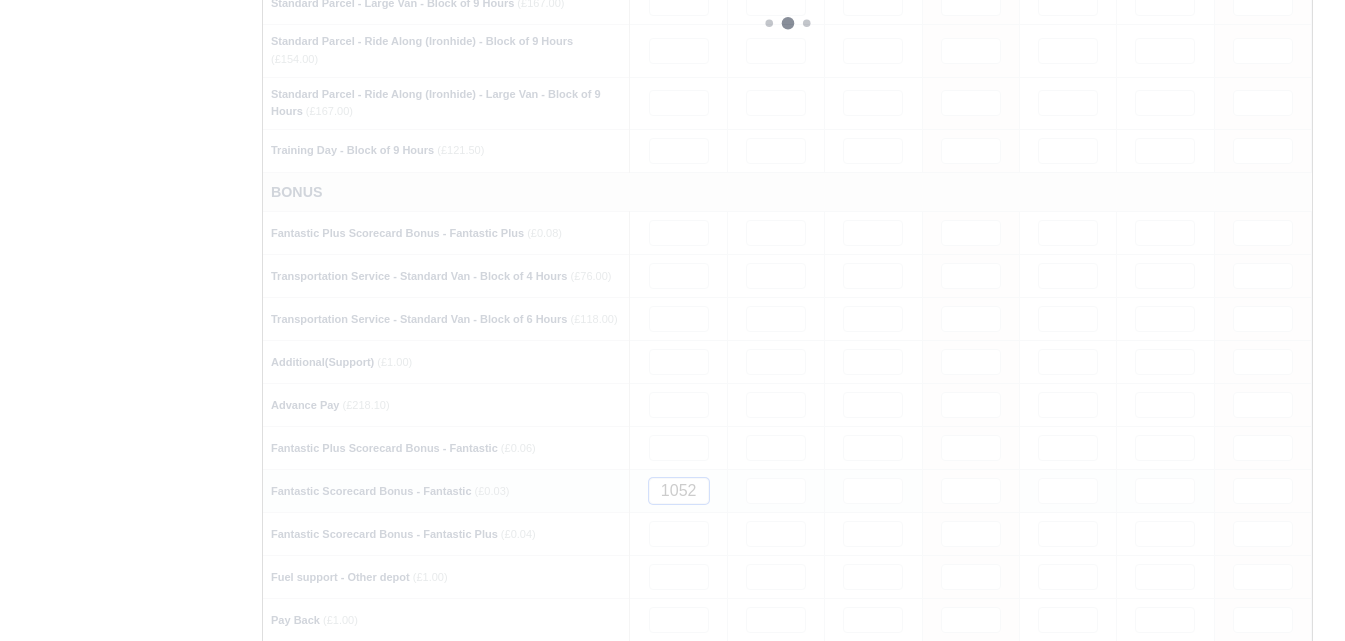 type 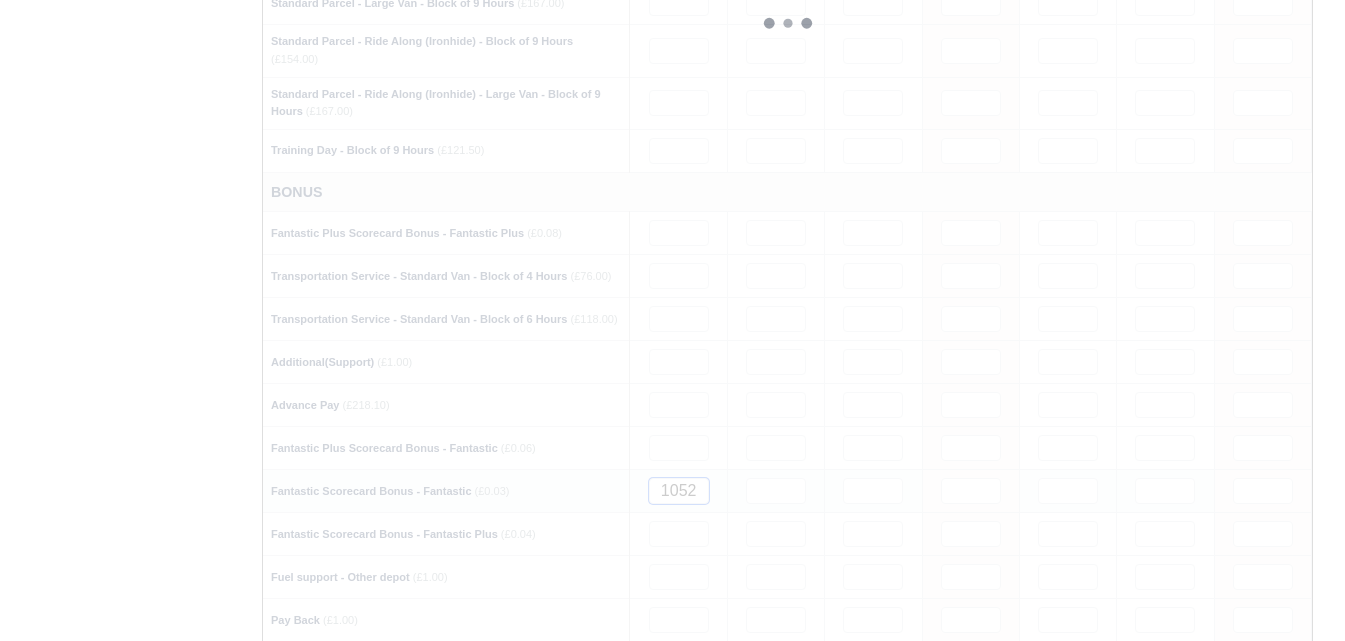 type 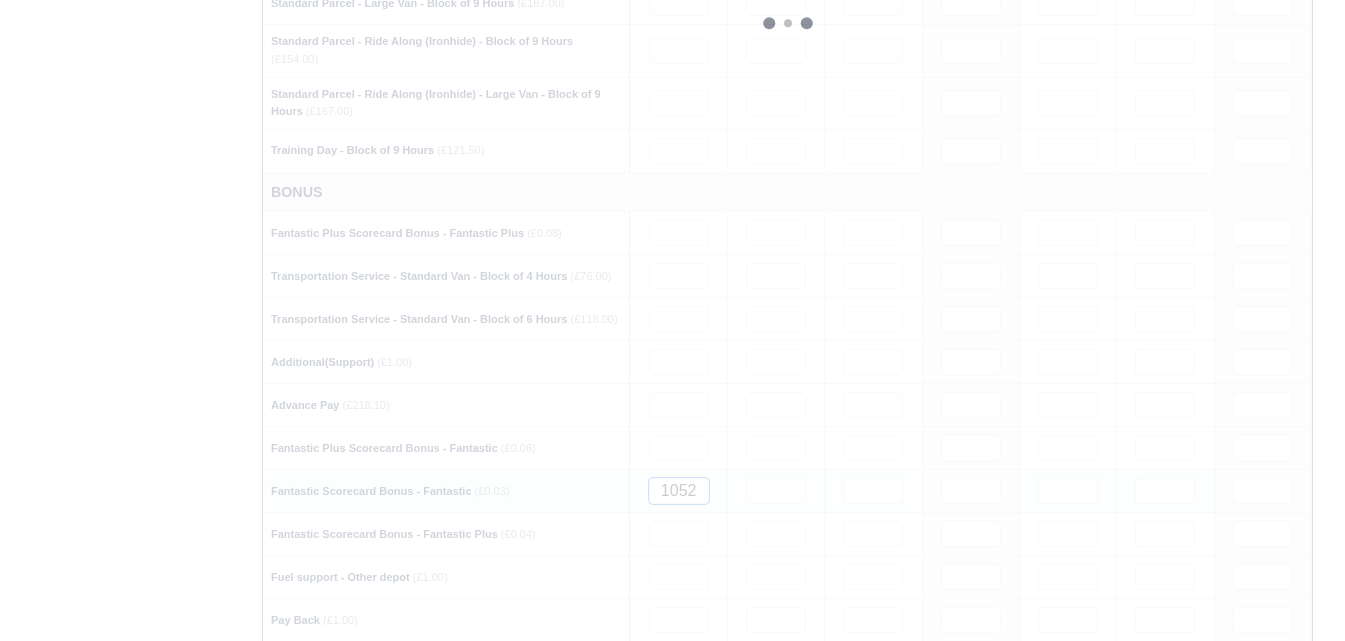 type 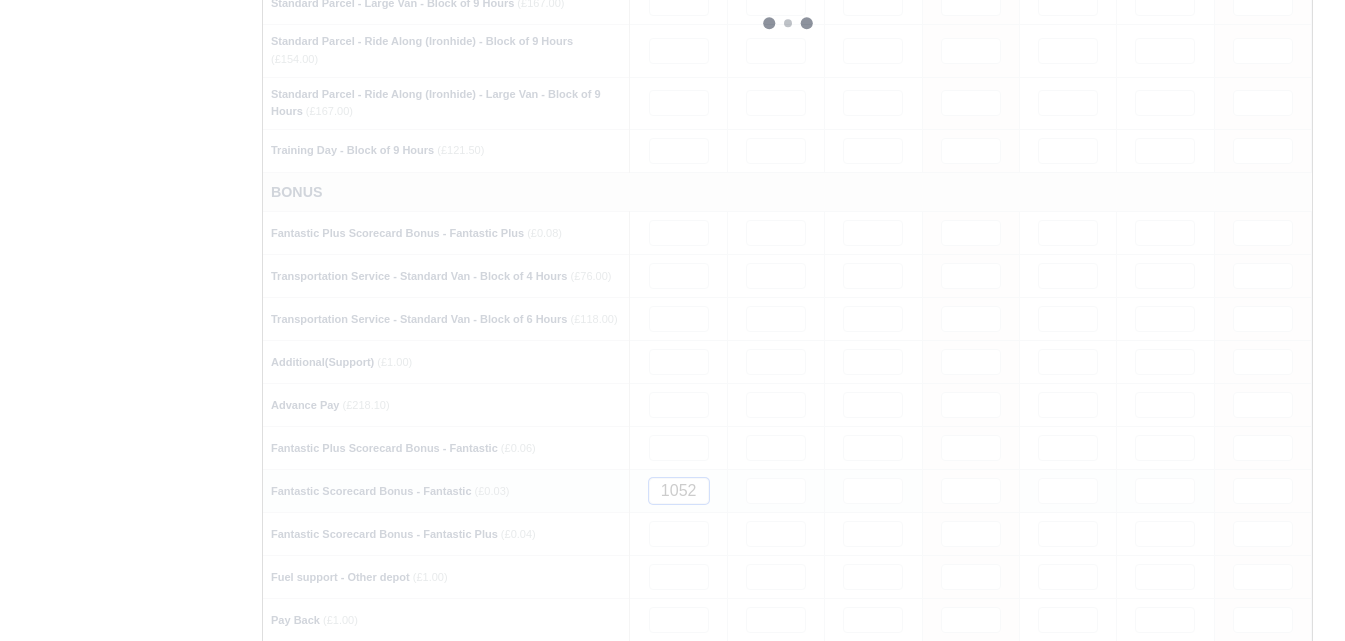 type 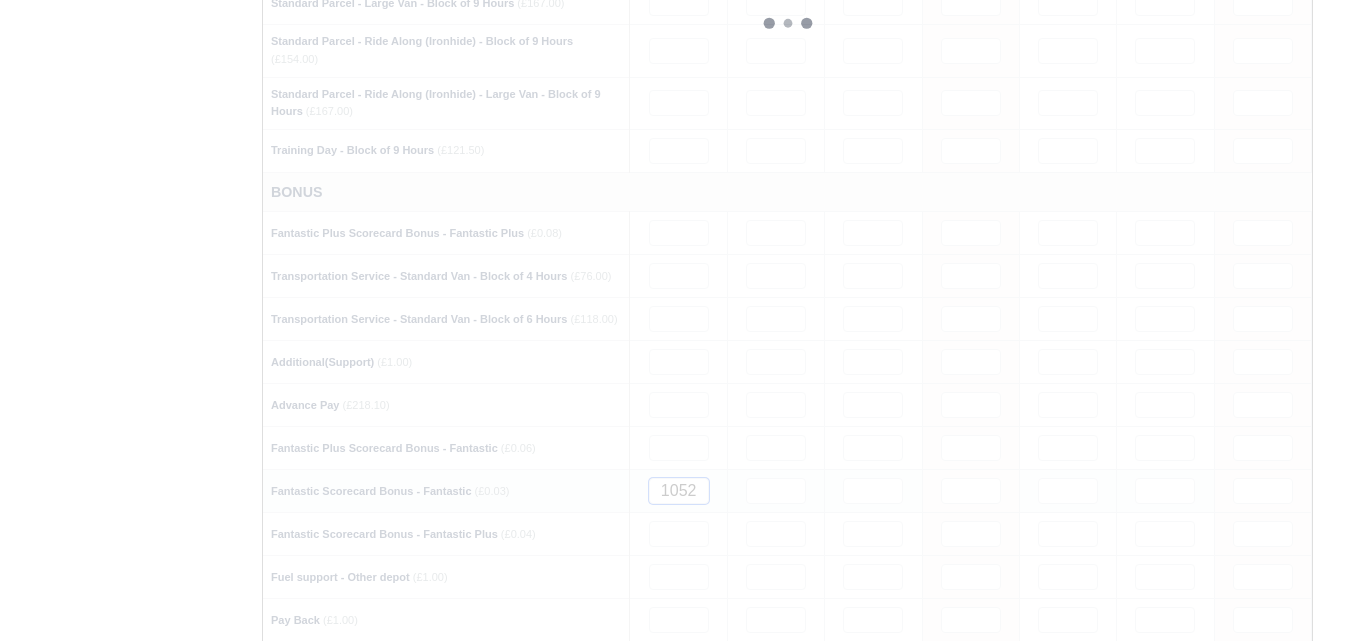 type 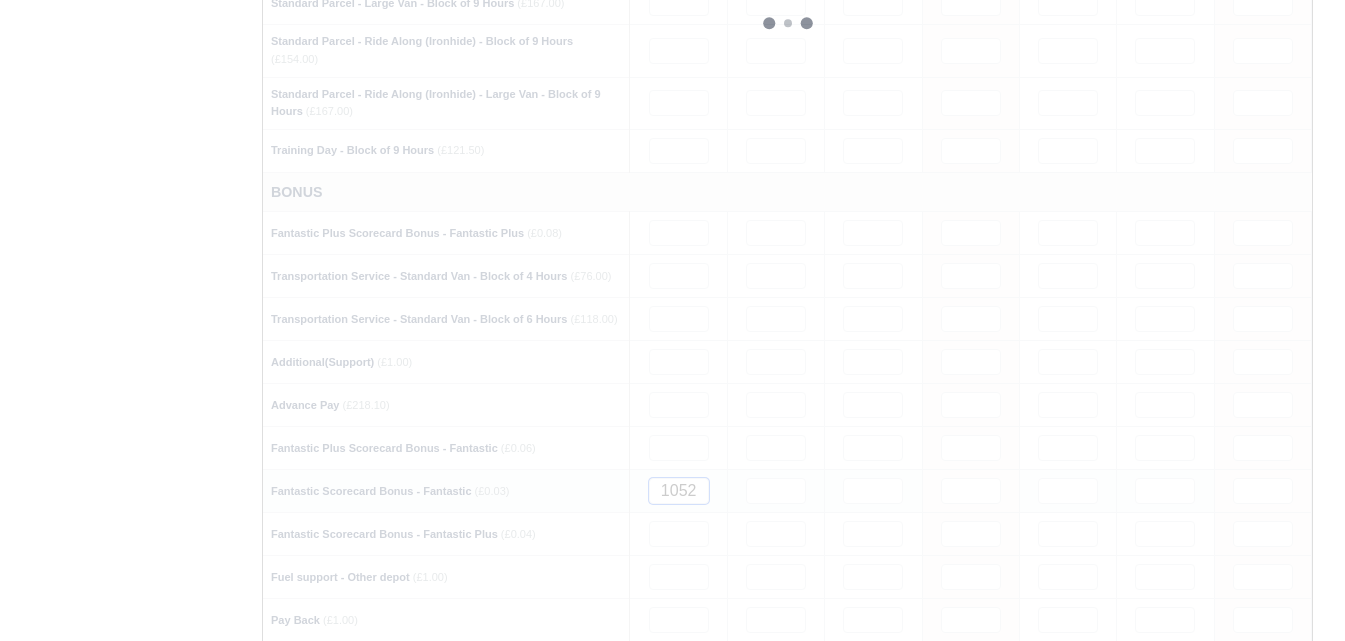 type 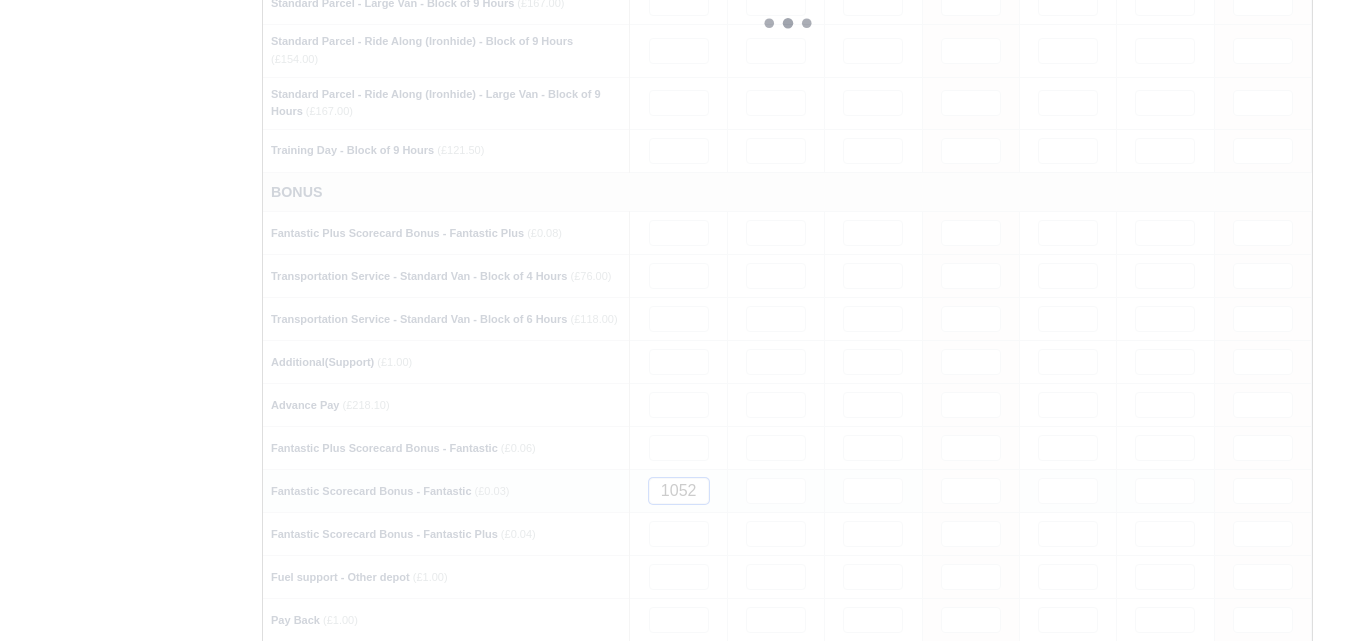 type 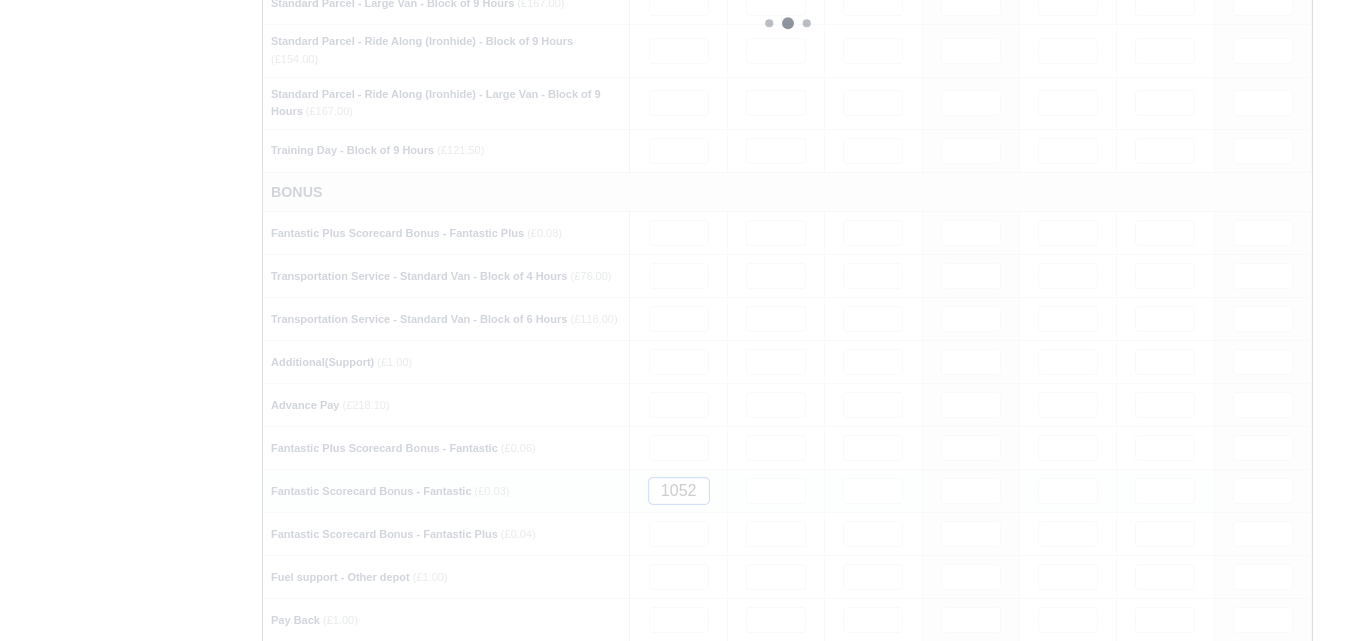 type 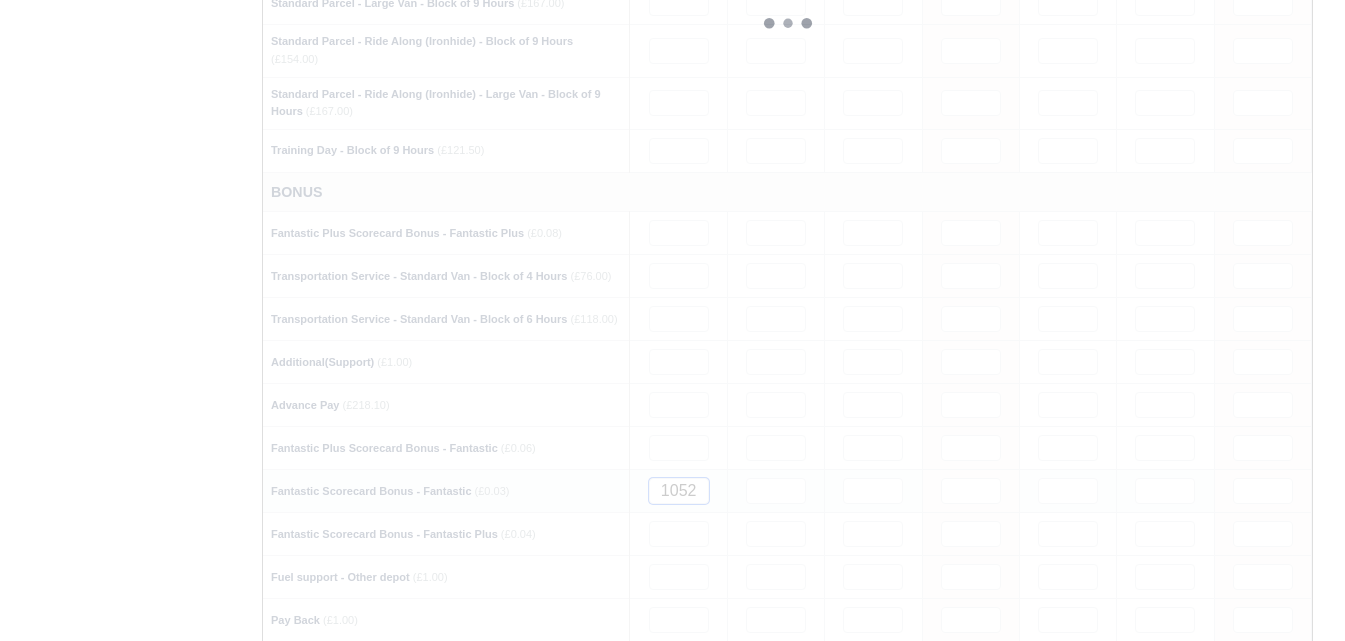 type 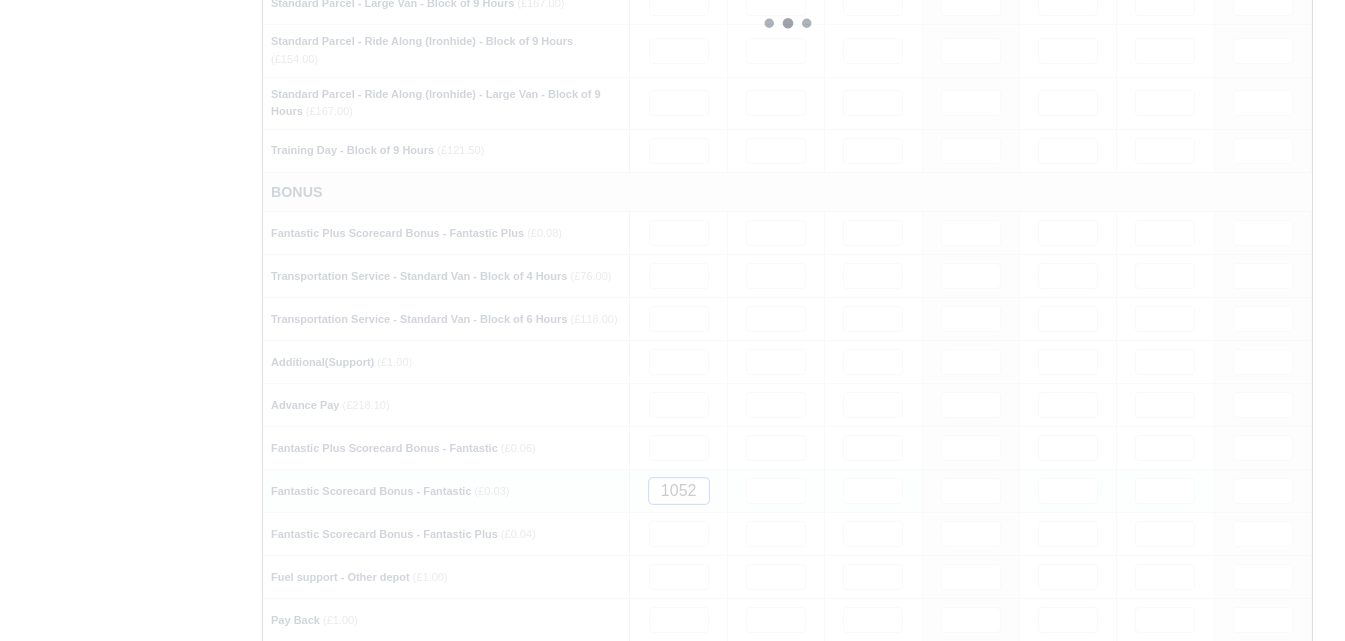 type 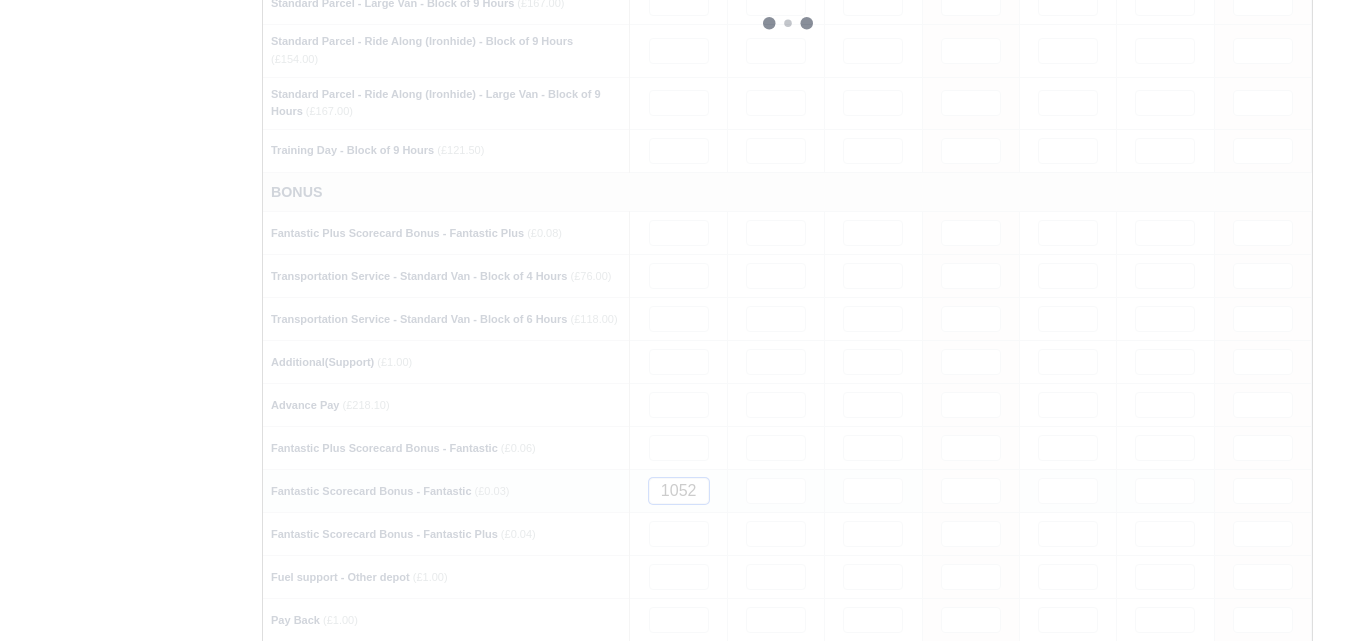 type 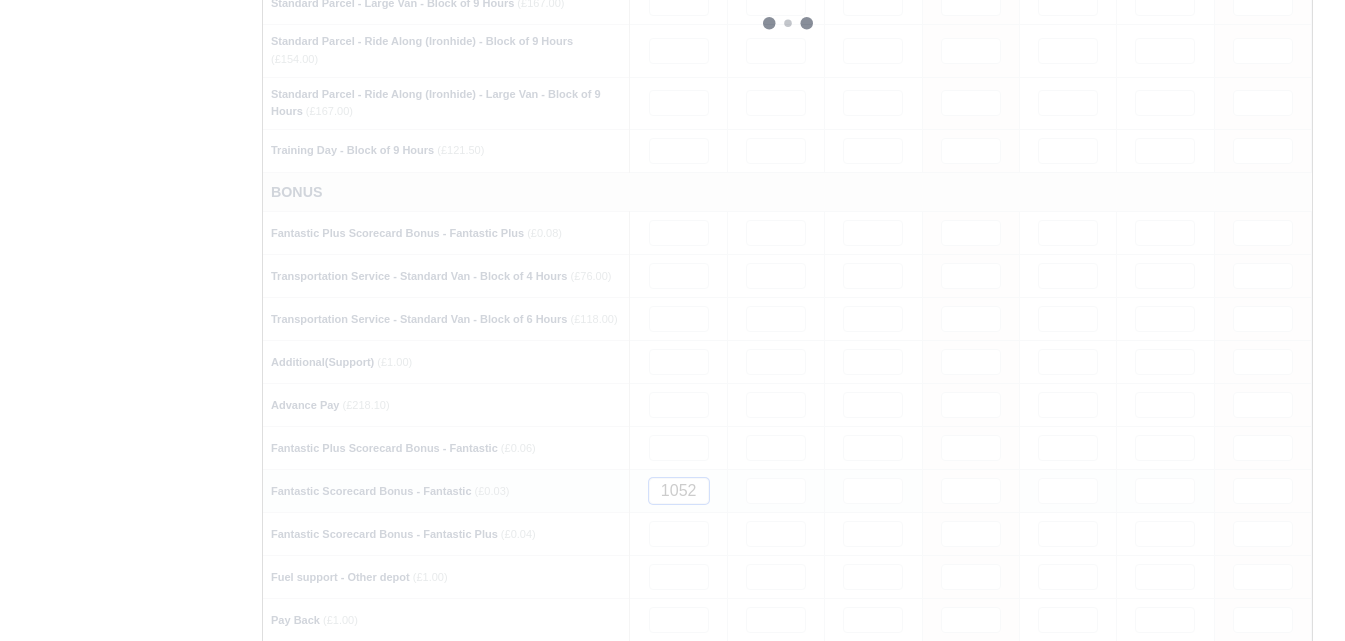 type 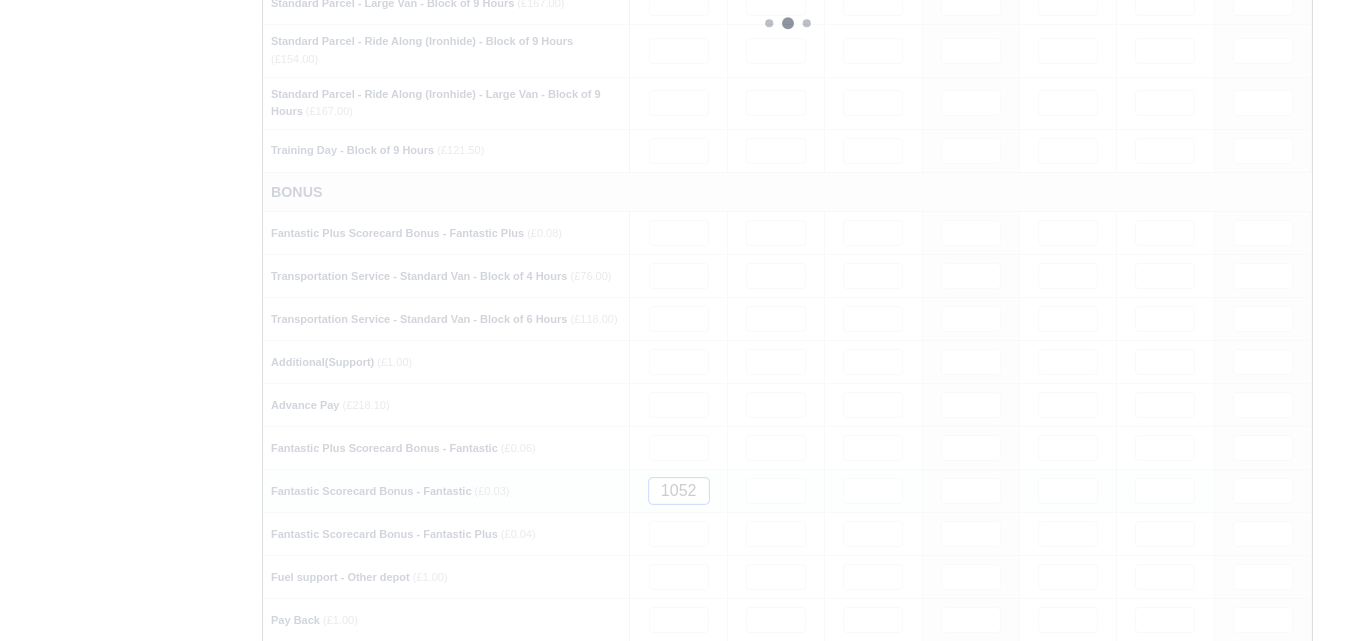 type 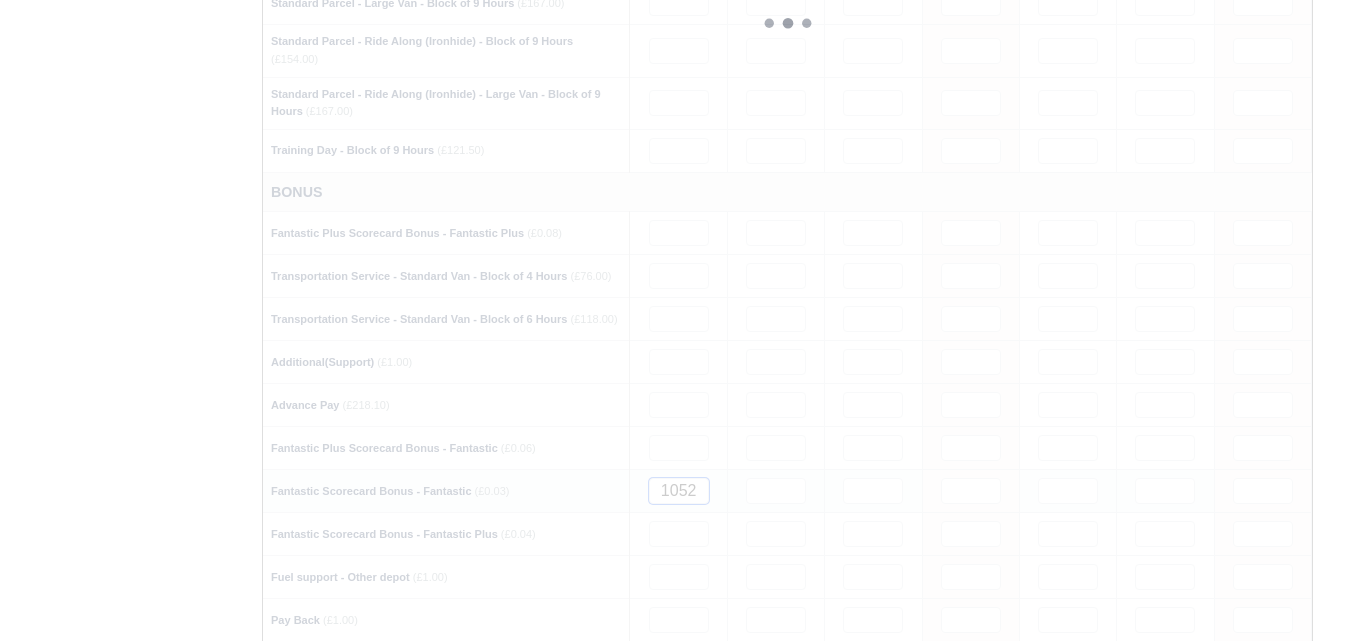 type 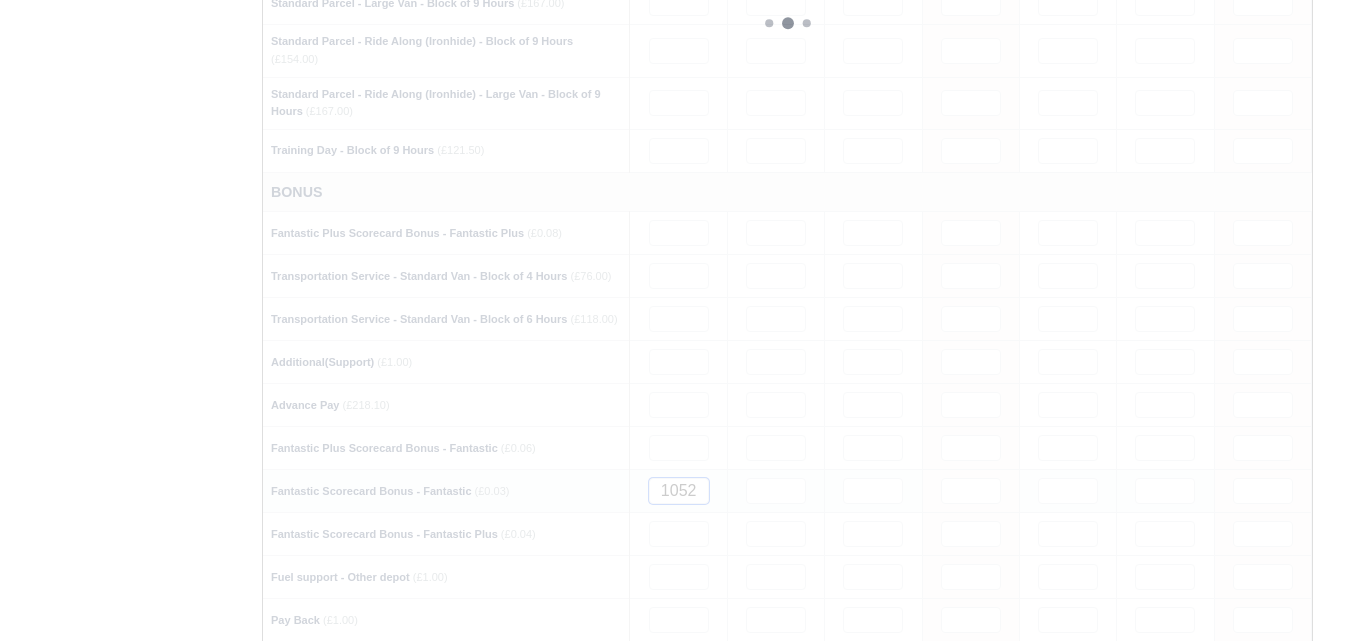 type 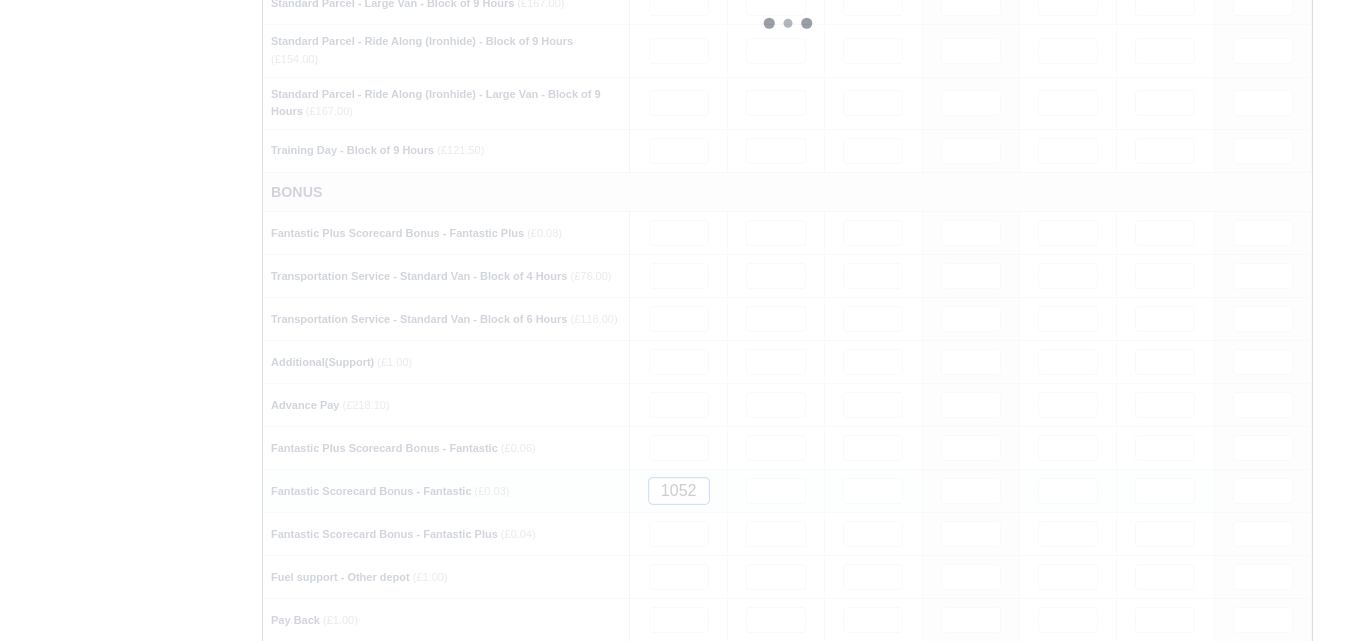type 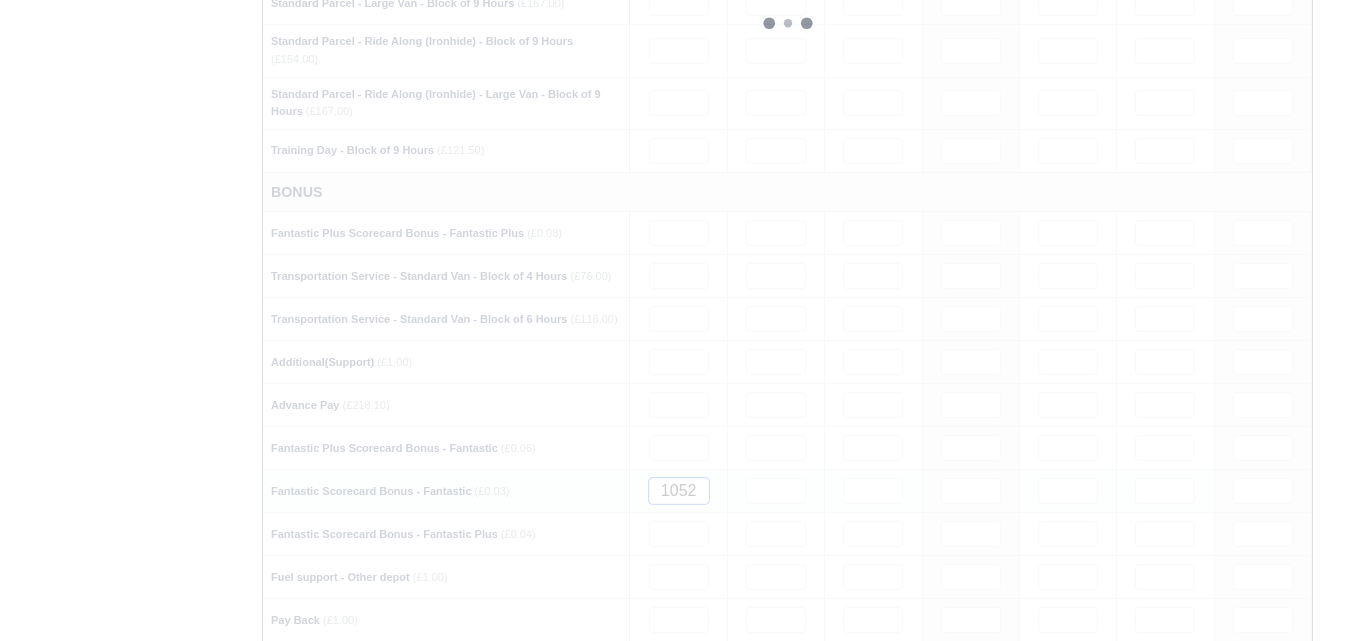 type 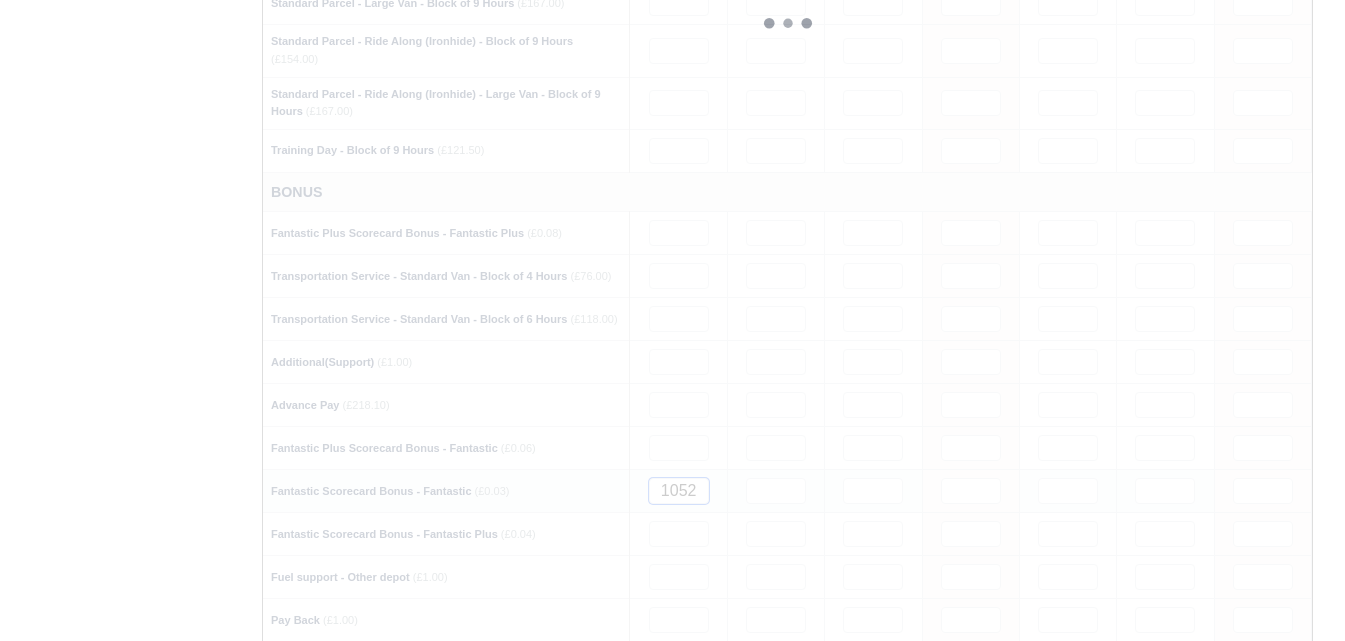 type 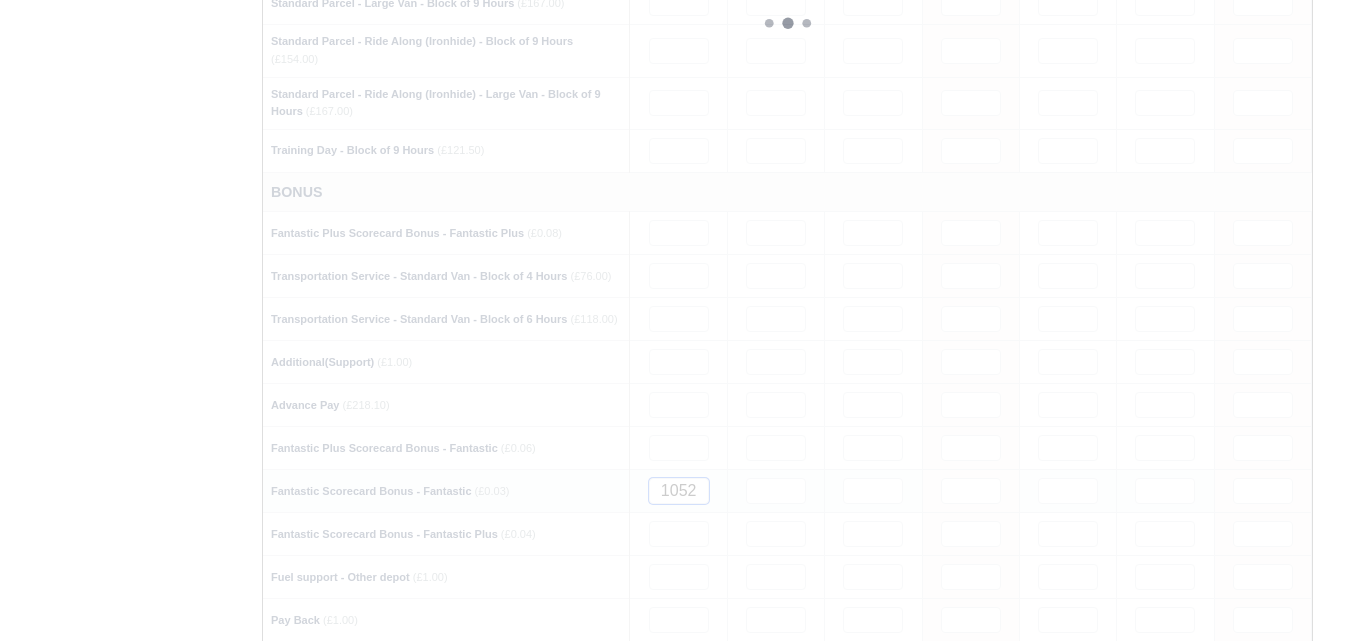 type 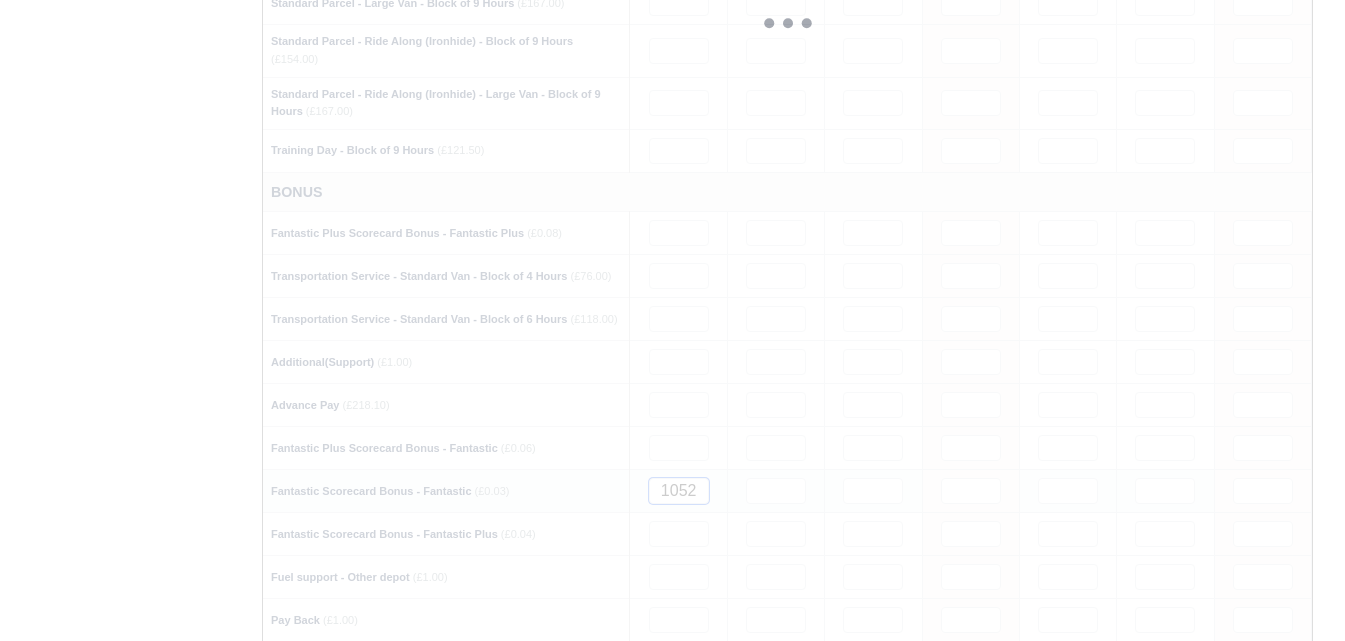 type 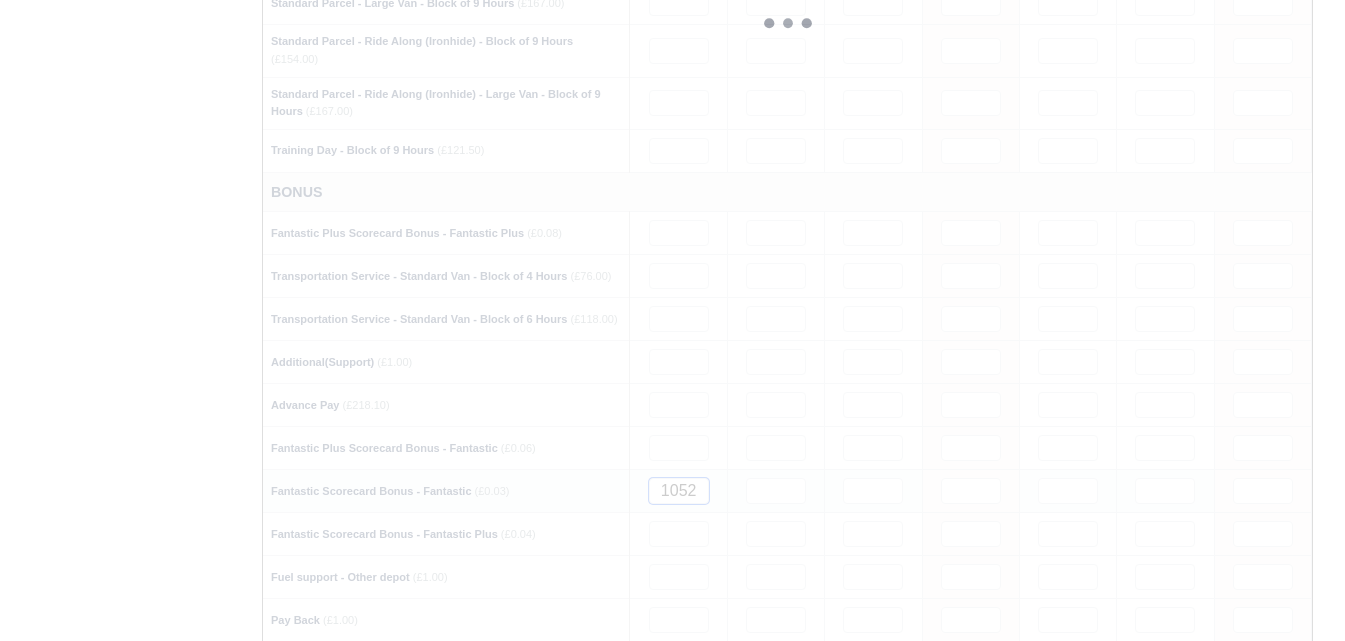 type 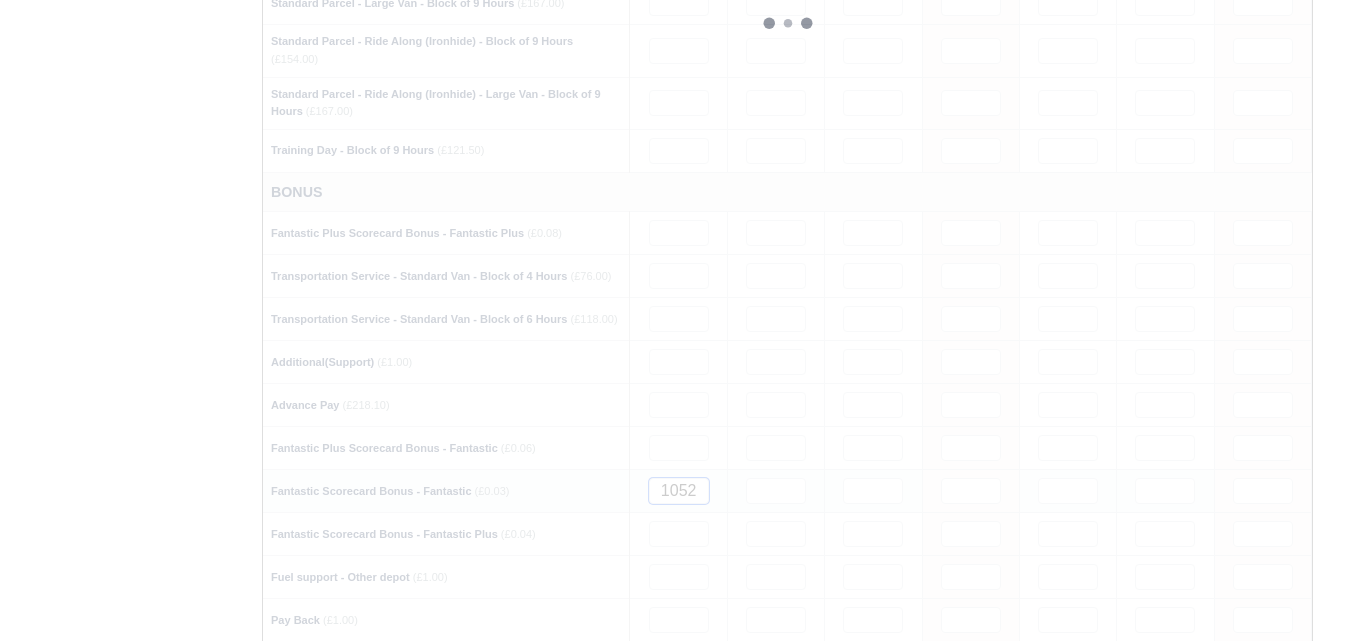 type 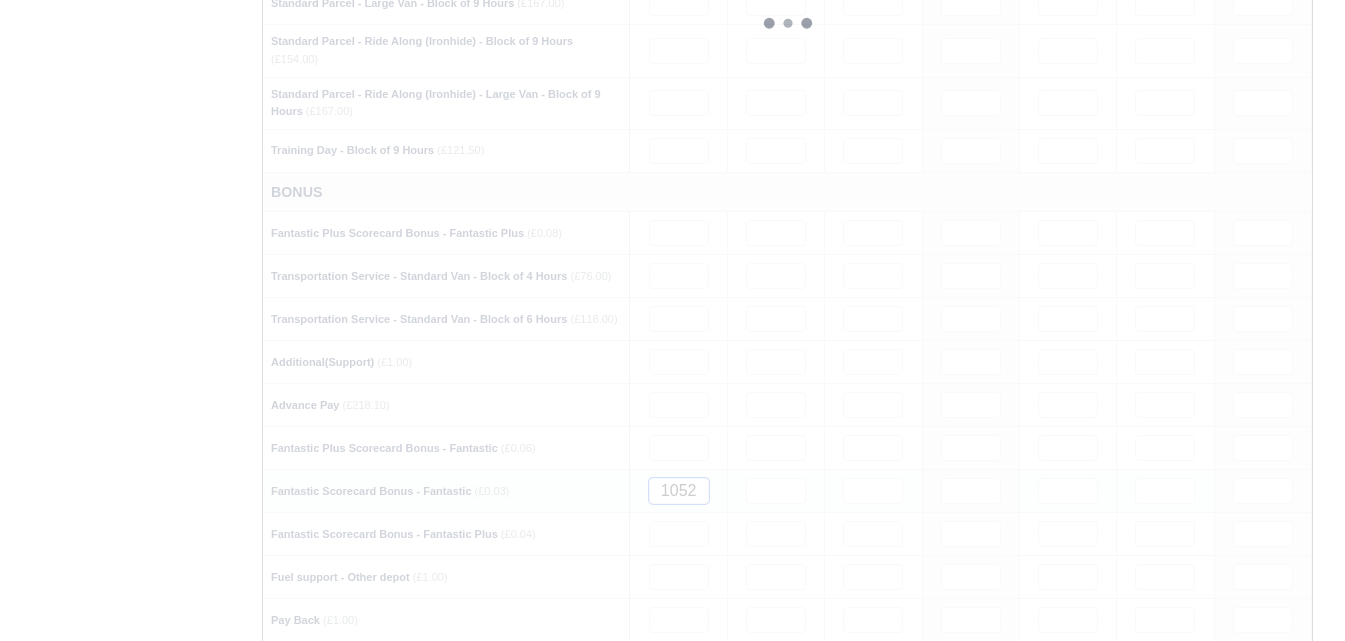 type 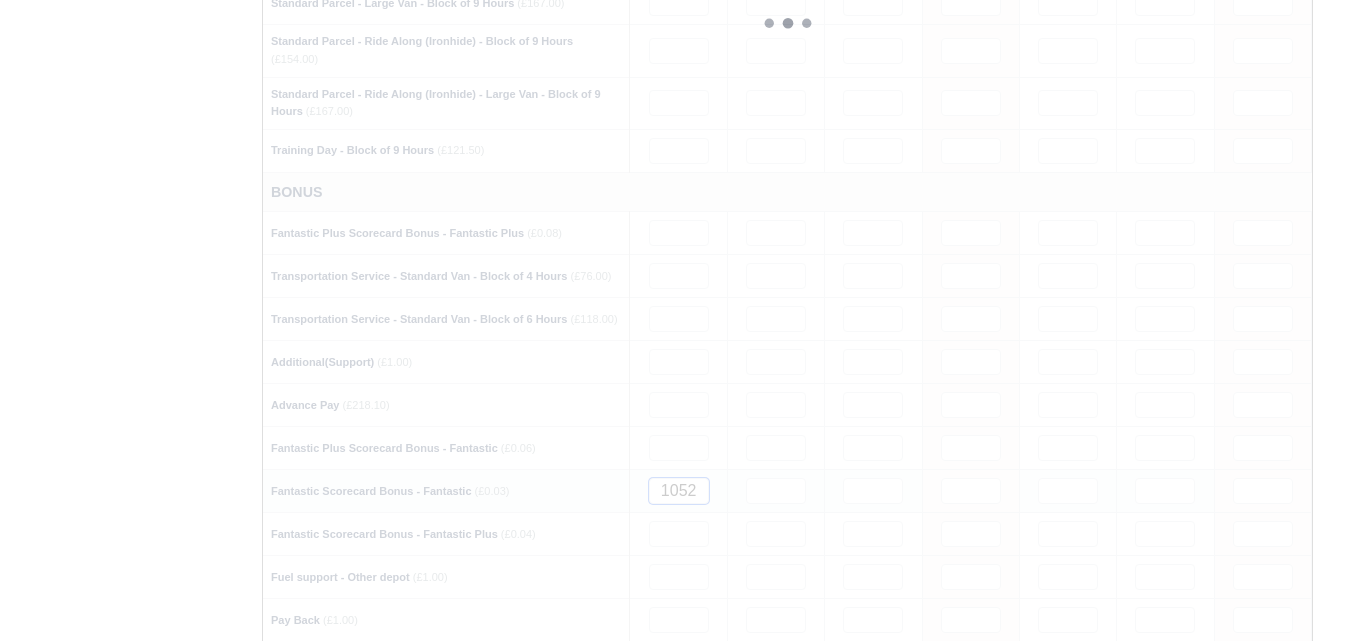 type 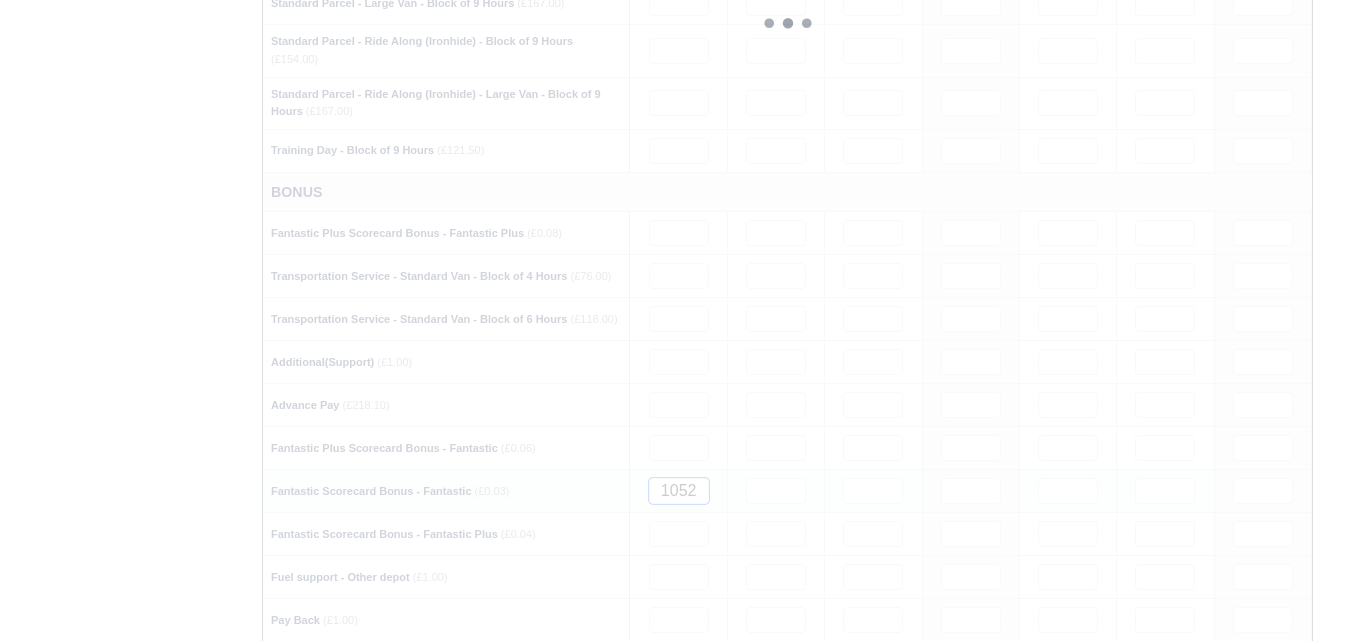 type 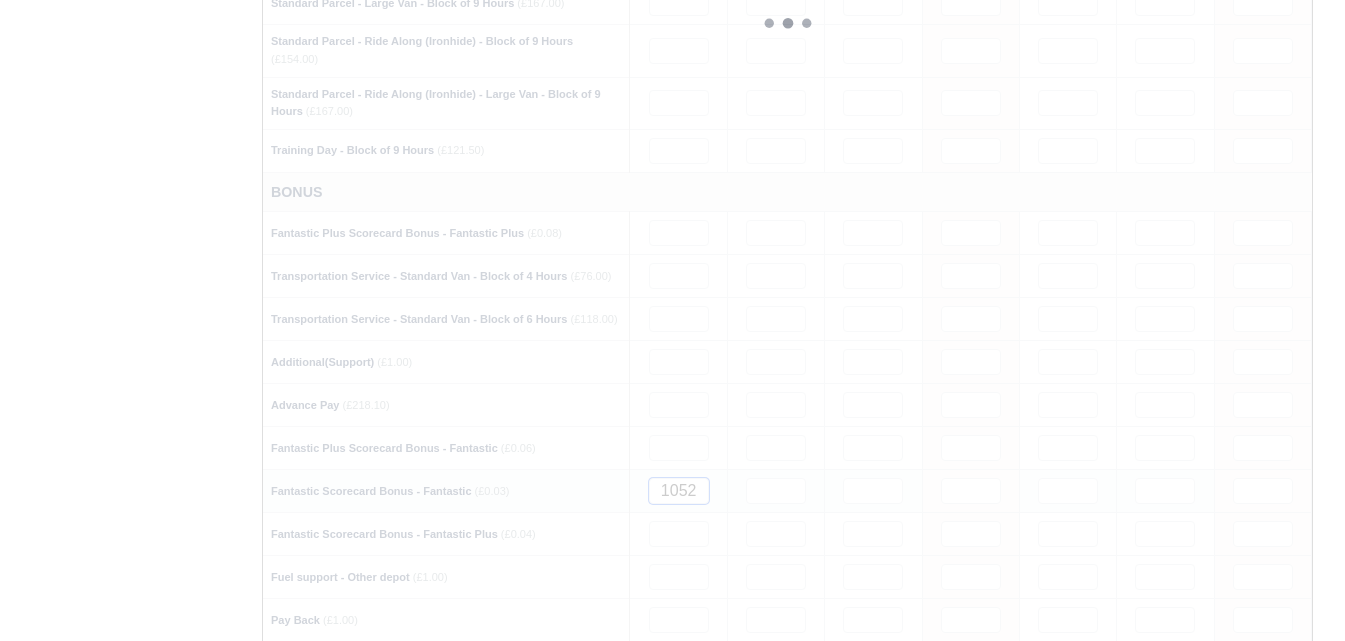 type 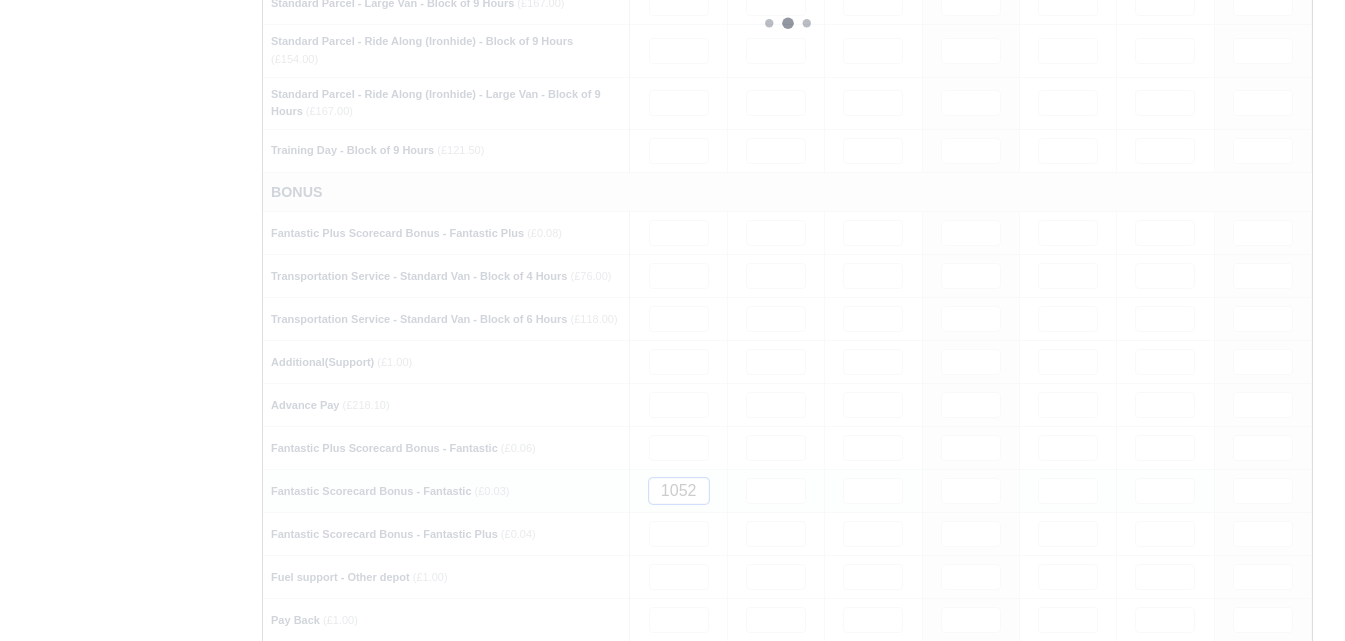 type 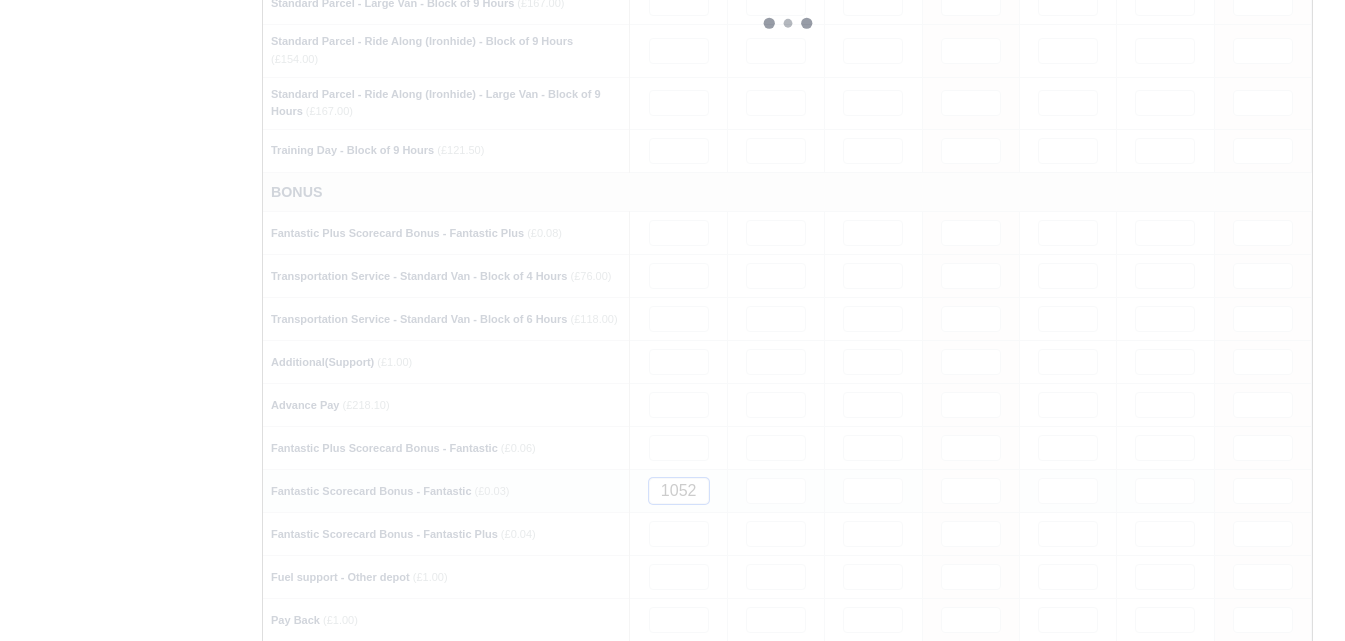type 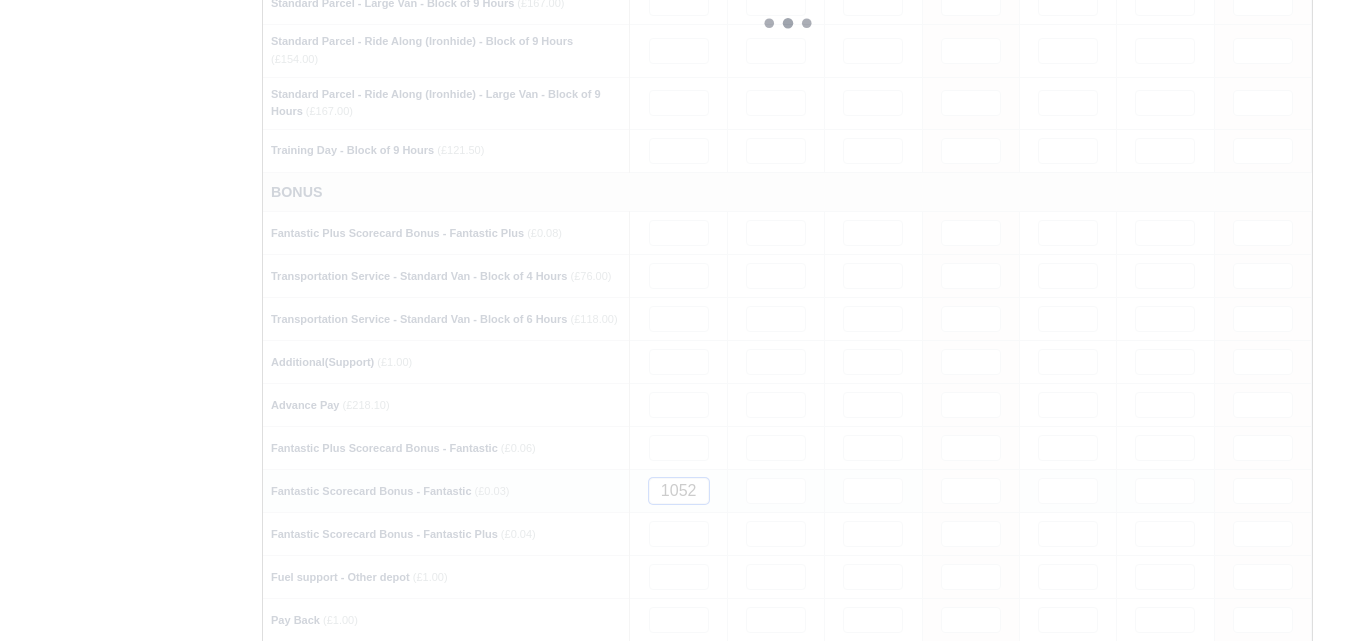 type 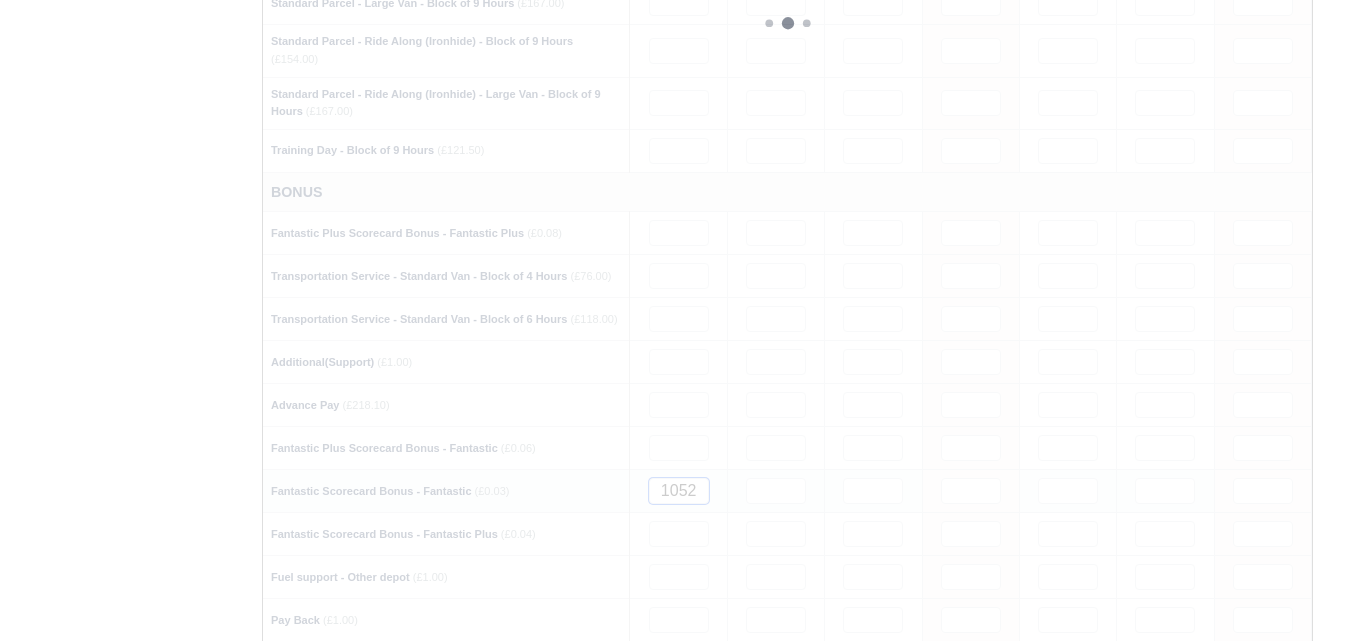 type 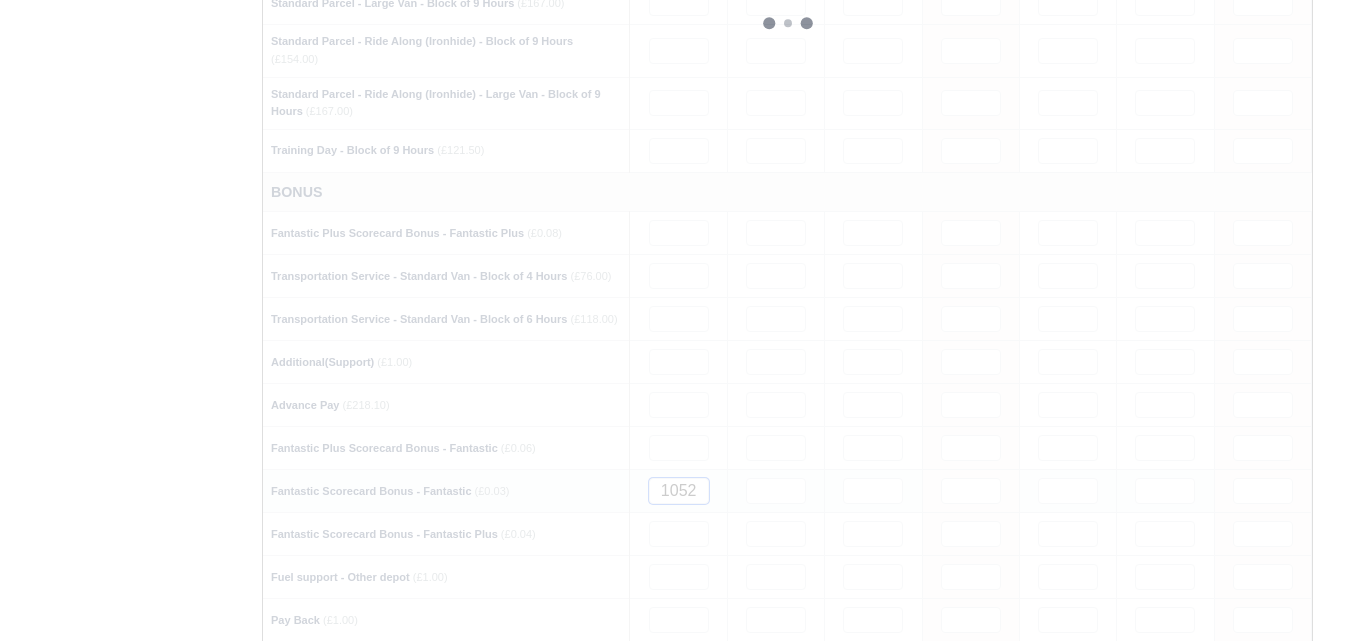 type 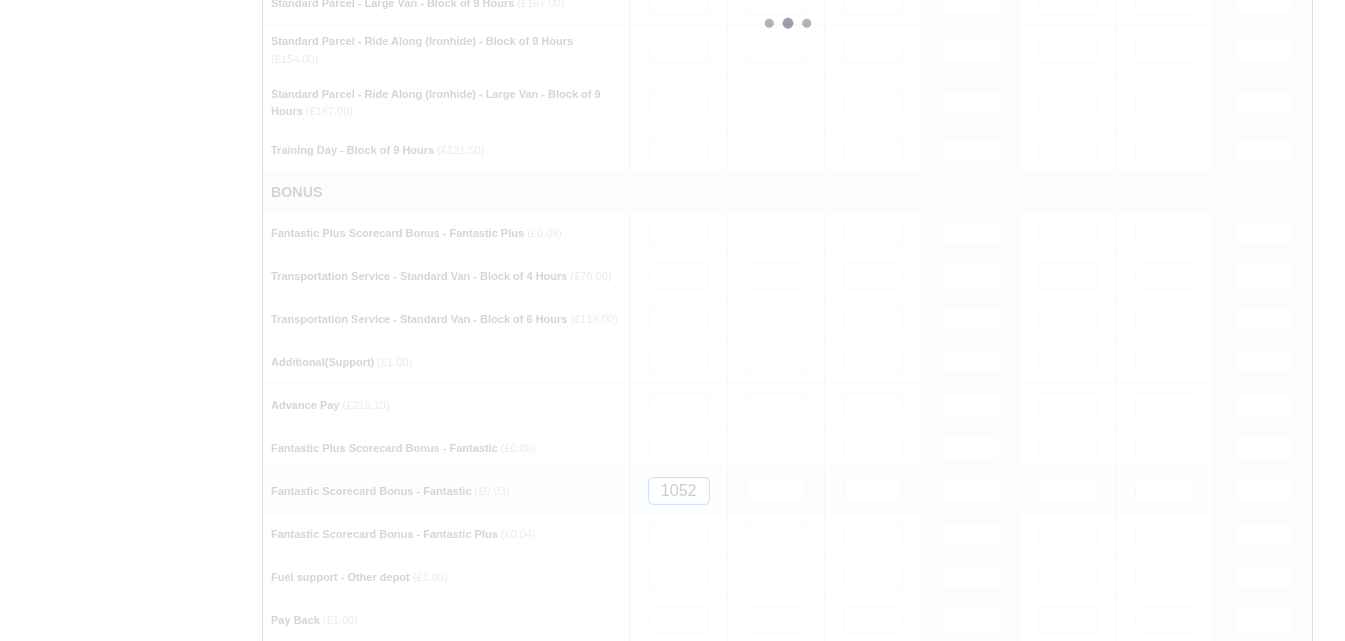 type 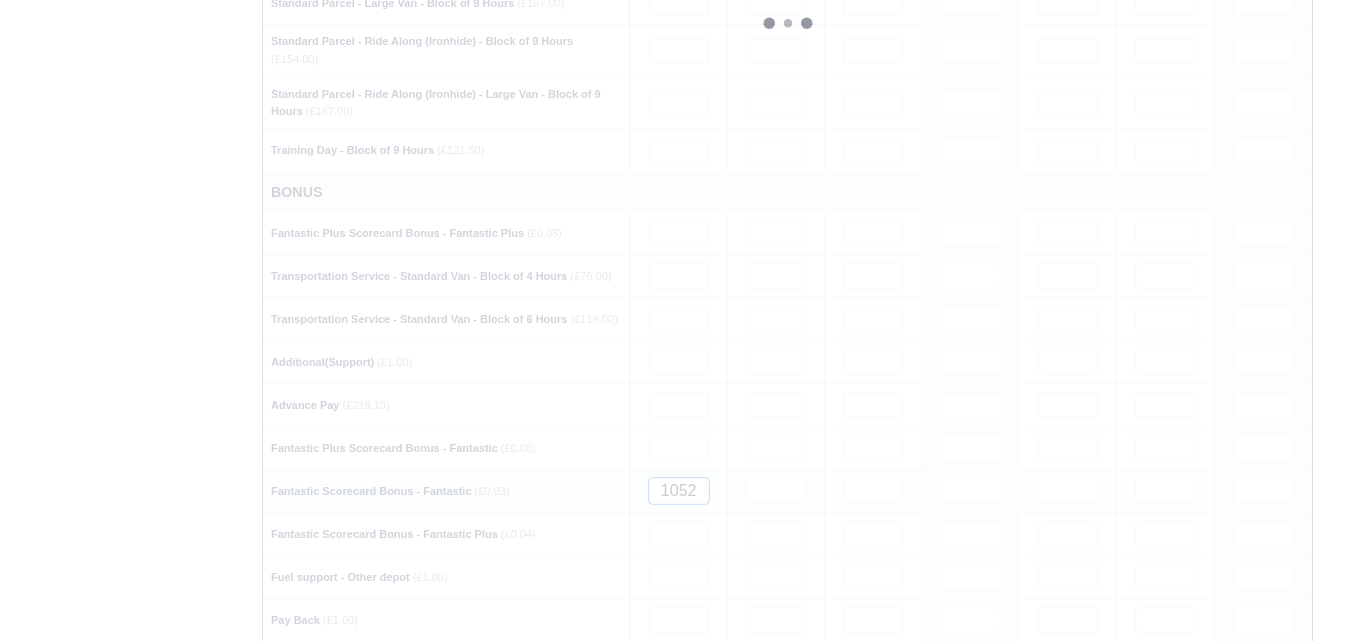 type 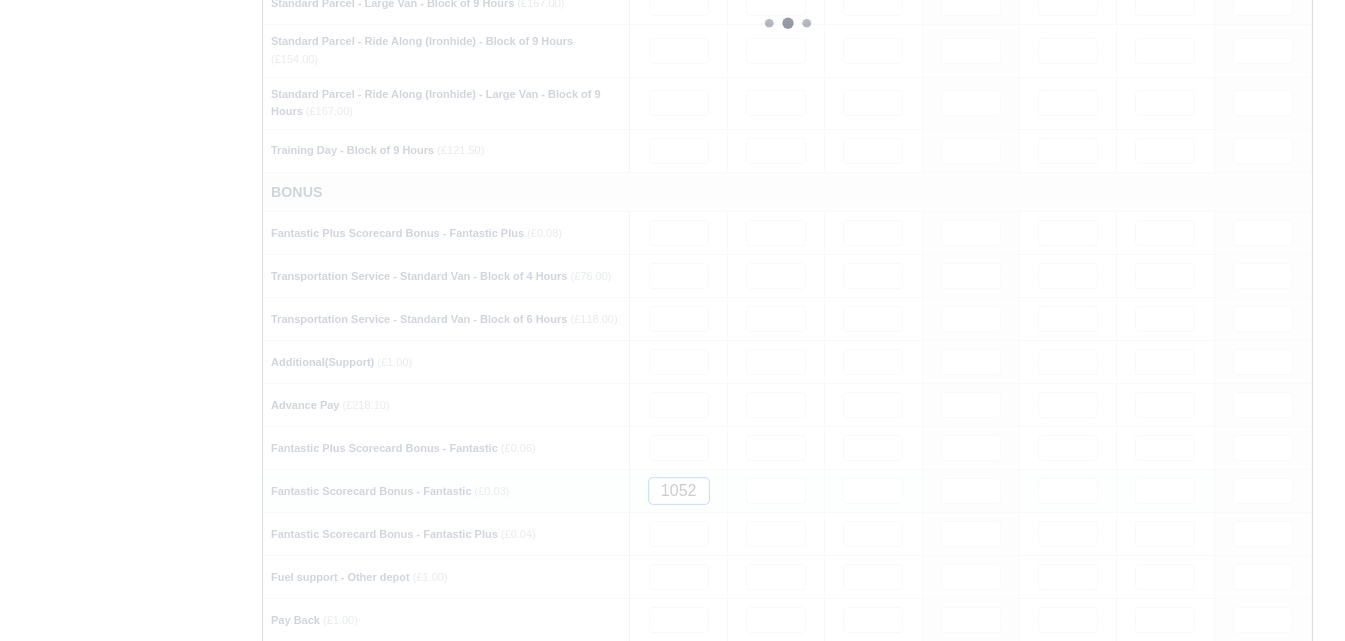 type 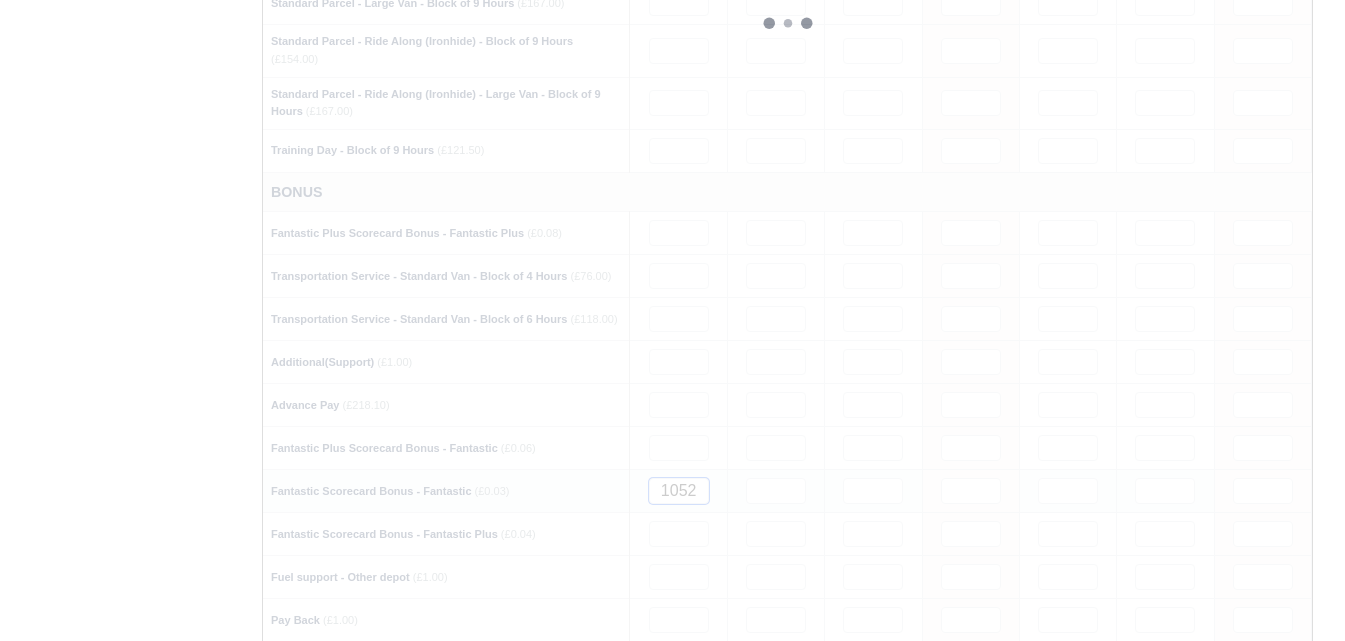 type 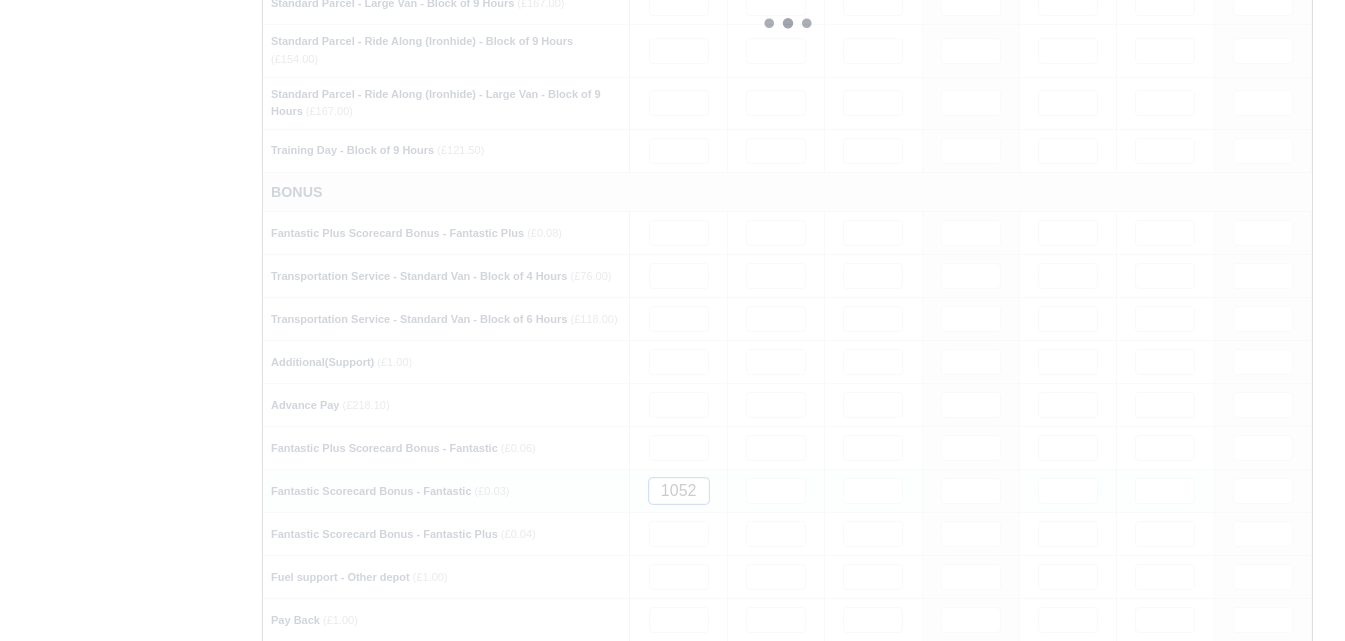type 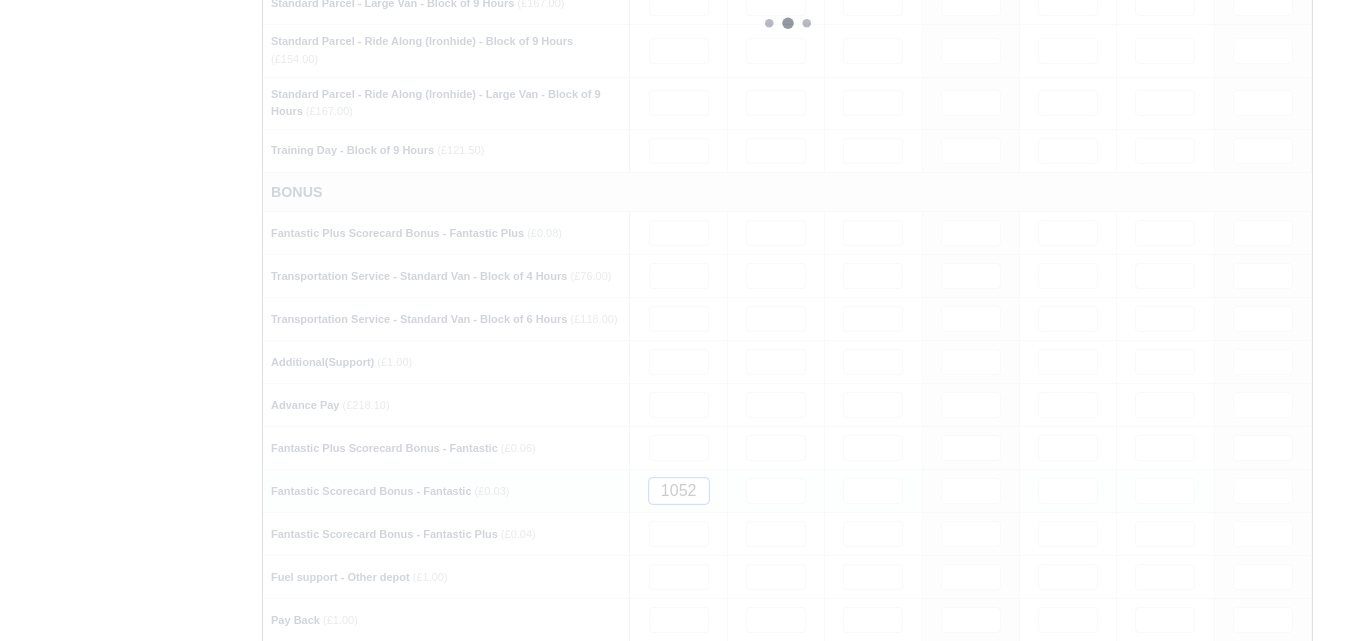 type 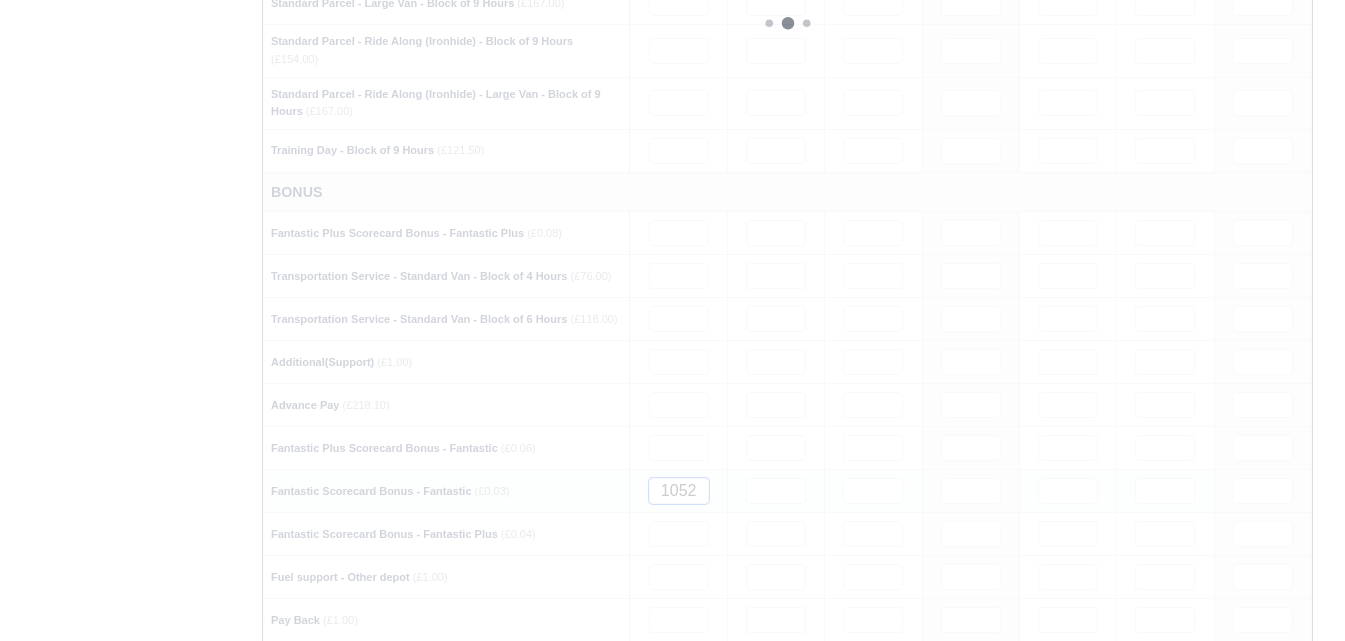 type 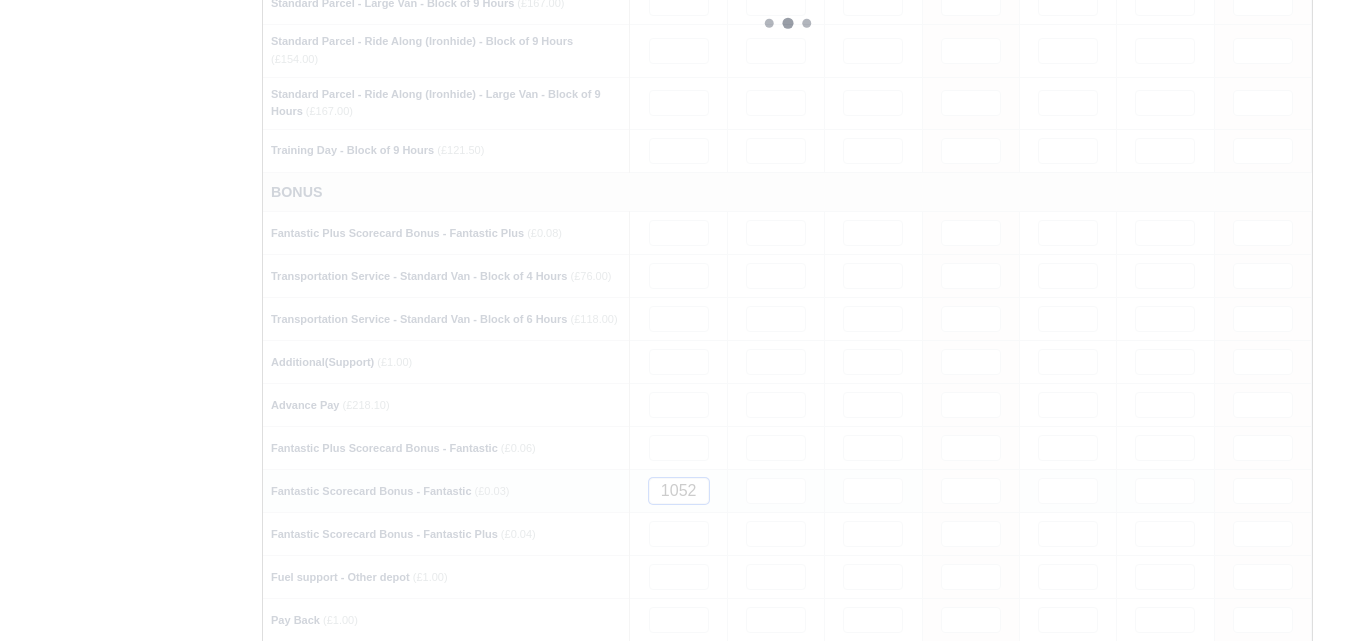 type 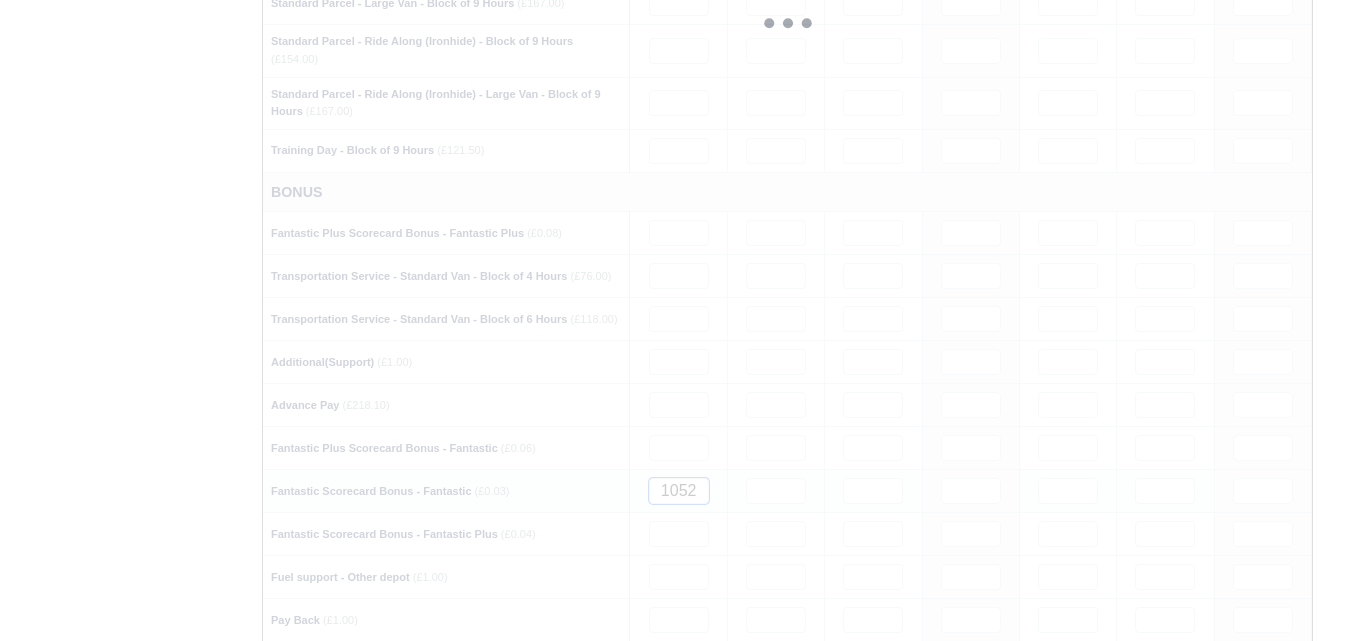 type 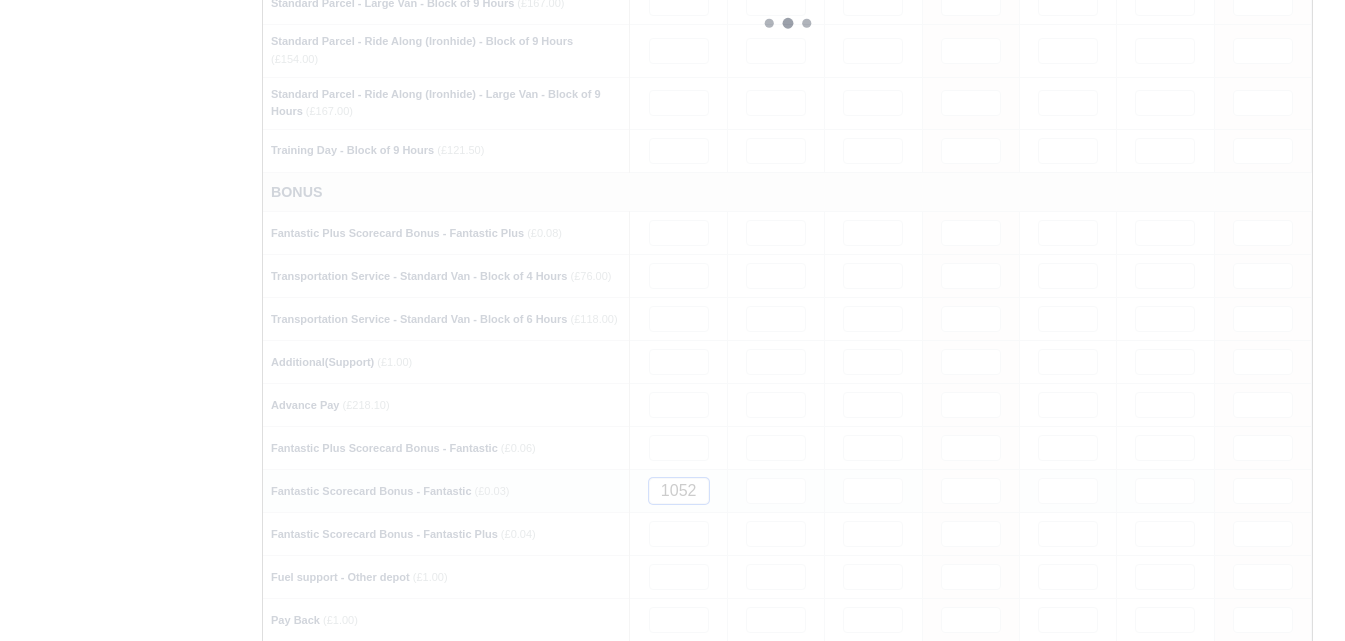 type 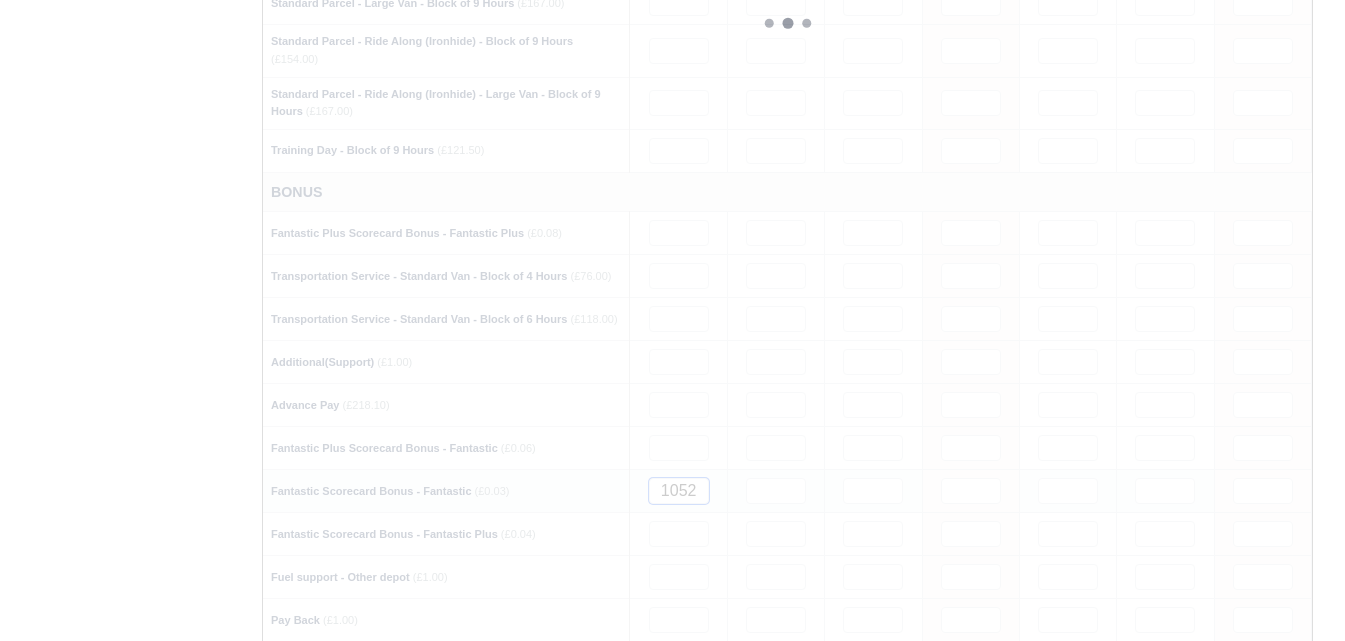 type 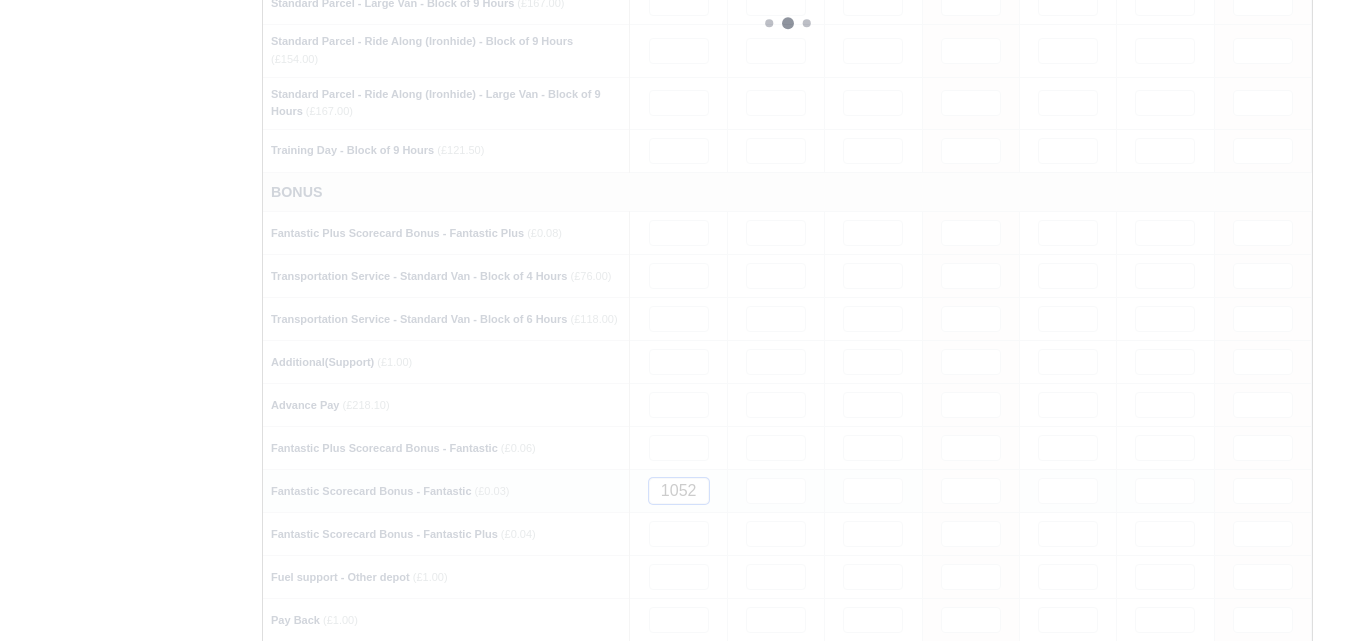 type 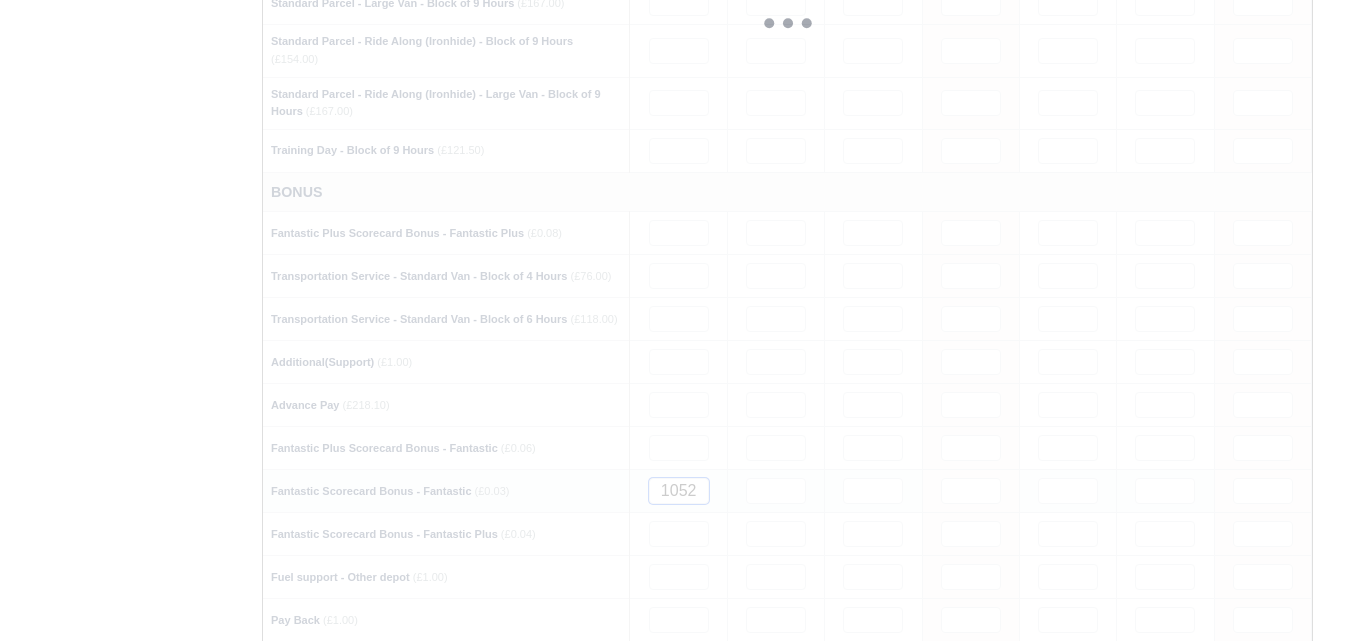 type 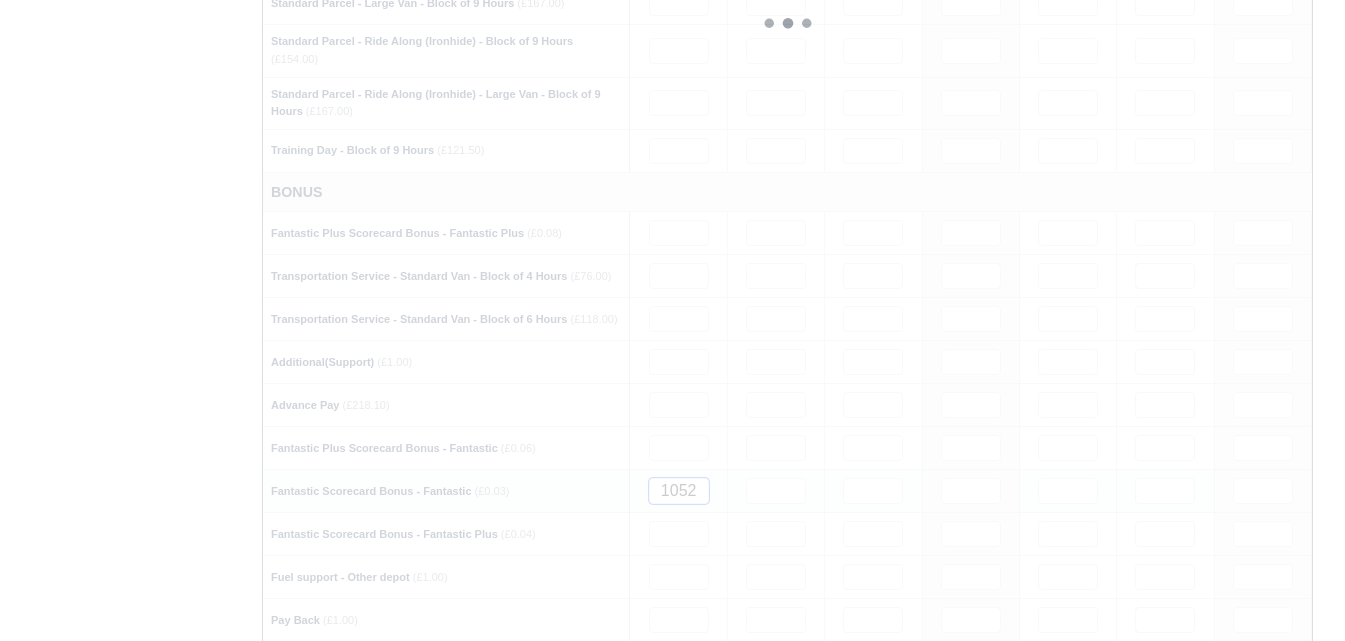 type 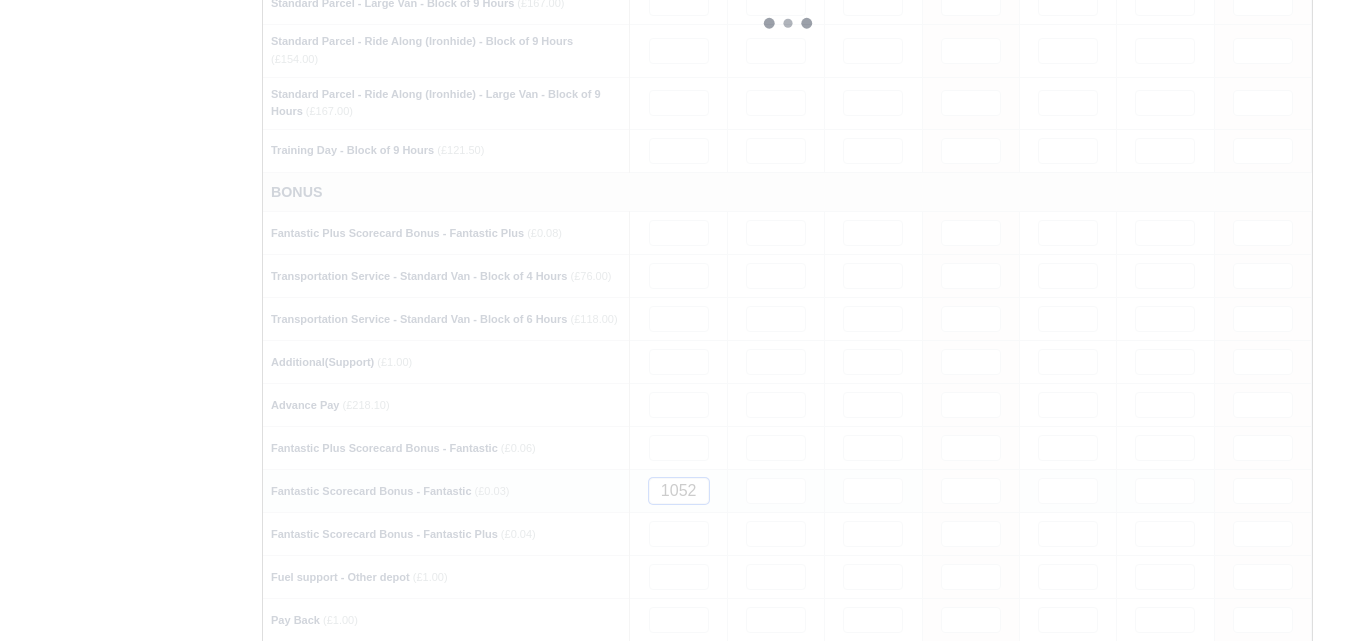 type 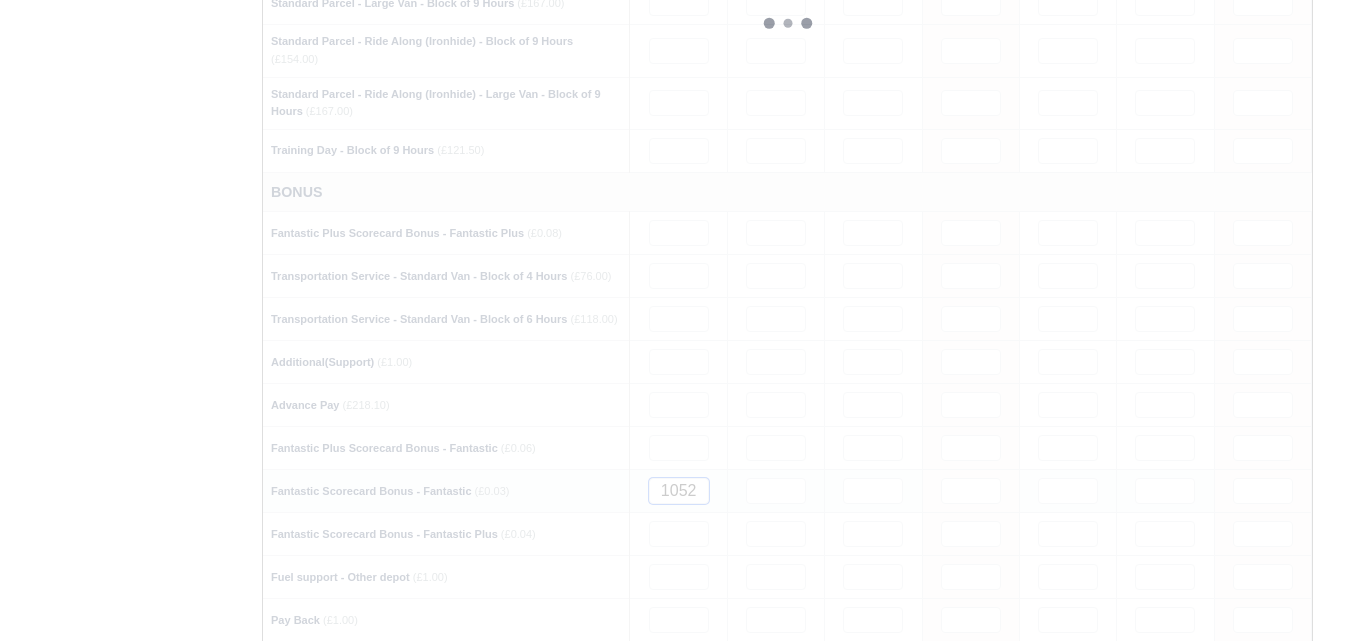 type 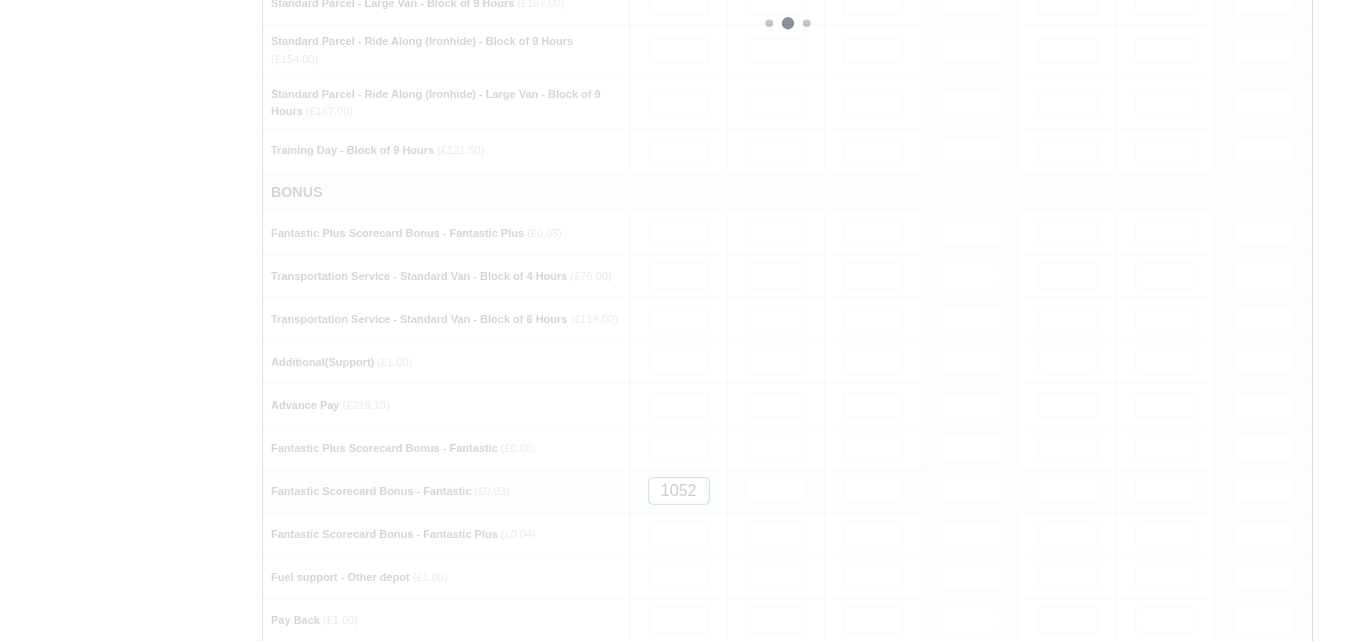 type 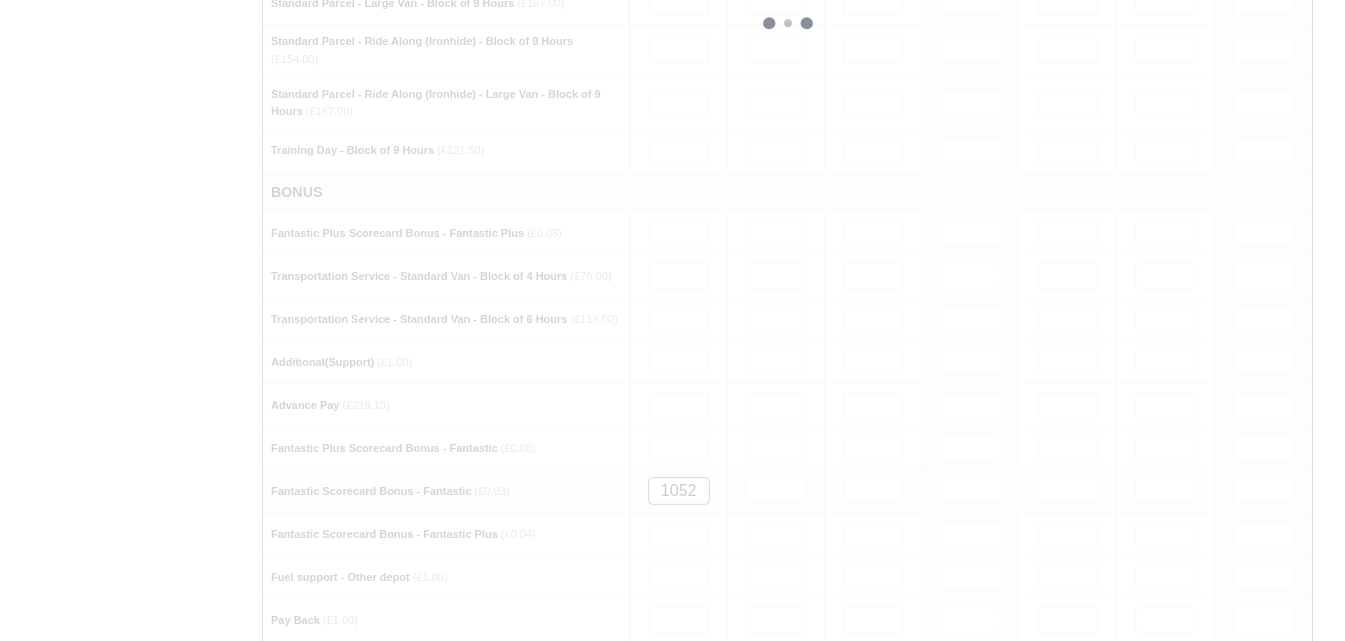 type 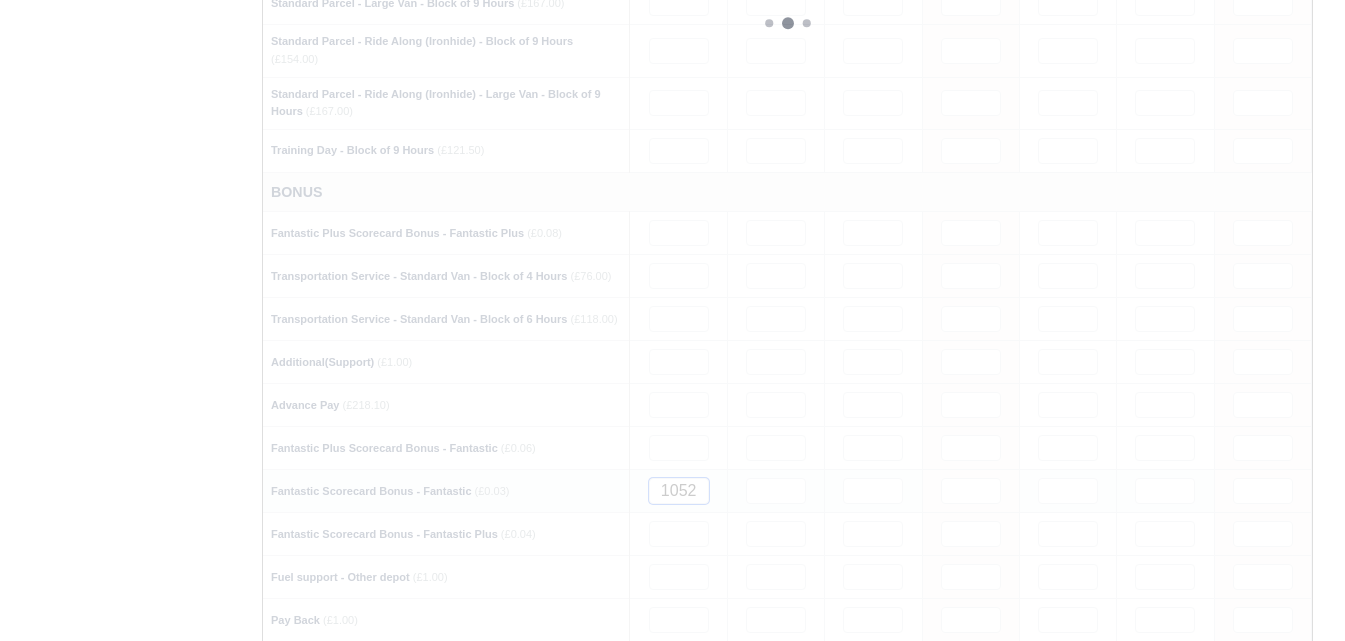 type 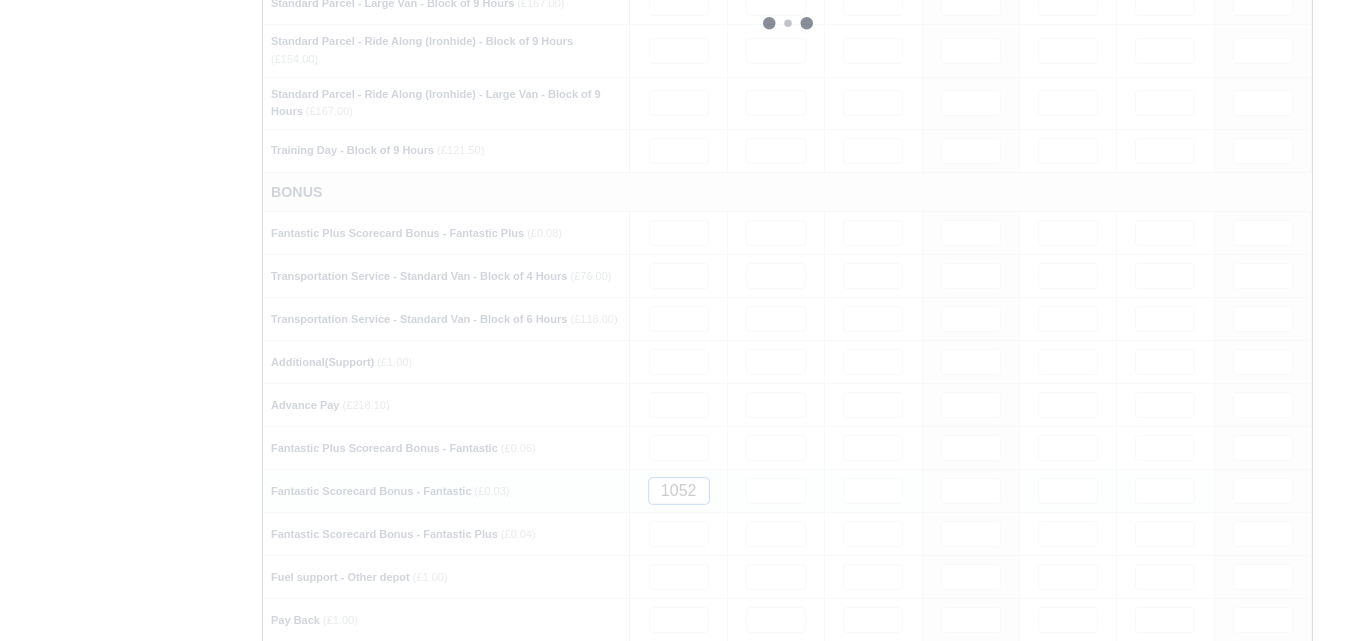 type 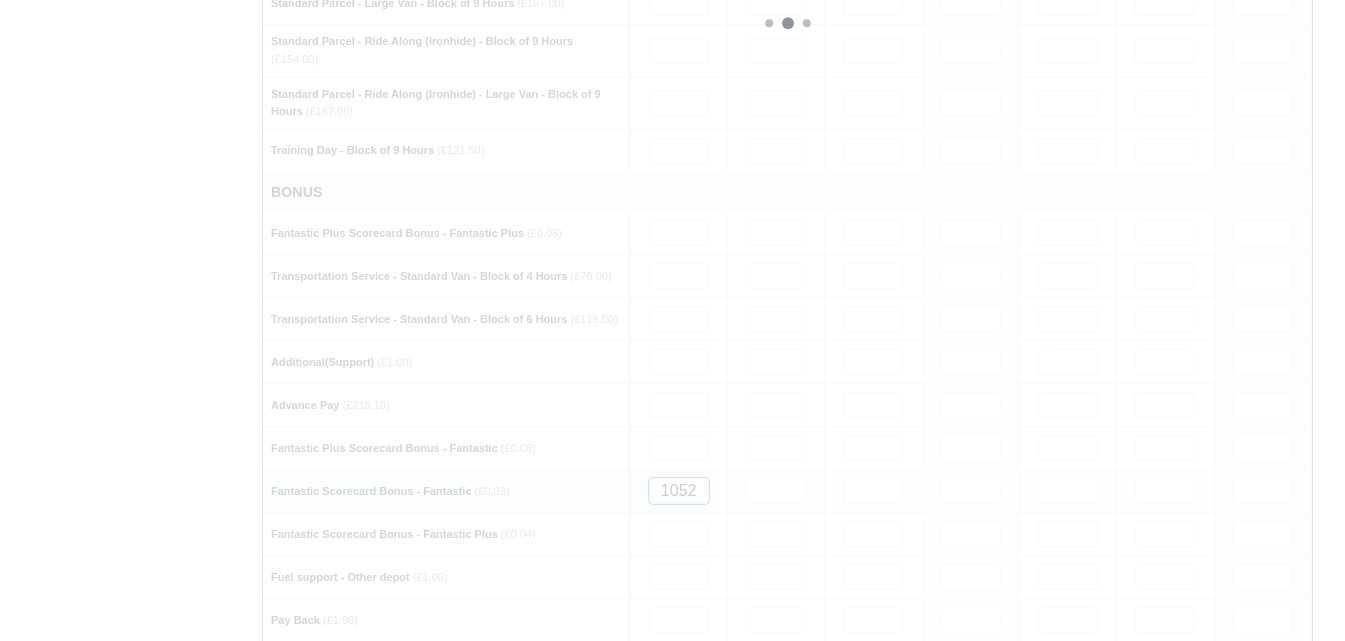 type 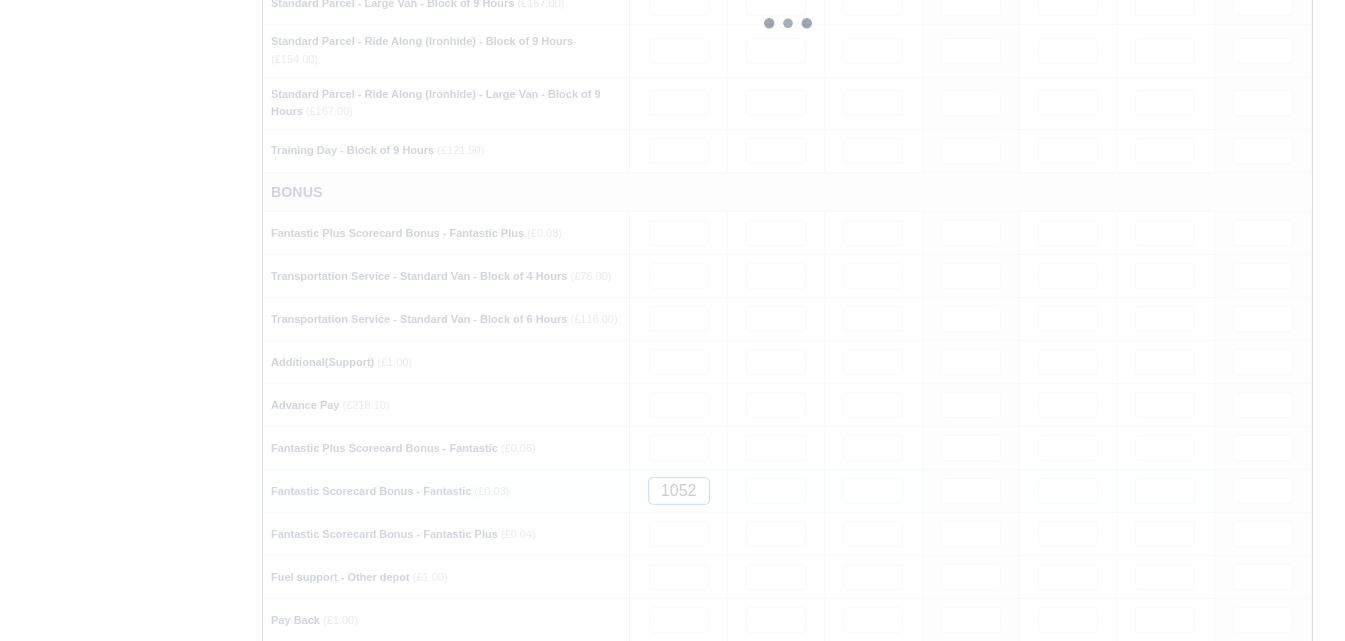 type 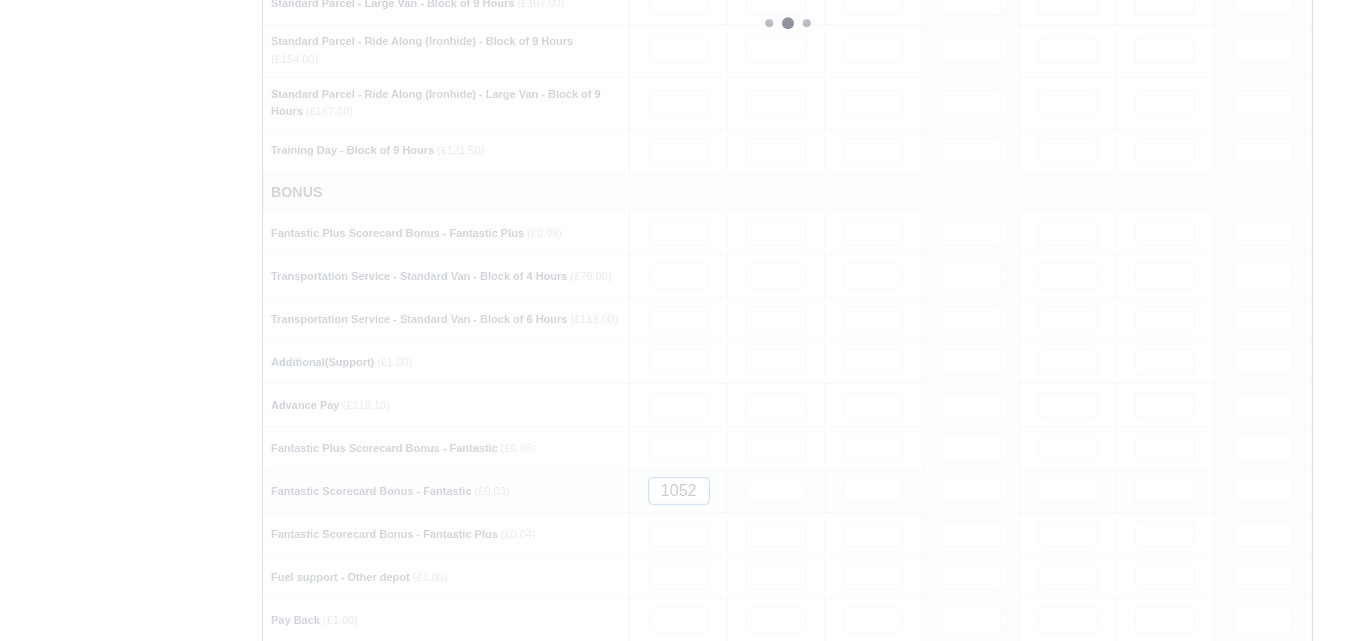 type 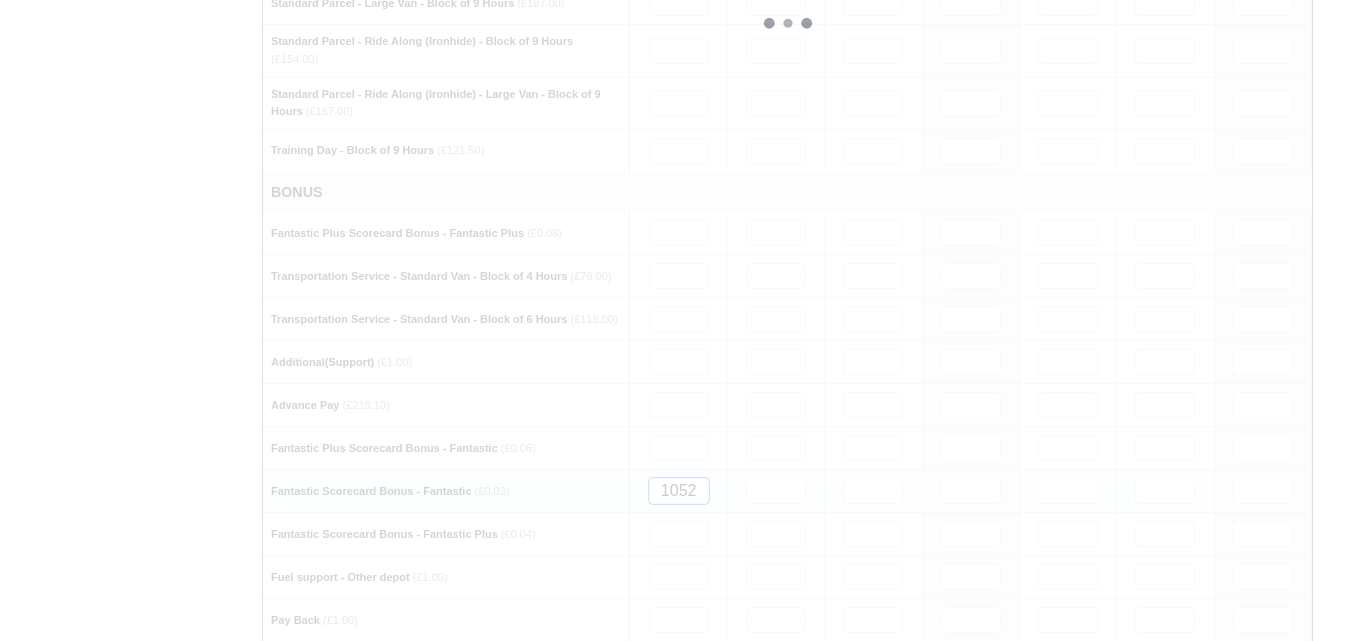 type 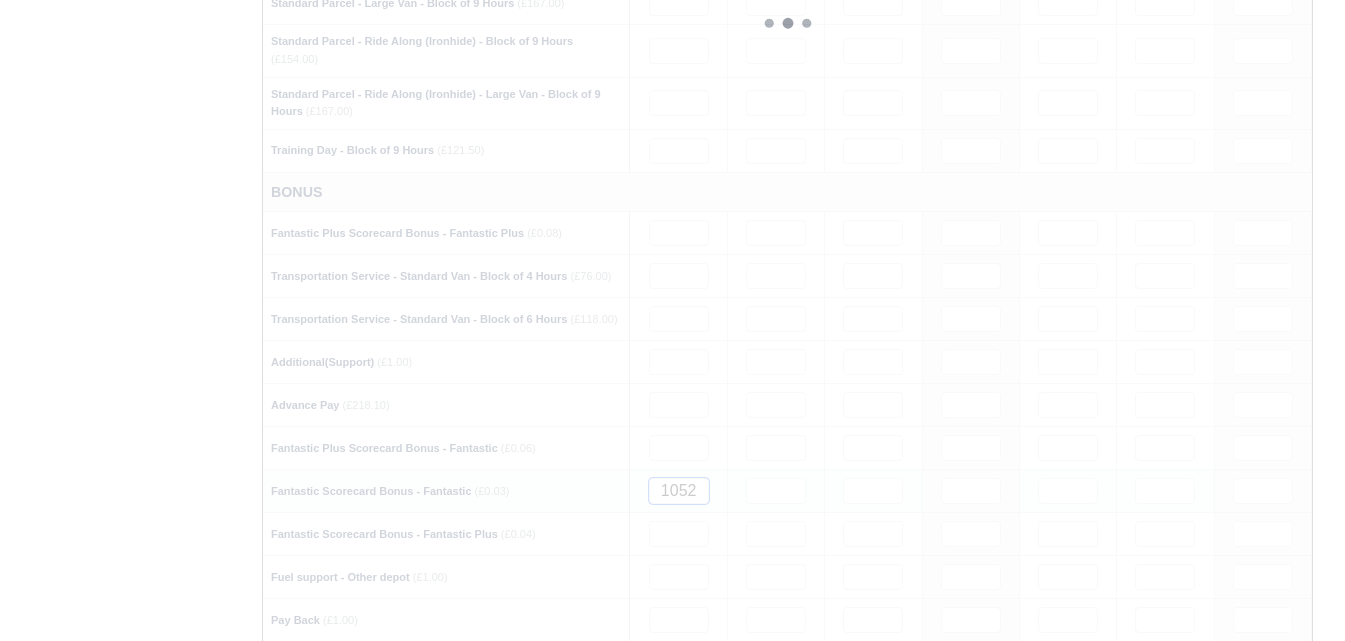 type 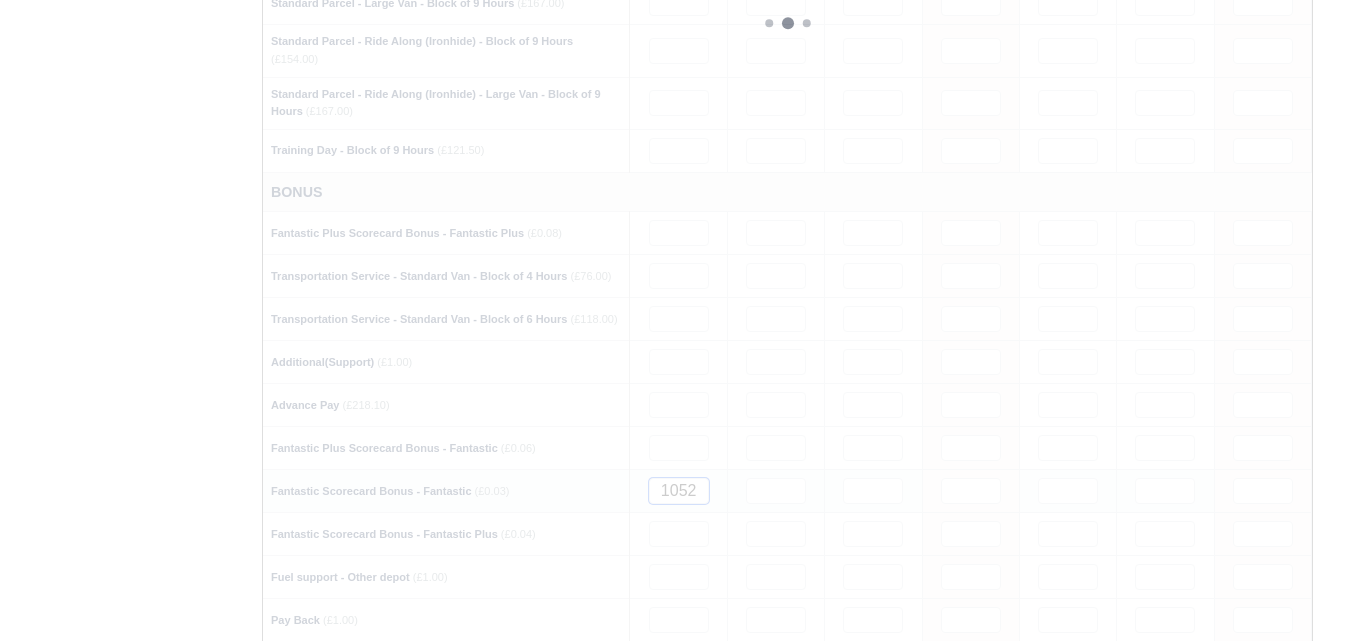 type 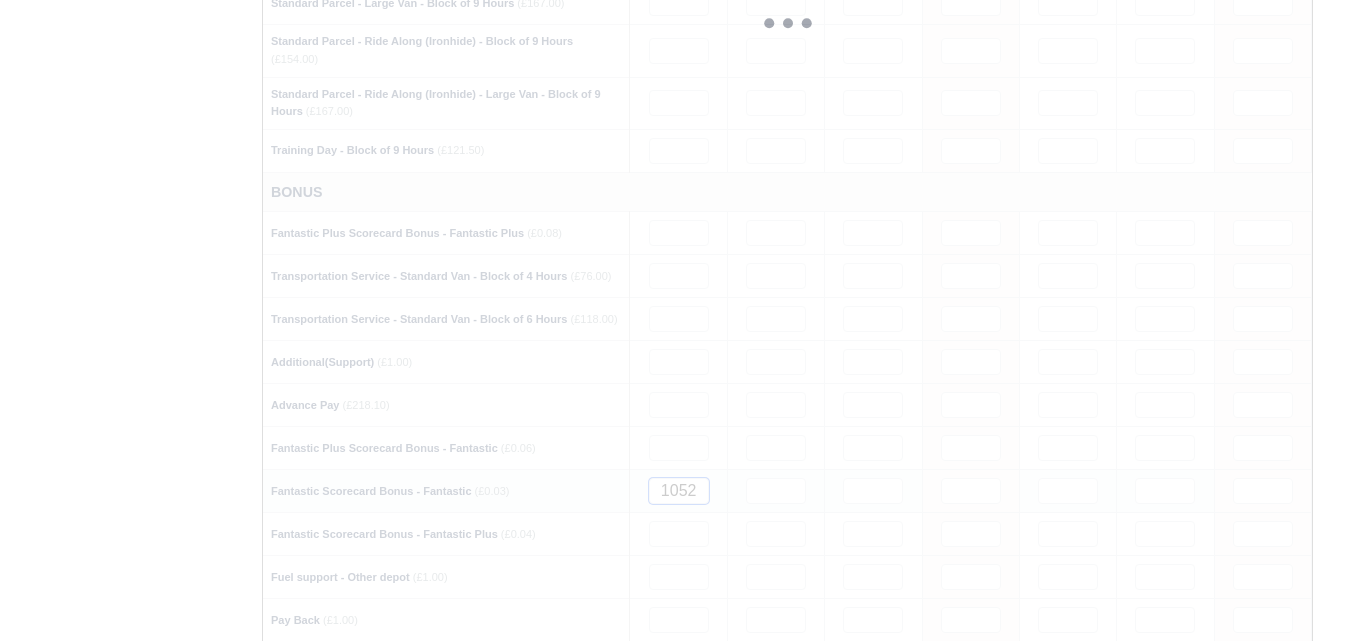 type 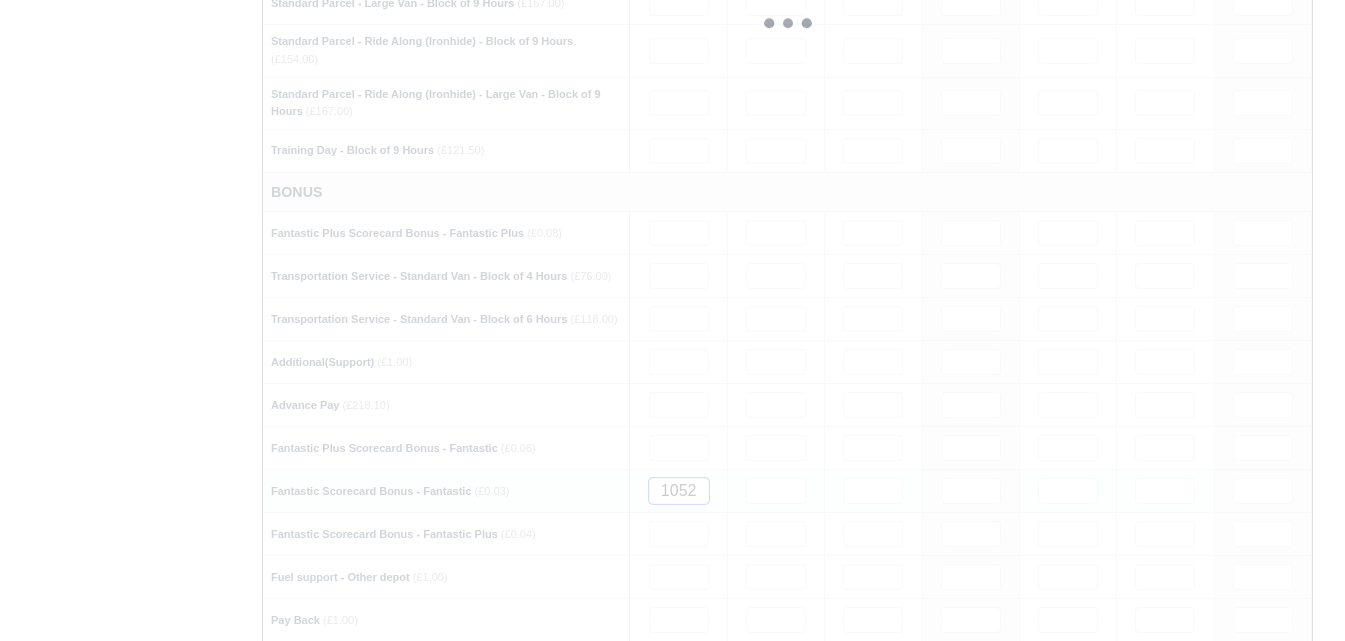 type 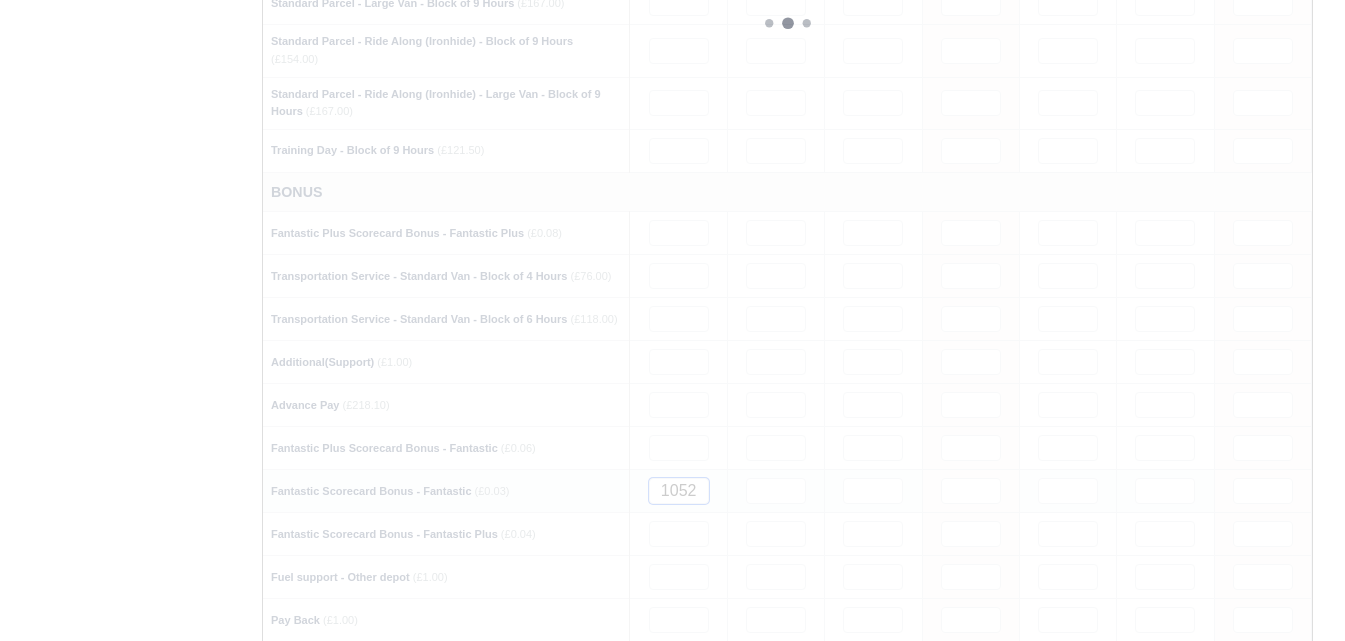 type 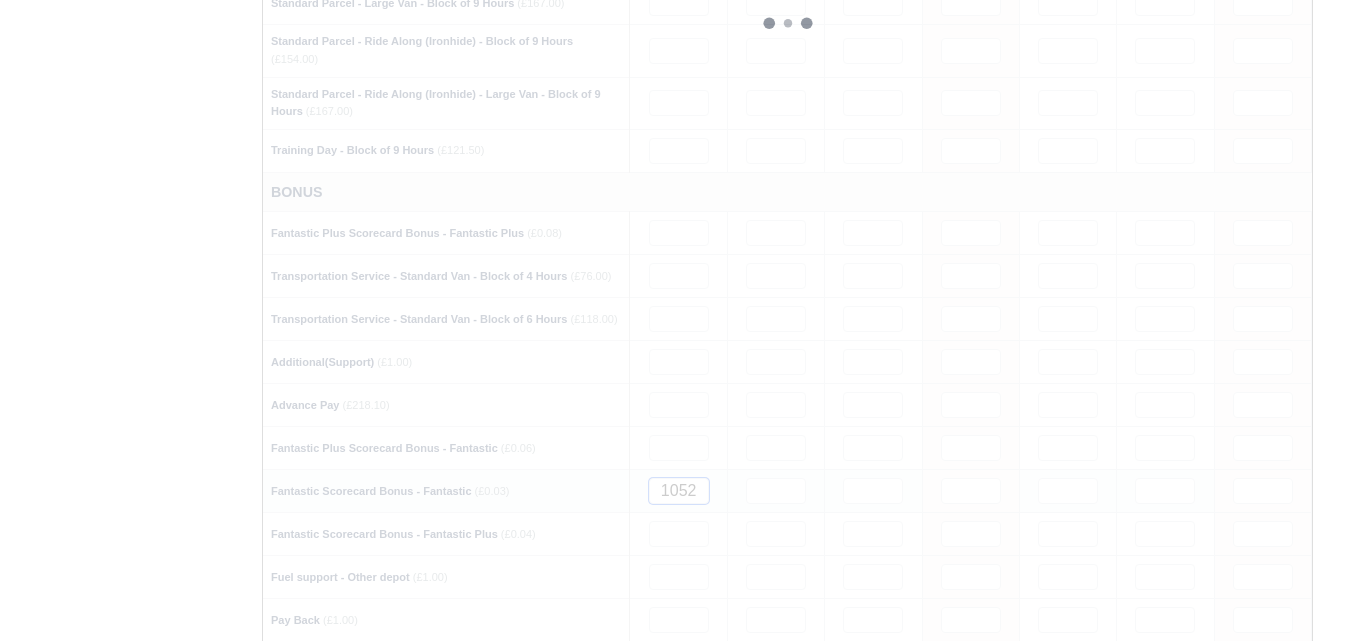 type 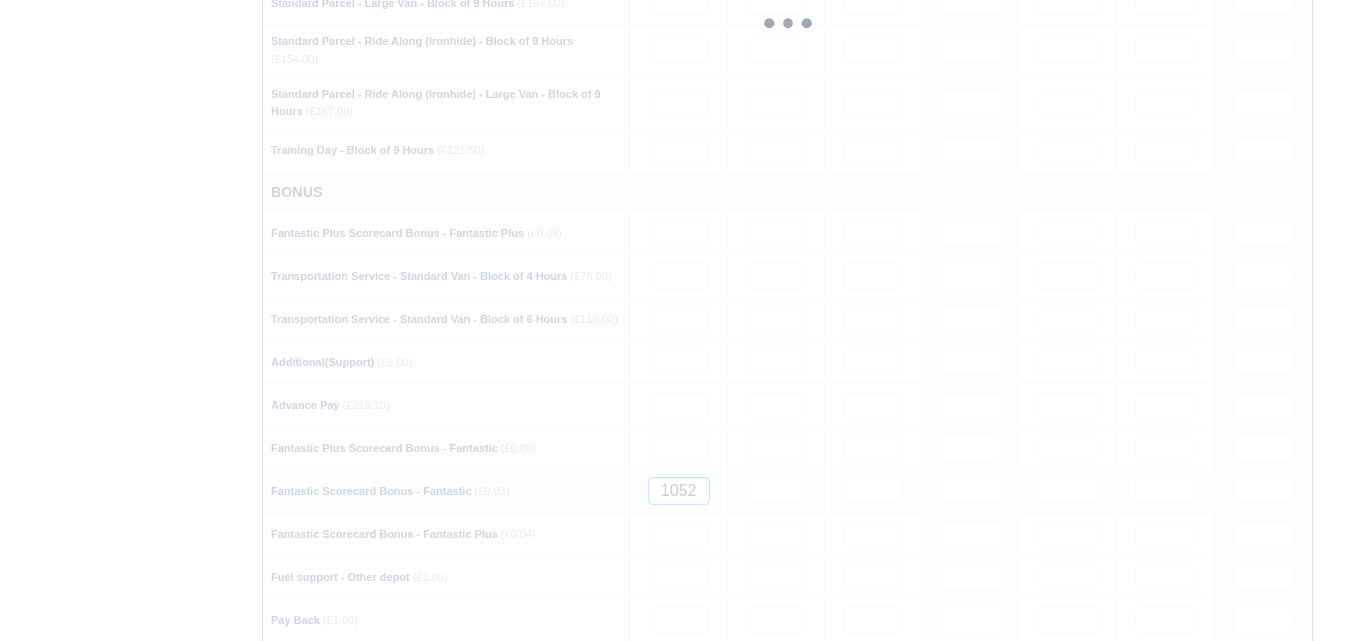 type 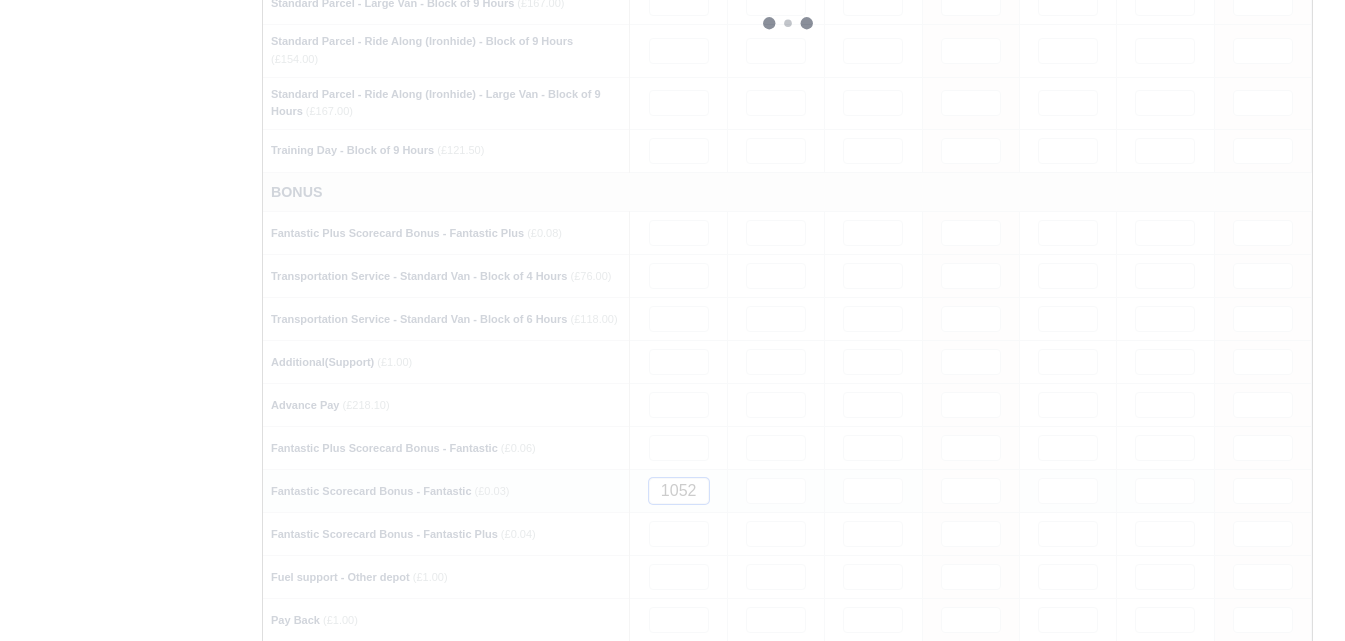 type 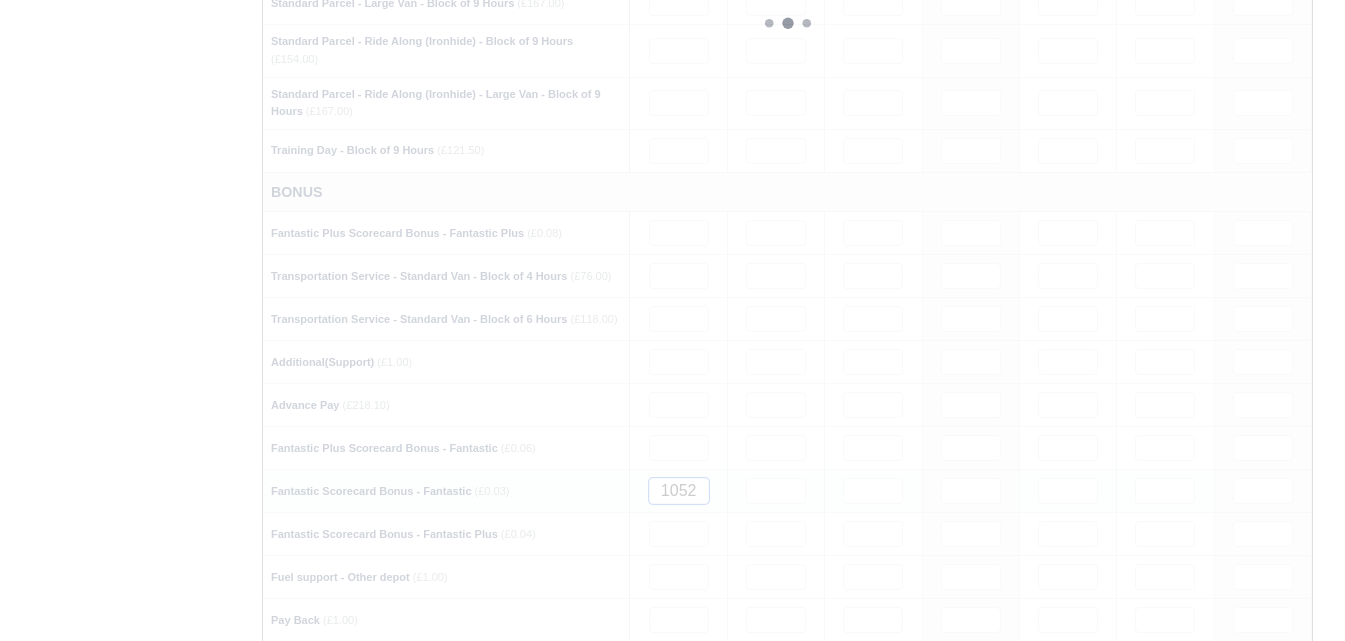 type 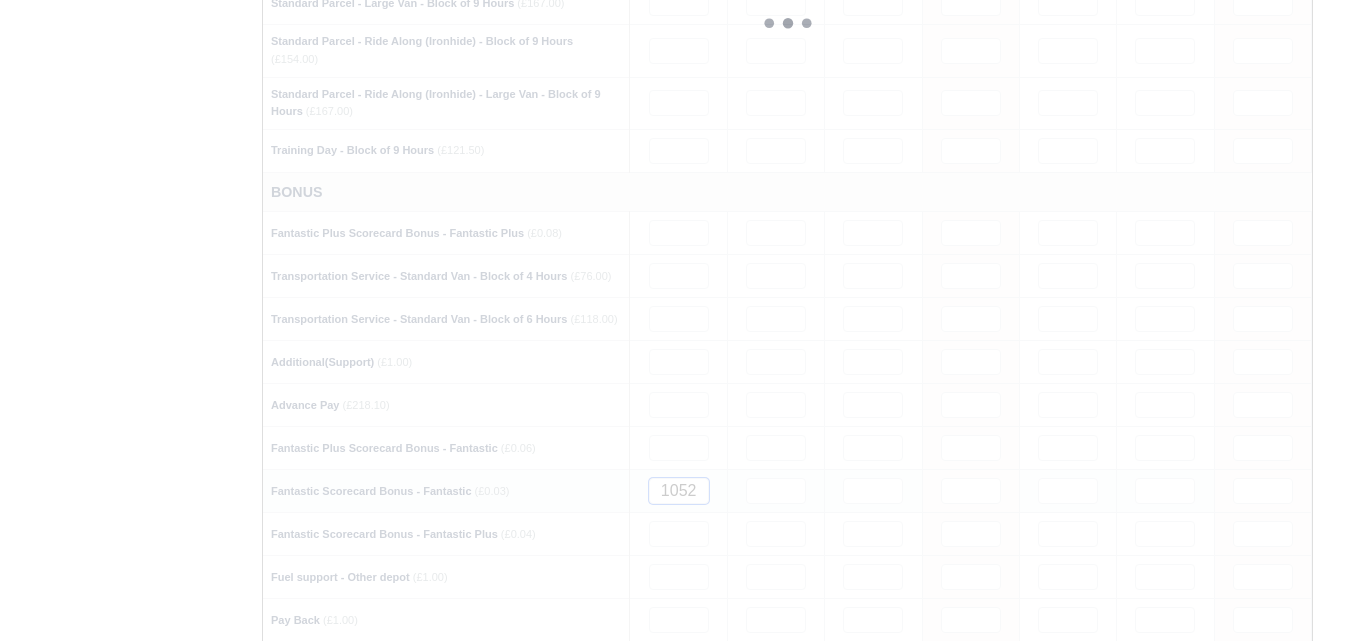 type 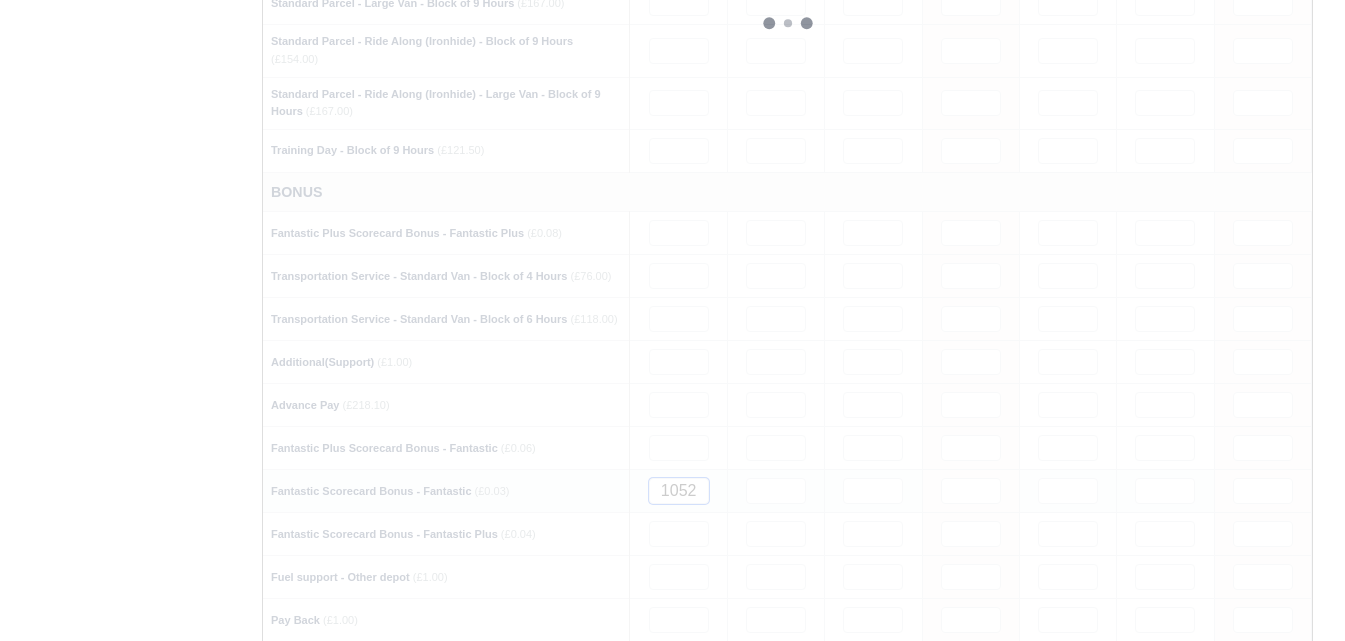 type 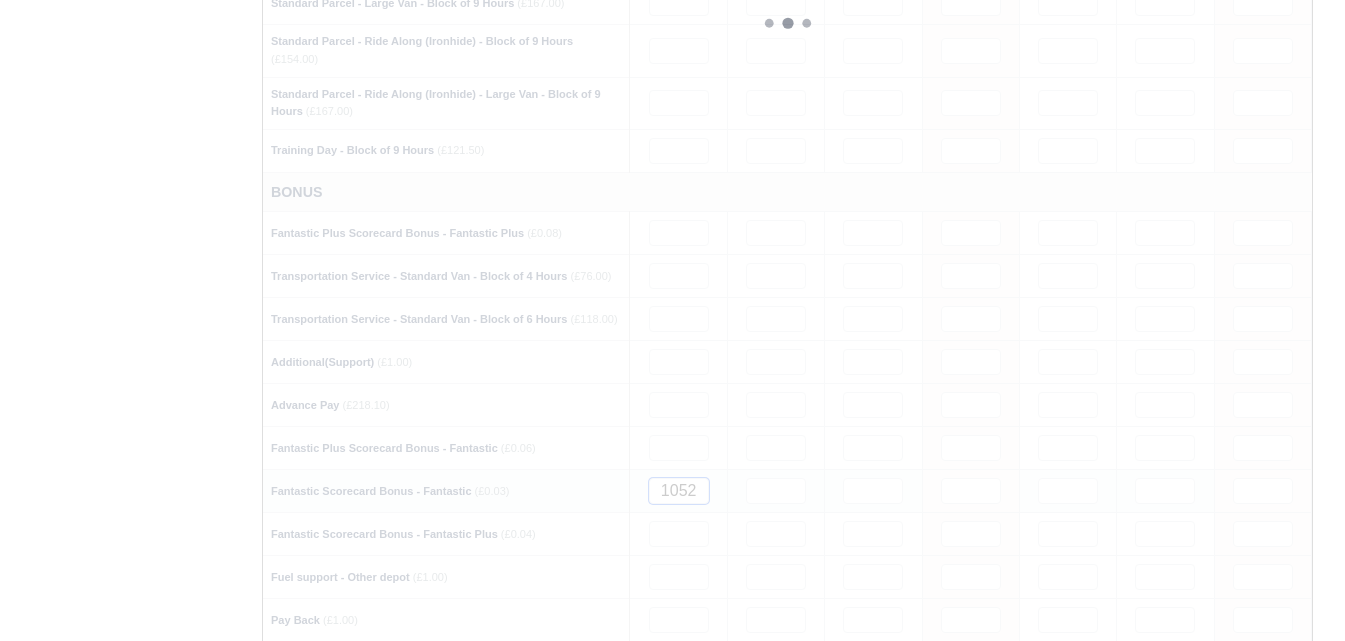 type 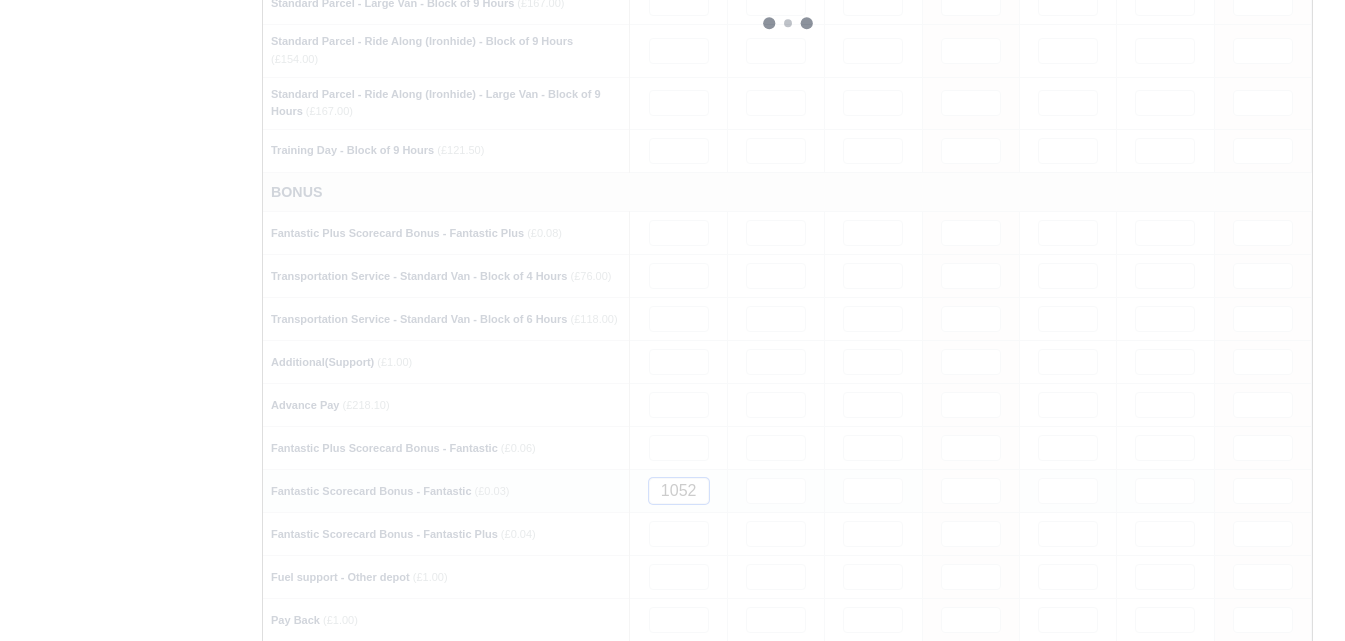 type 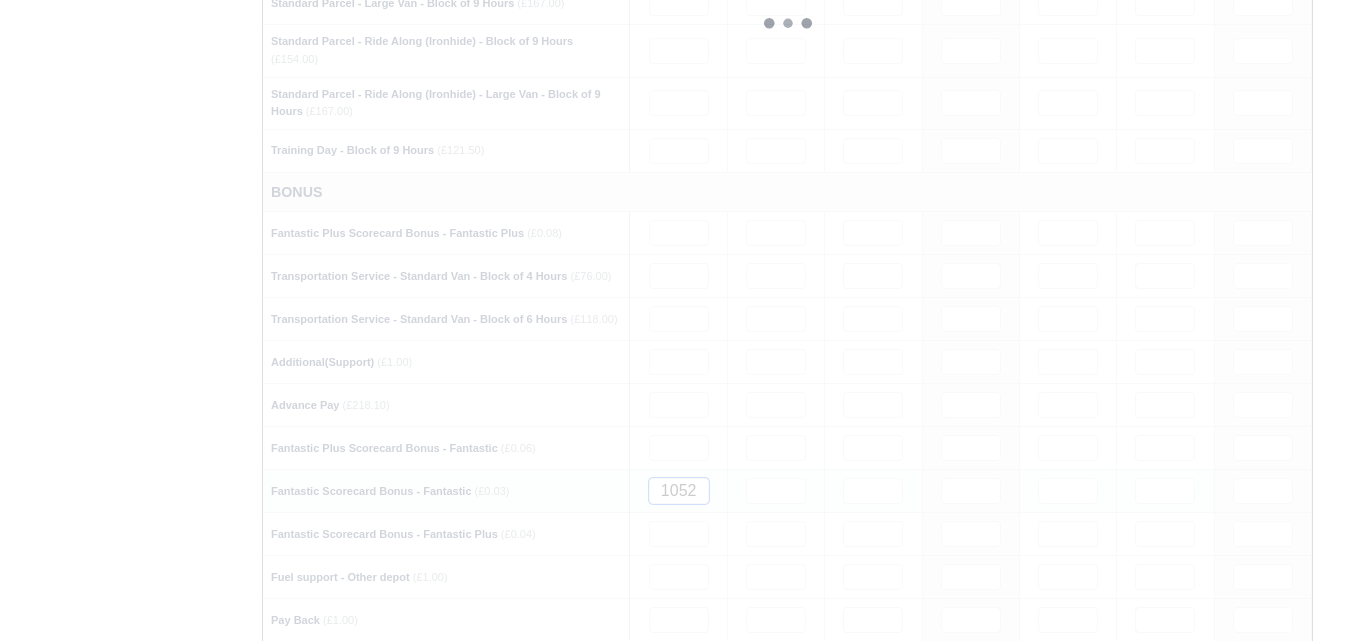 type 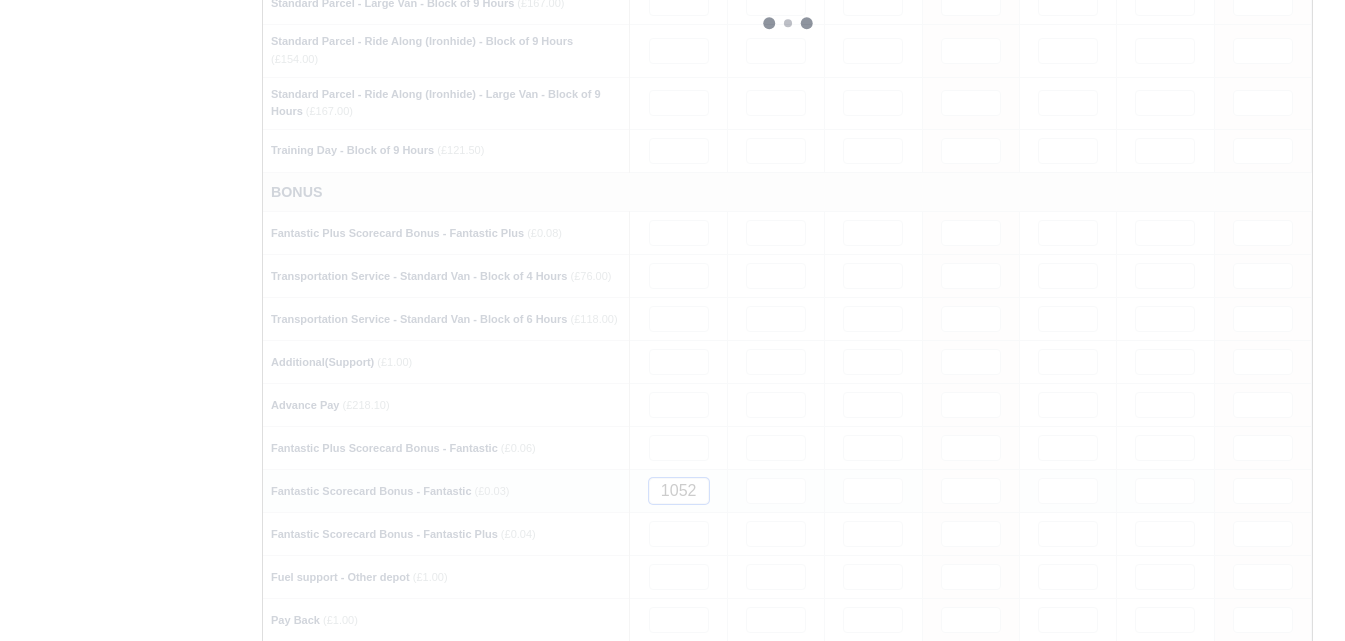 type 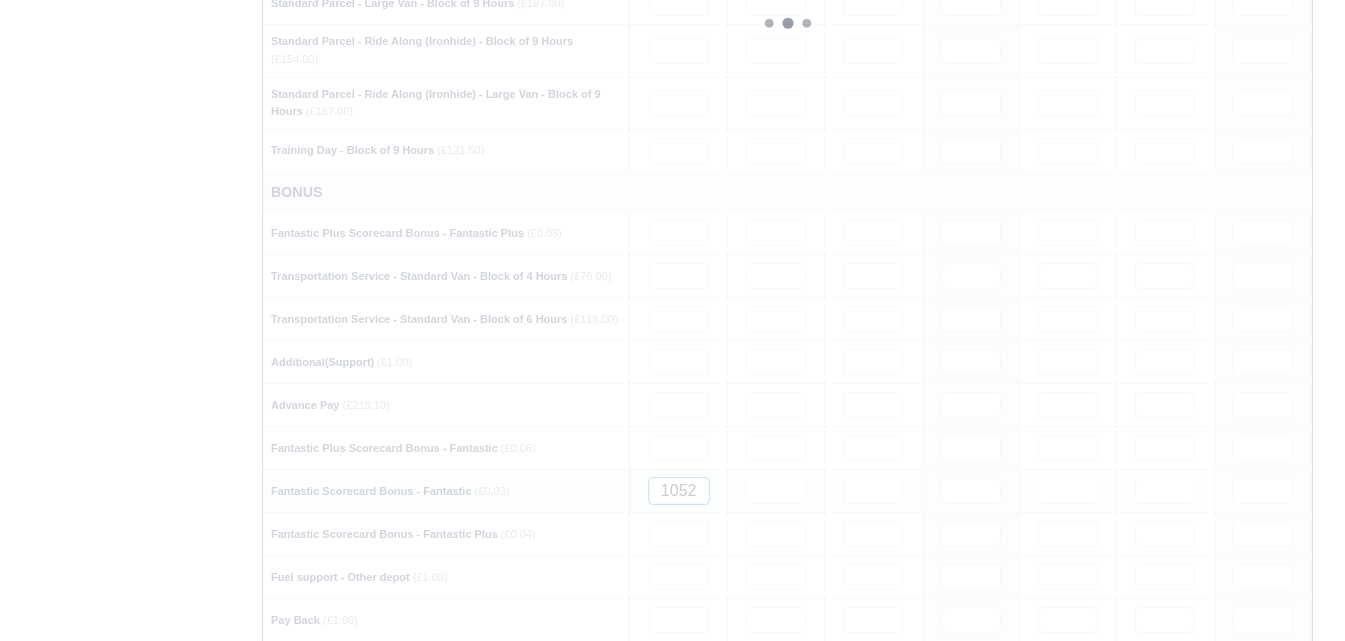 type 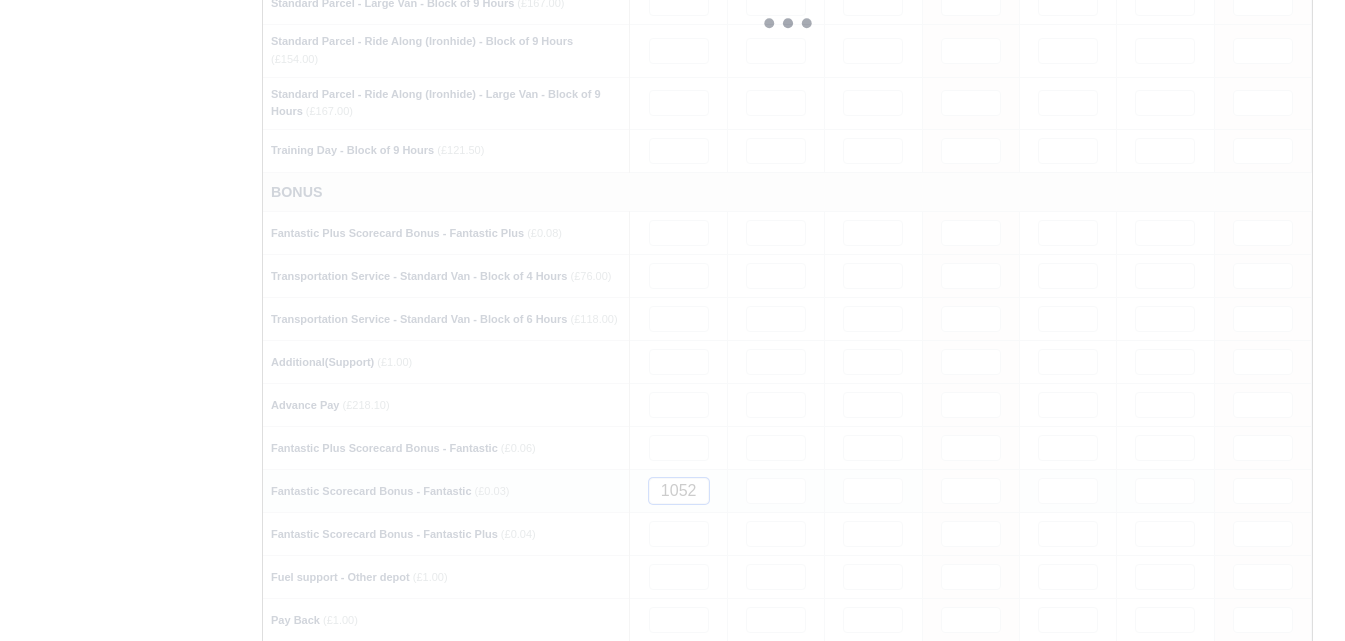 type 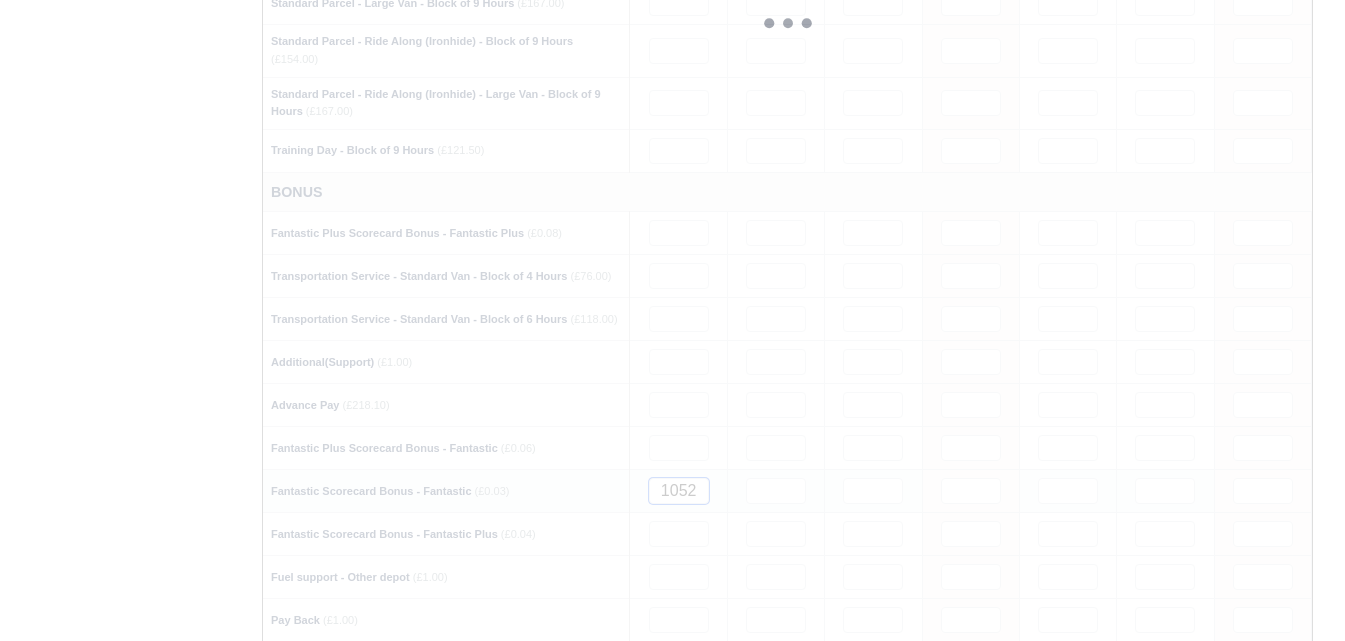 type 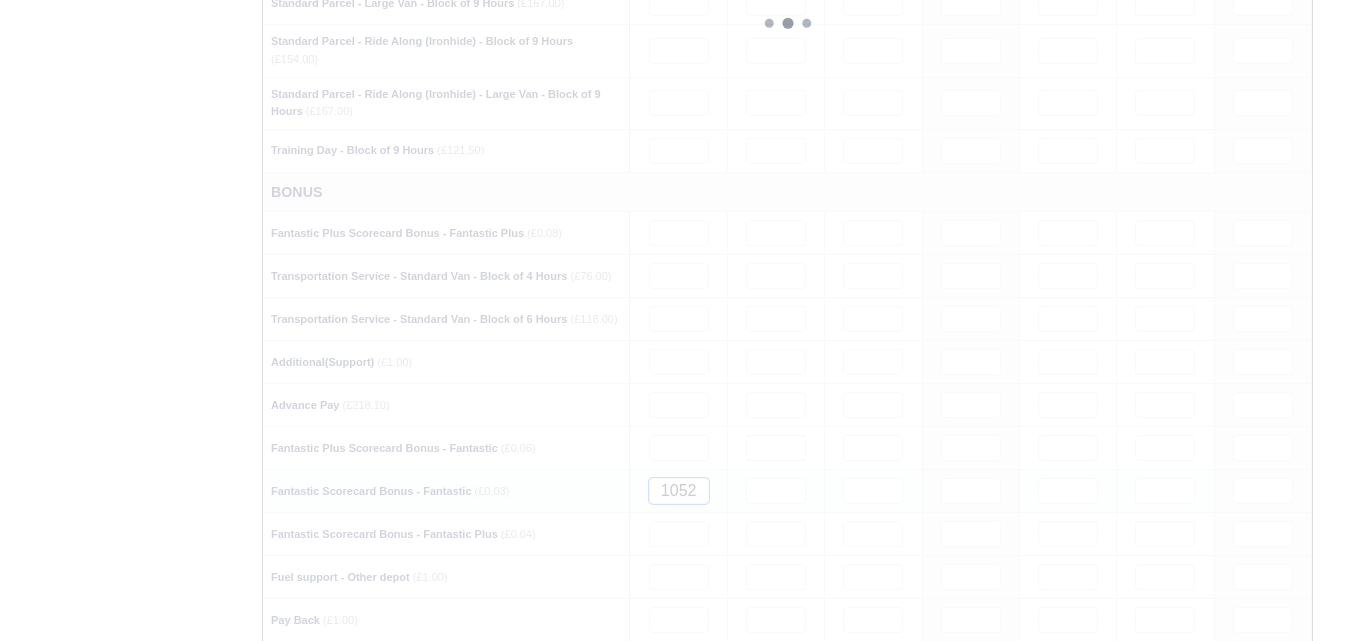 type 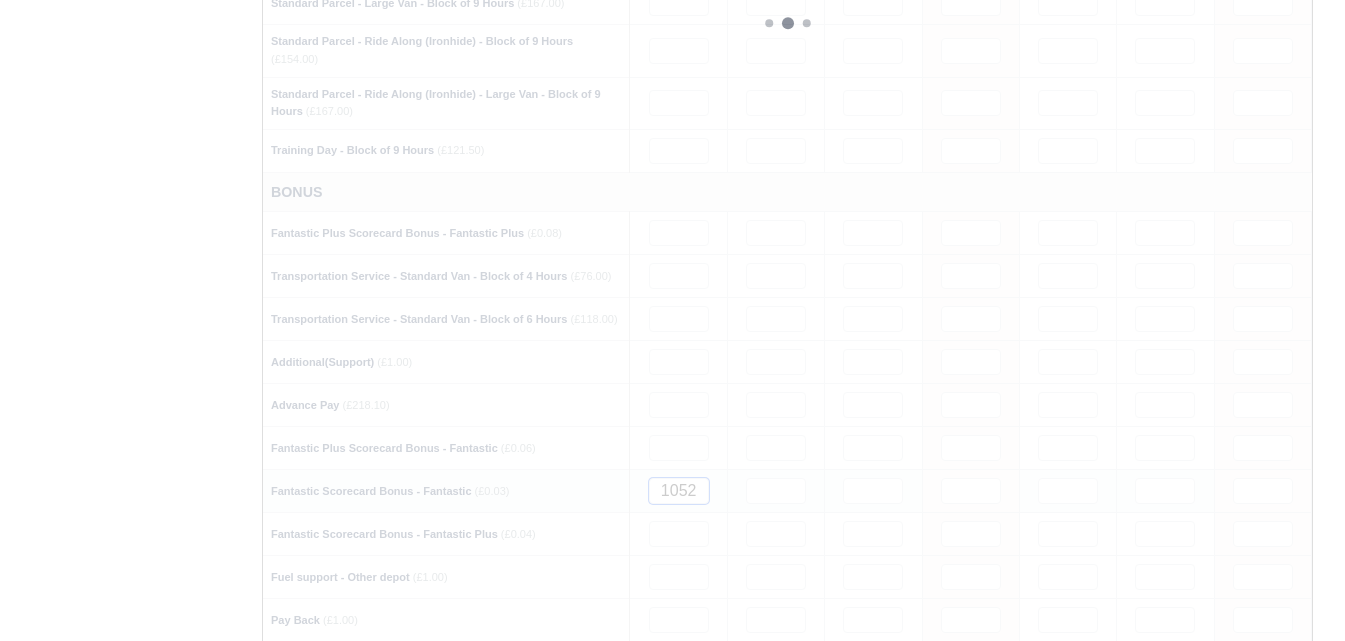 type 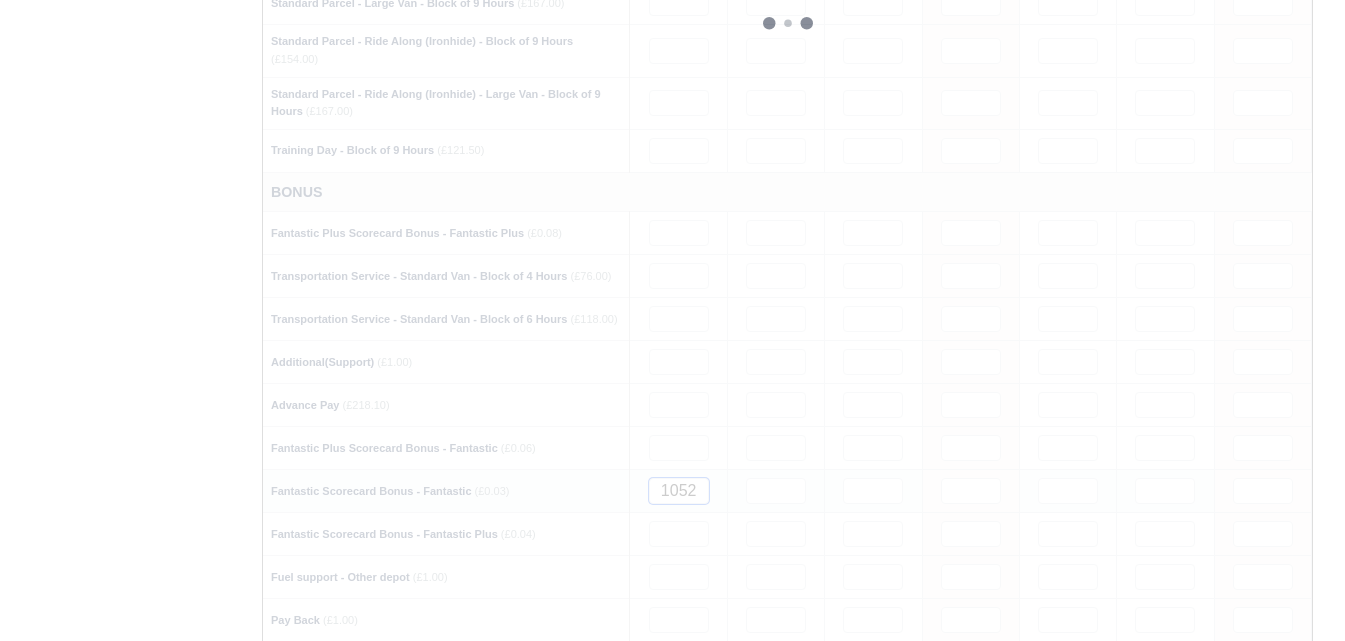 type 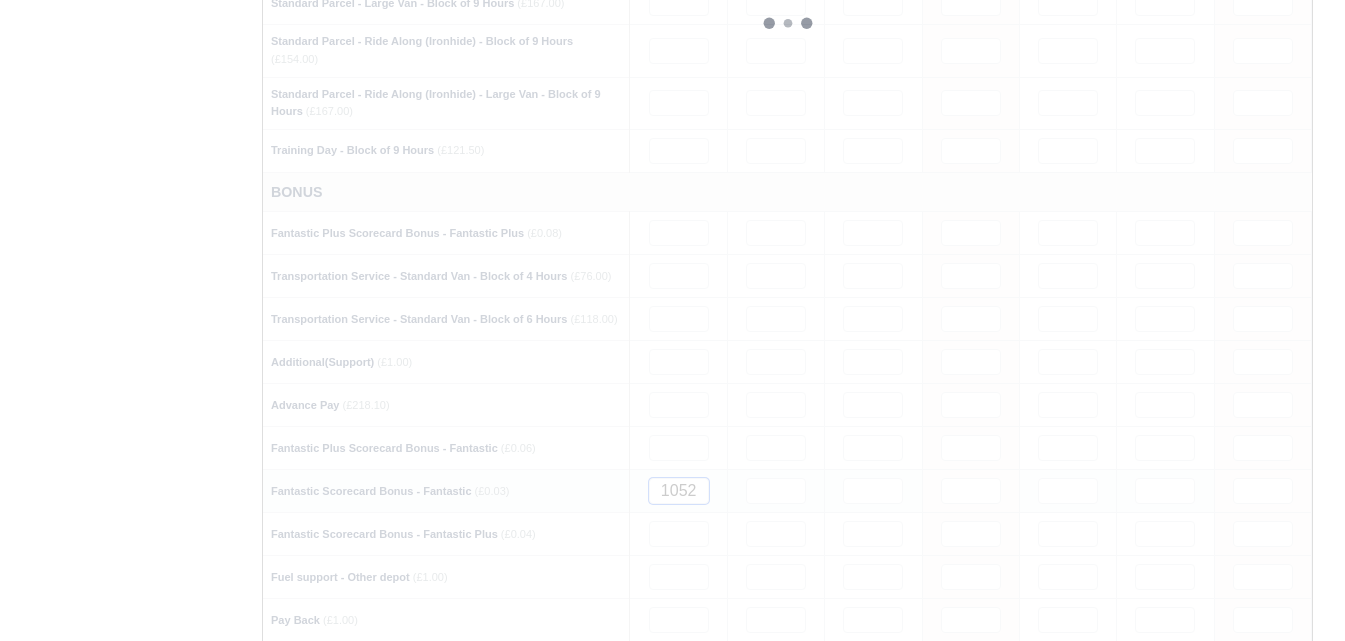 type 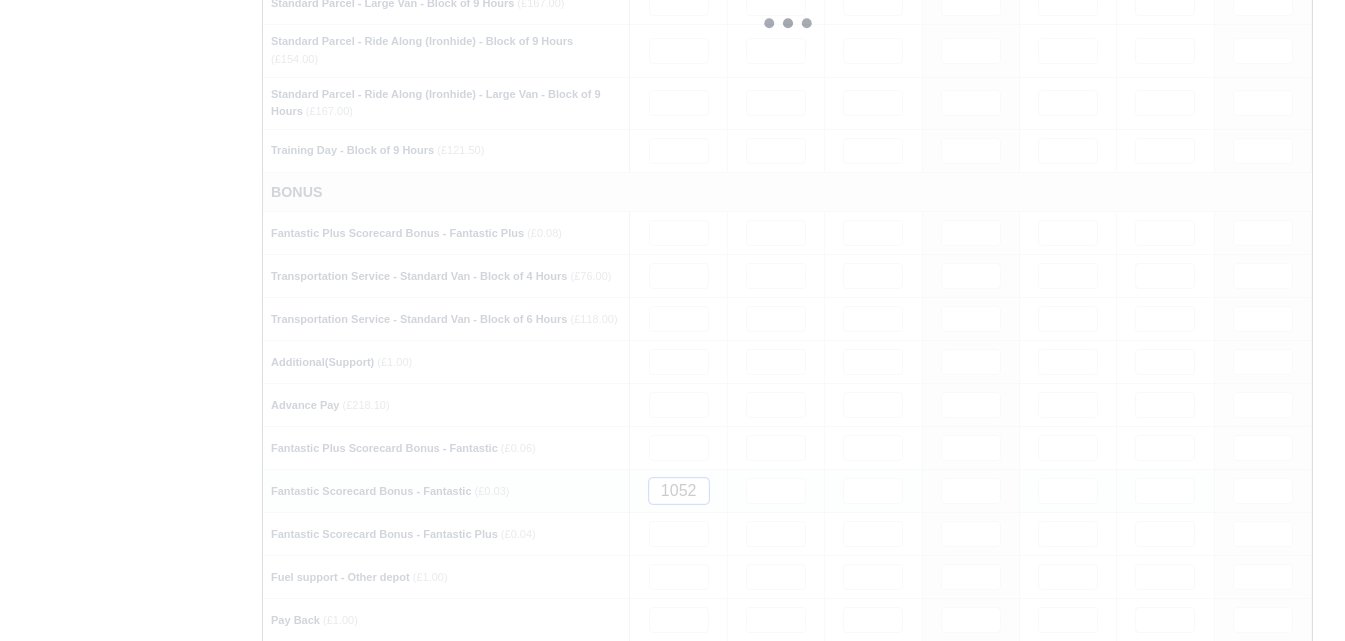 type 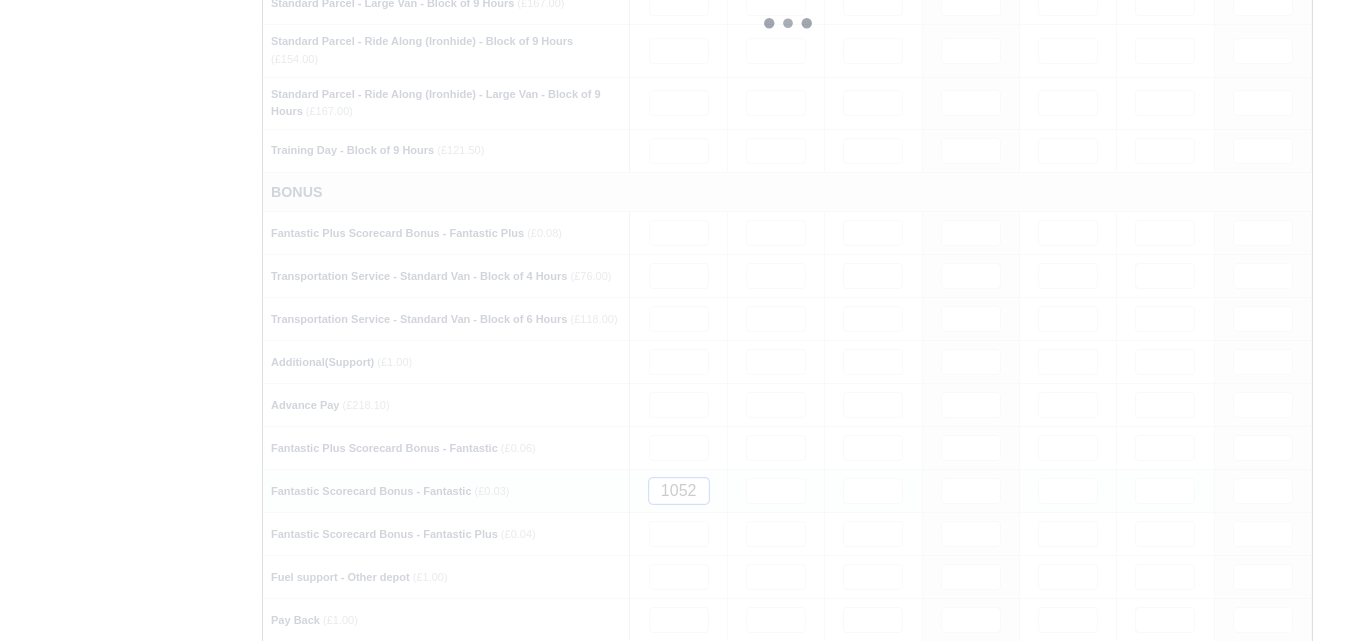type 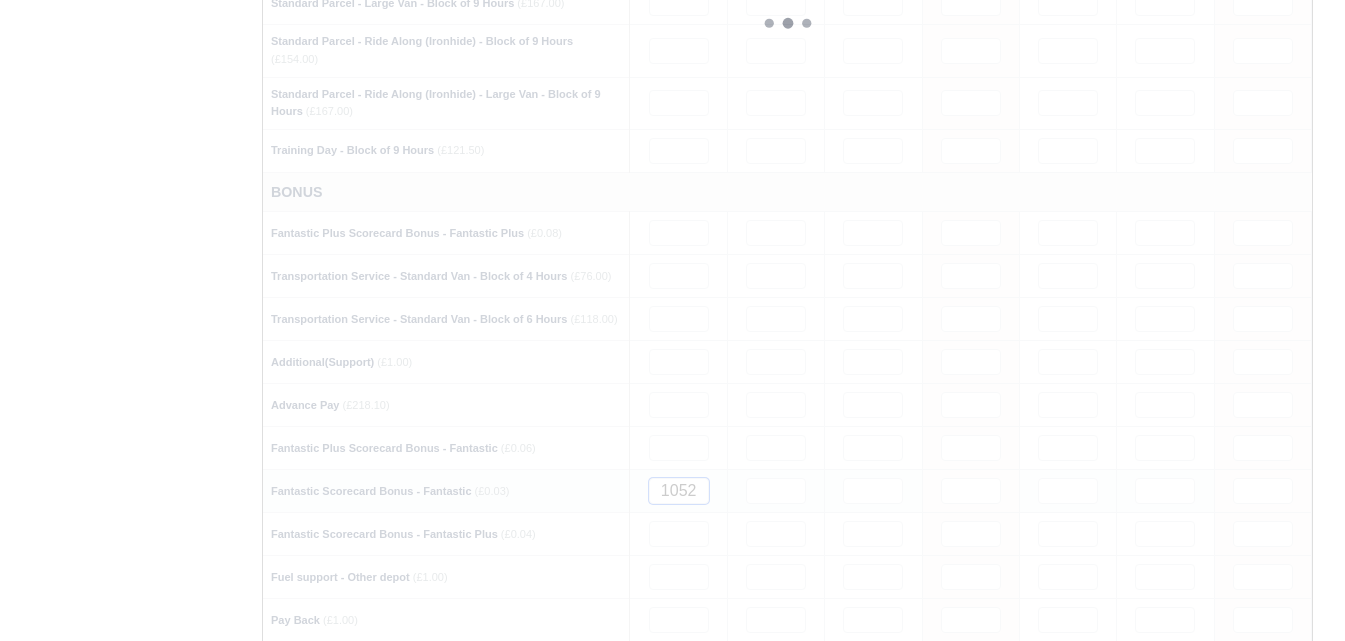 type 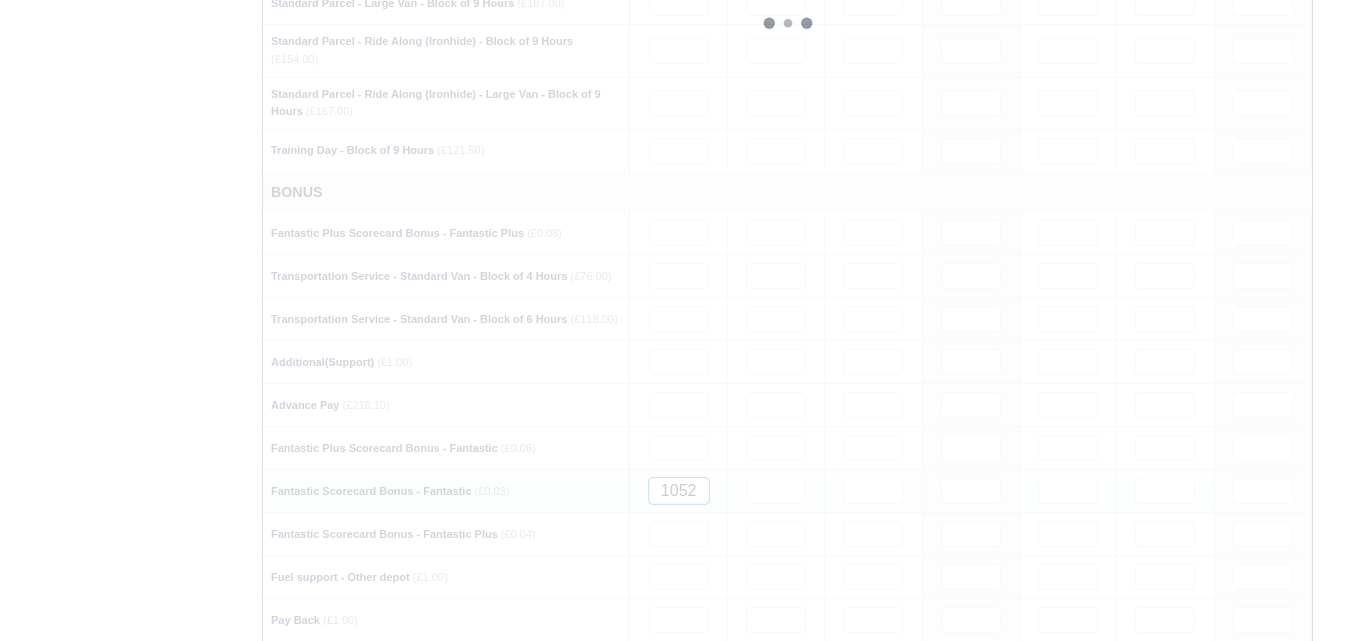 type 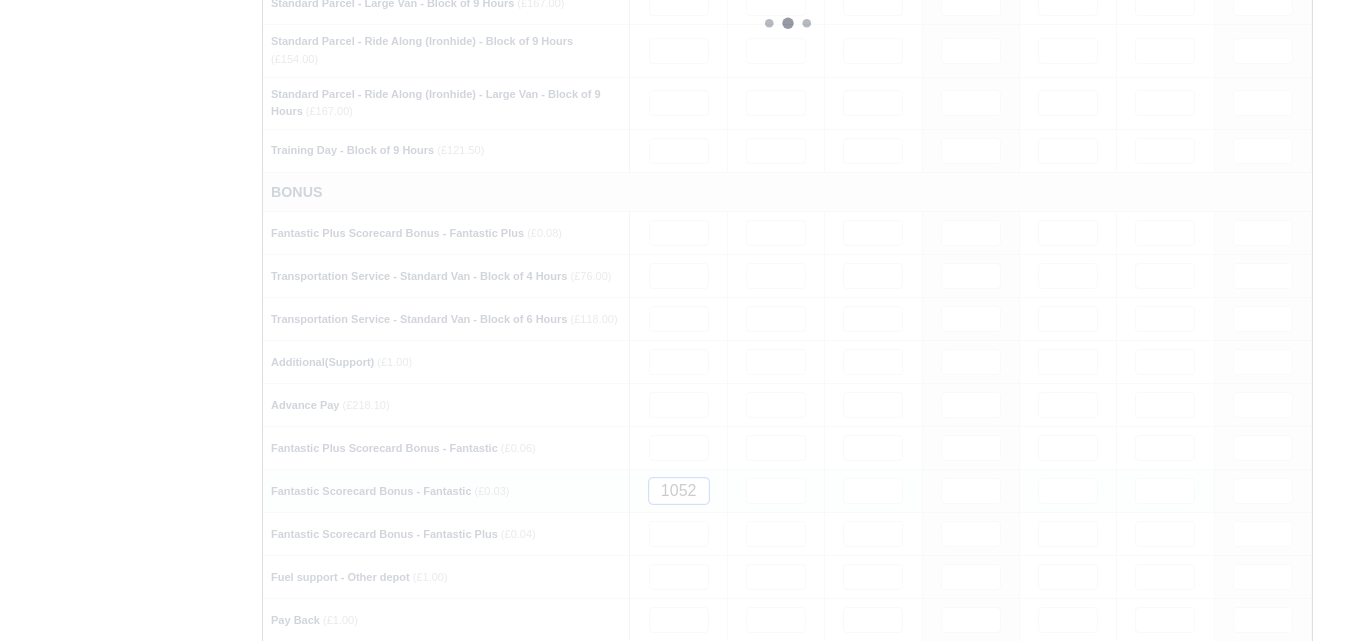 type 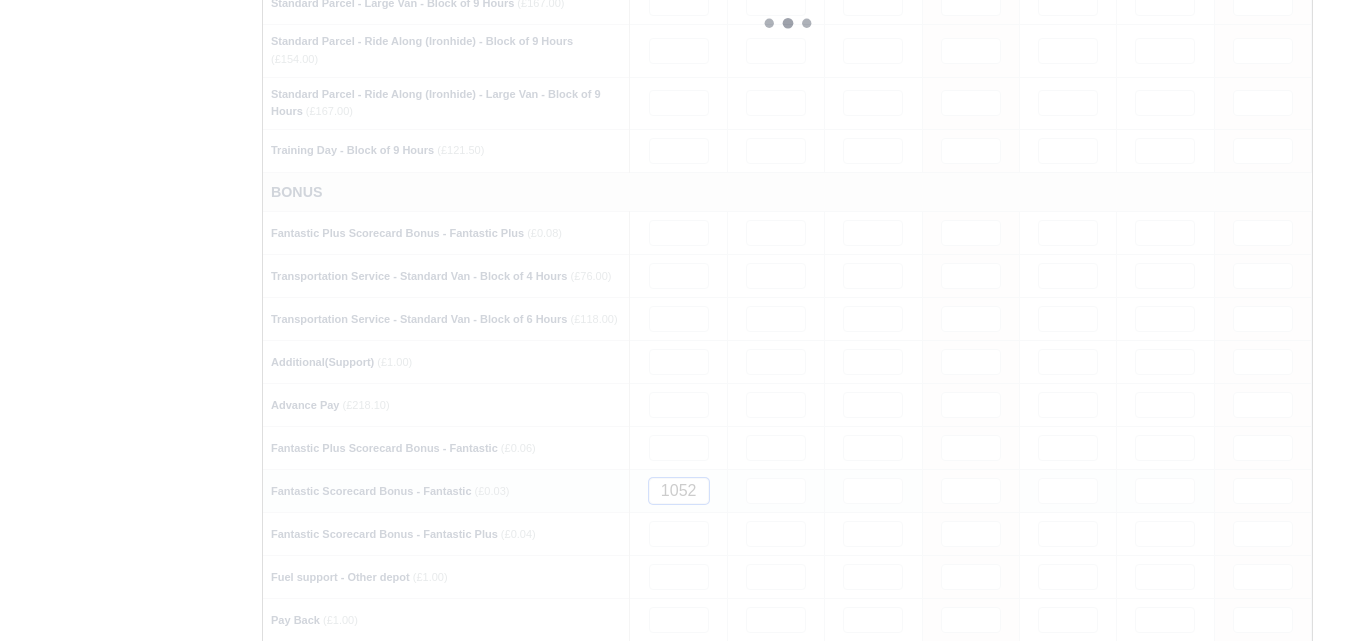 type 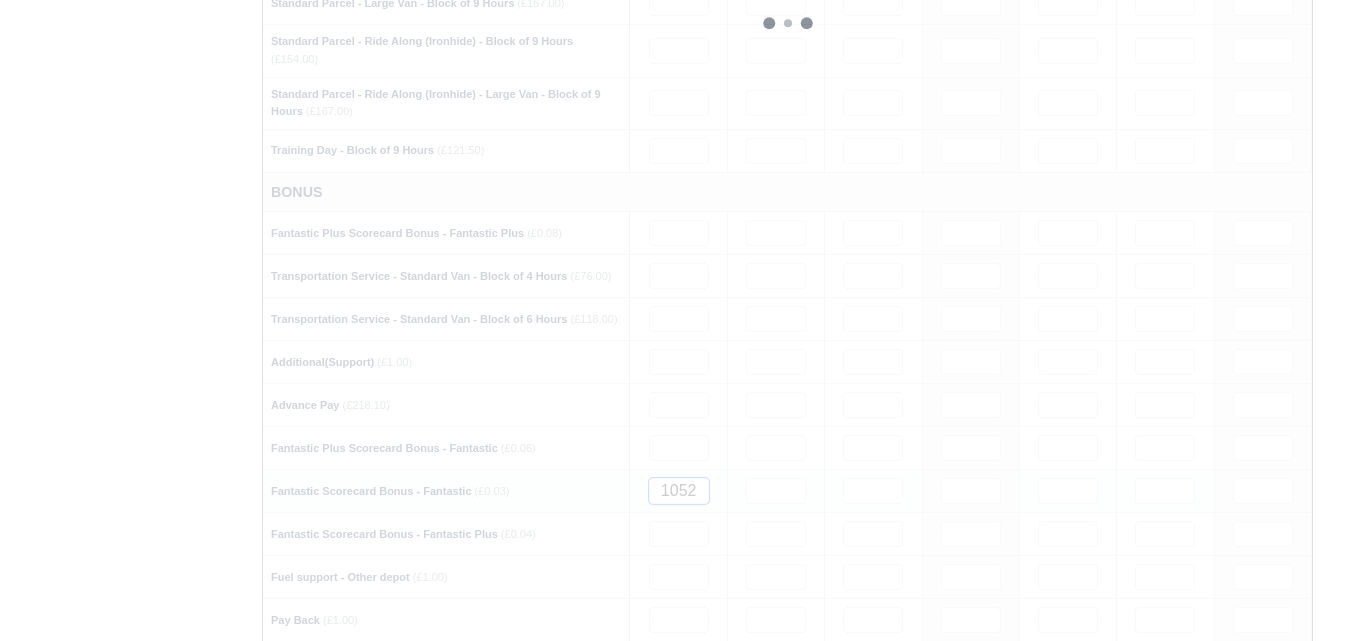 type 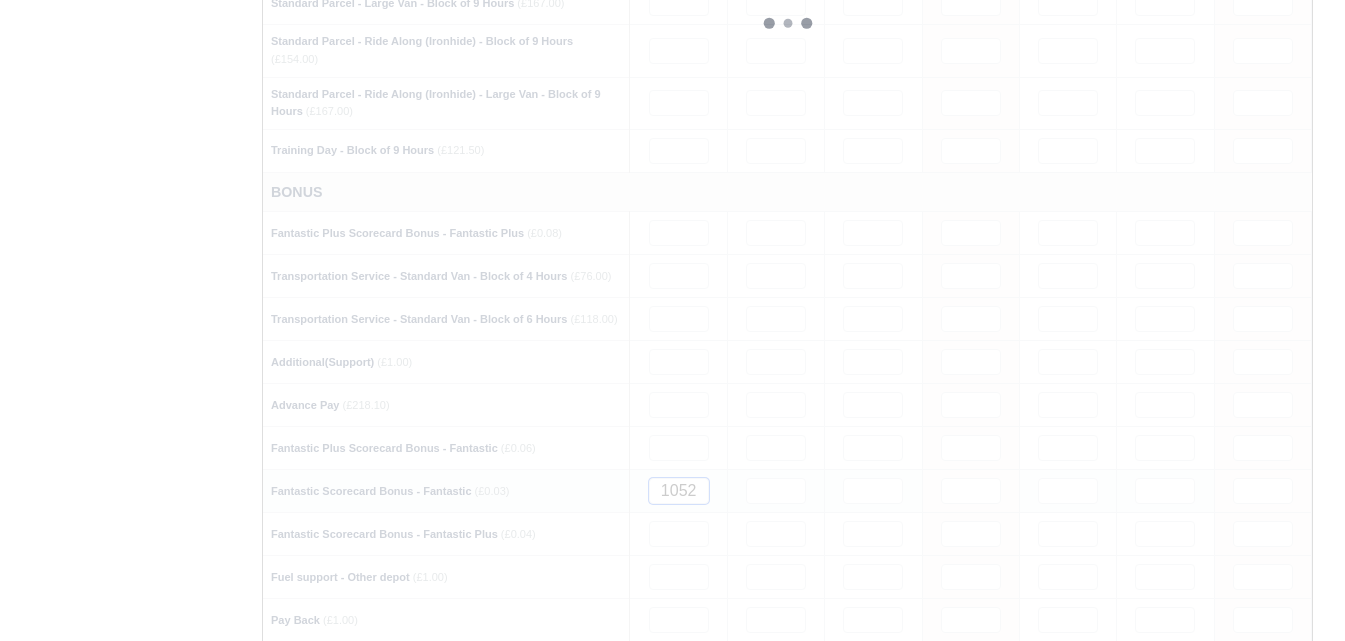 type 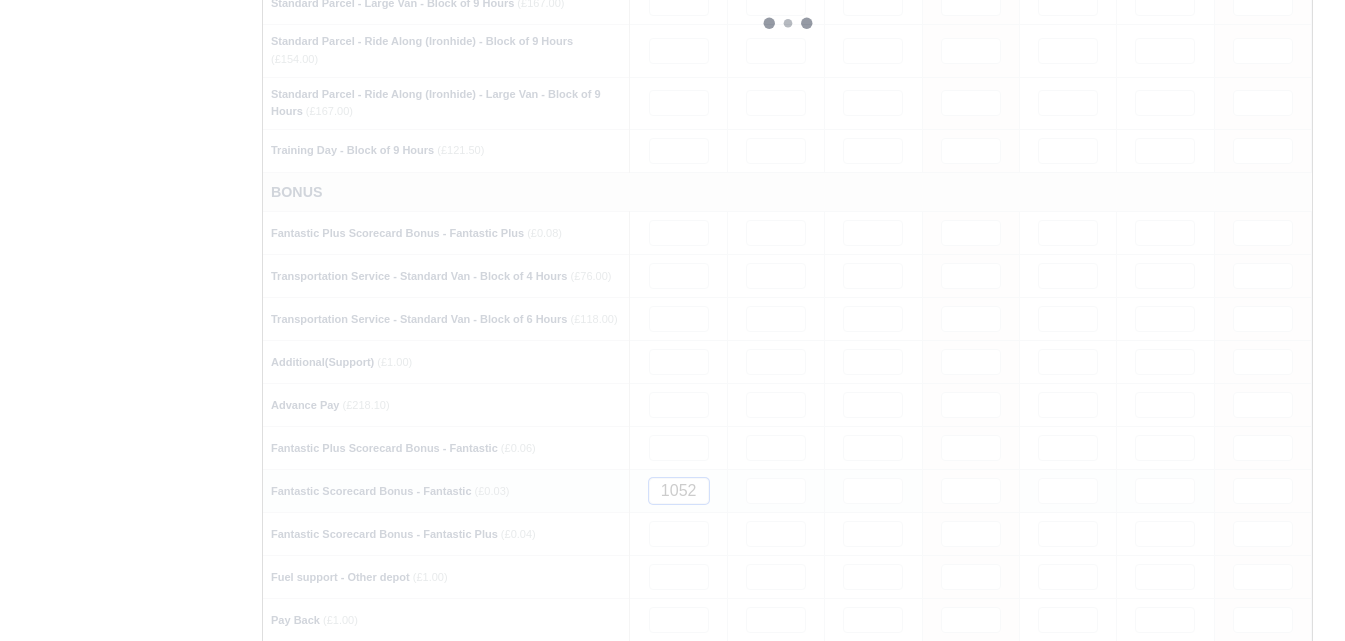 type 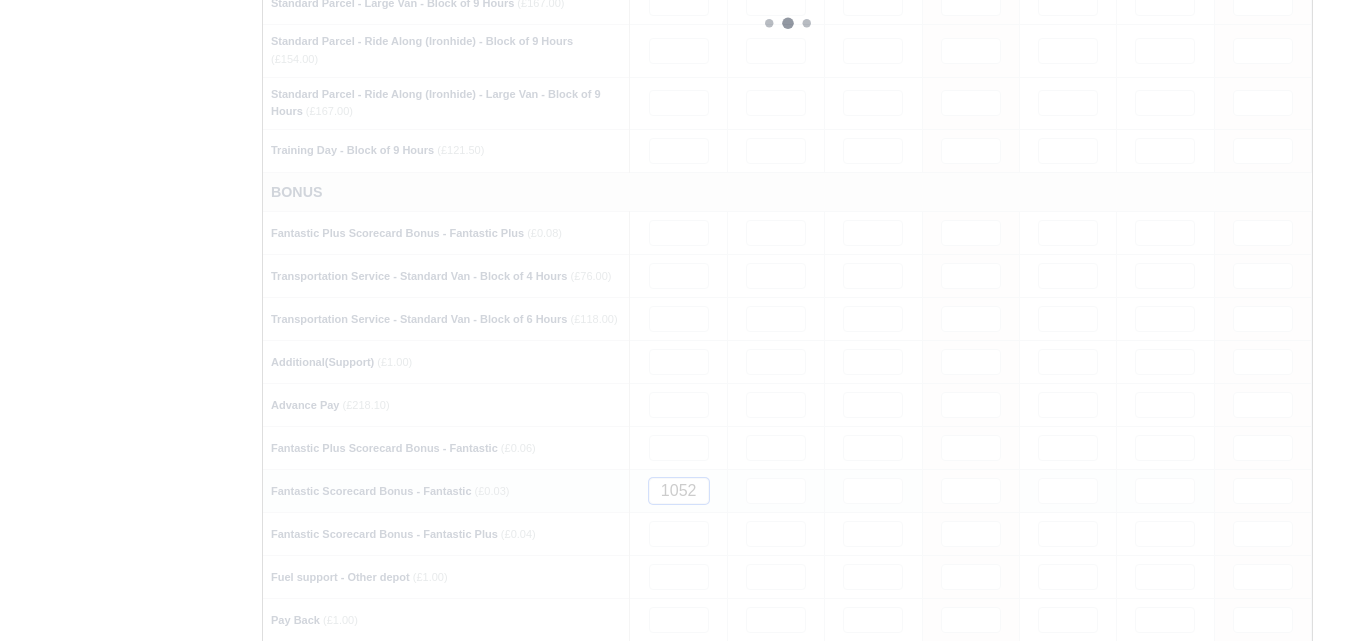 type 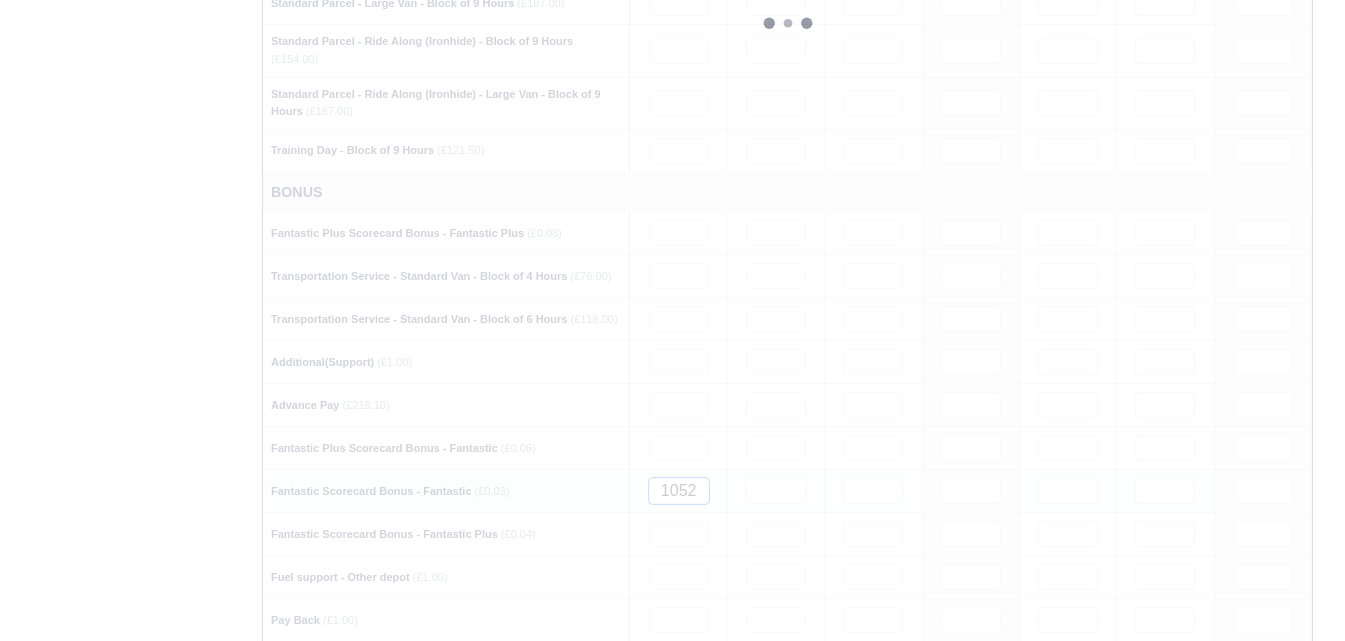 type 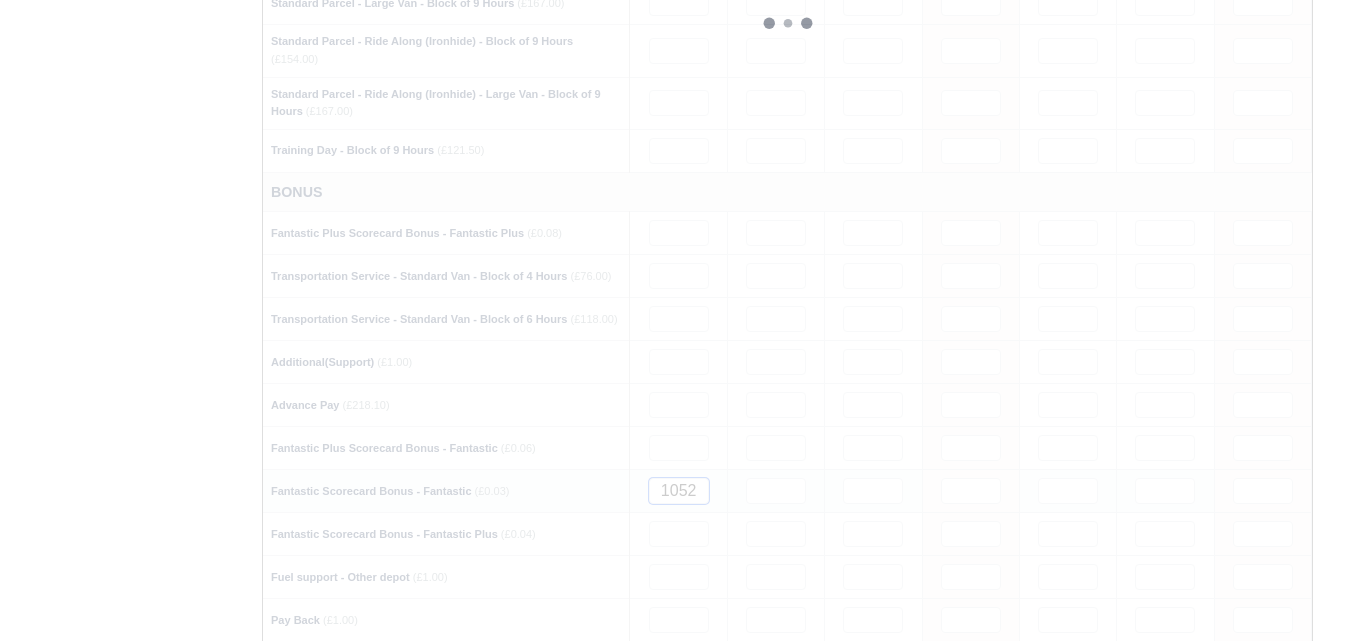 type 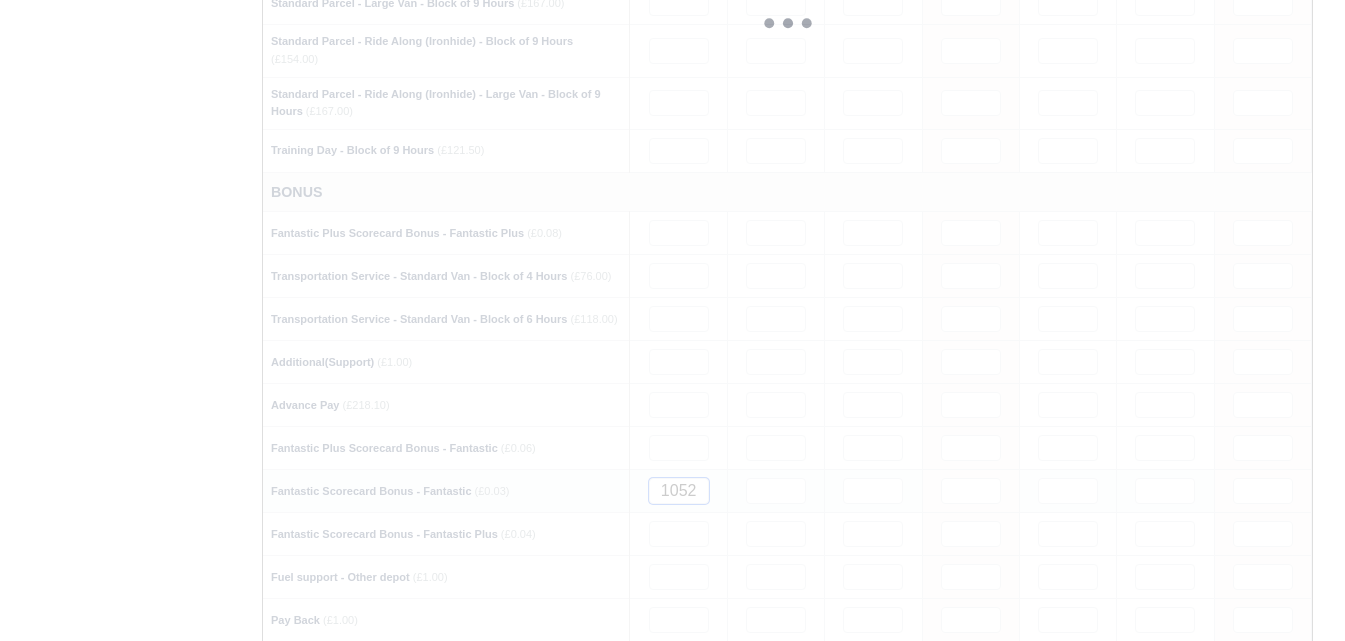 type 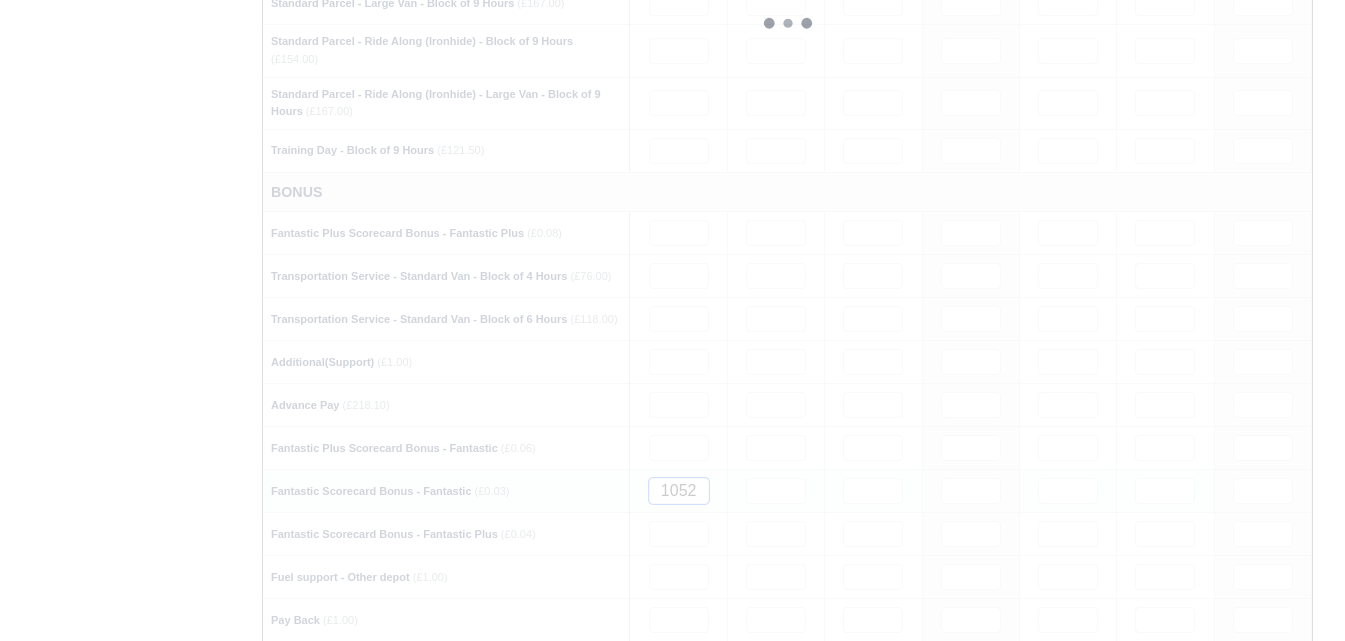 type 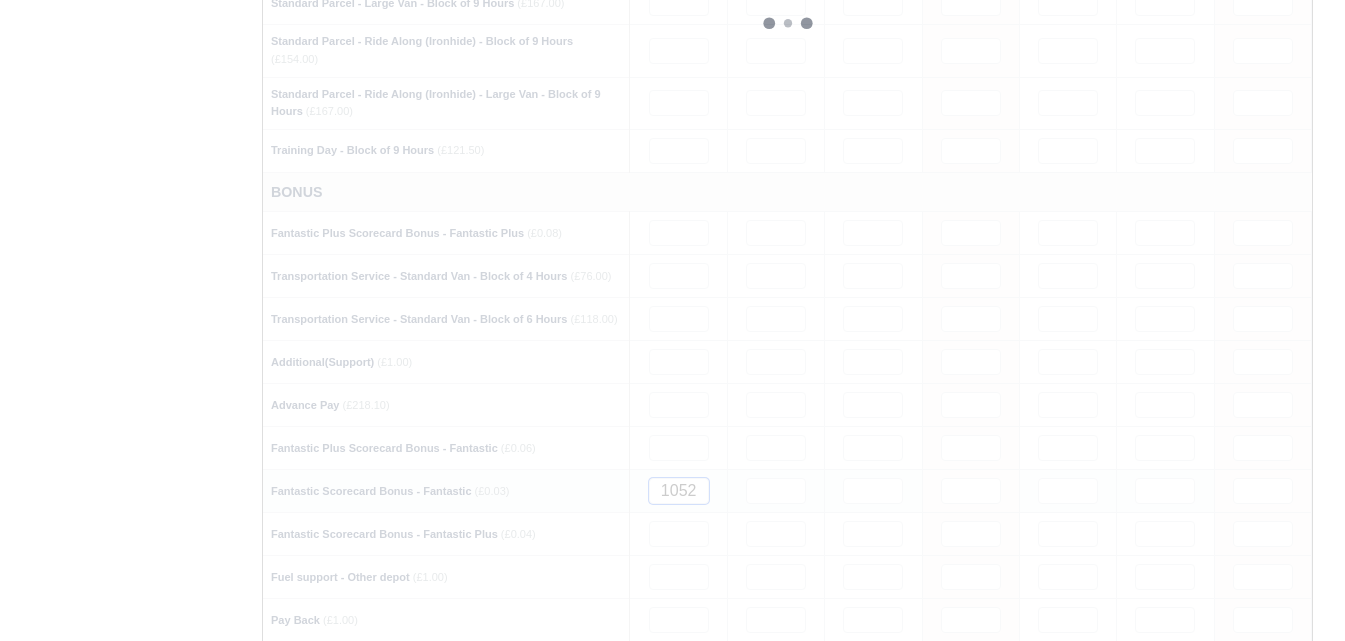 type 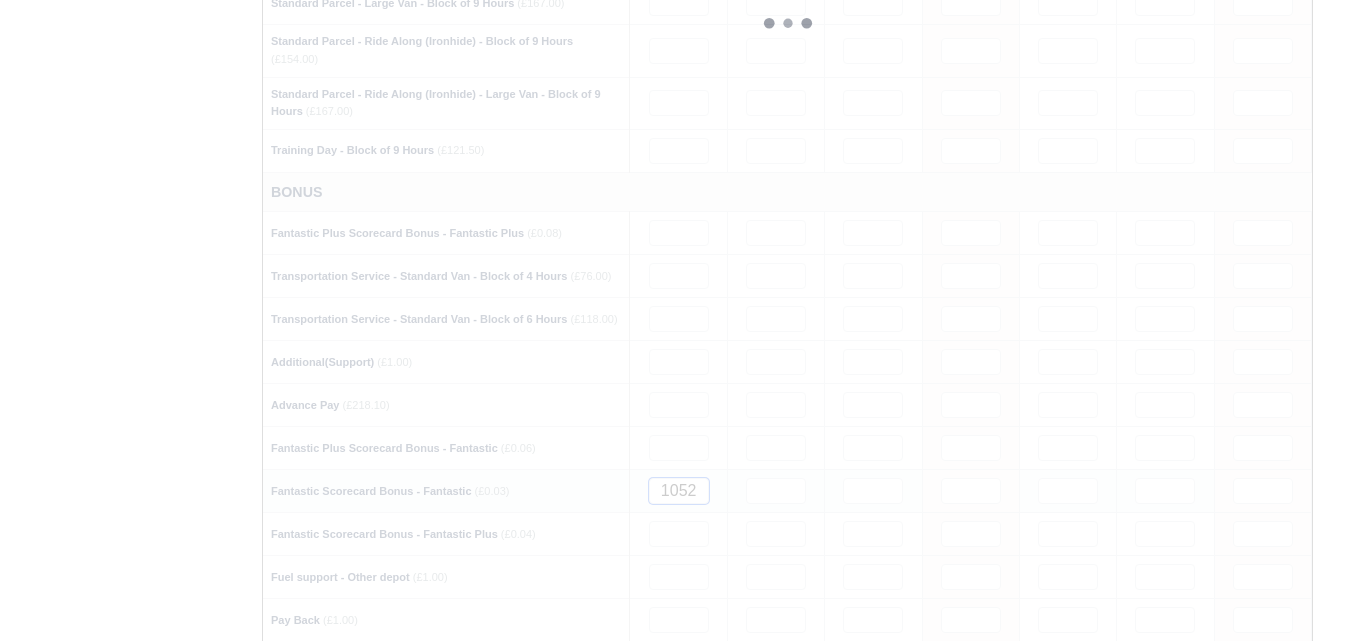 type 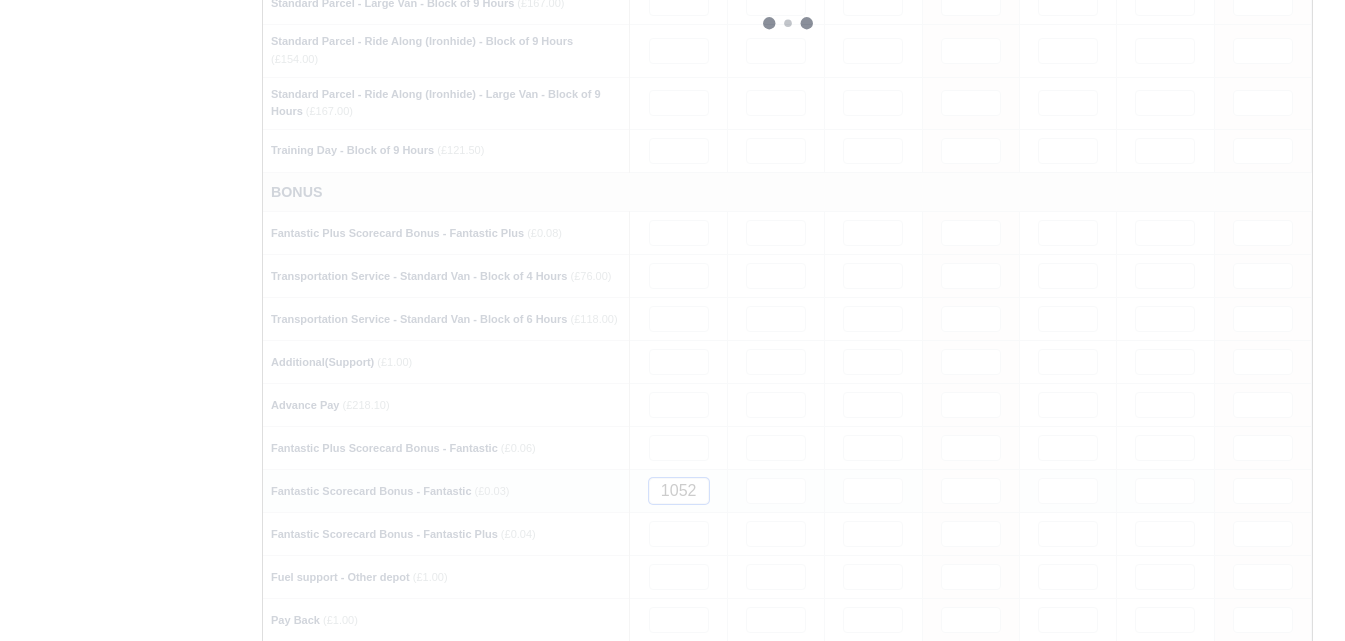 type 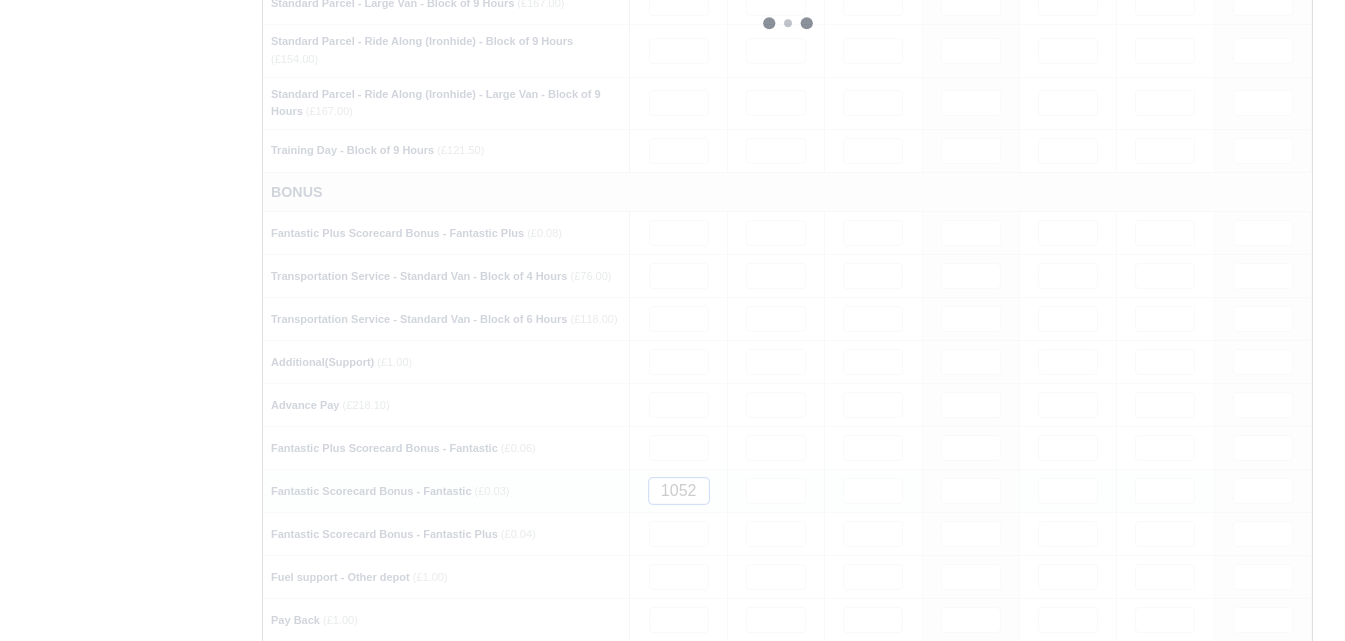 type 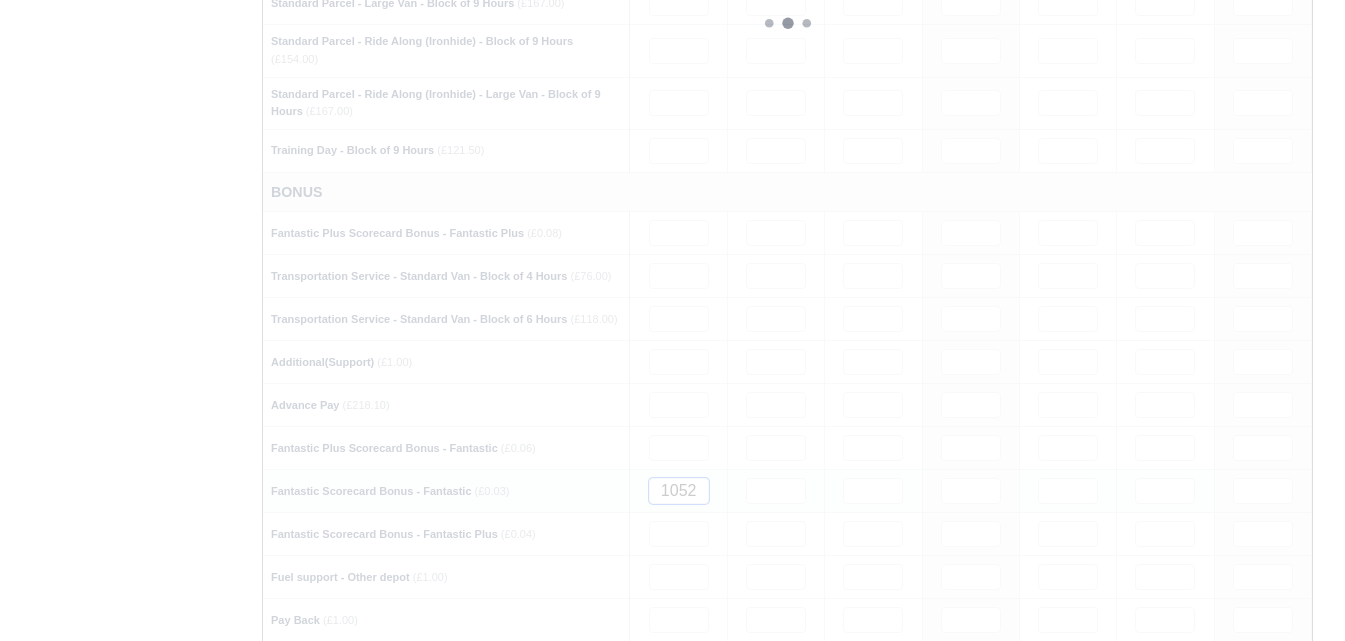 type 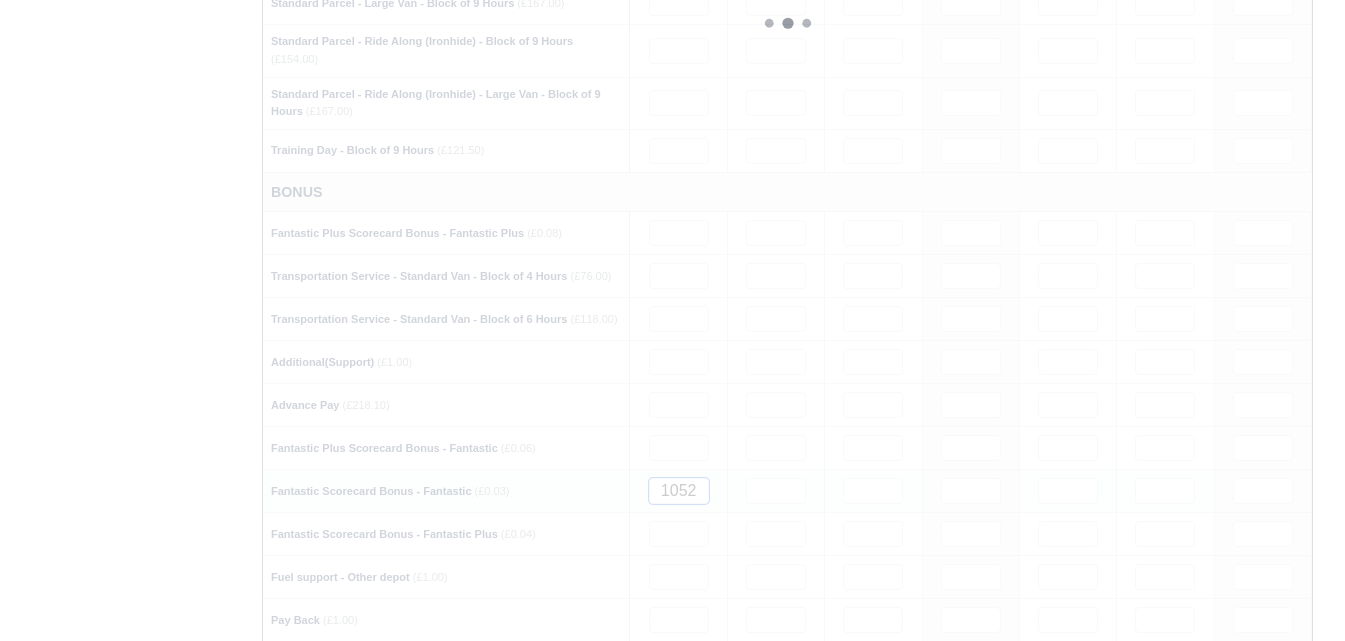 type 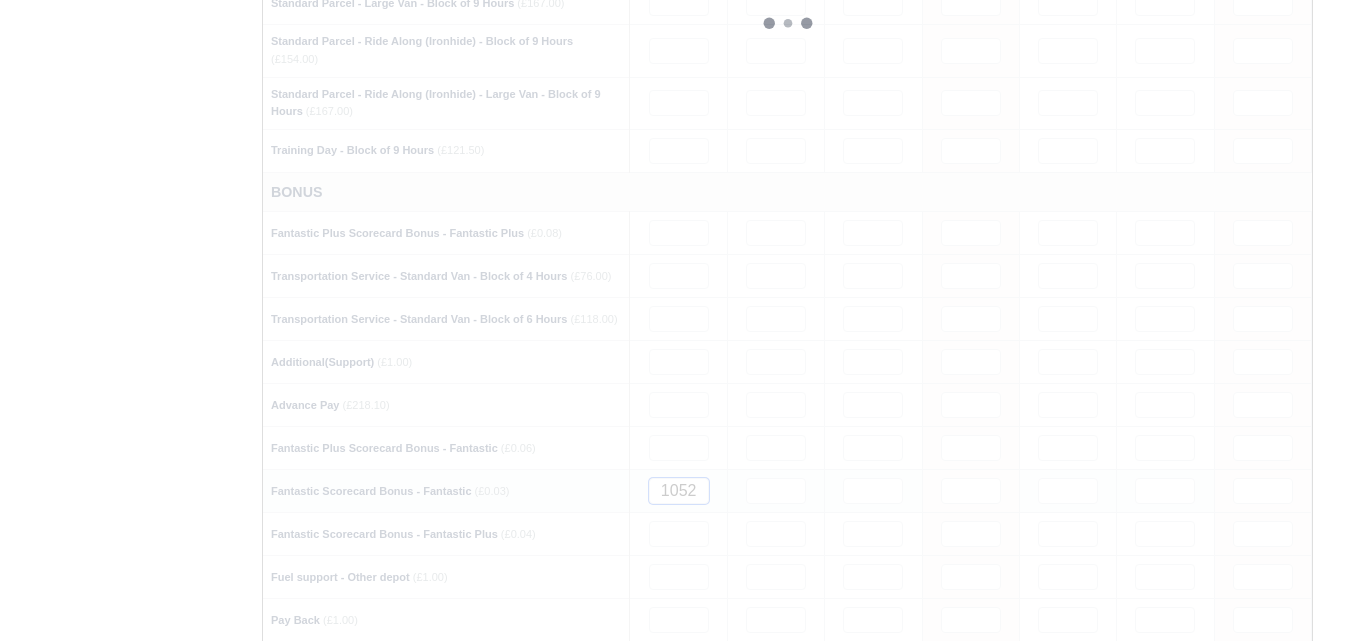type 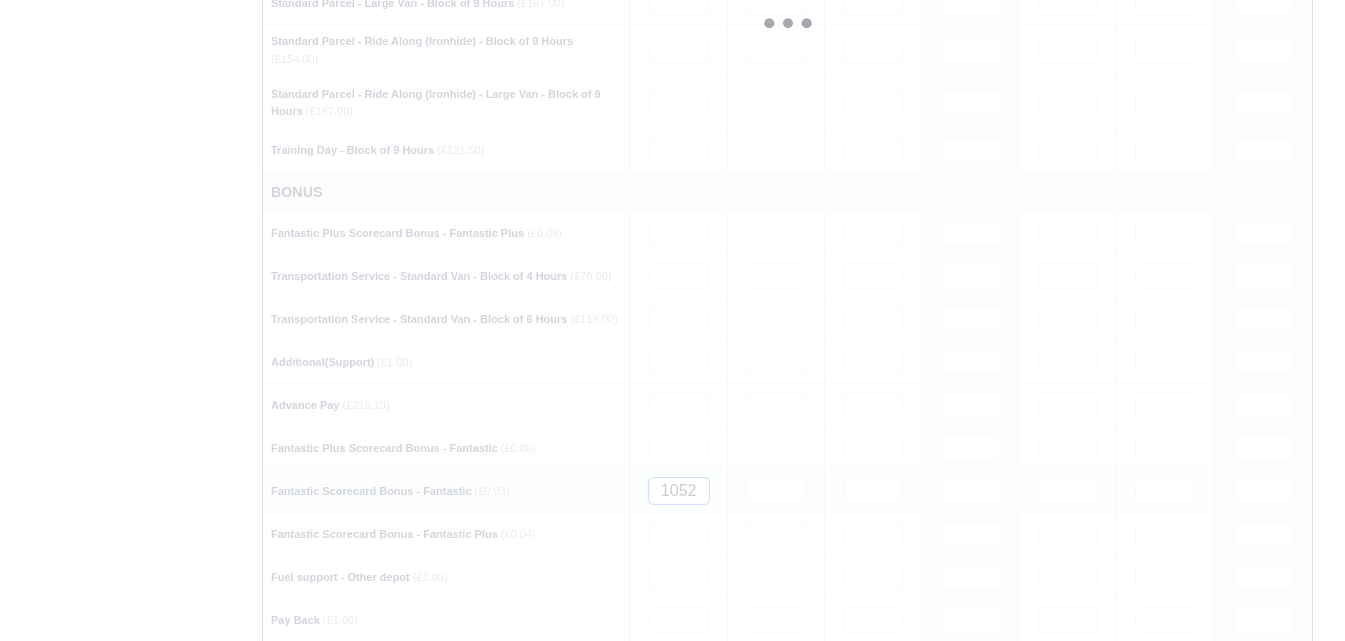type 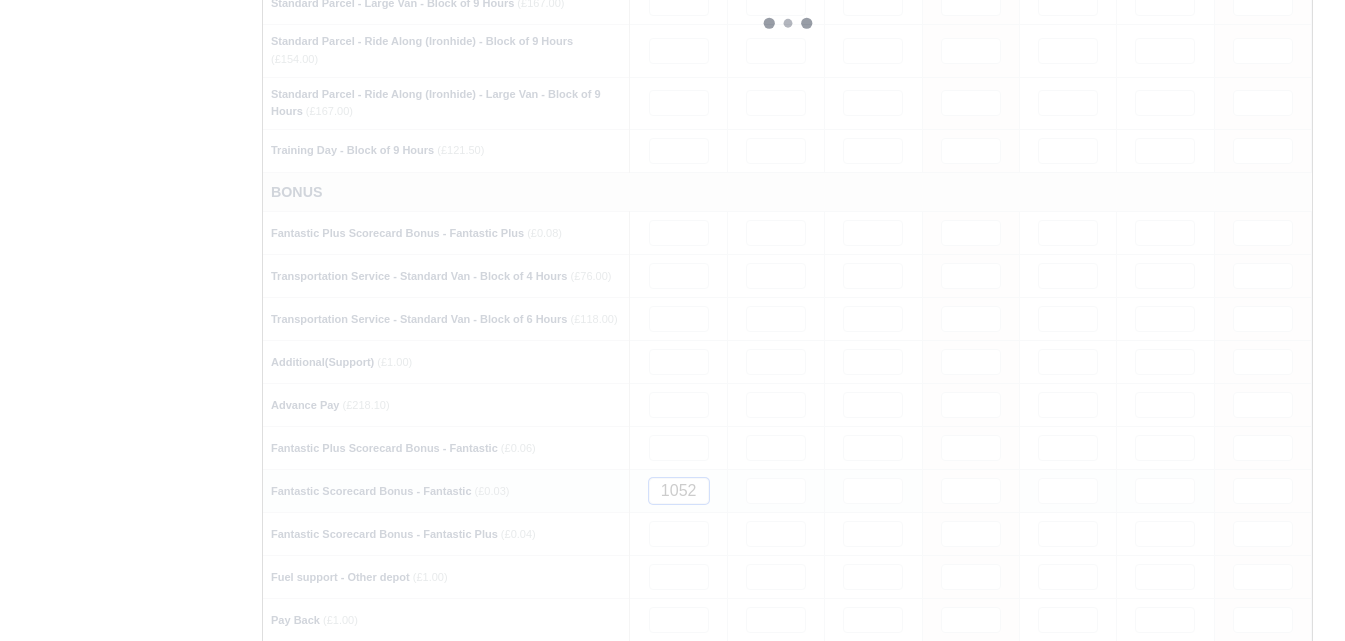 type 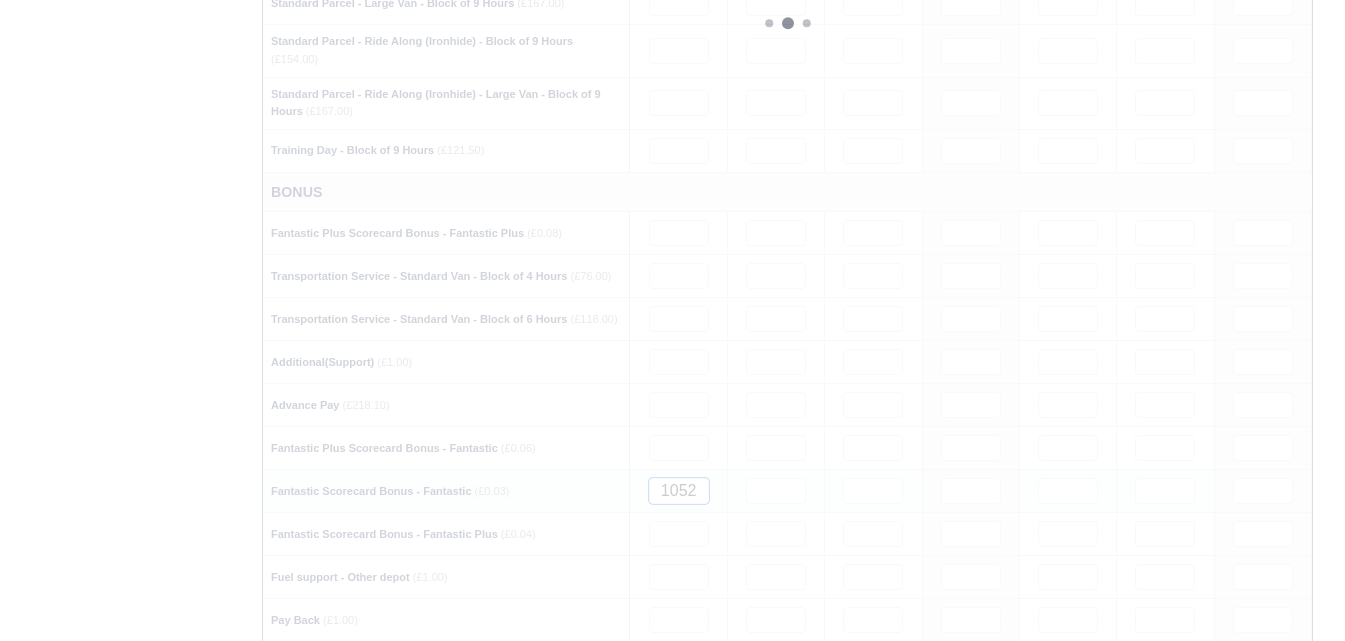 type 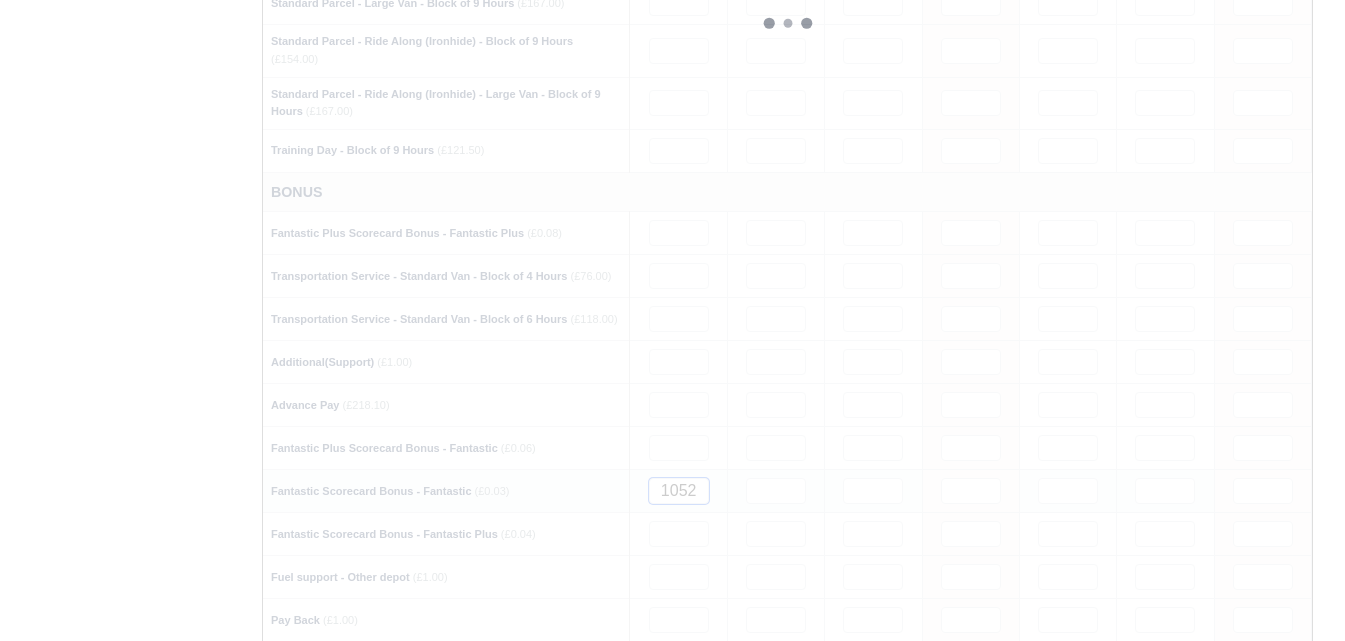 type 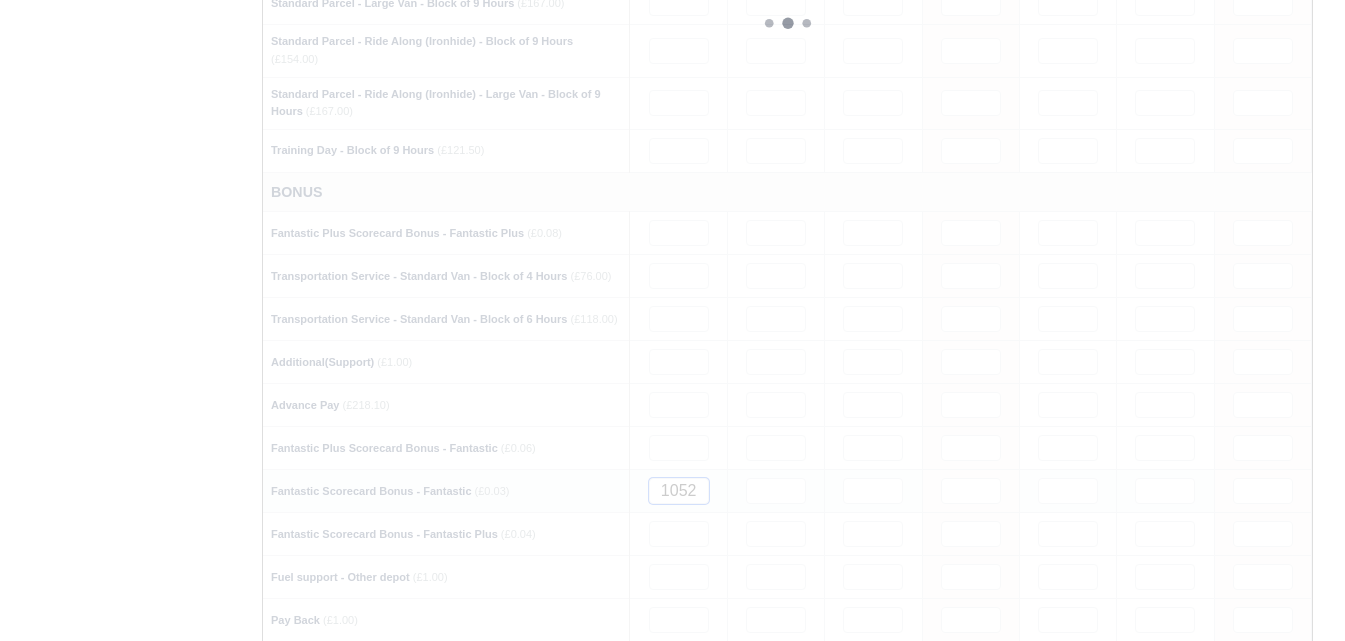 type 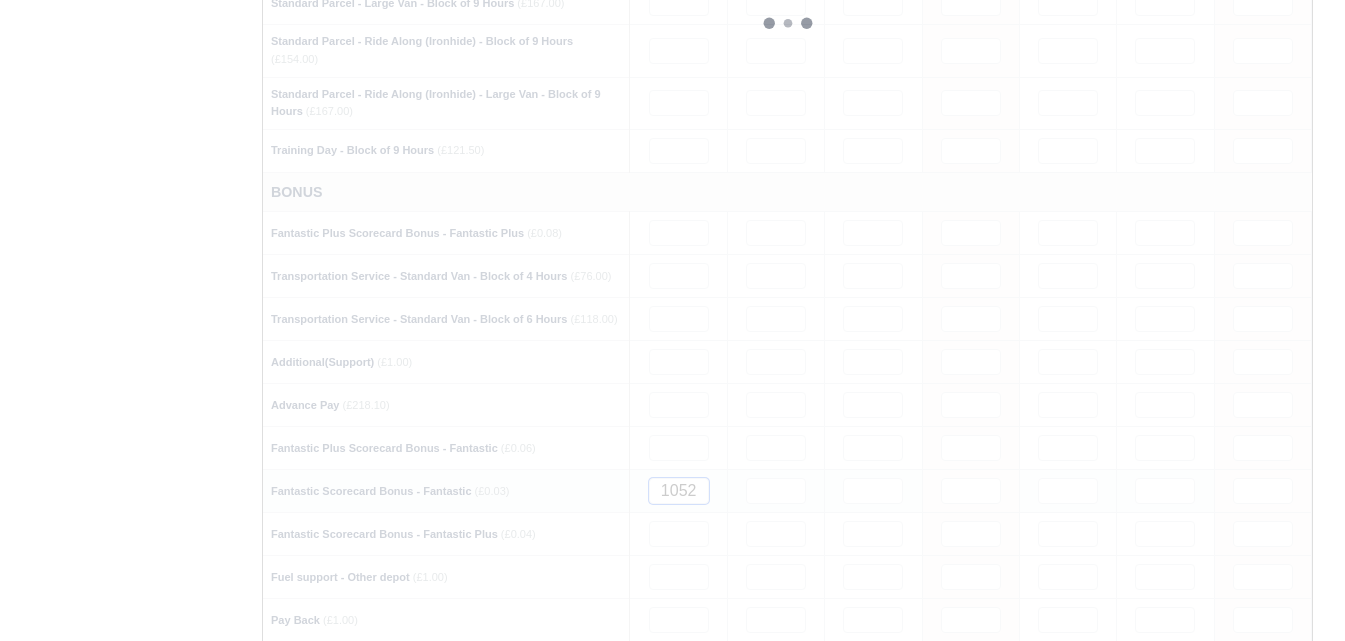 type 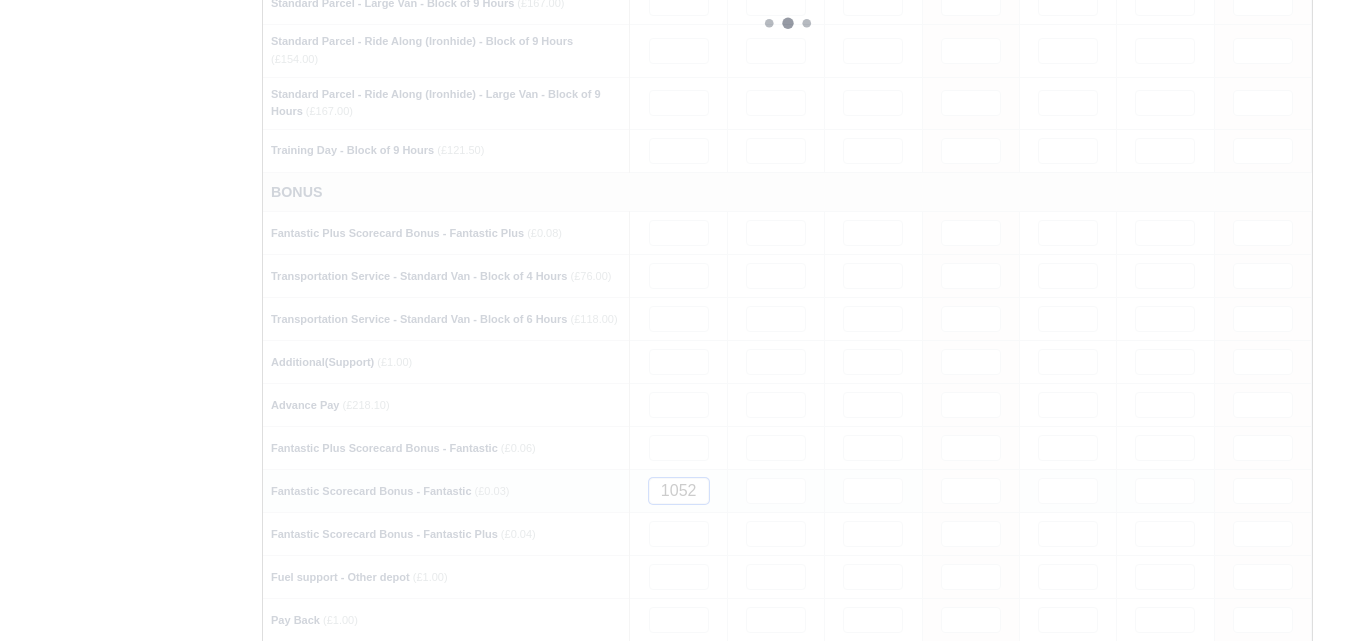 type 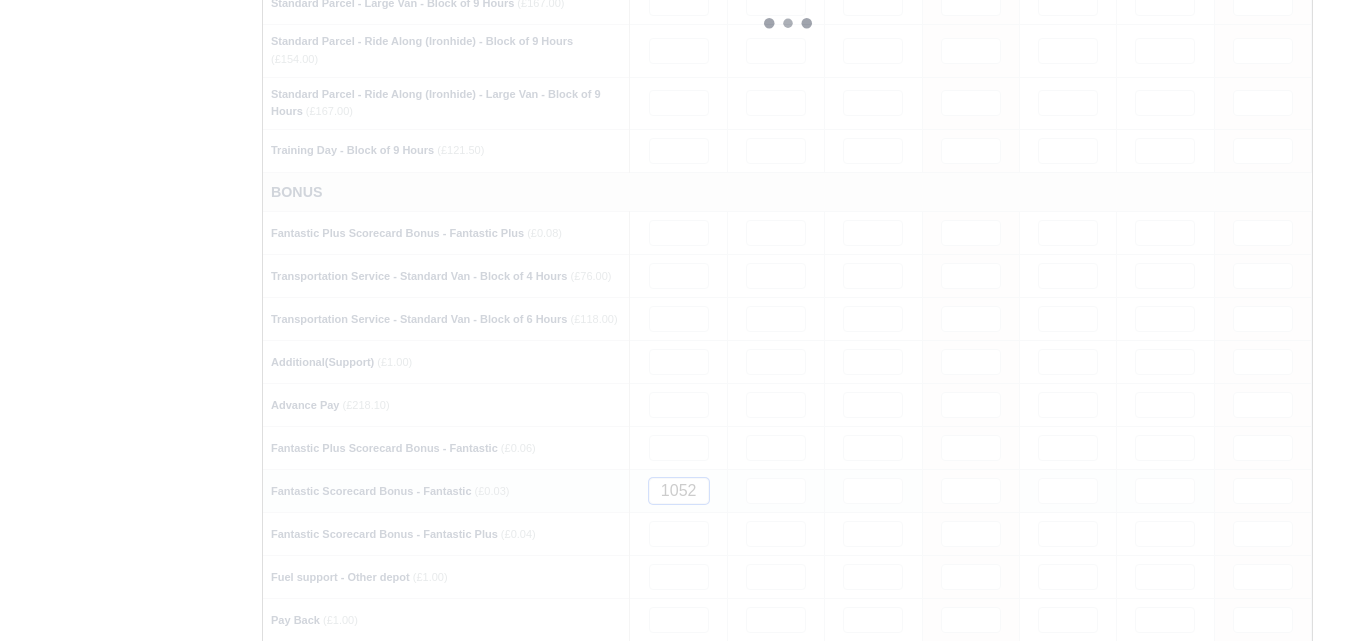 type 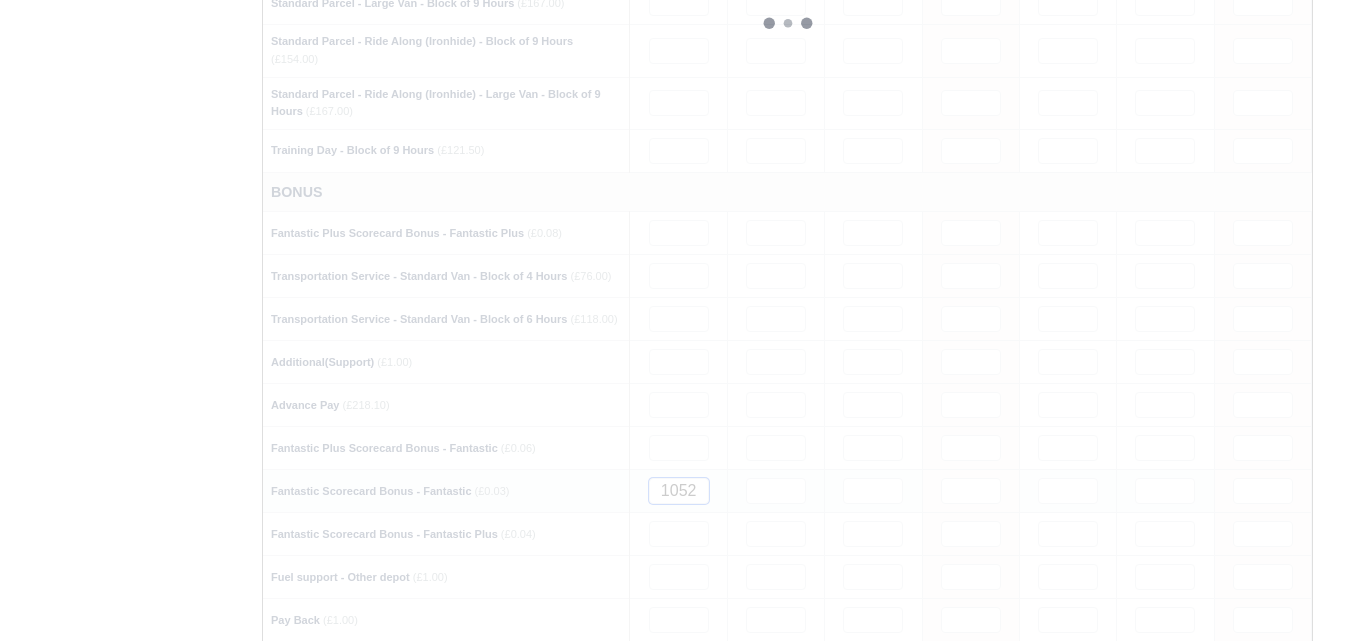 type 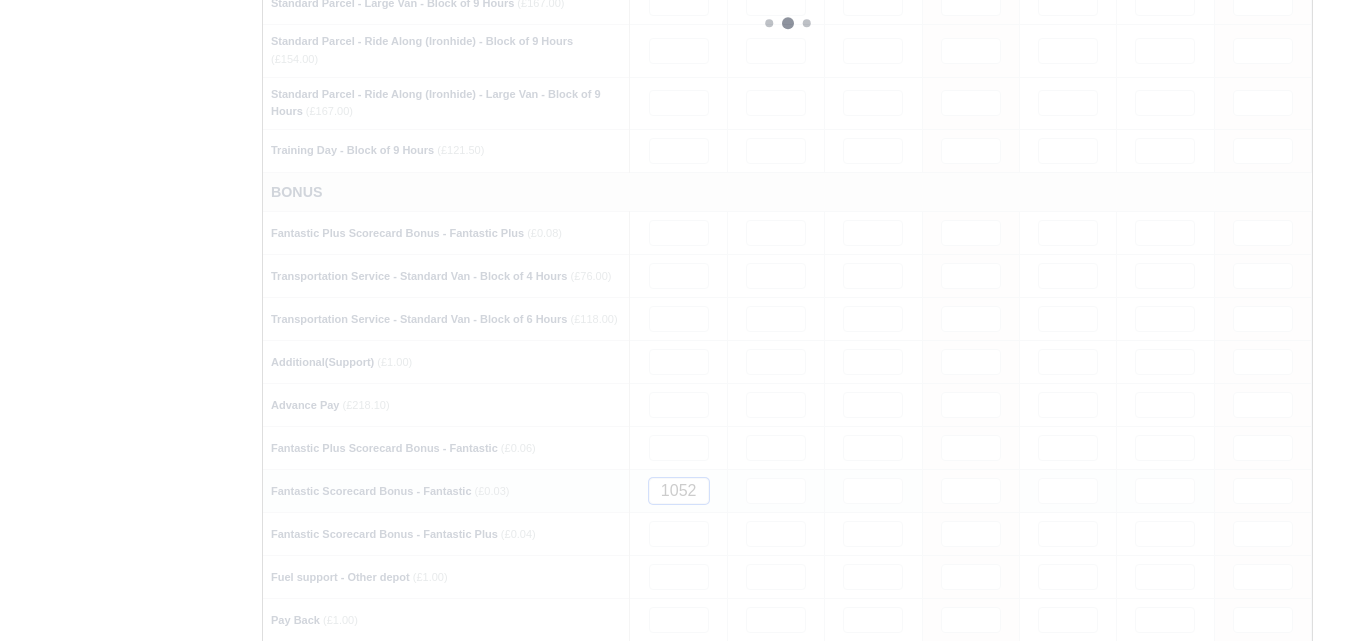 type 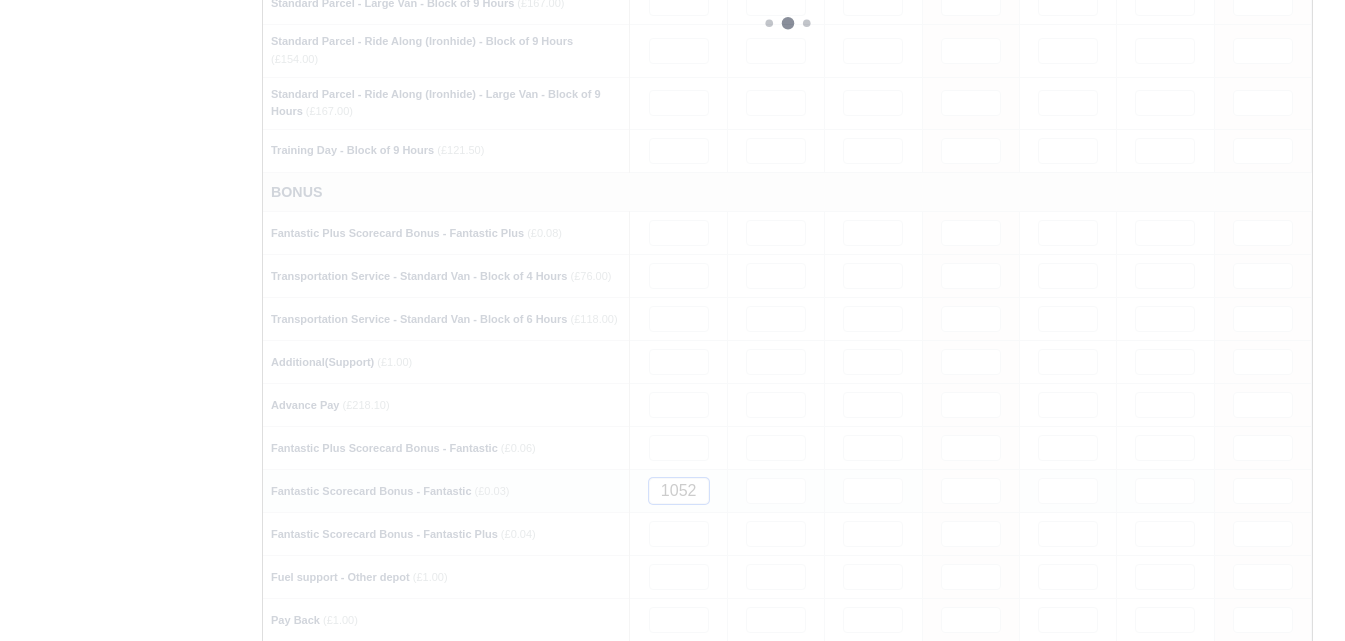 type 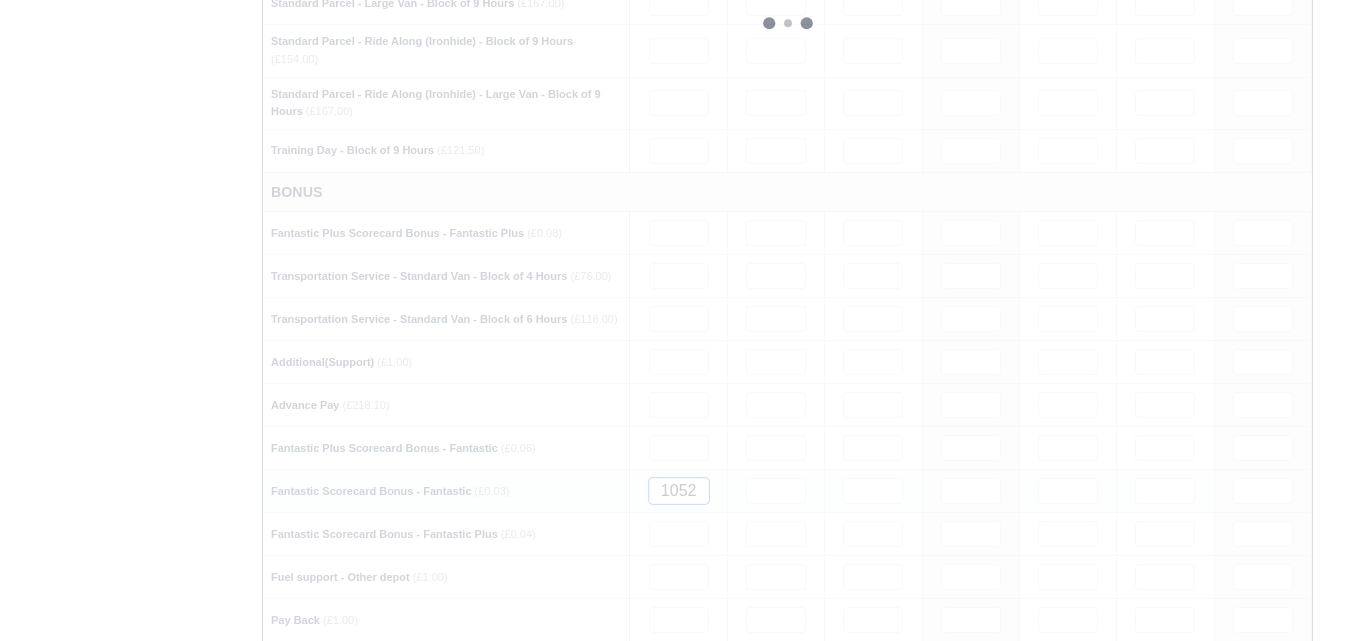 type 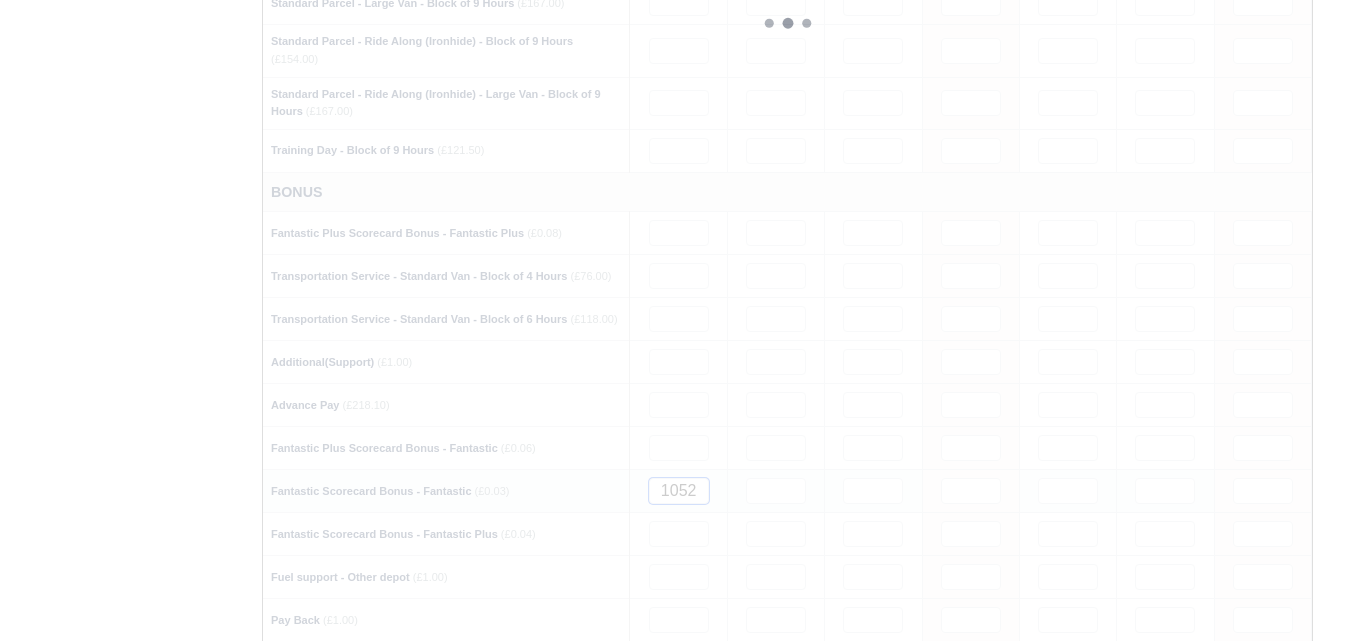 type 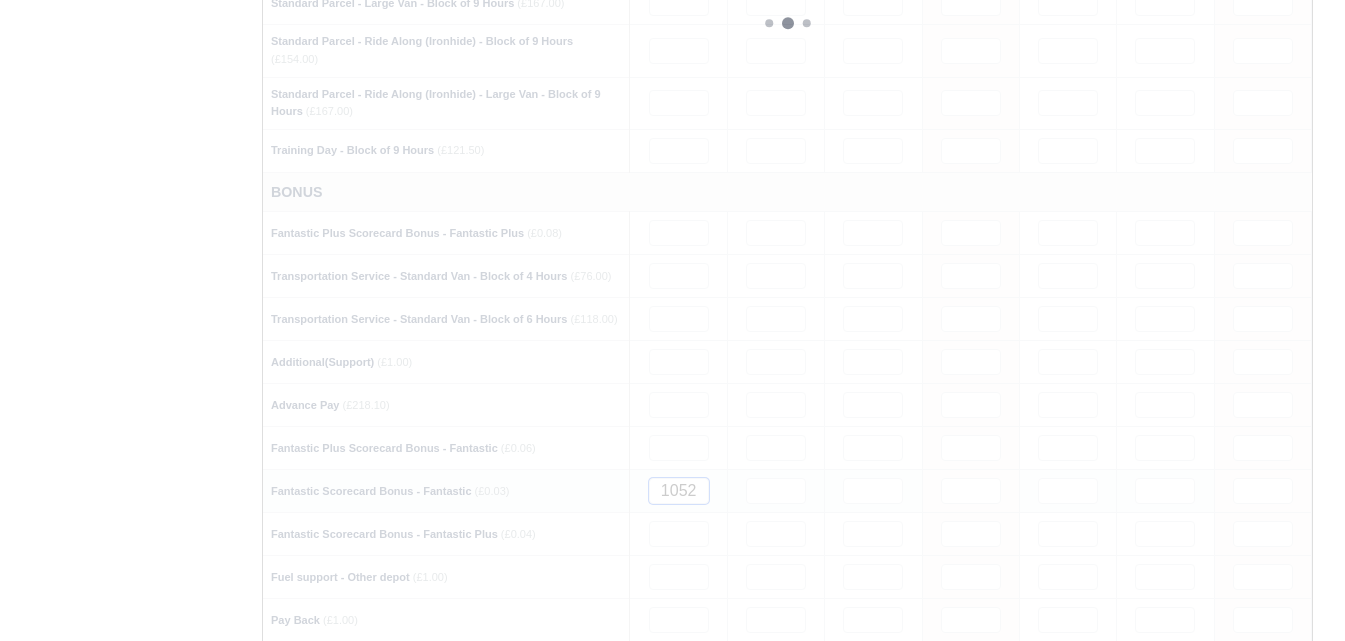 type 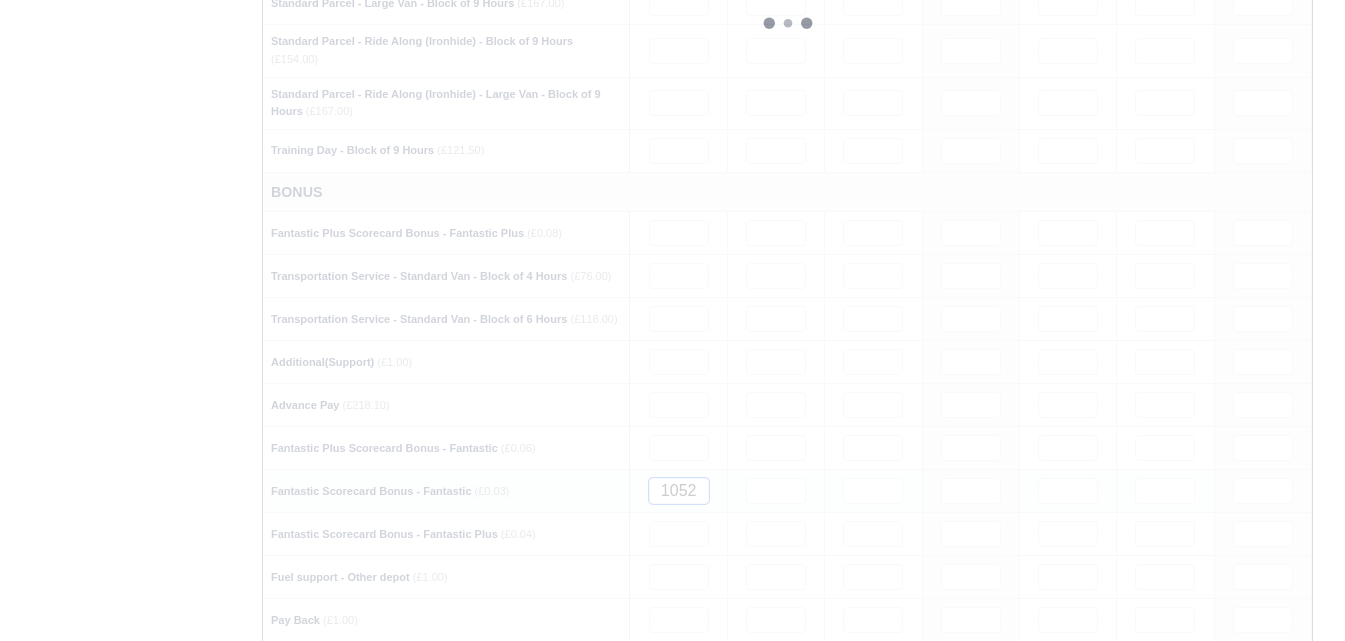 type 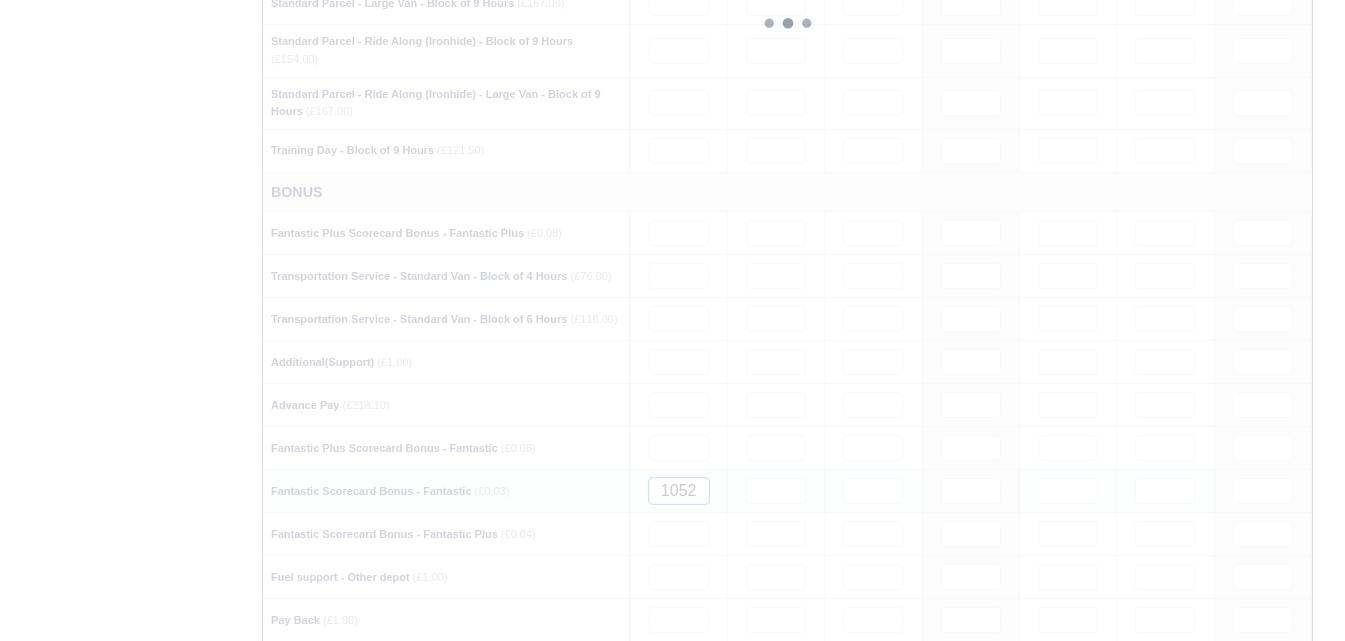 type 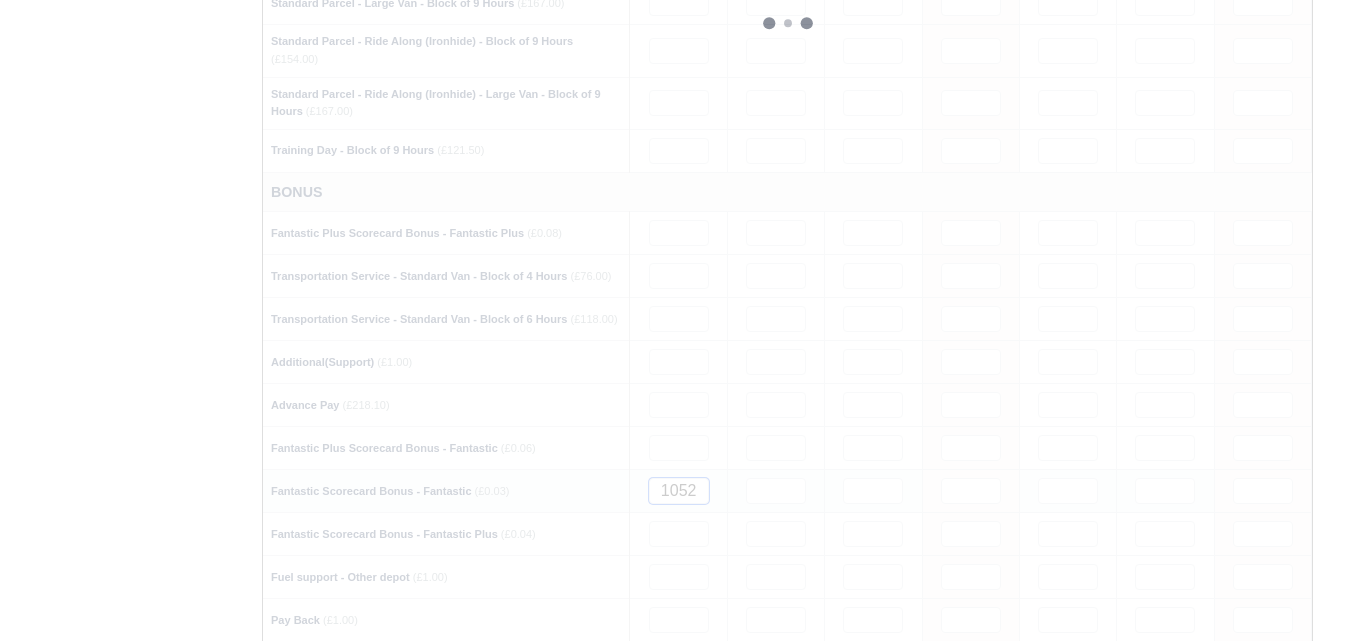 type 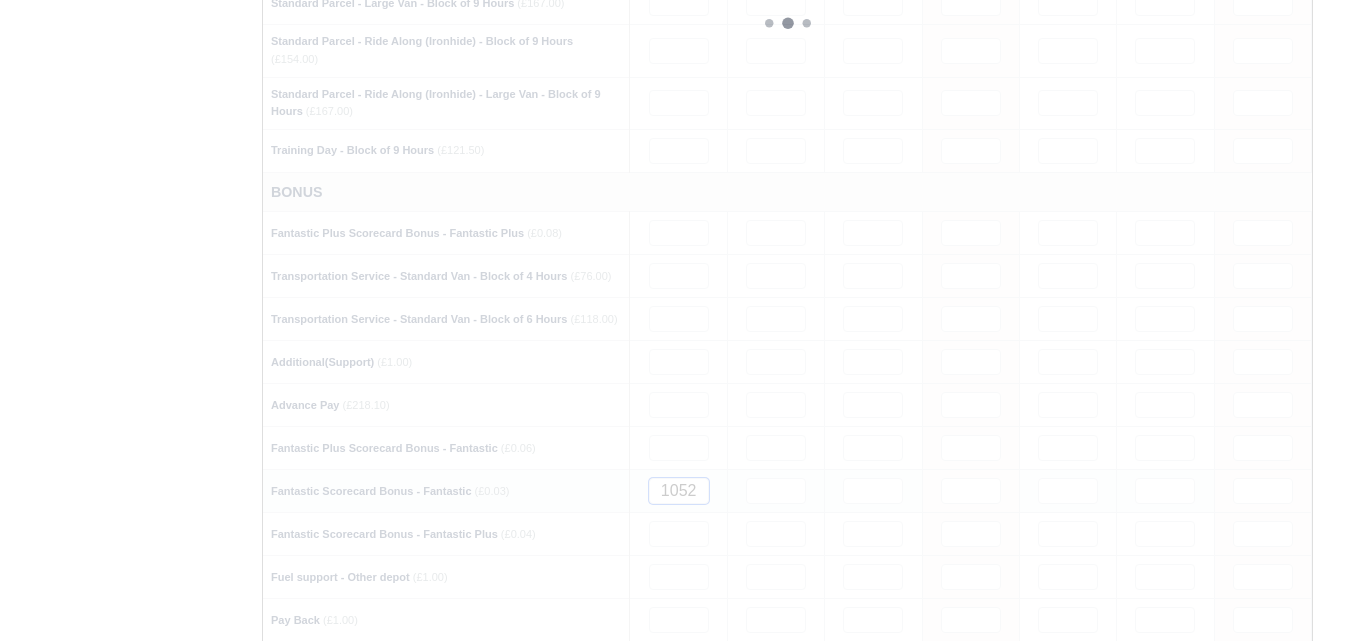 type 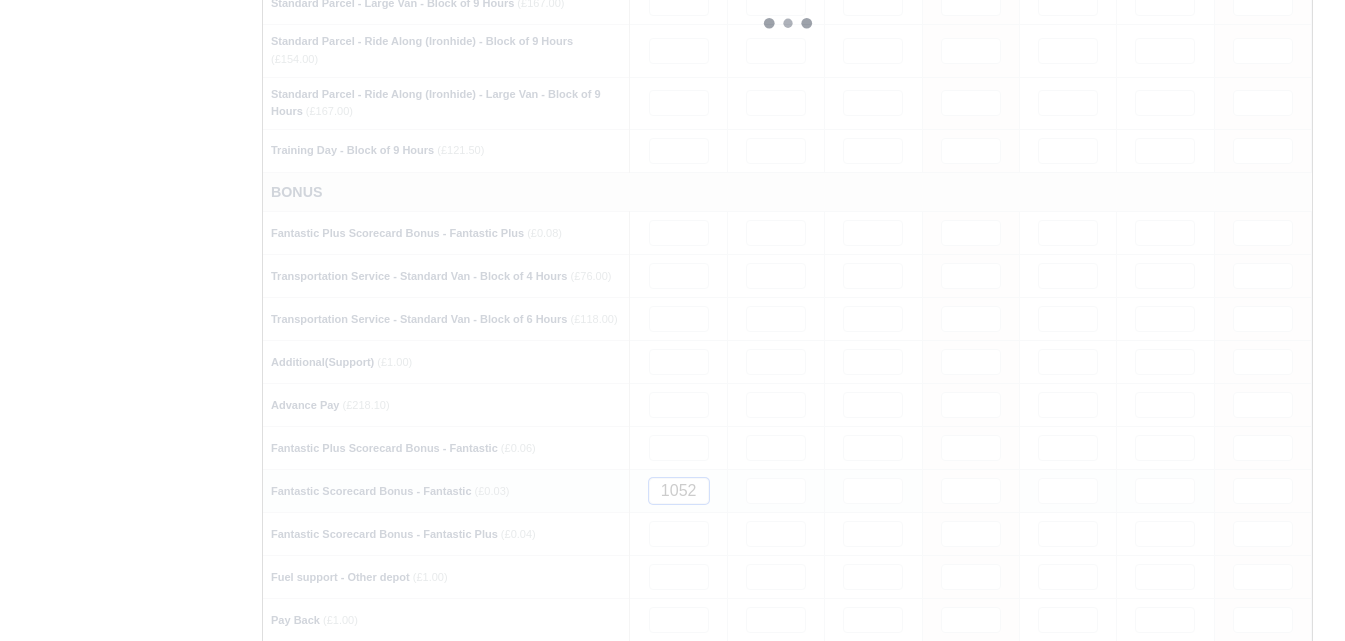 type 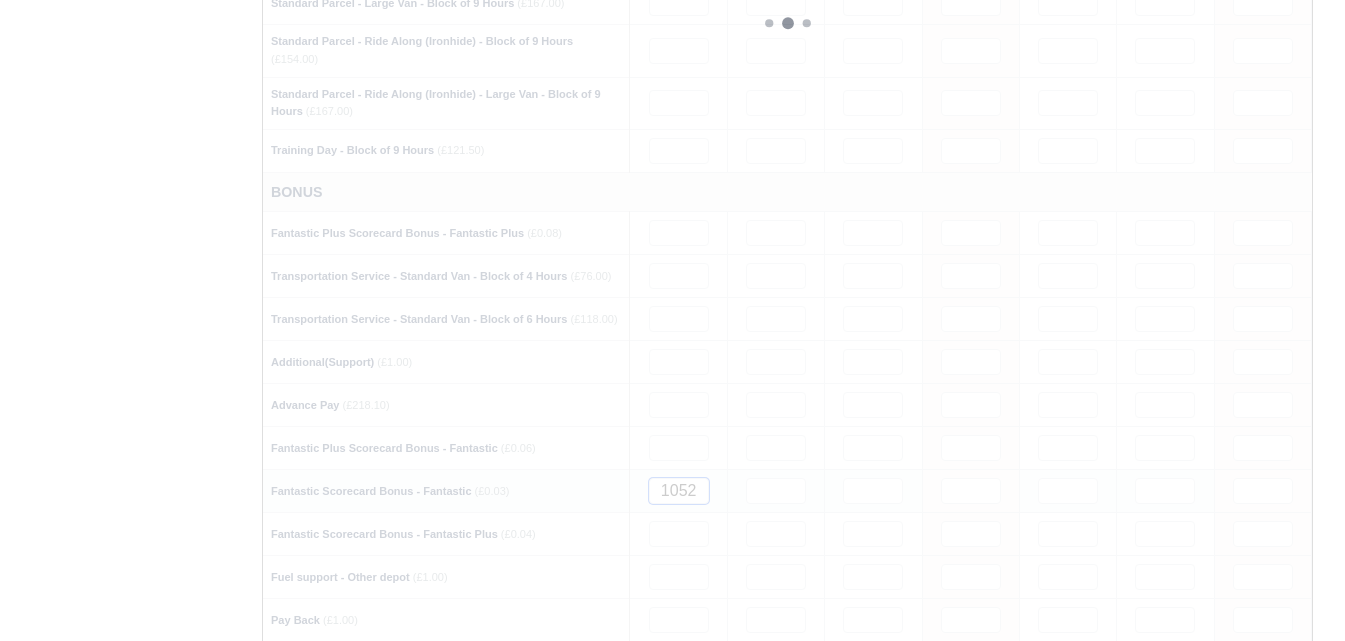 type 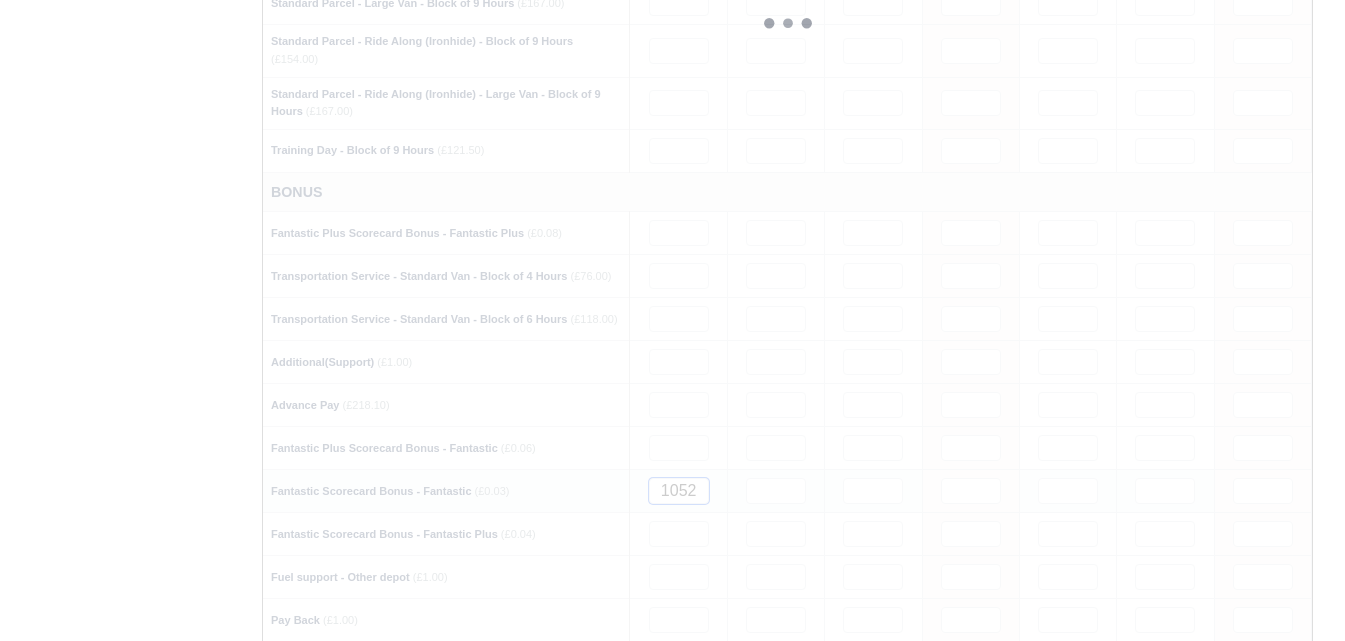 type 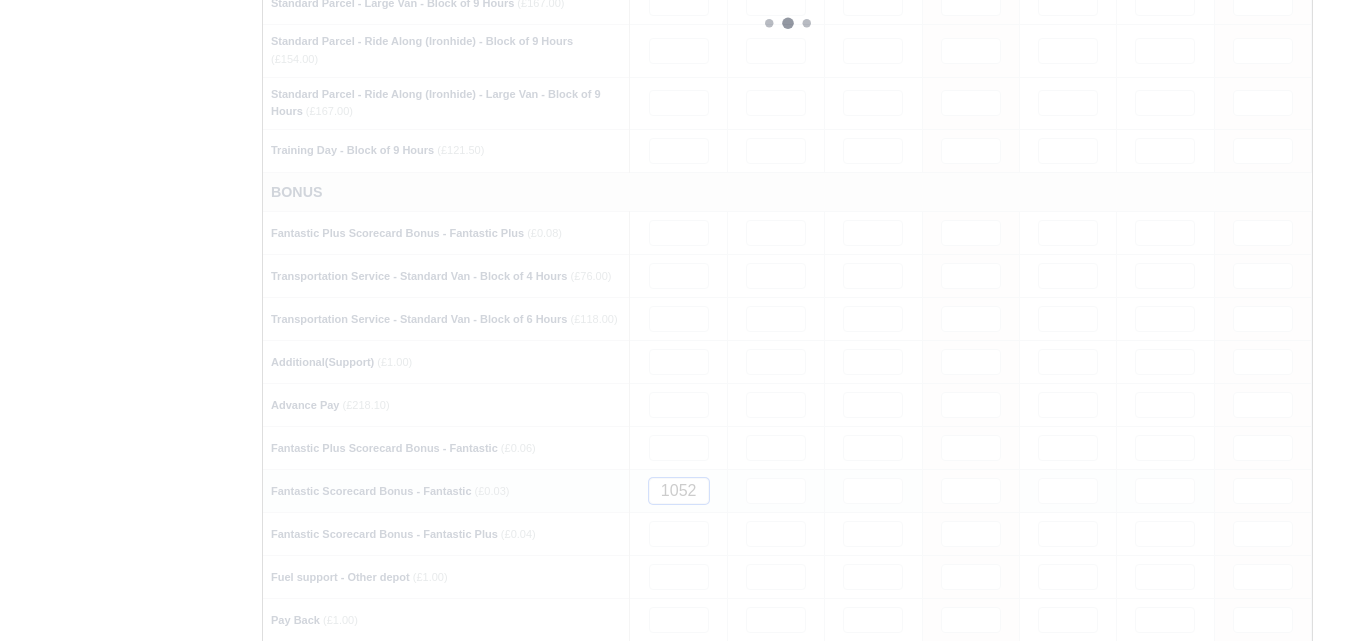 type 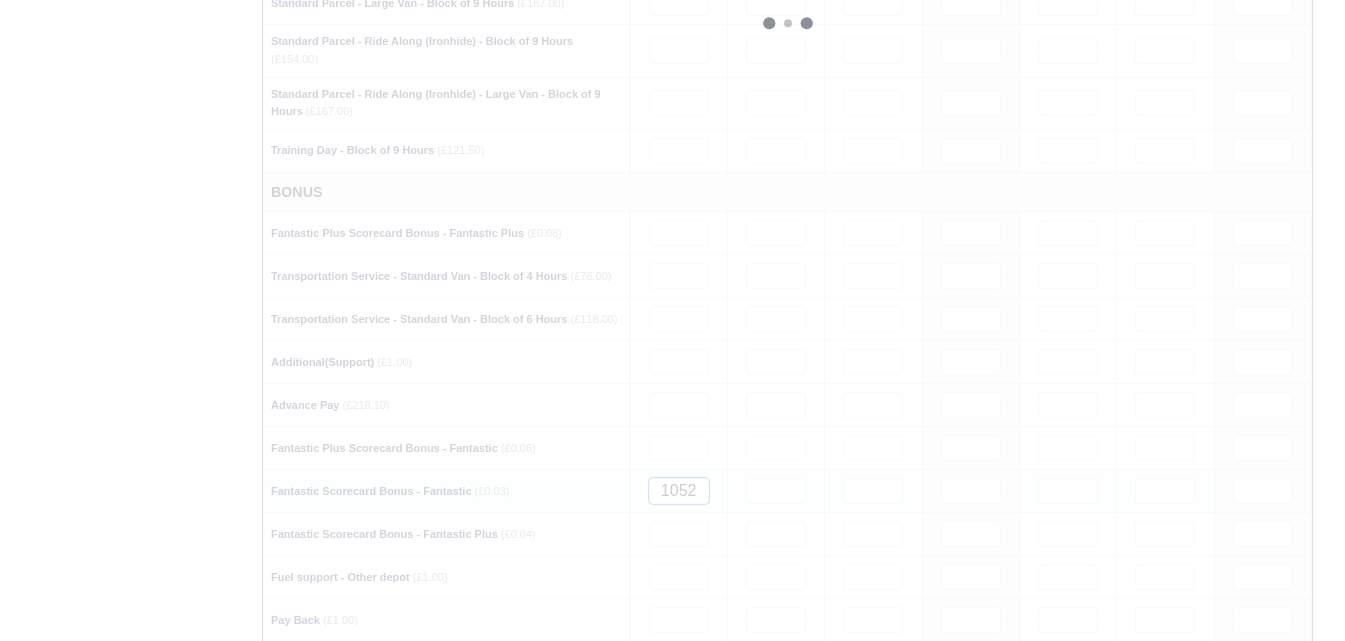 type 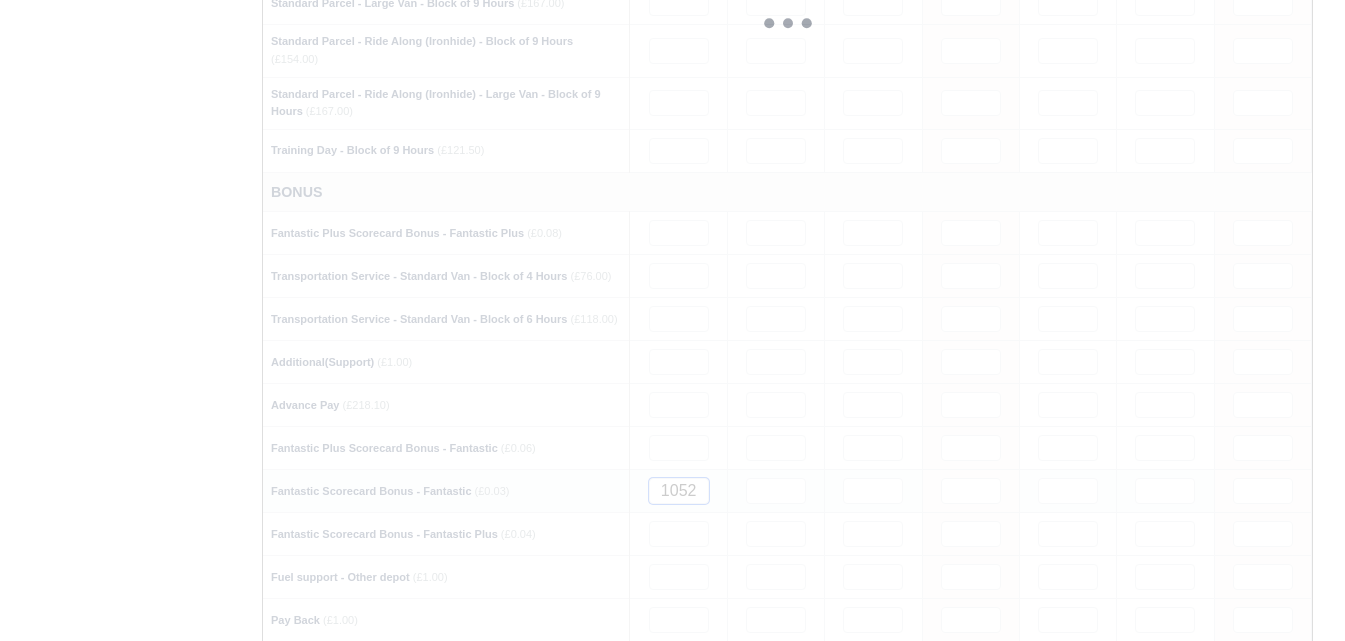 type 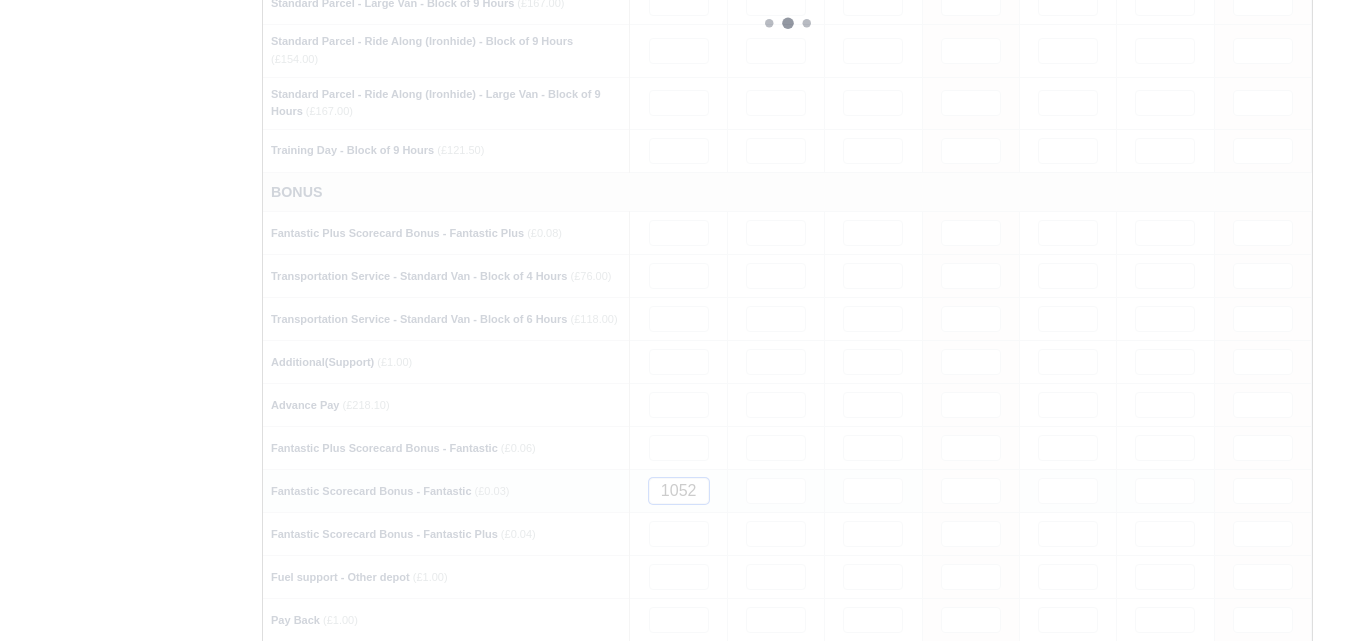 type 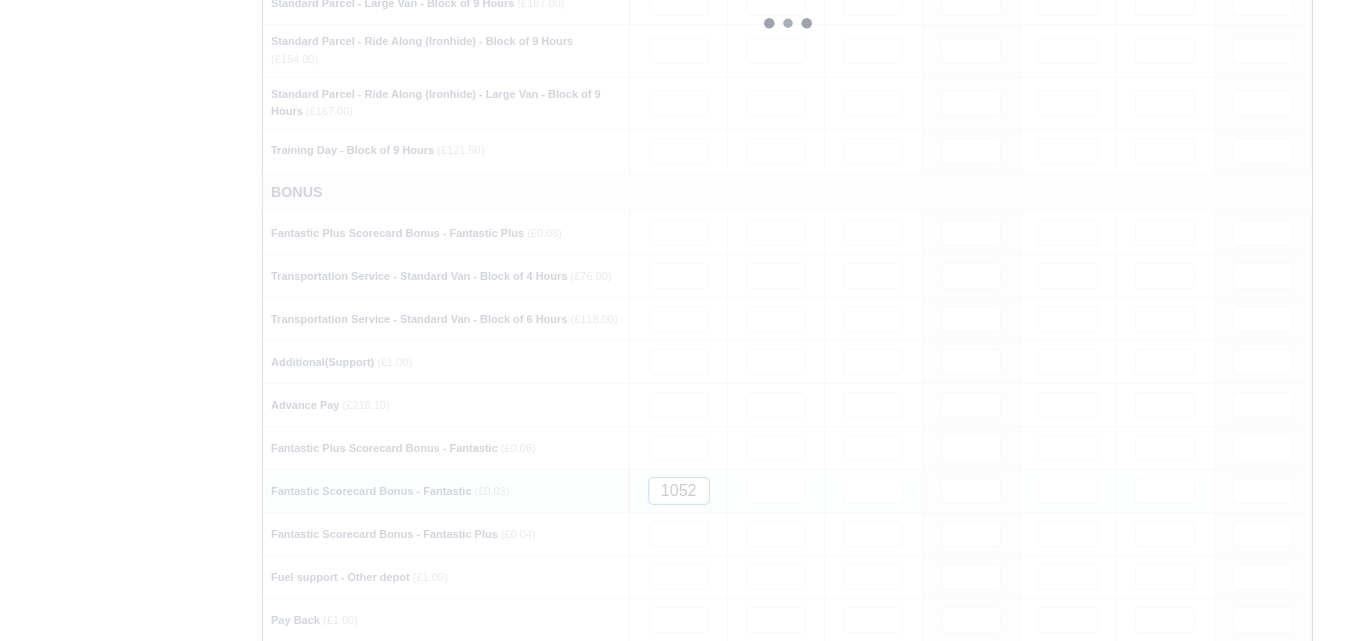 type 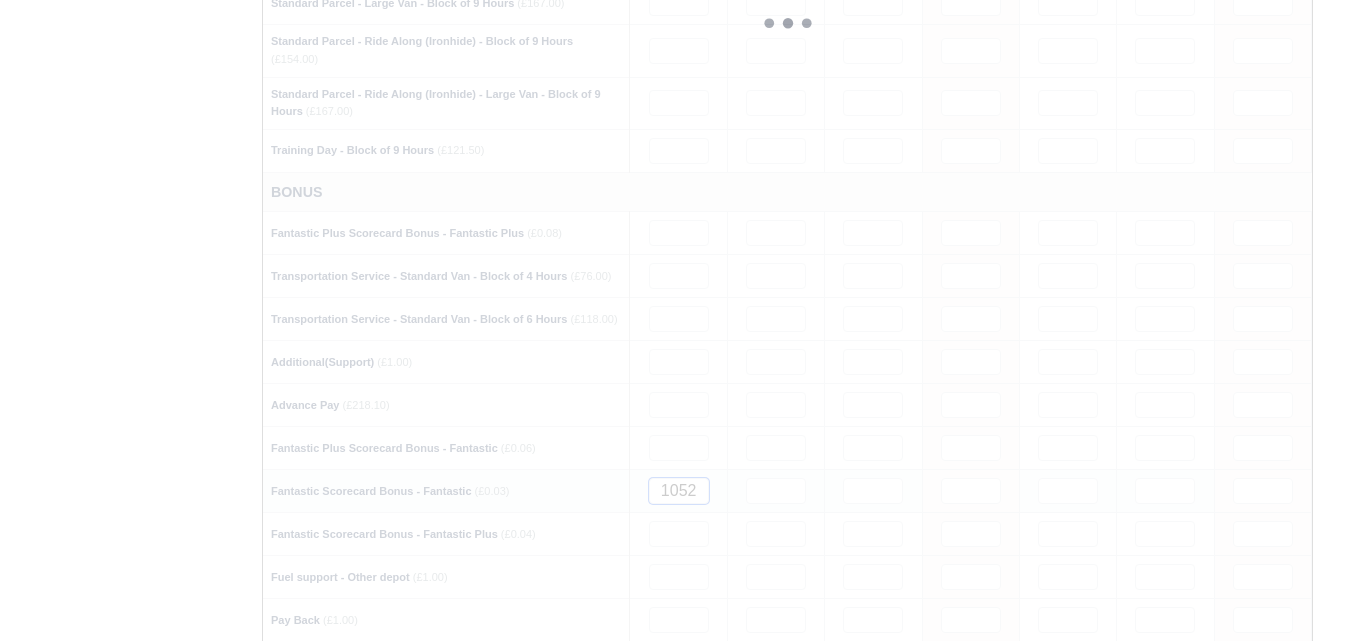type 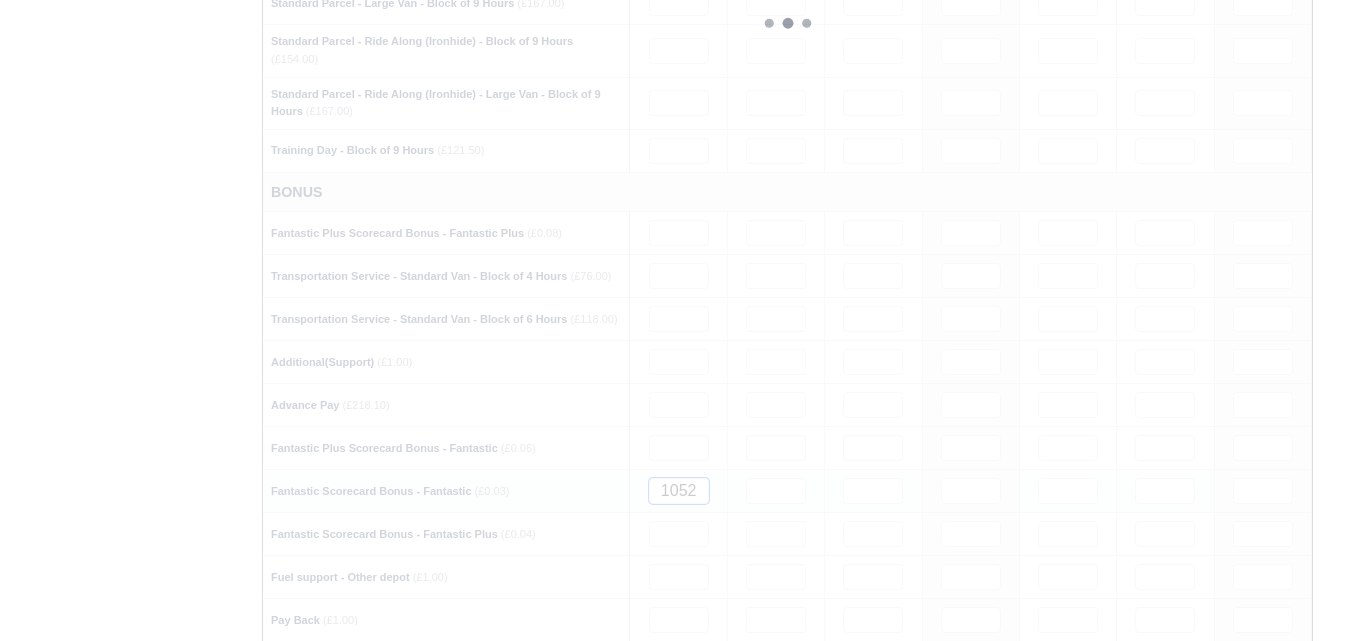 type 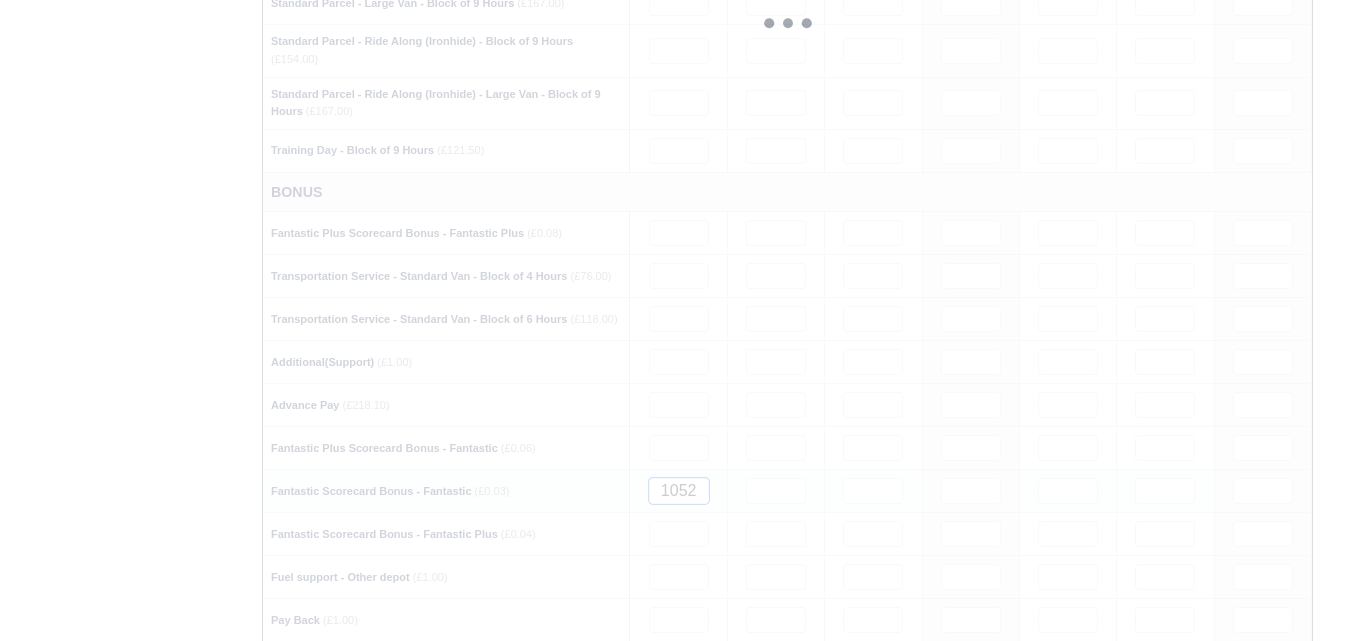 type 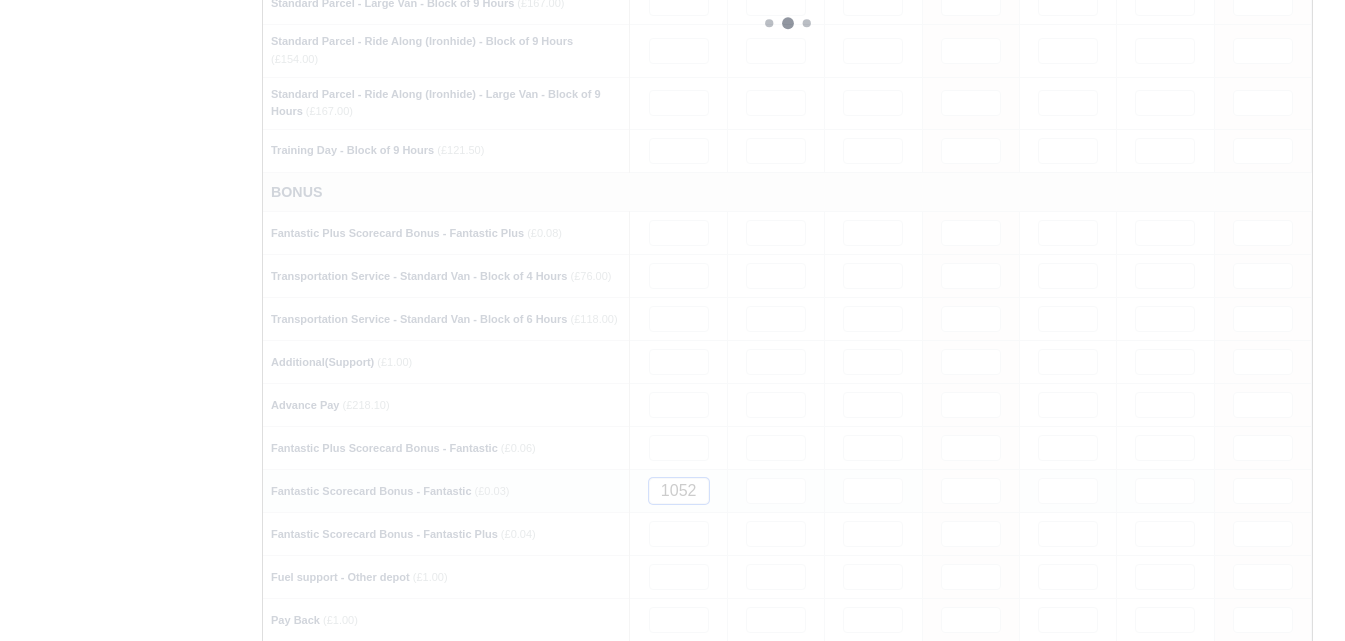 type 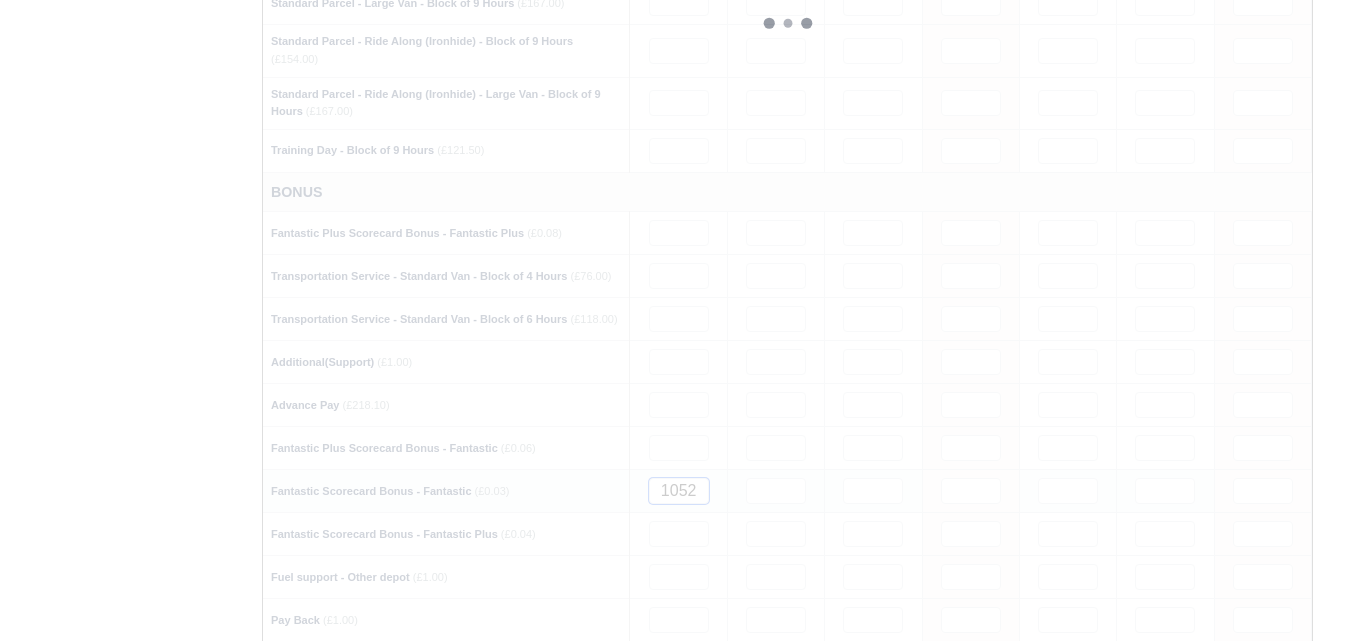 type 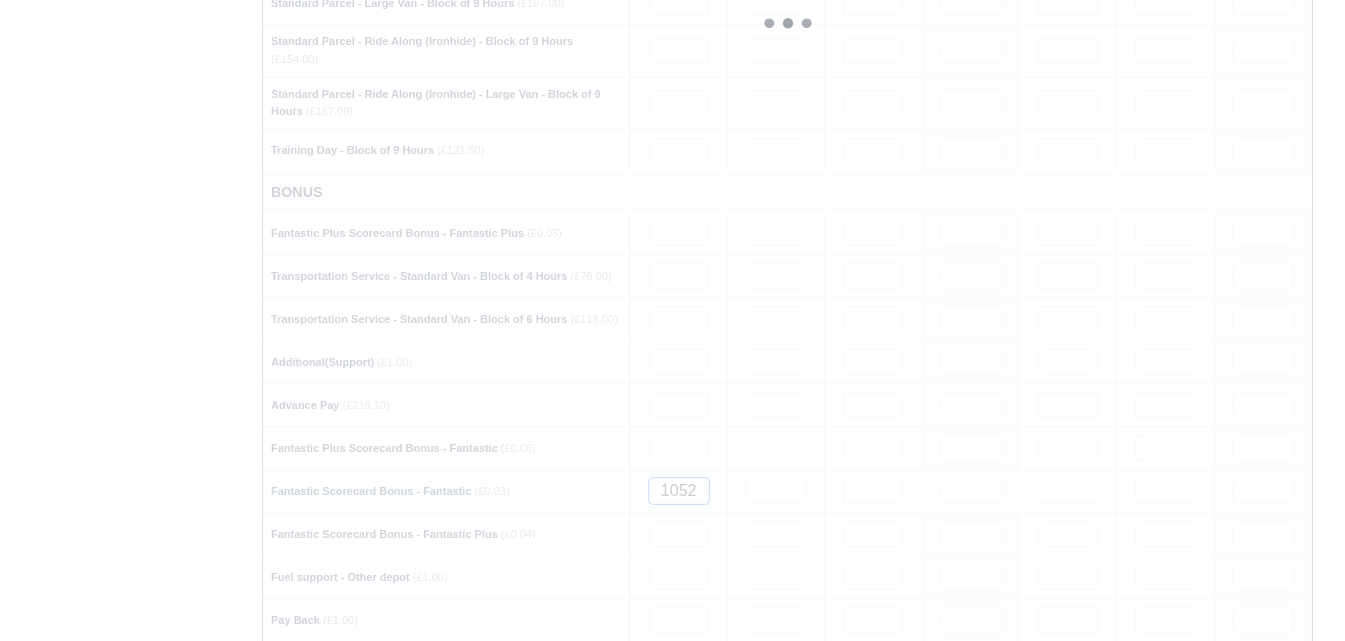 type 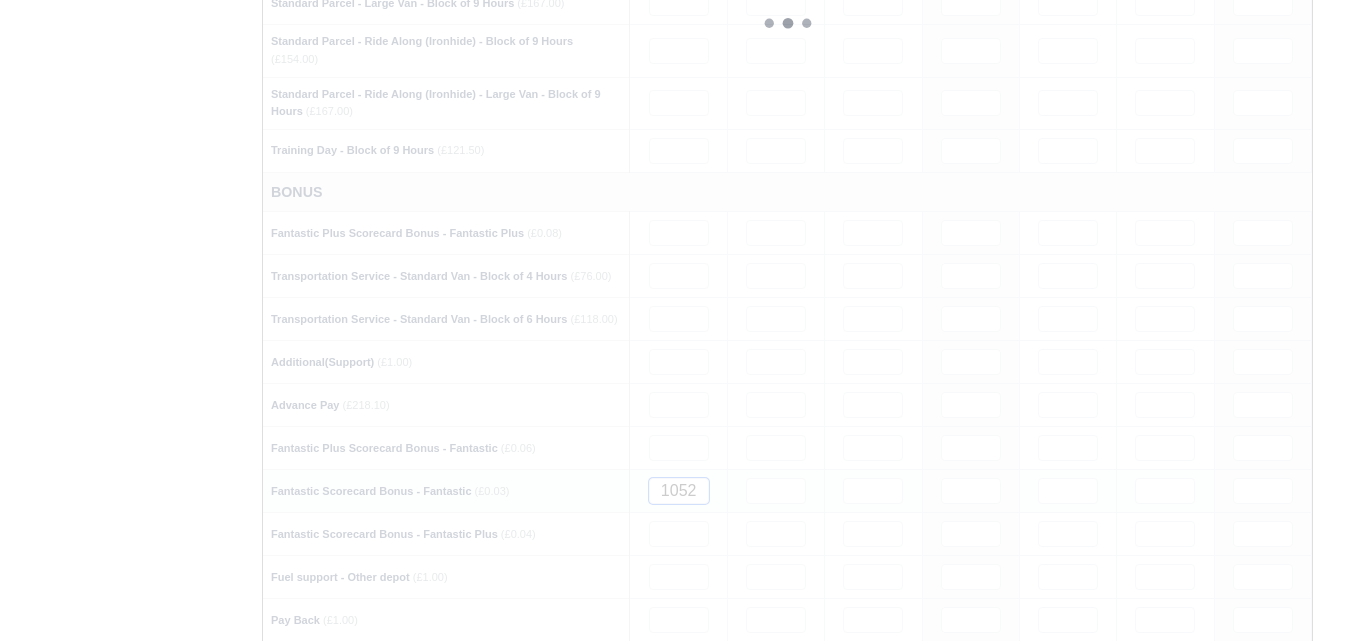 type 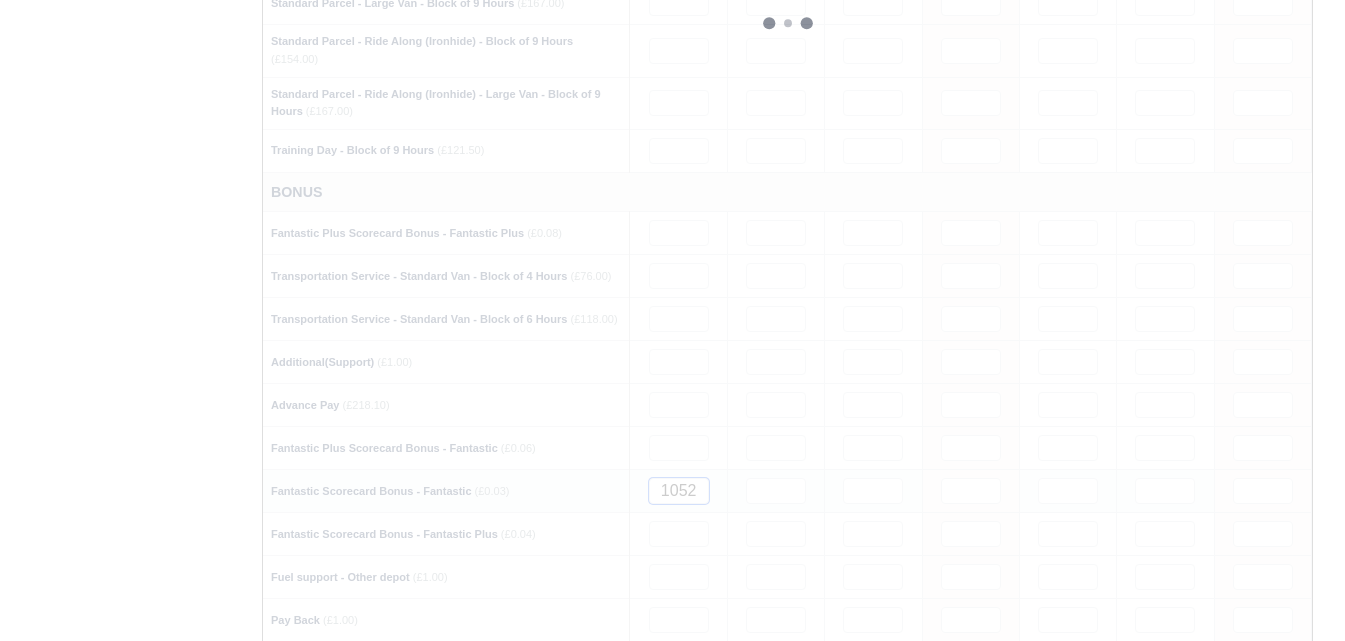 type 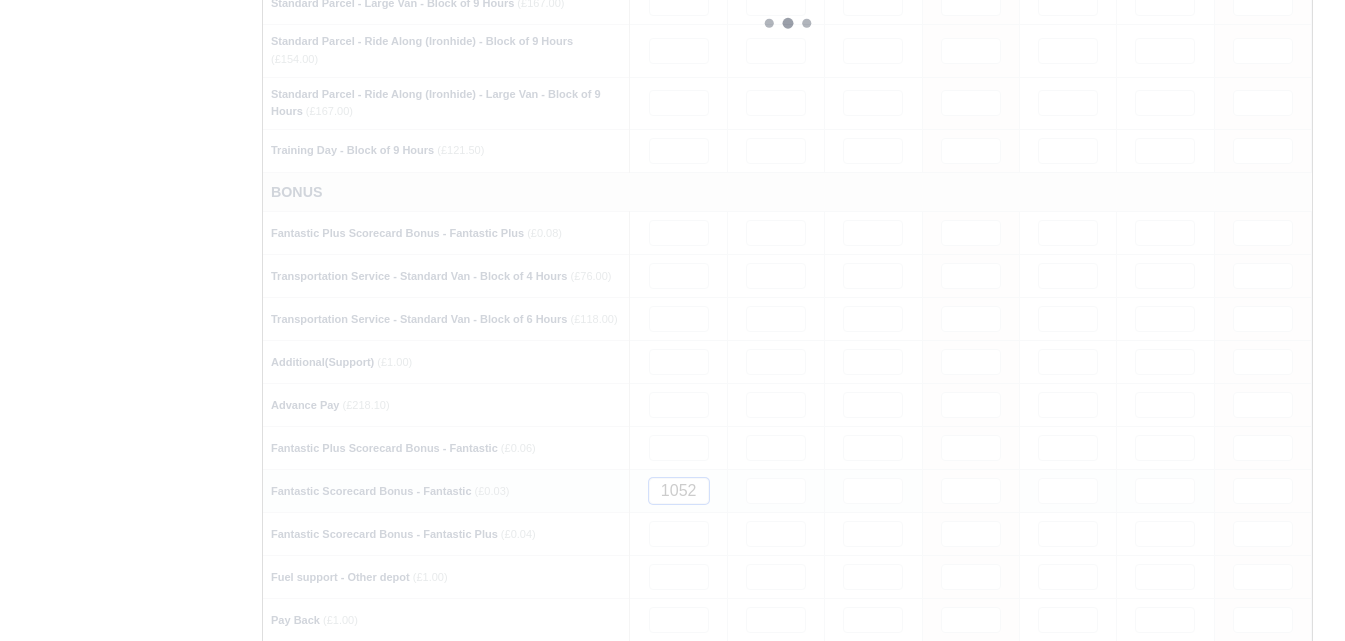 type 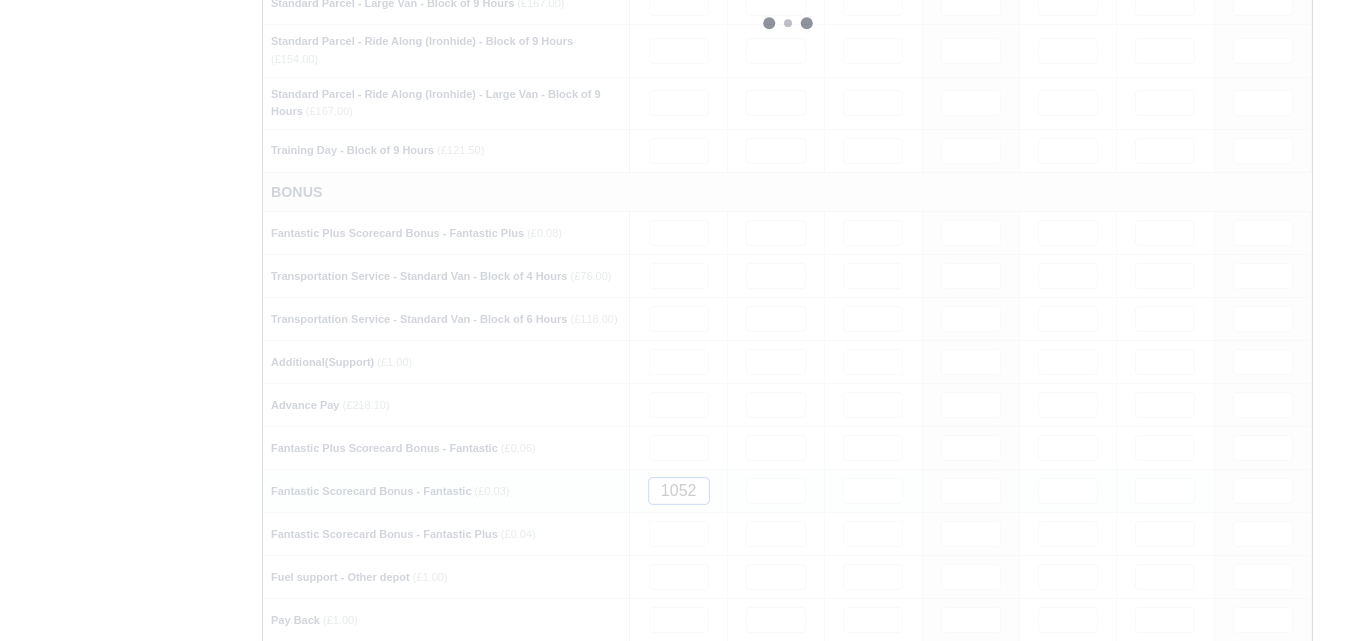 type 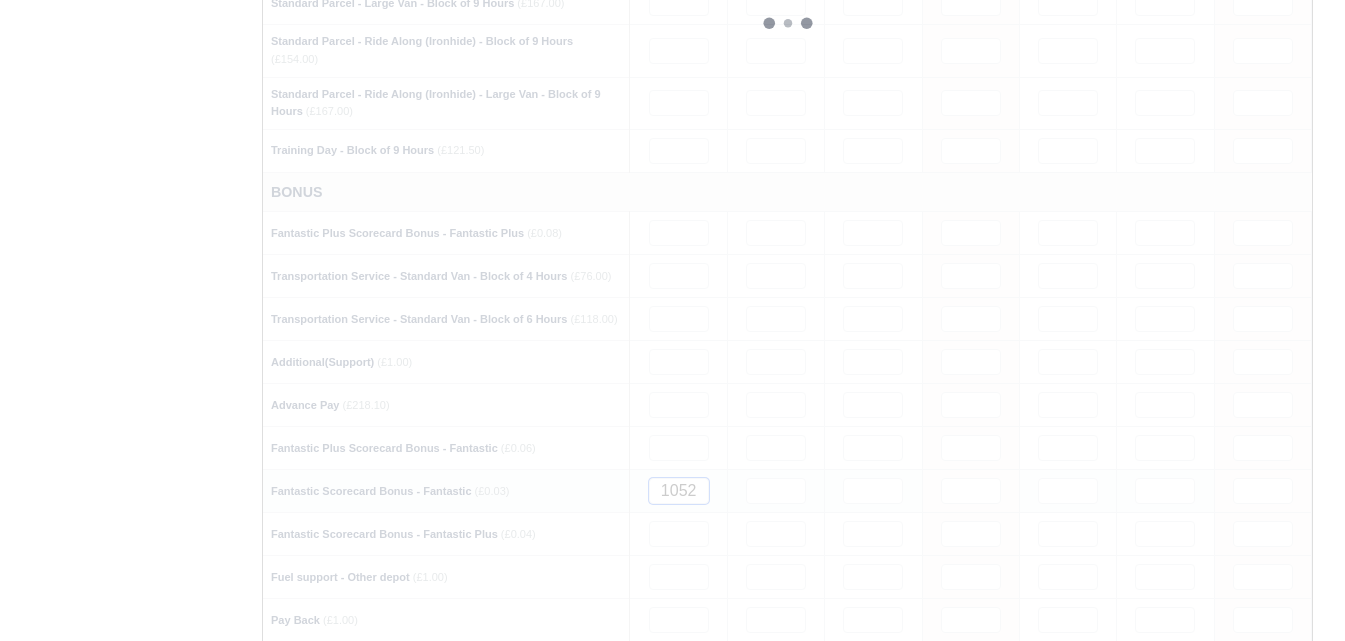 type 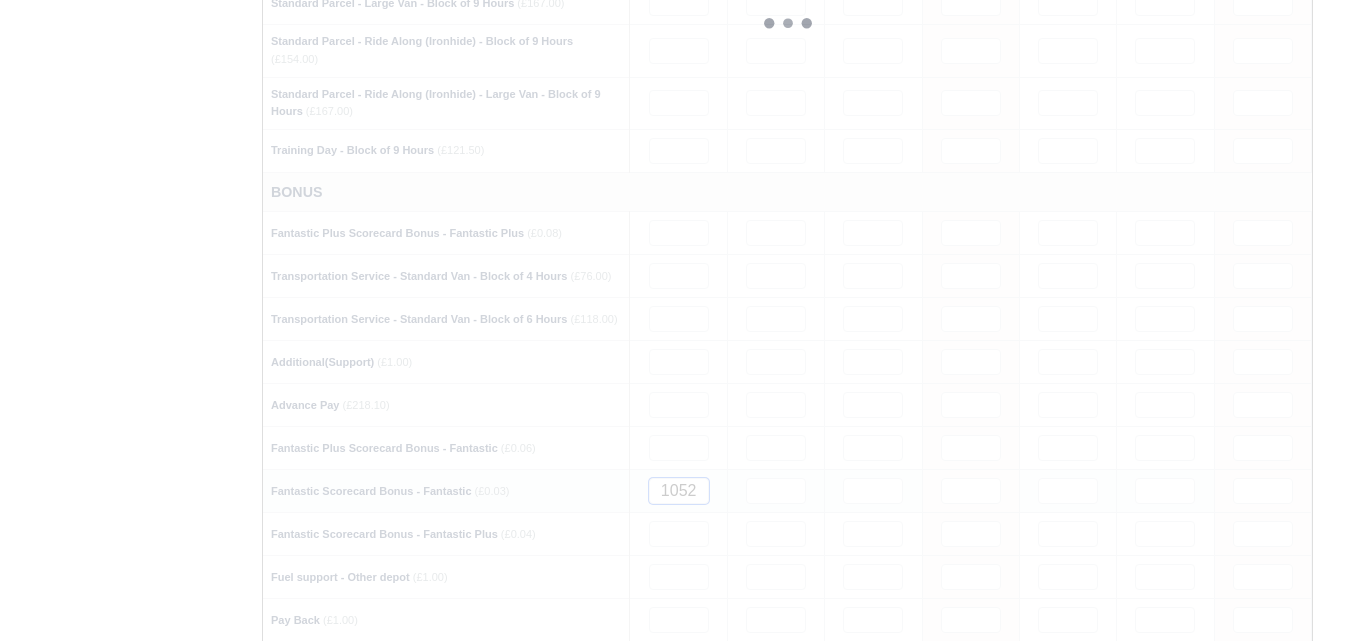 type 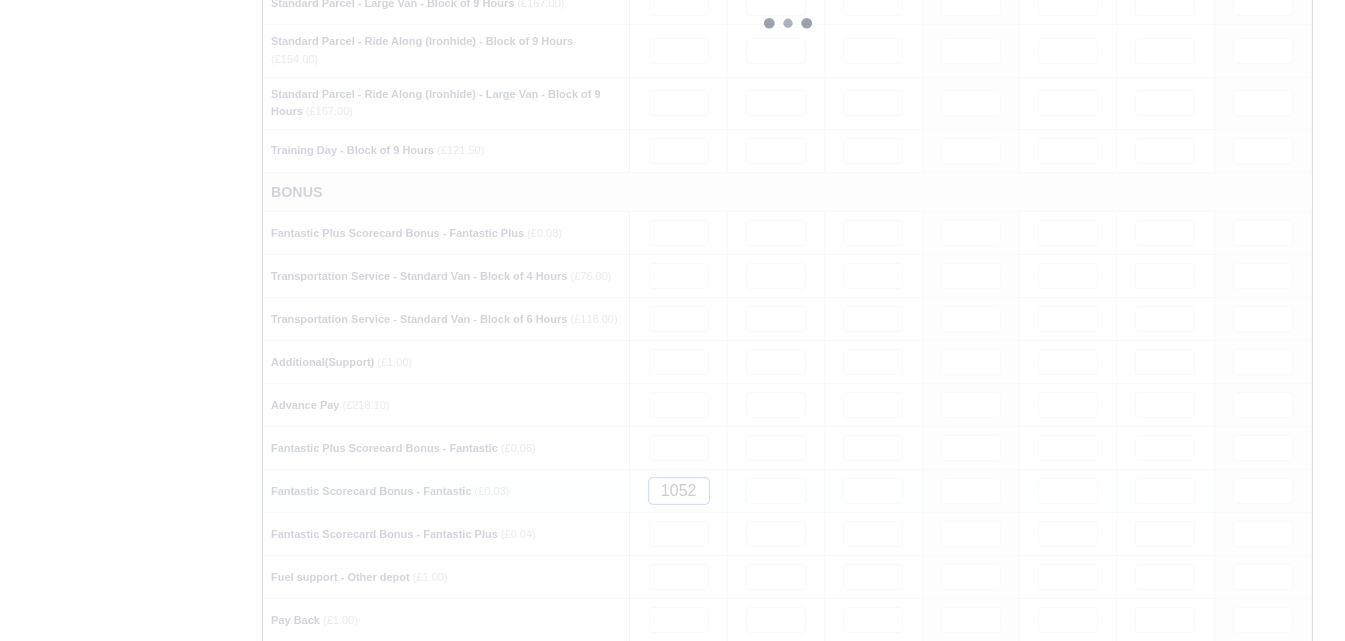type 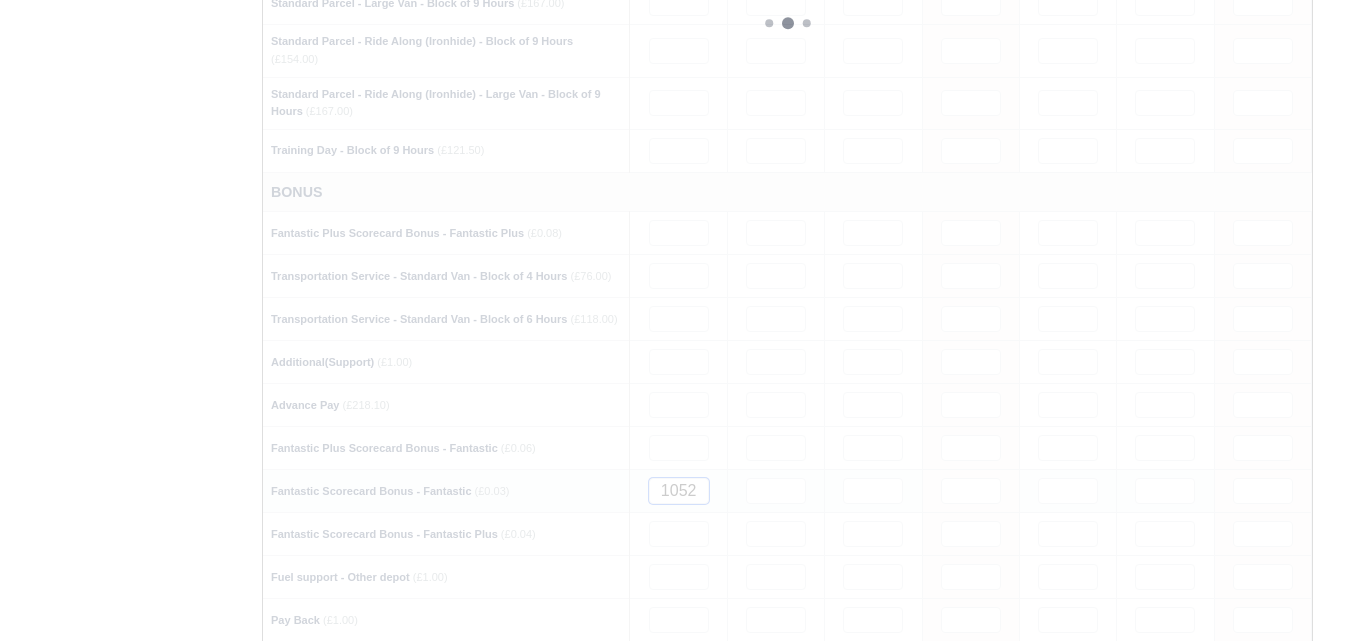 type 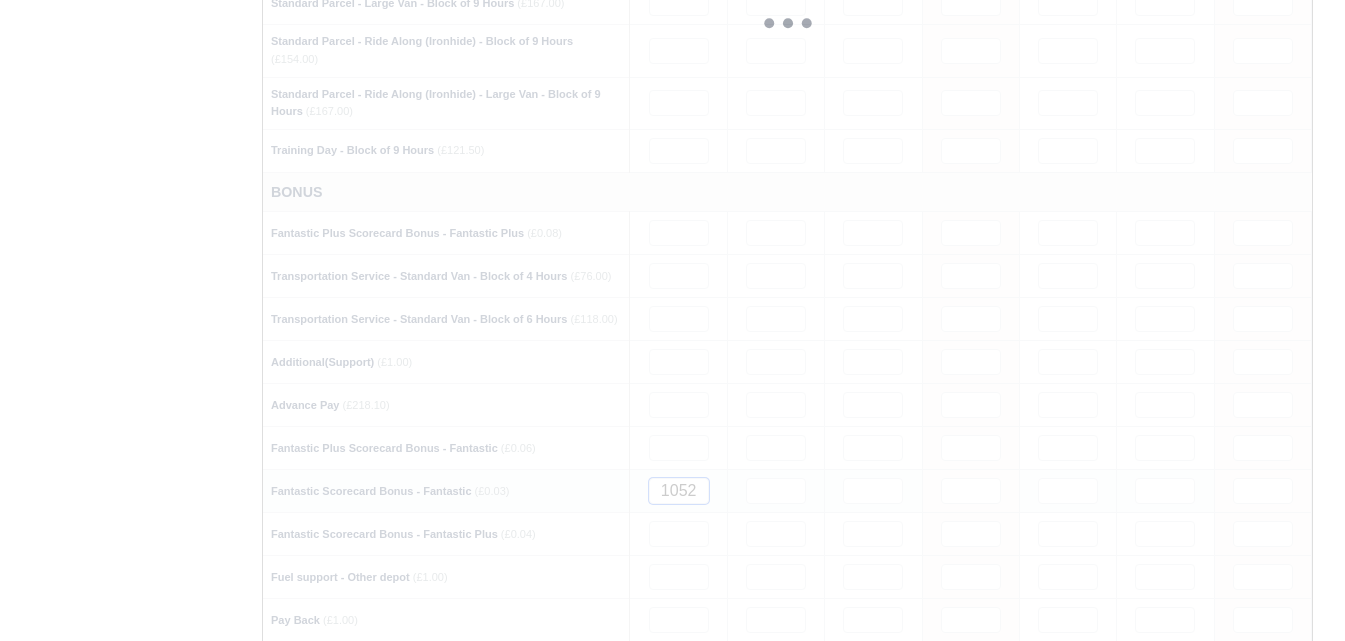 type 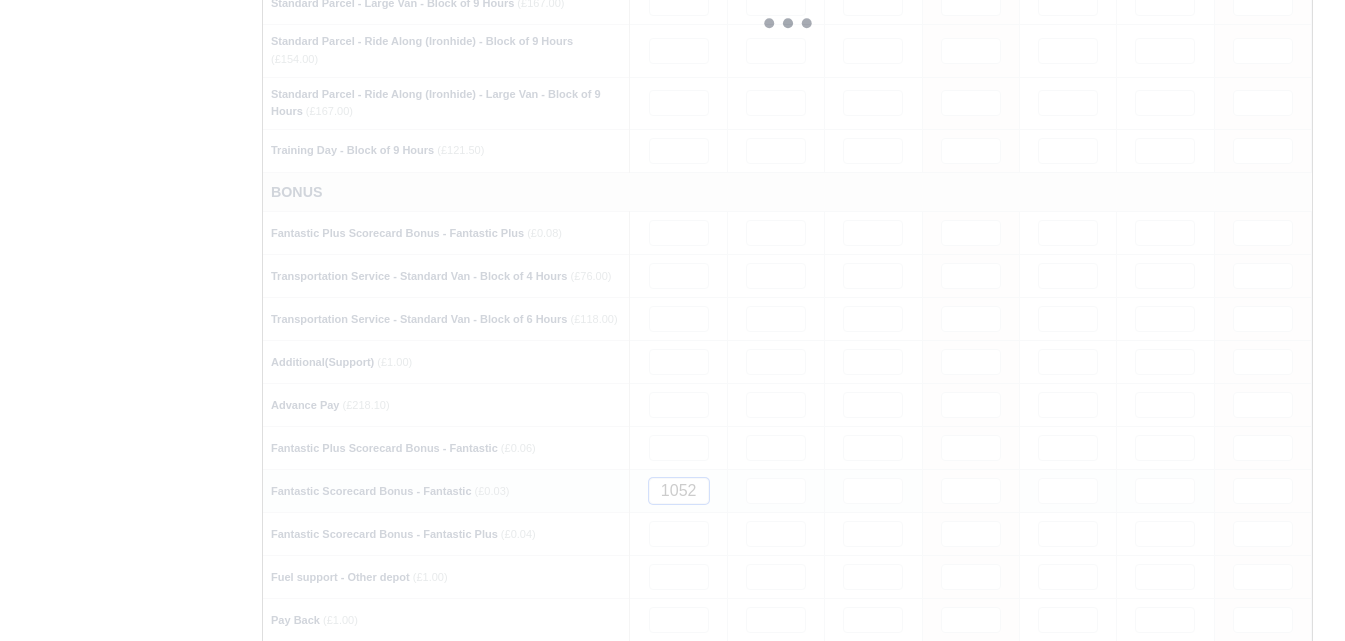 type 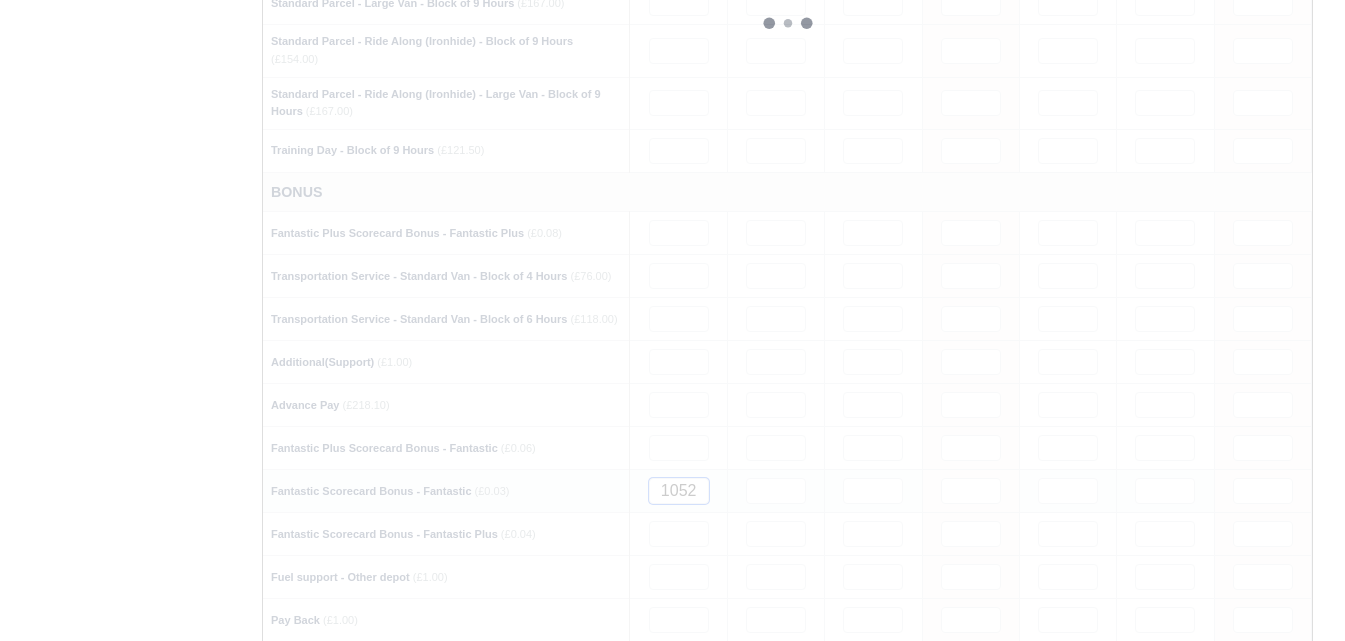 type 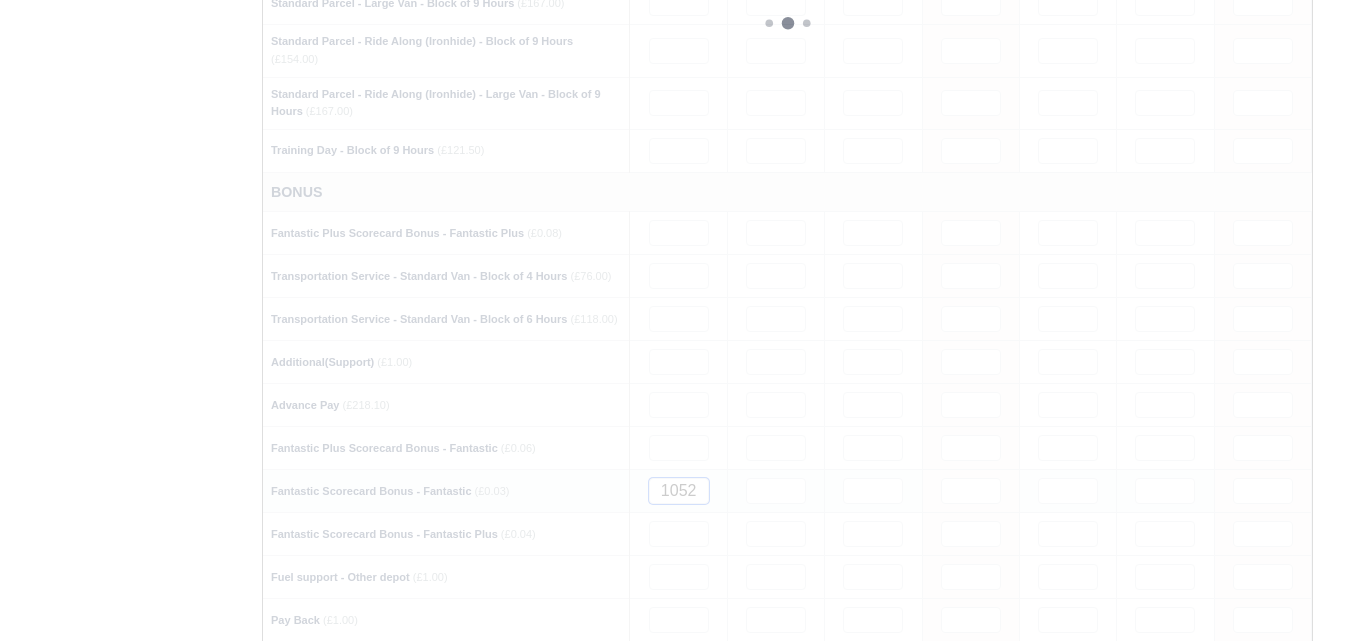 type 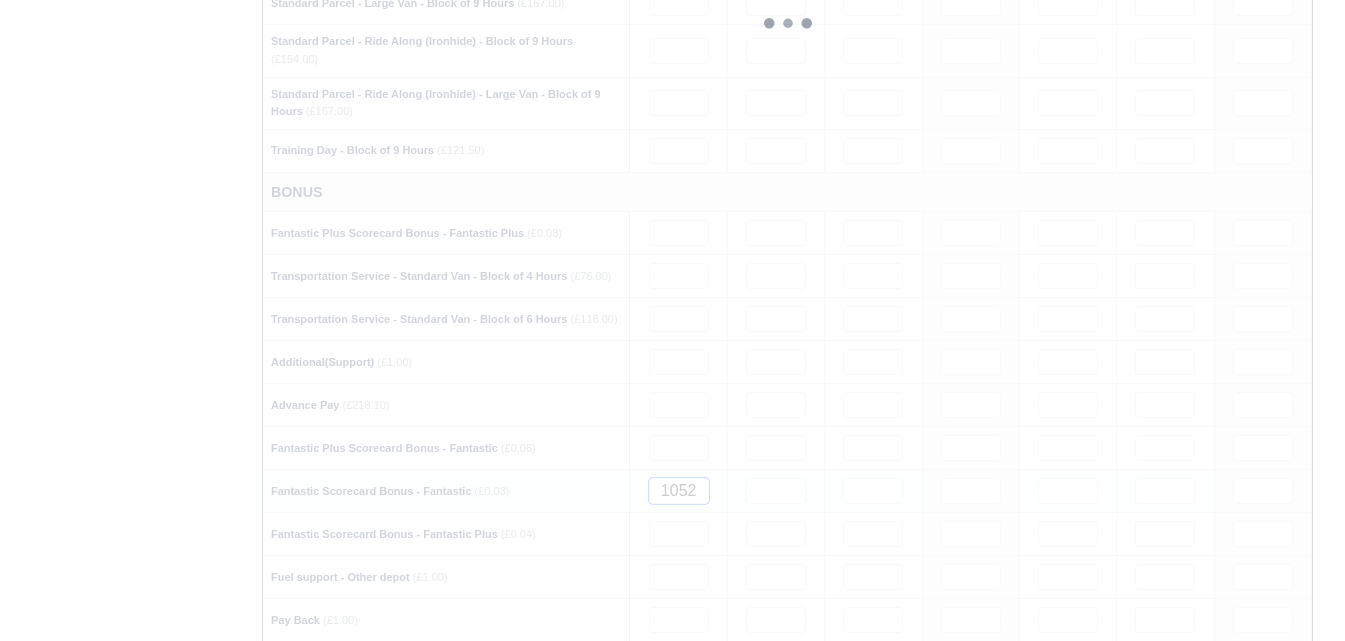 type 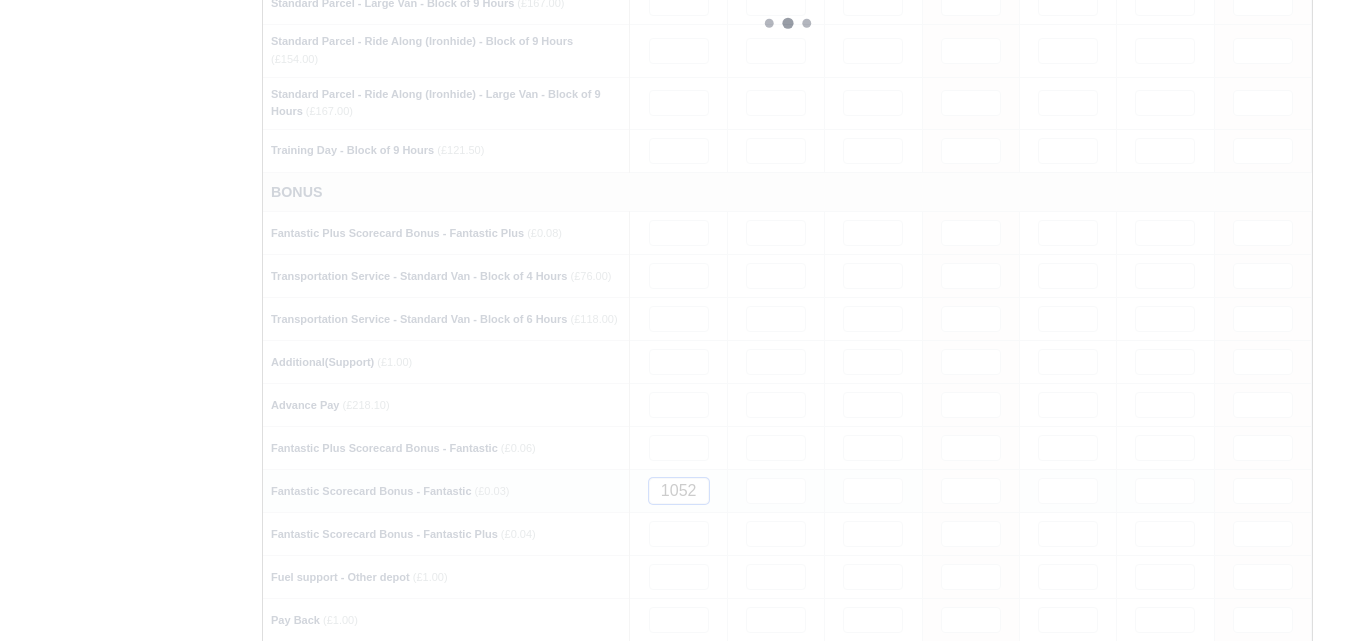 type 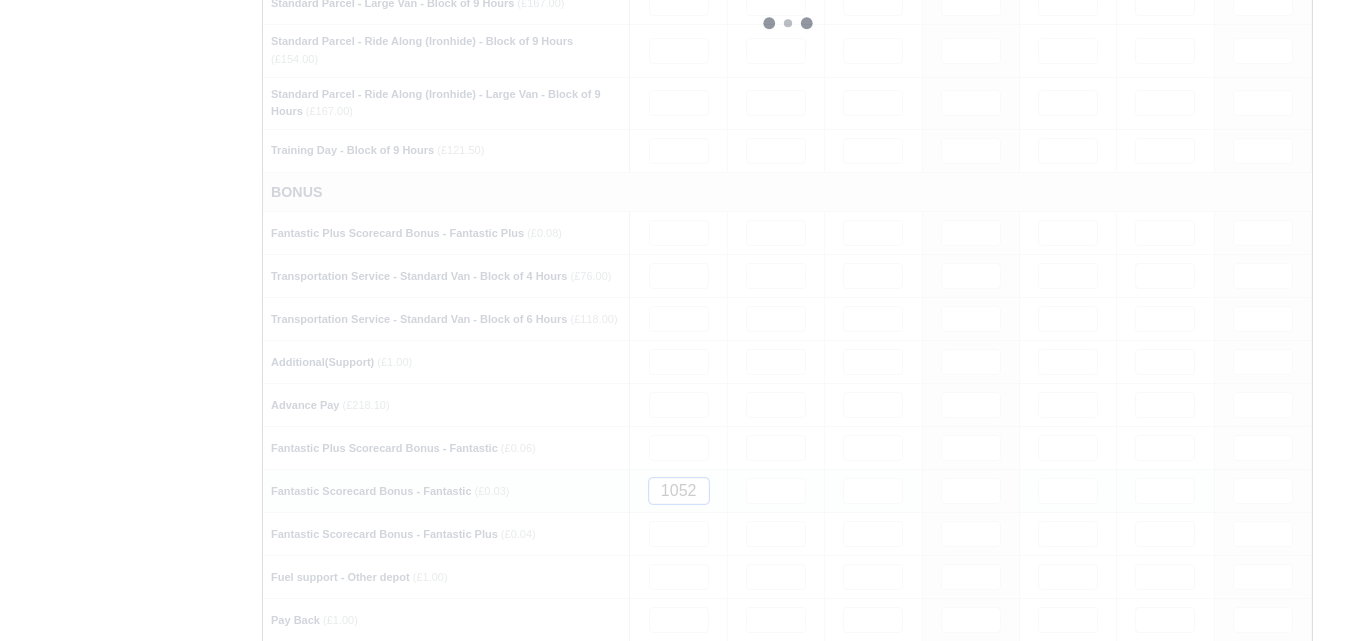 type 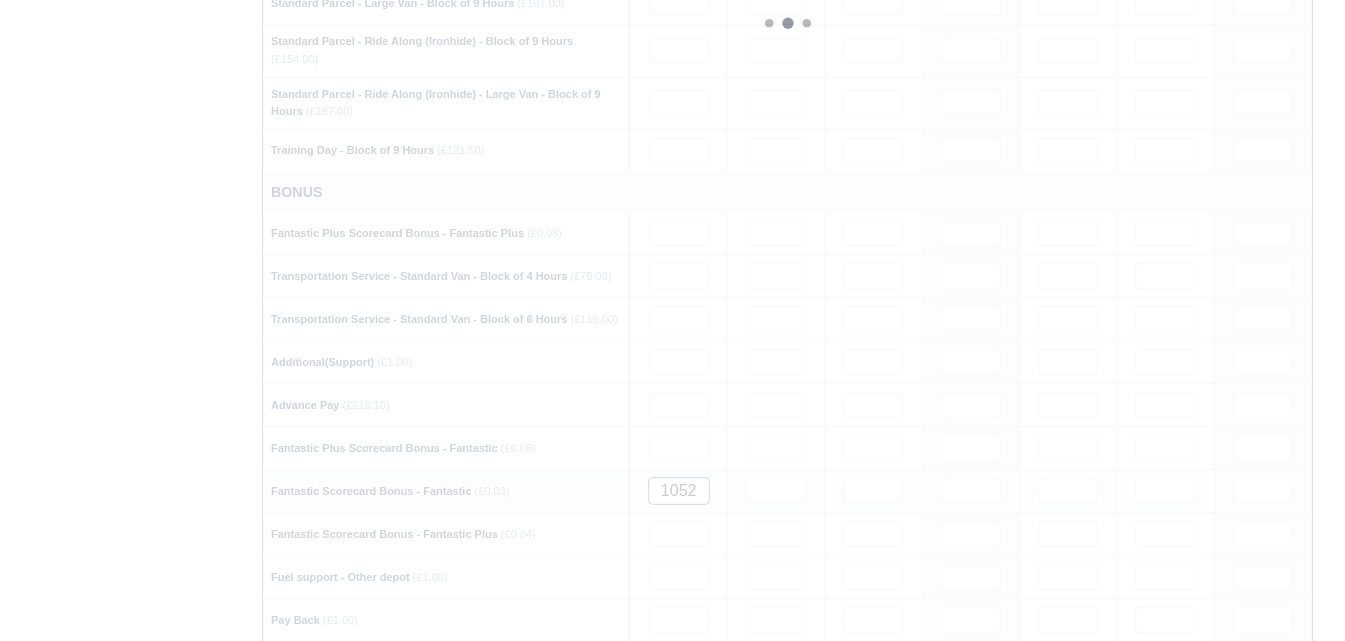 type 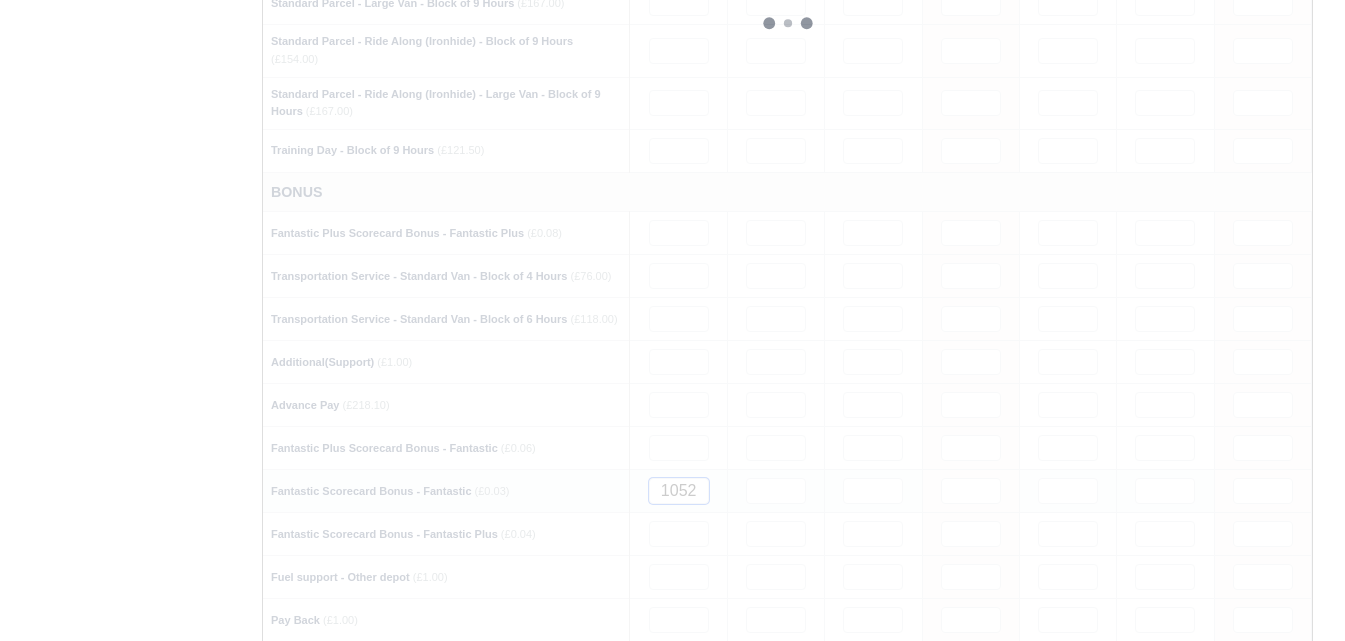 type 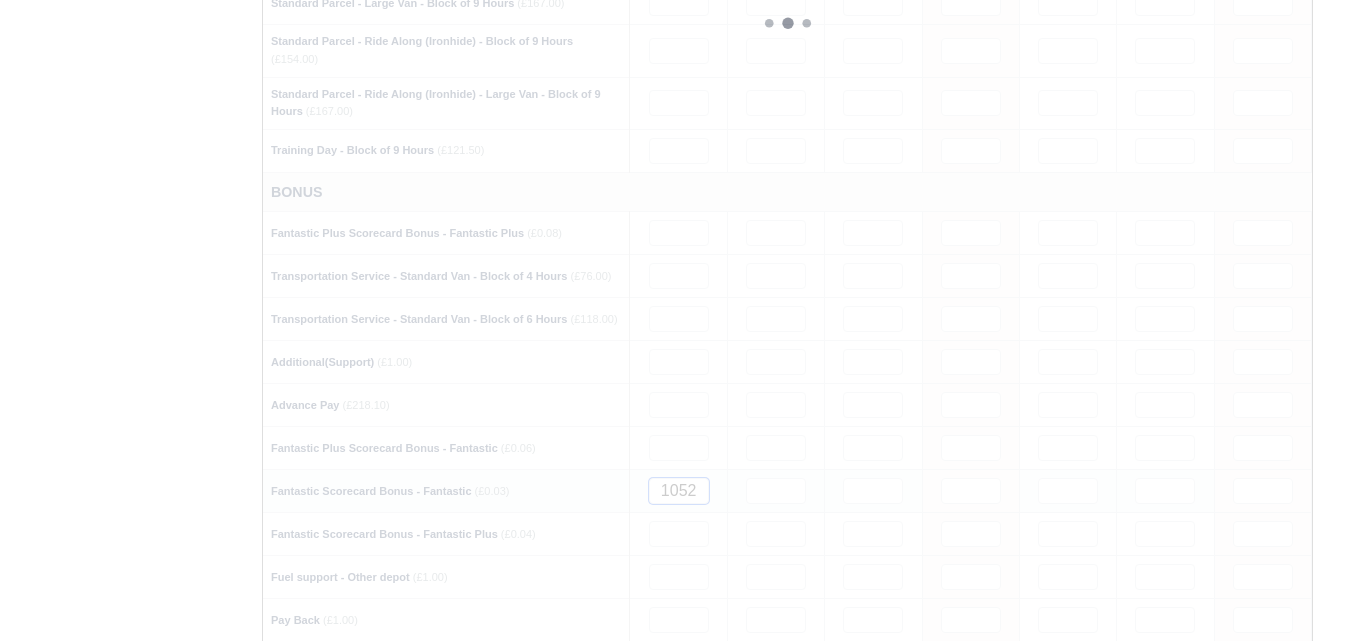 type 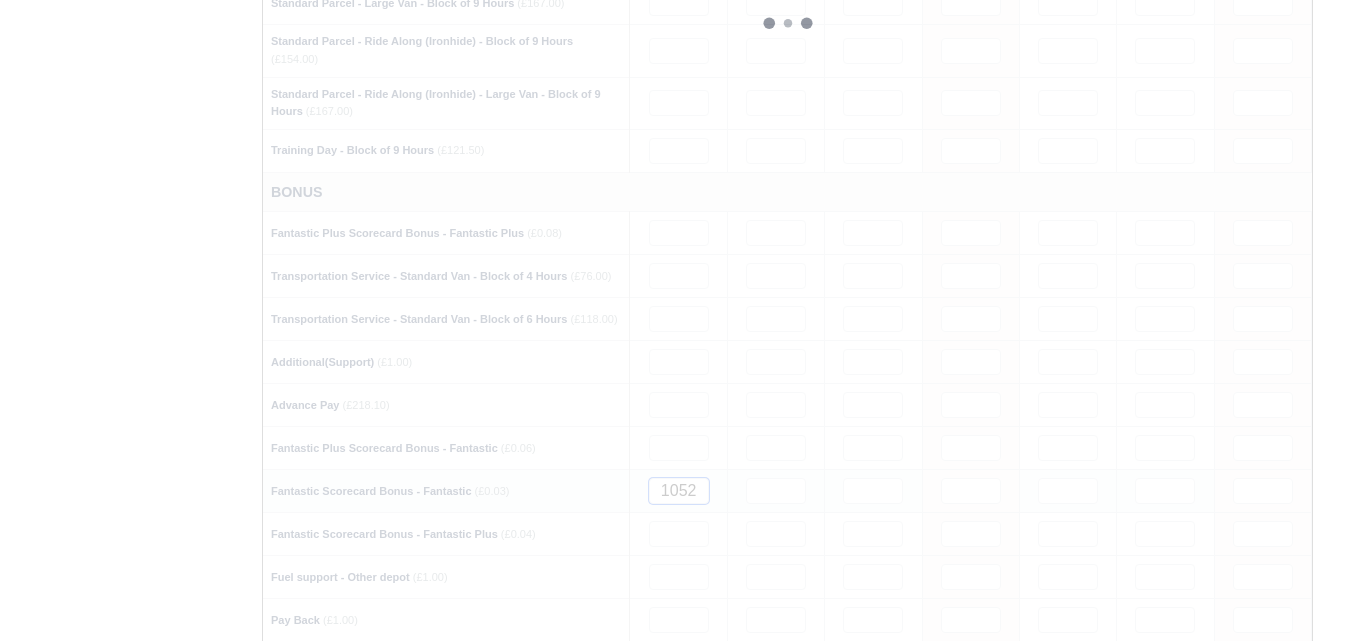 type 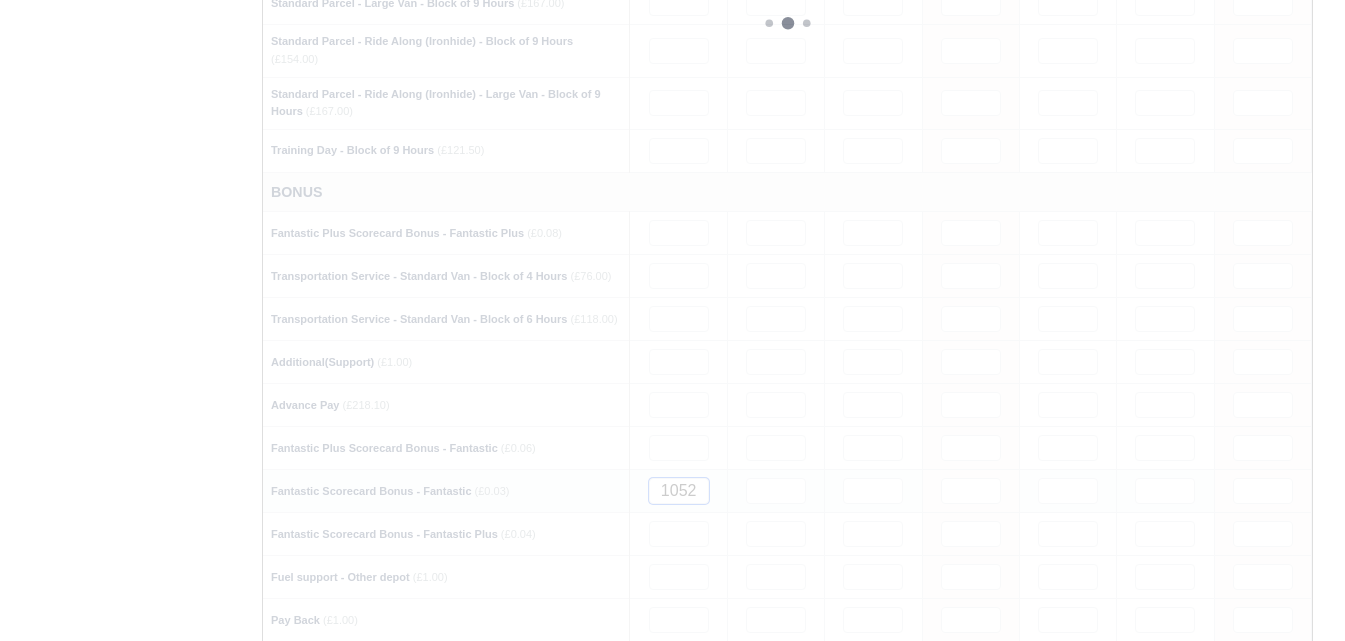 type 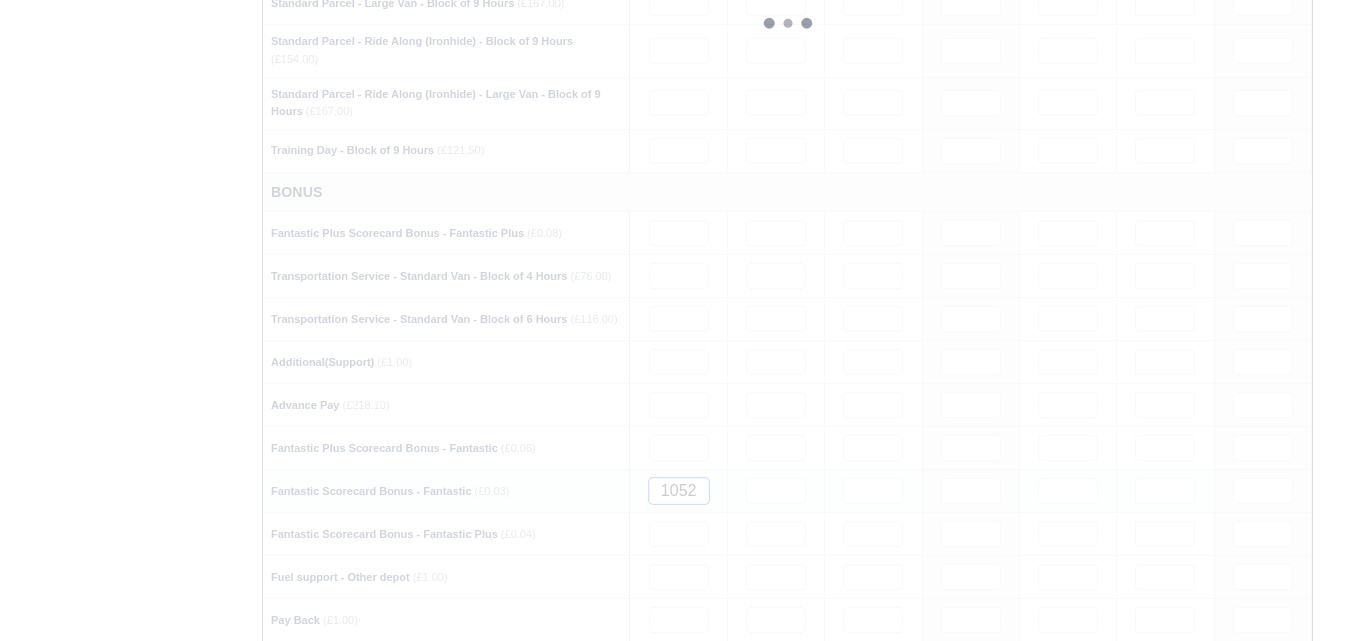 type 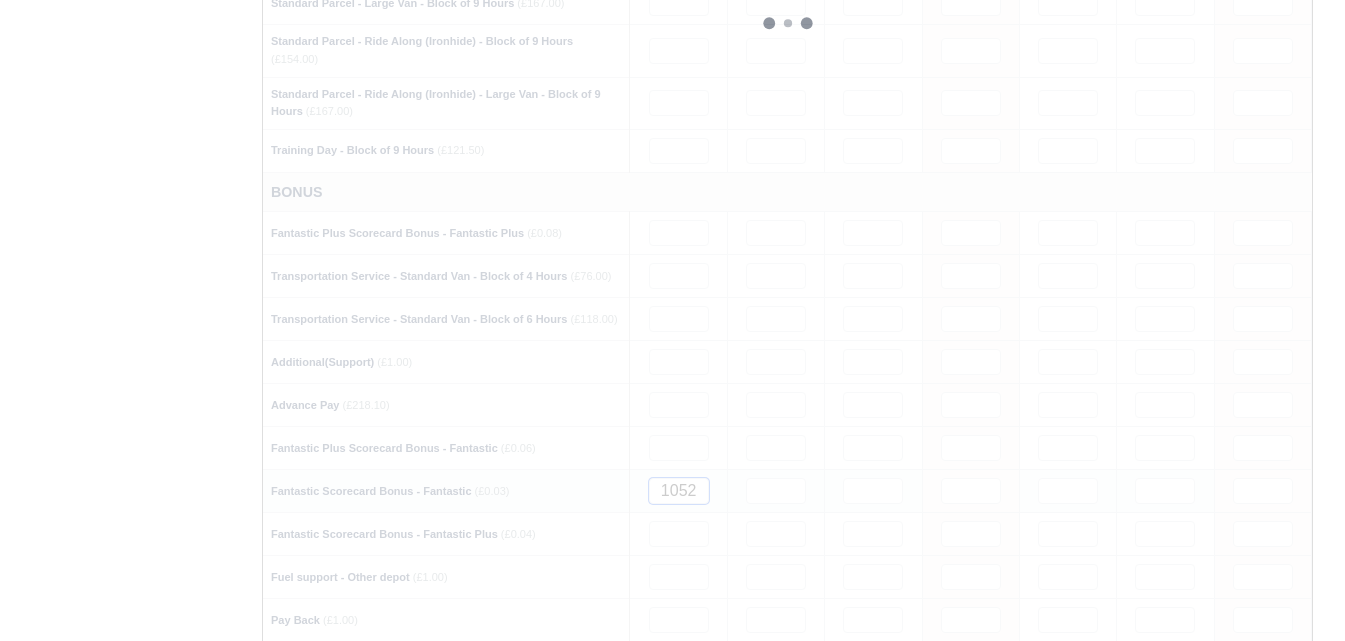 type 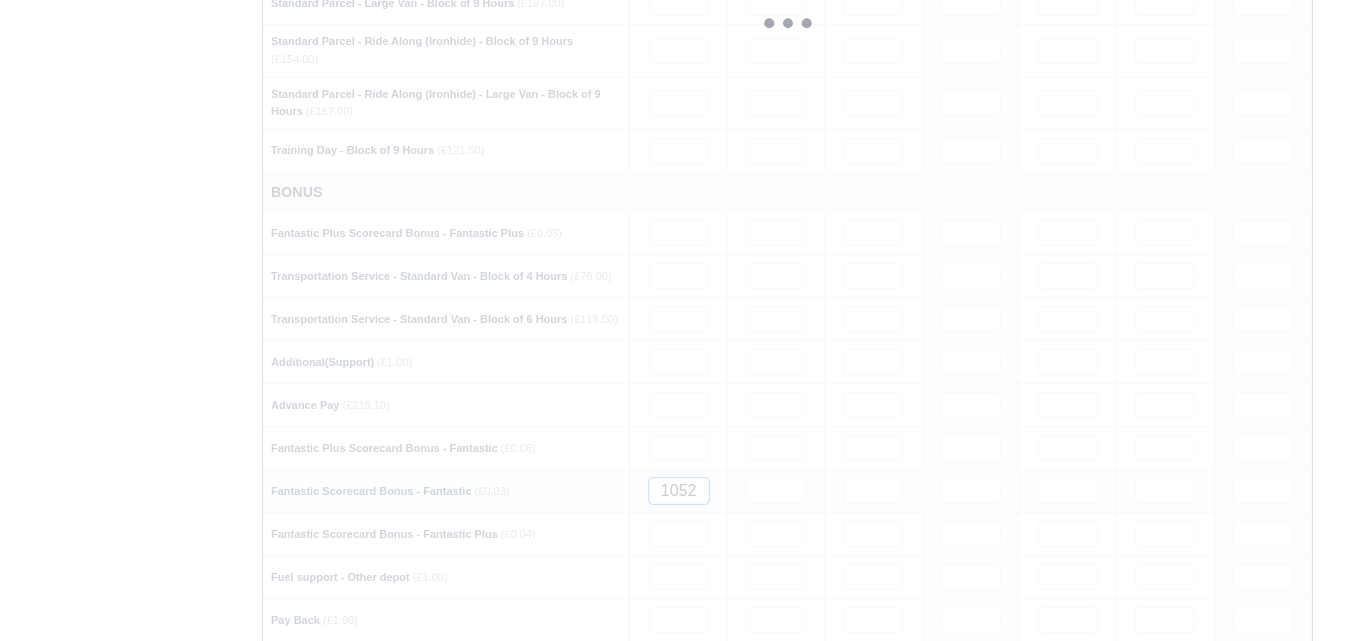 type 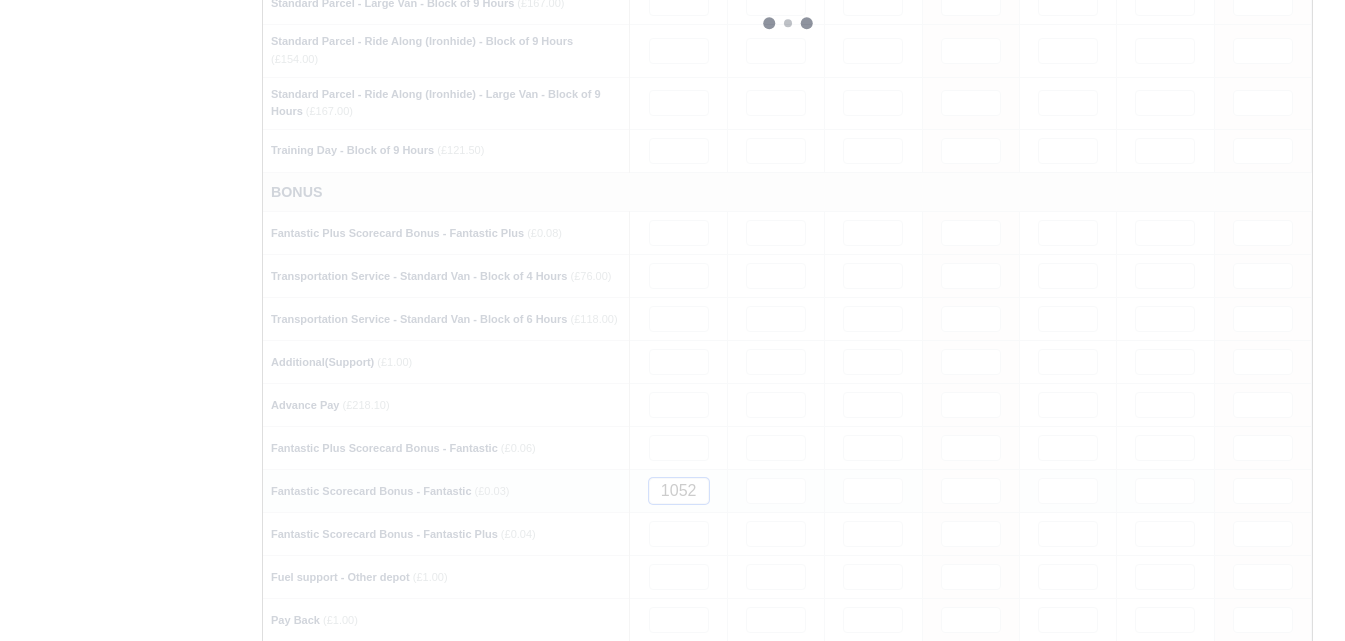 type 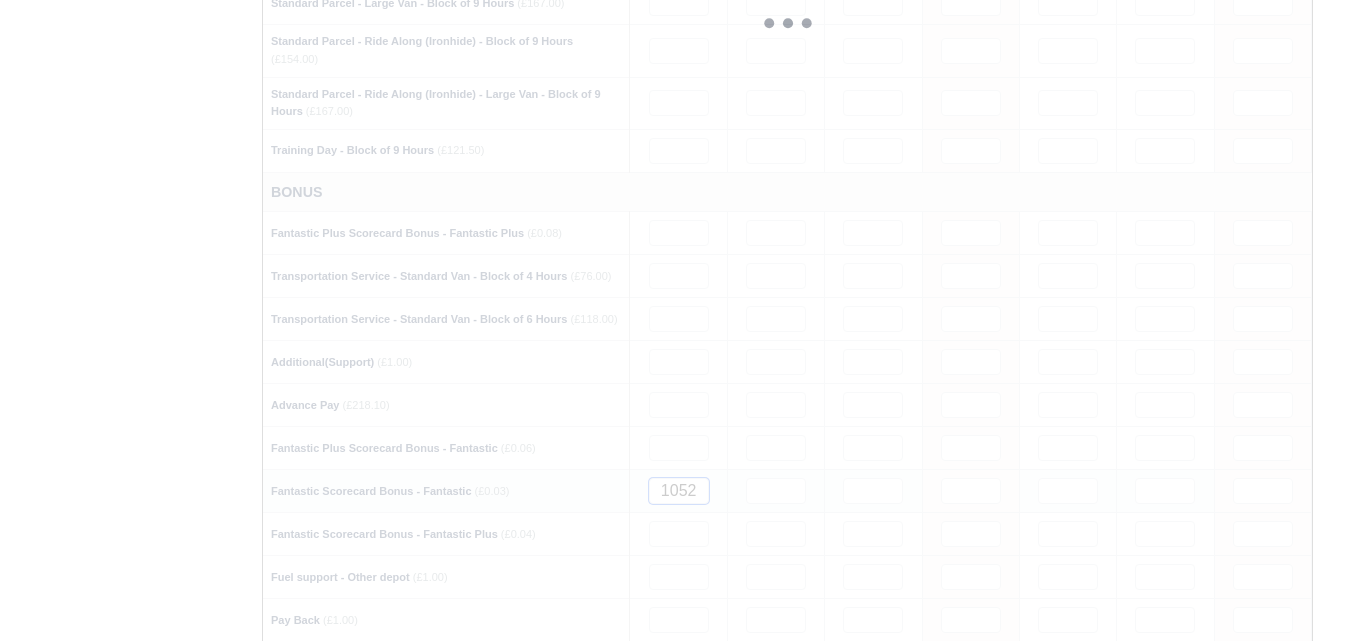 type 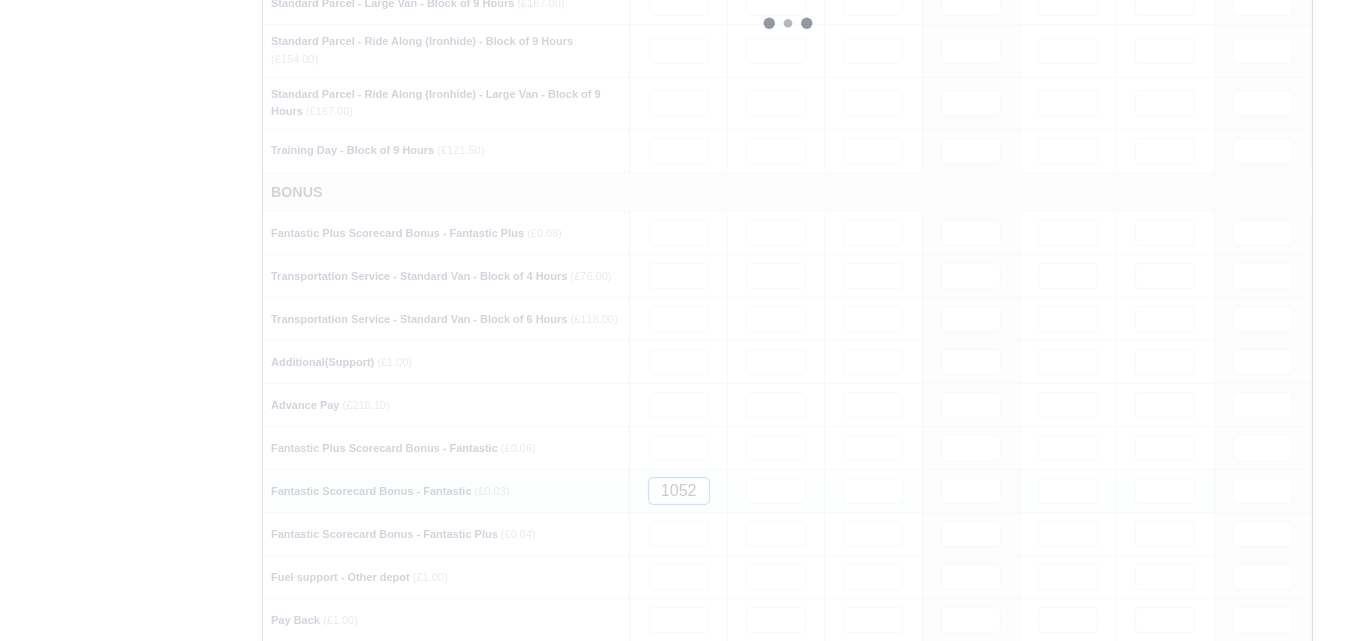 type 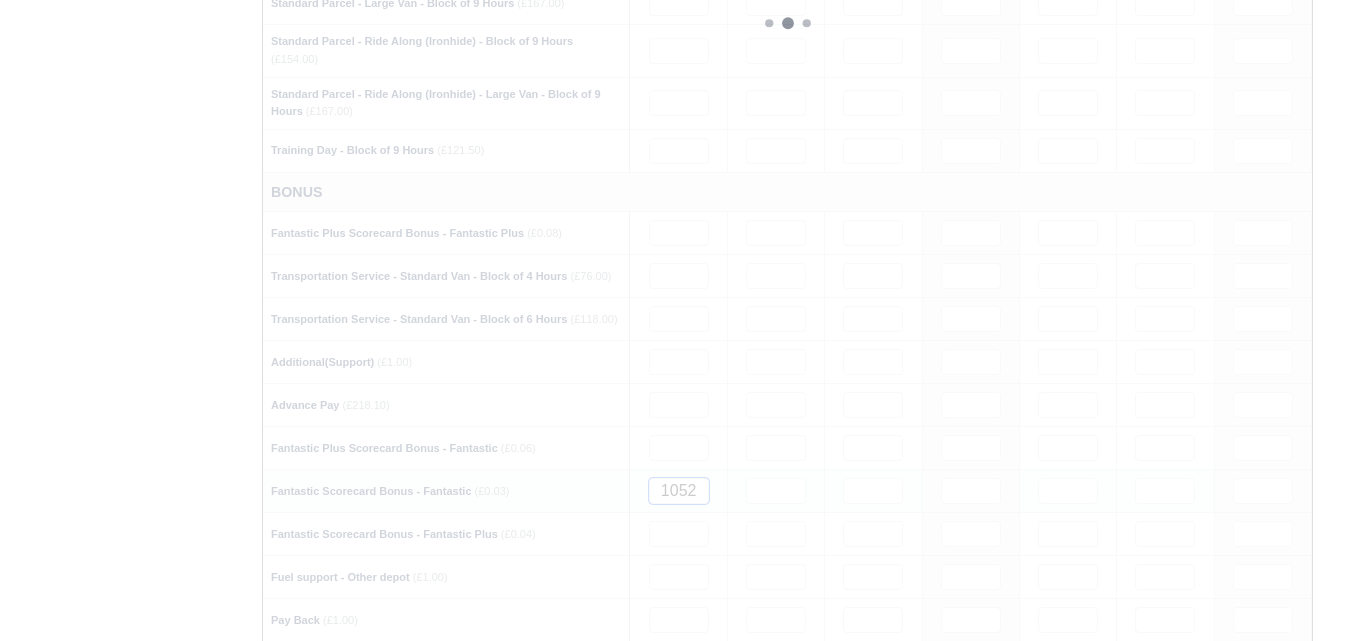 type 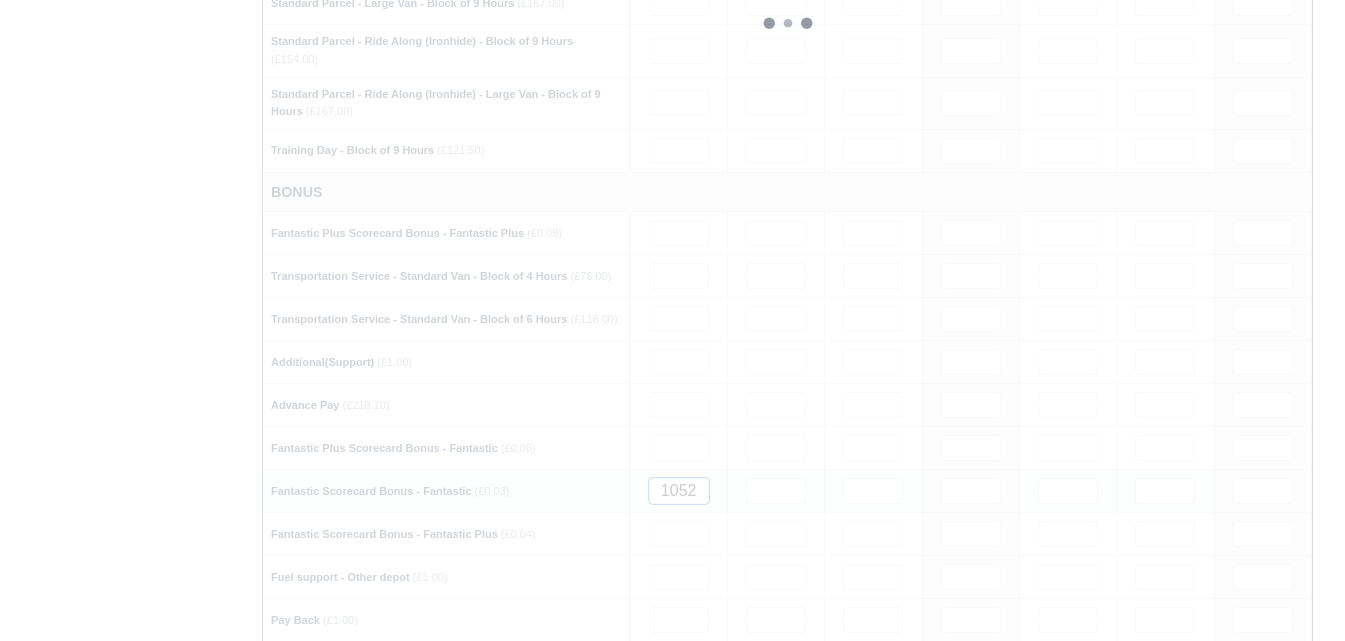 type 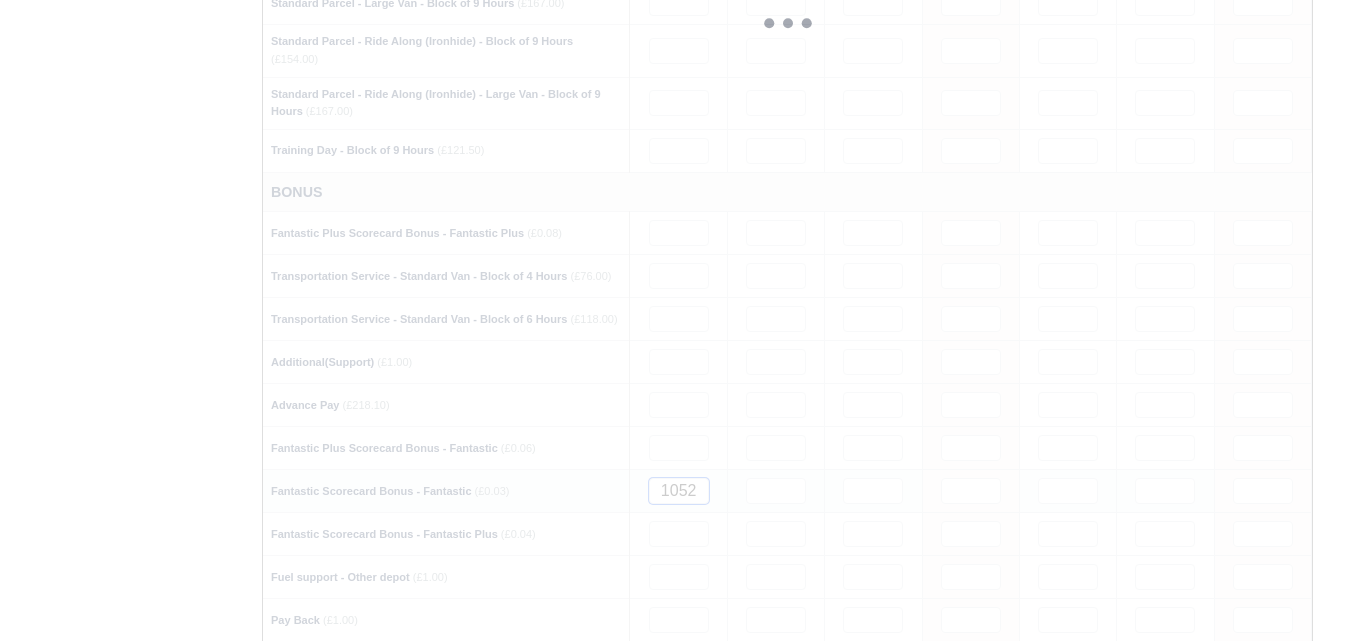 type 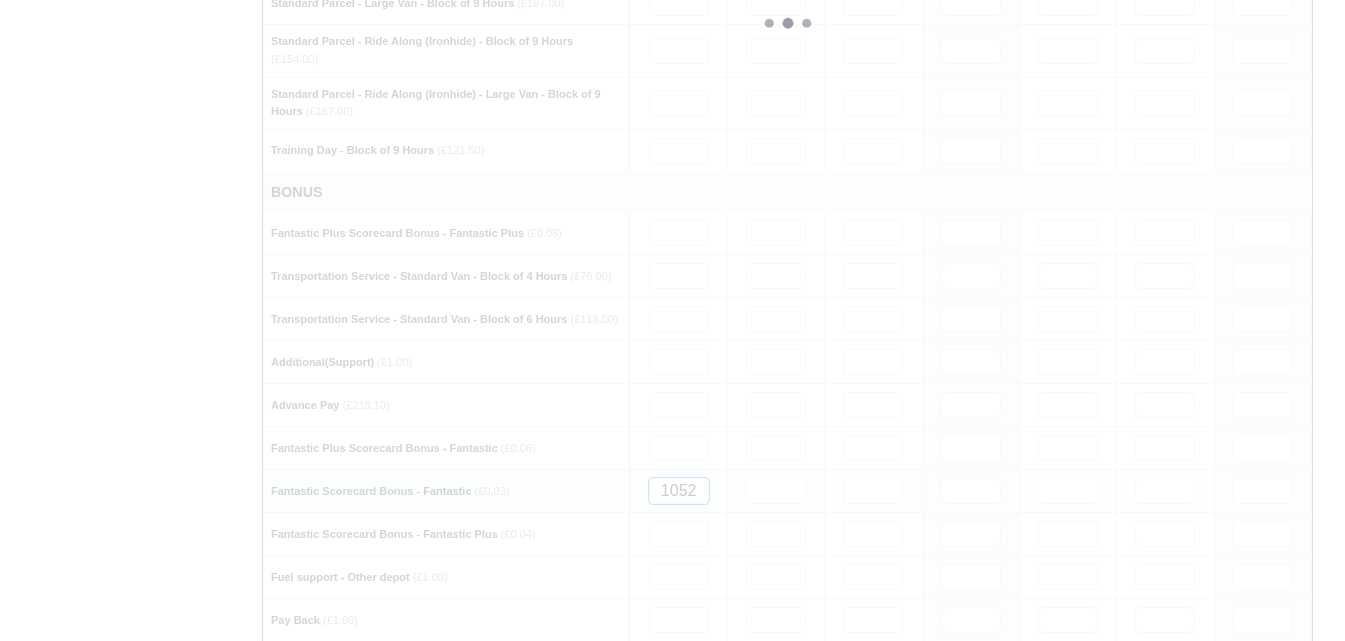 type 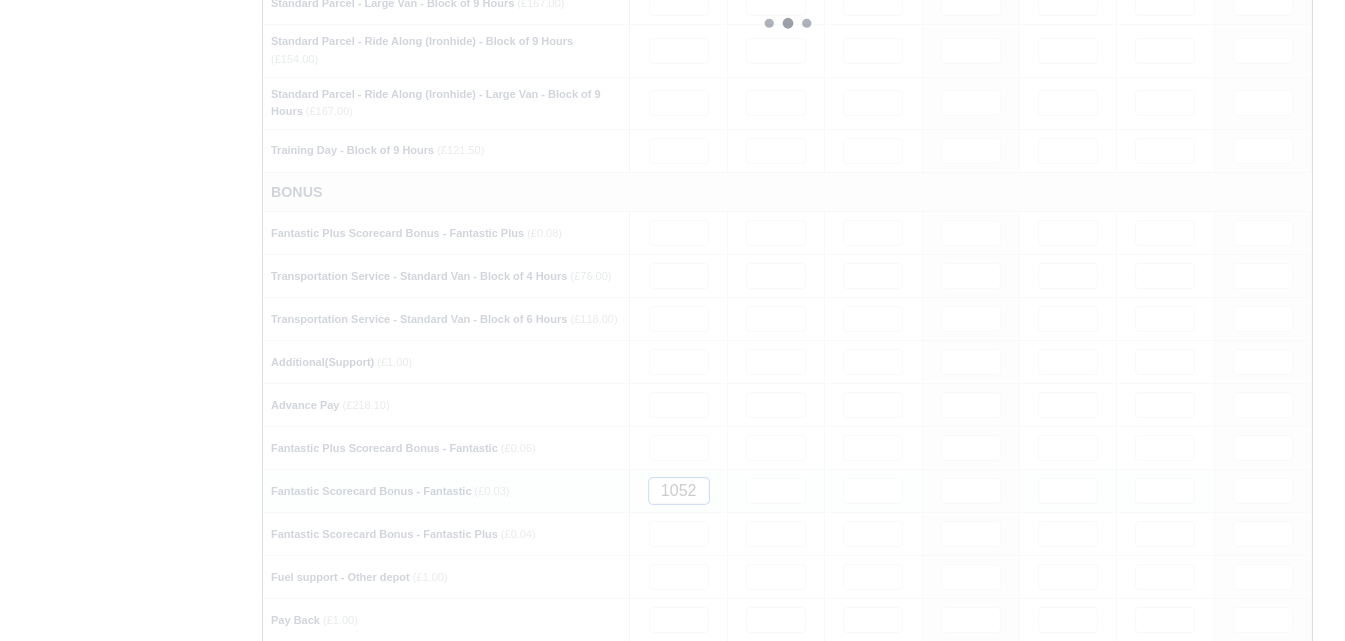 type 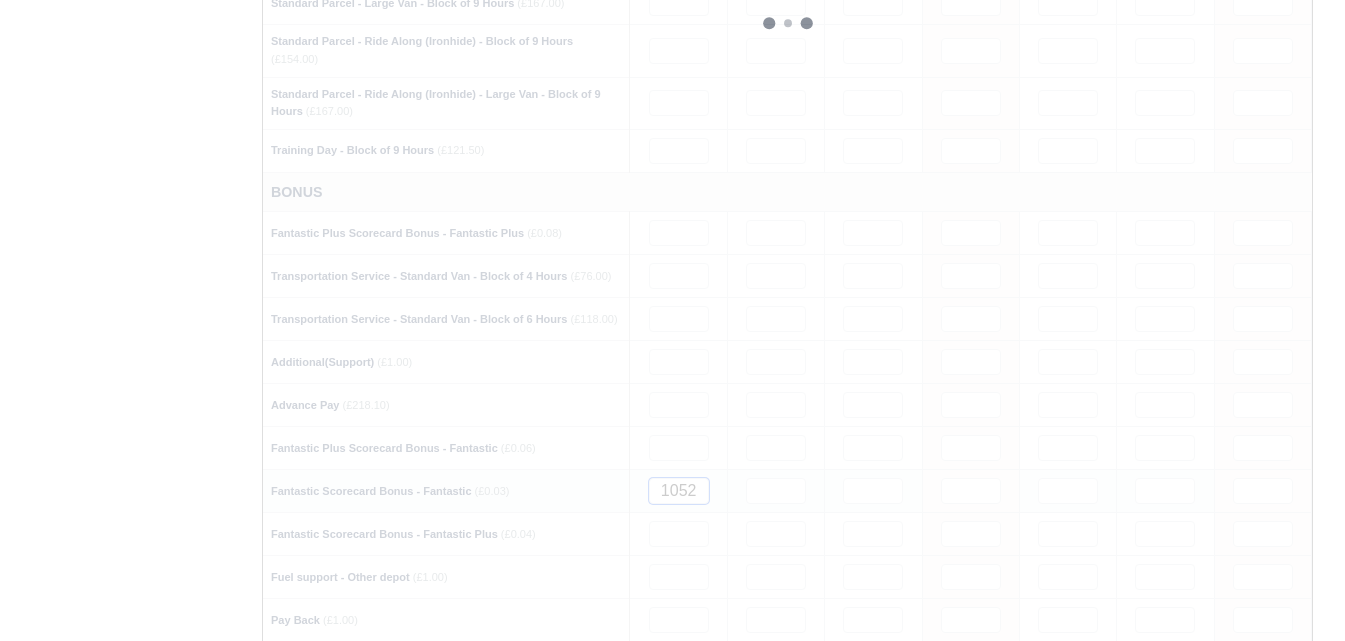 type 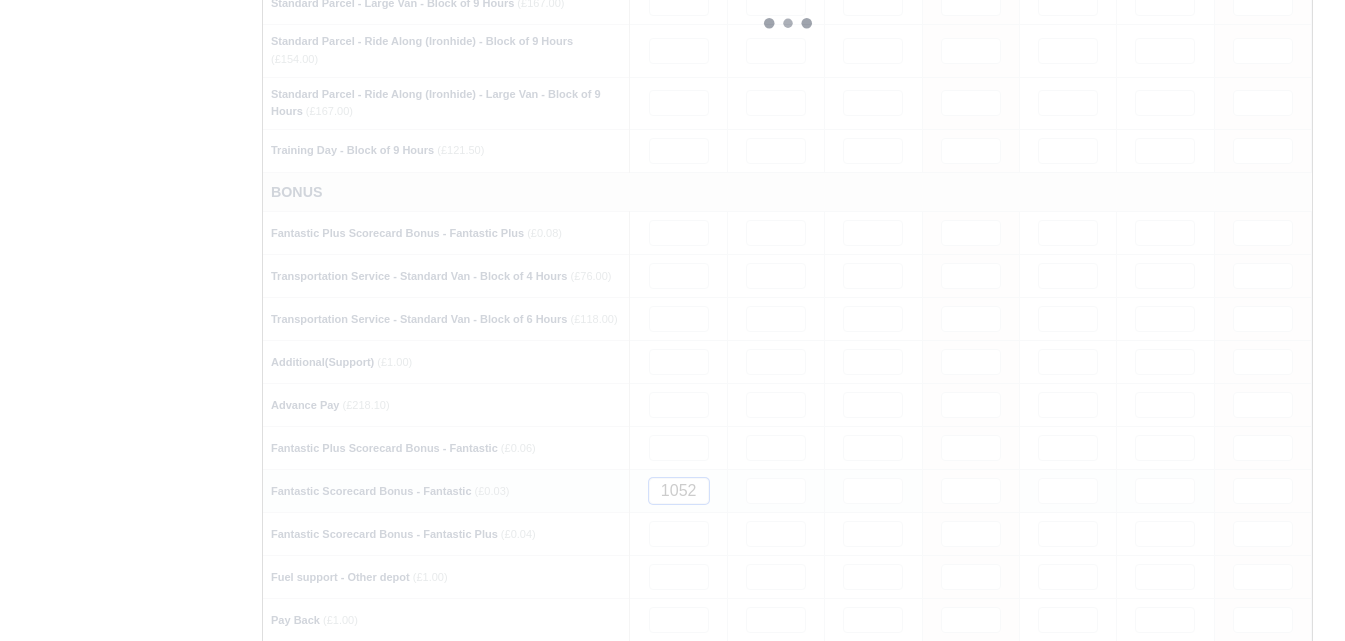 type 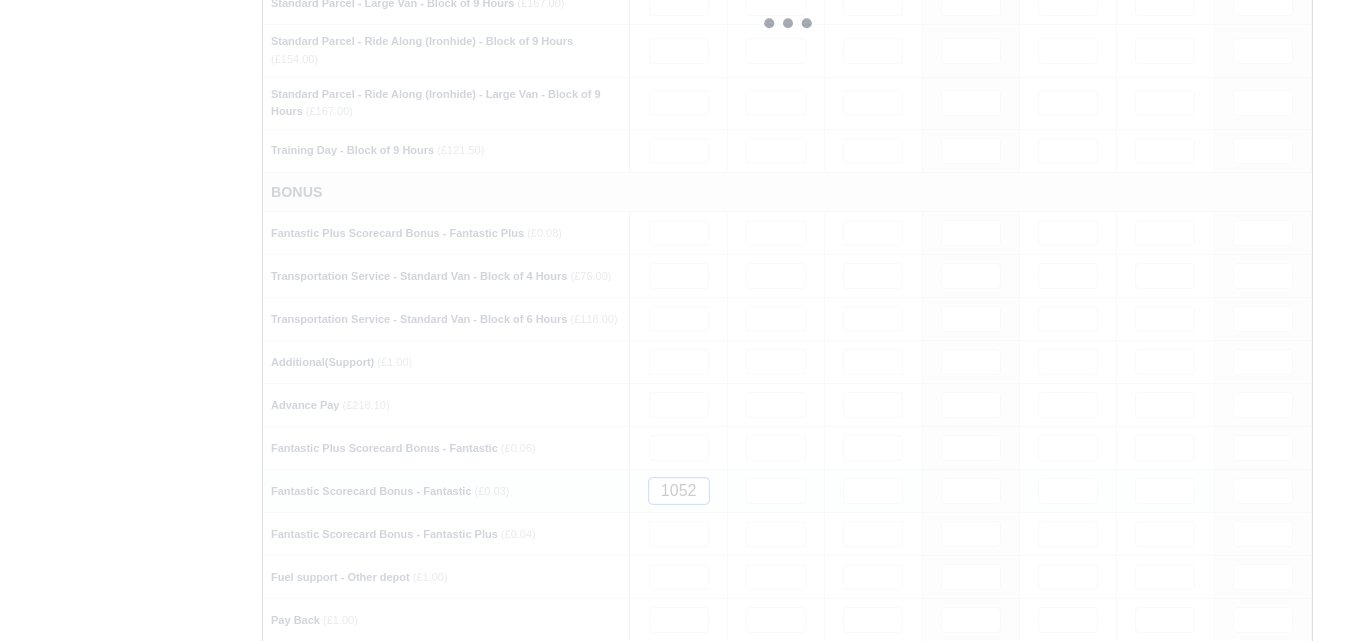 type 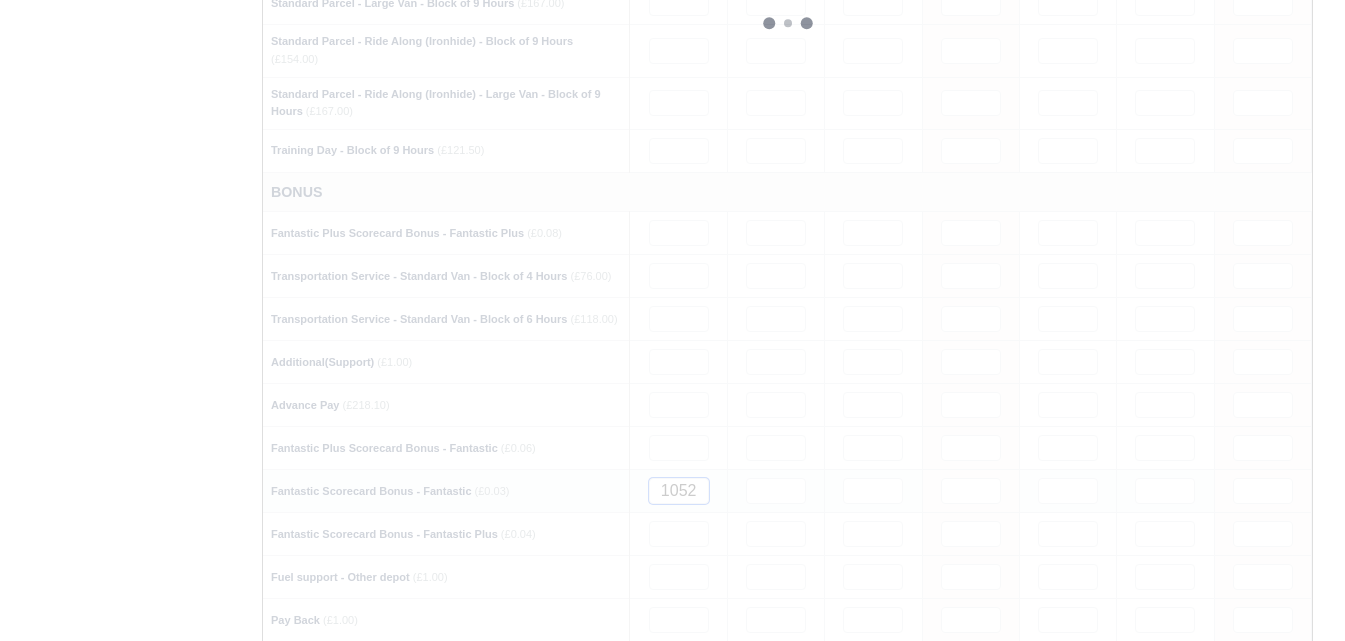 type 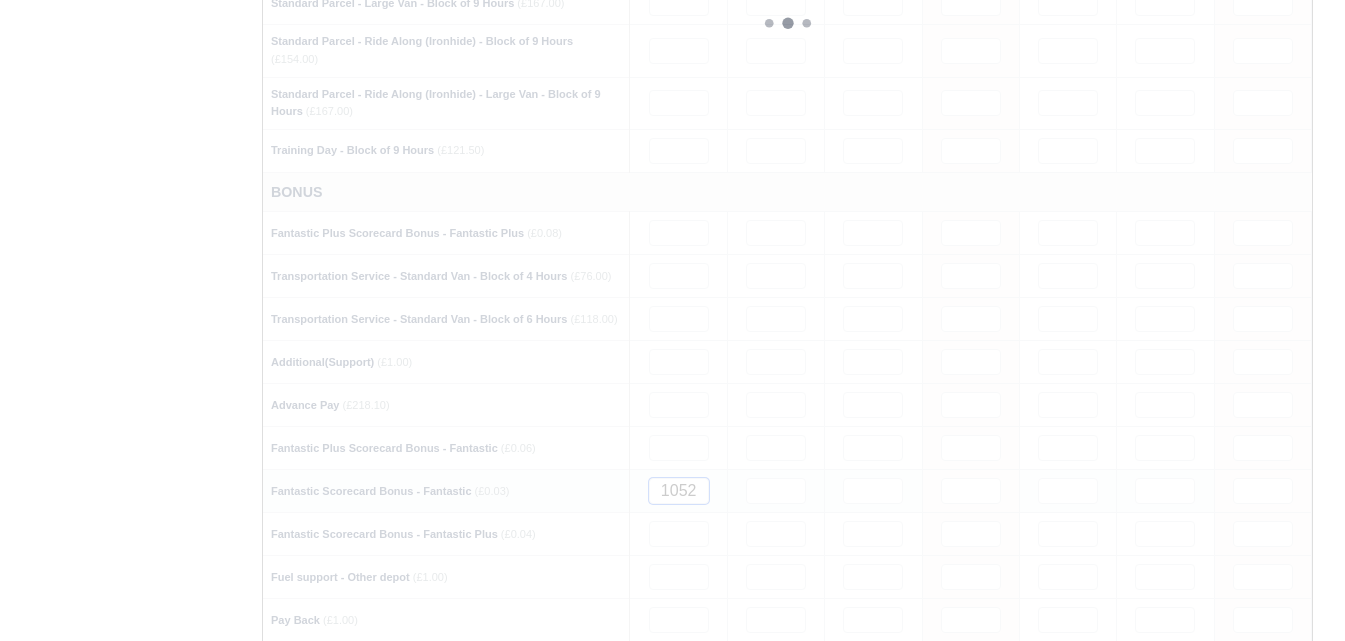 type 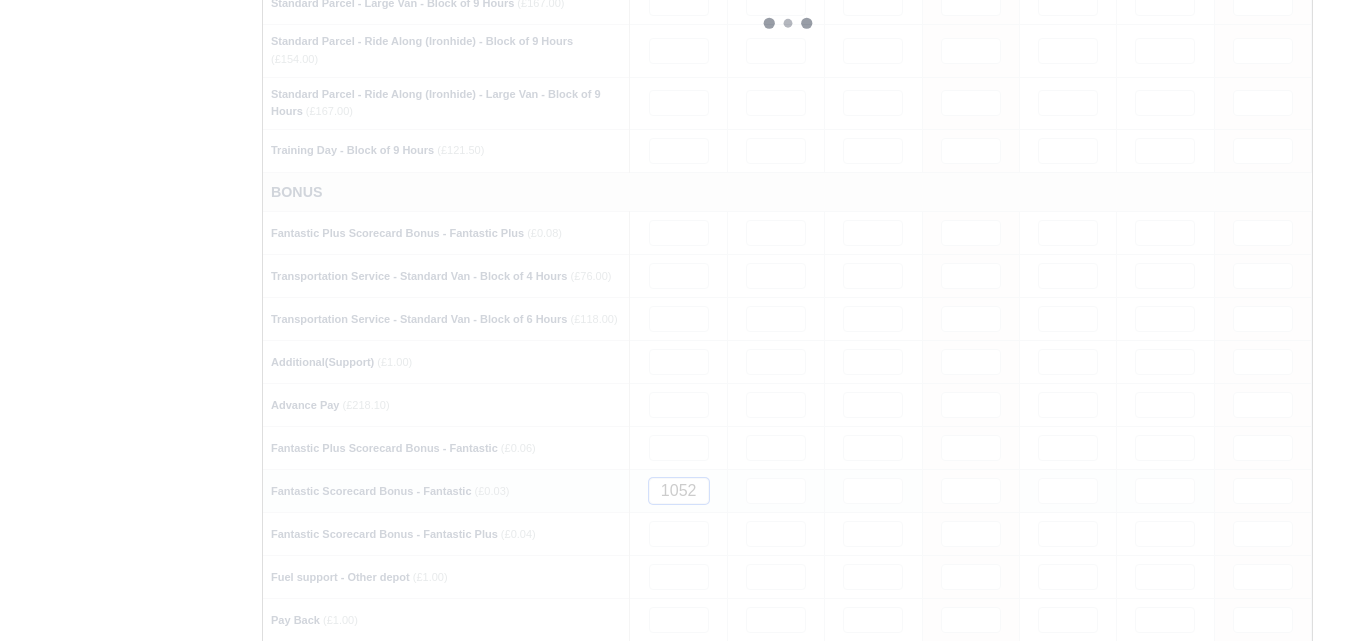 type 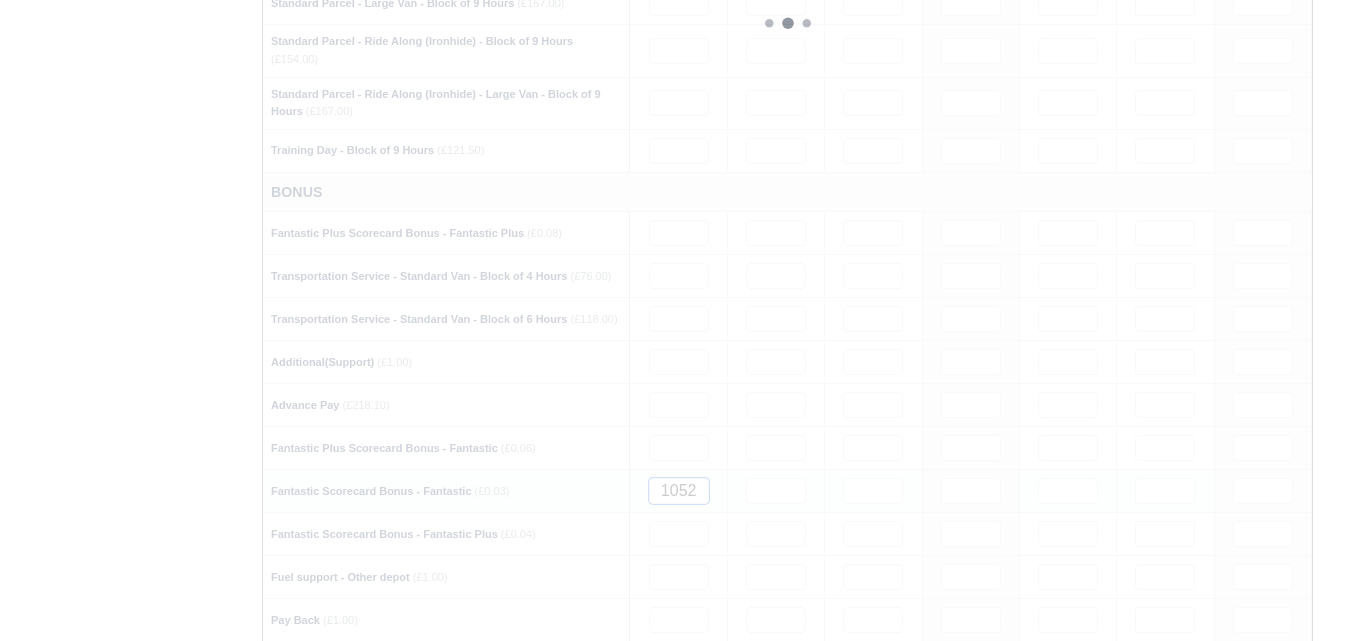type 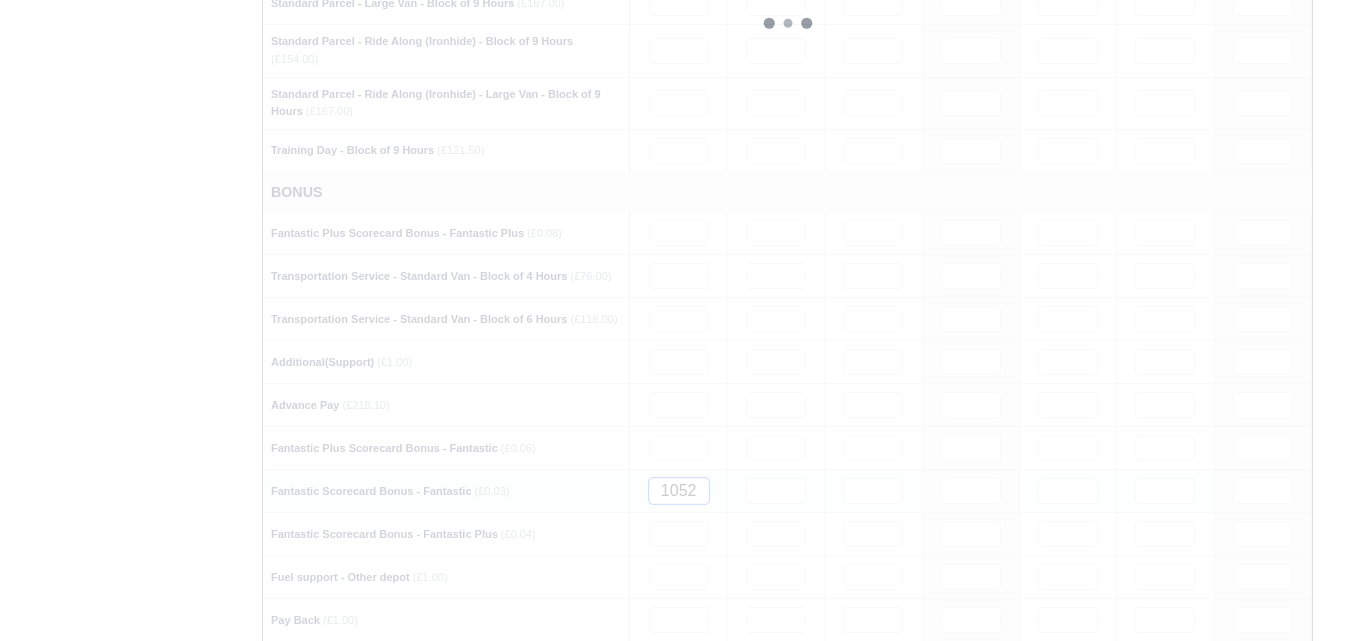 type 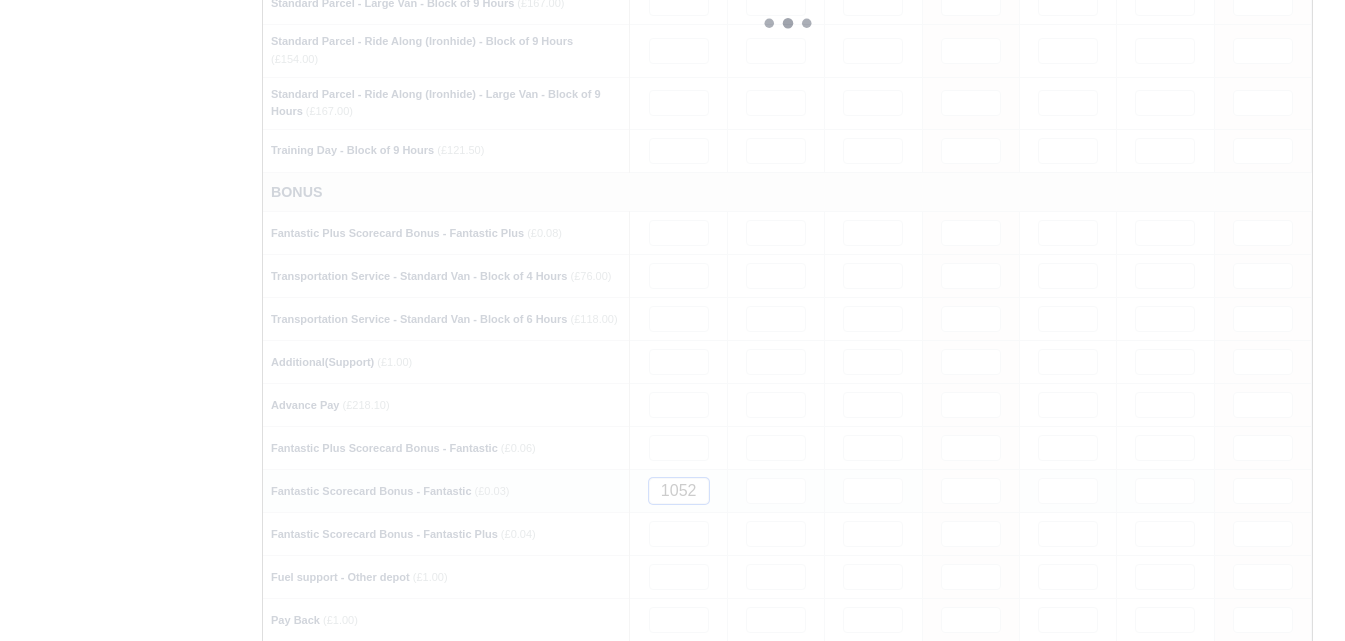 type 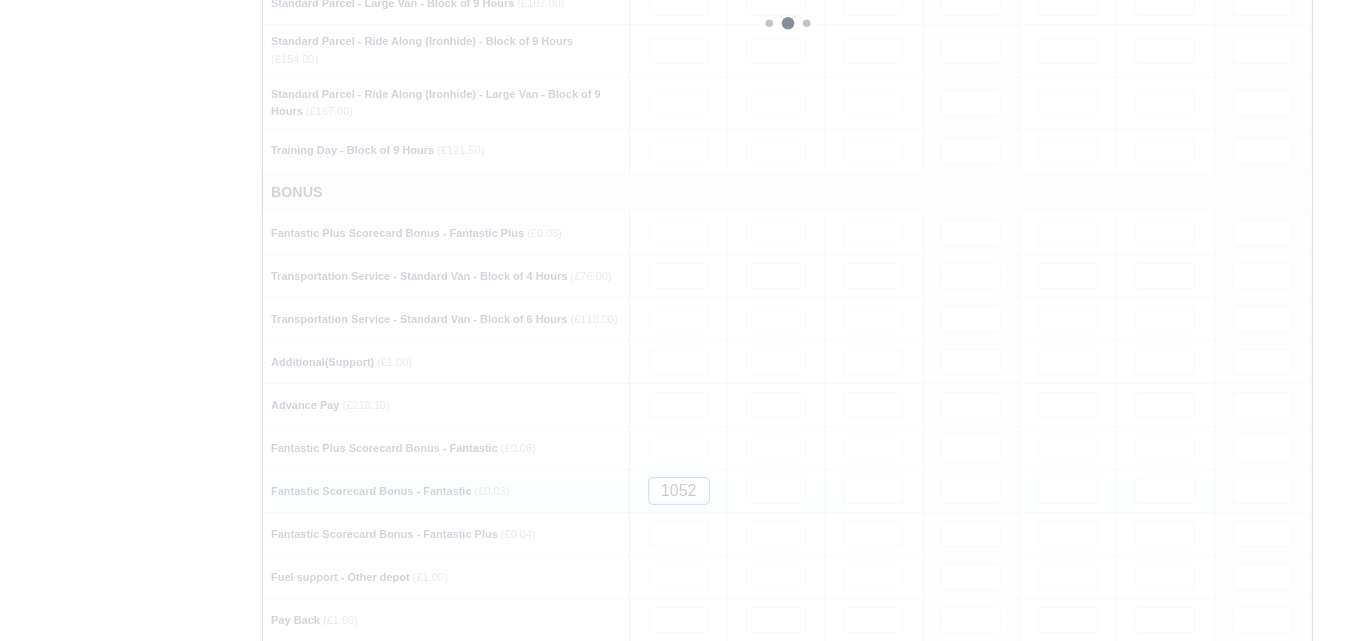 type 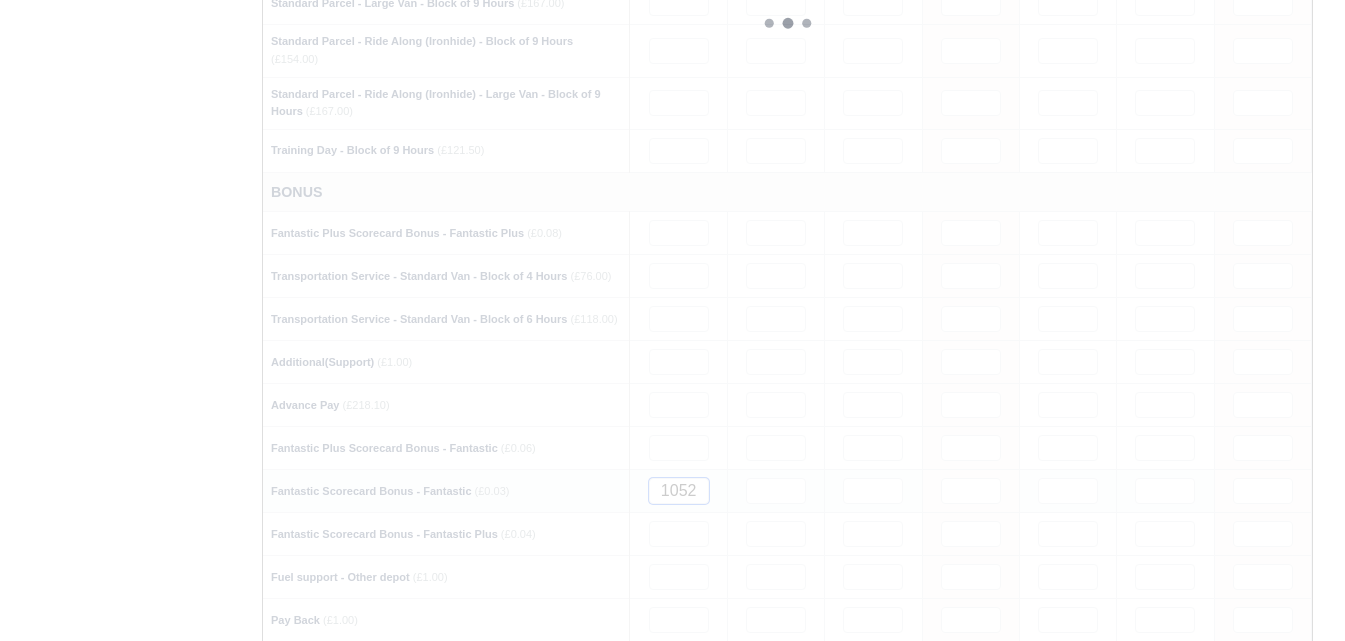 type 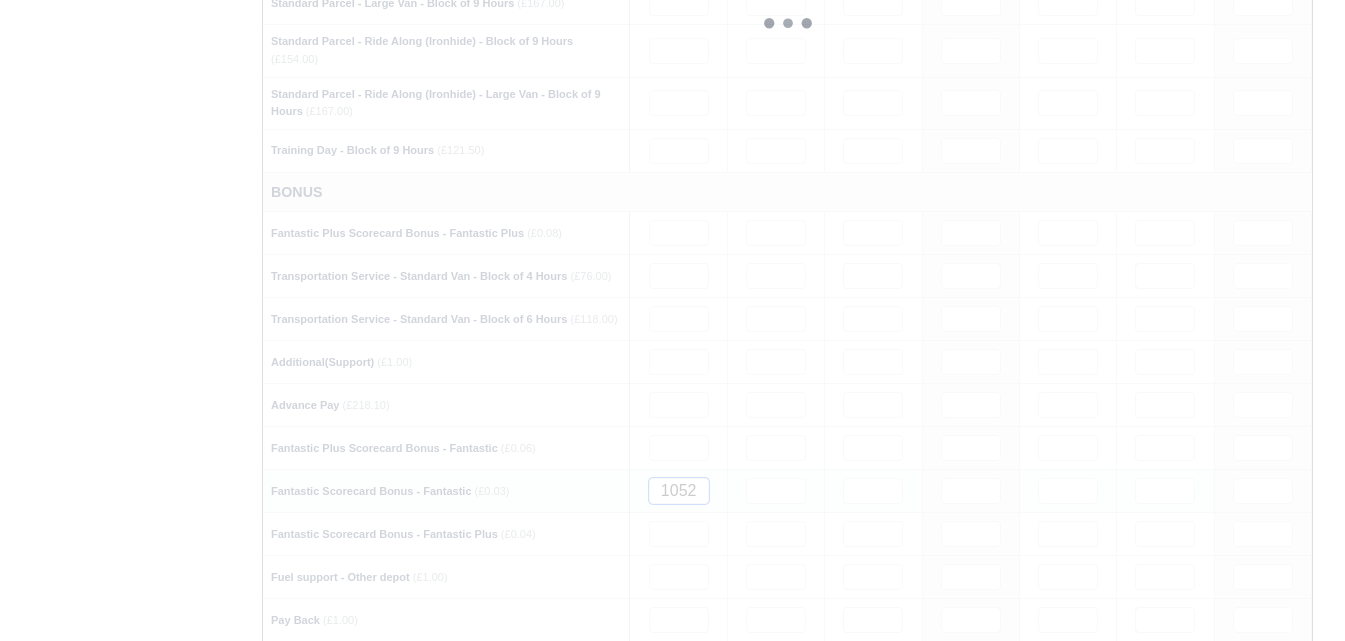 type 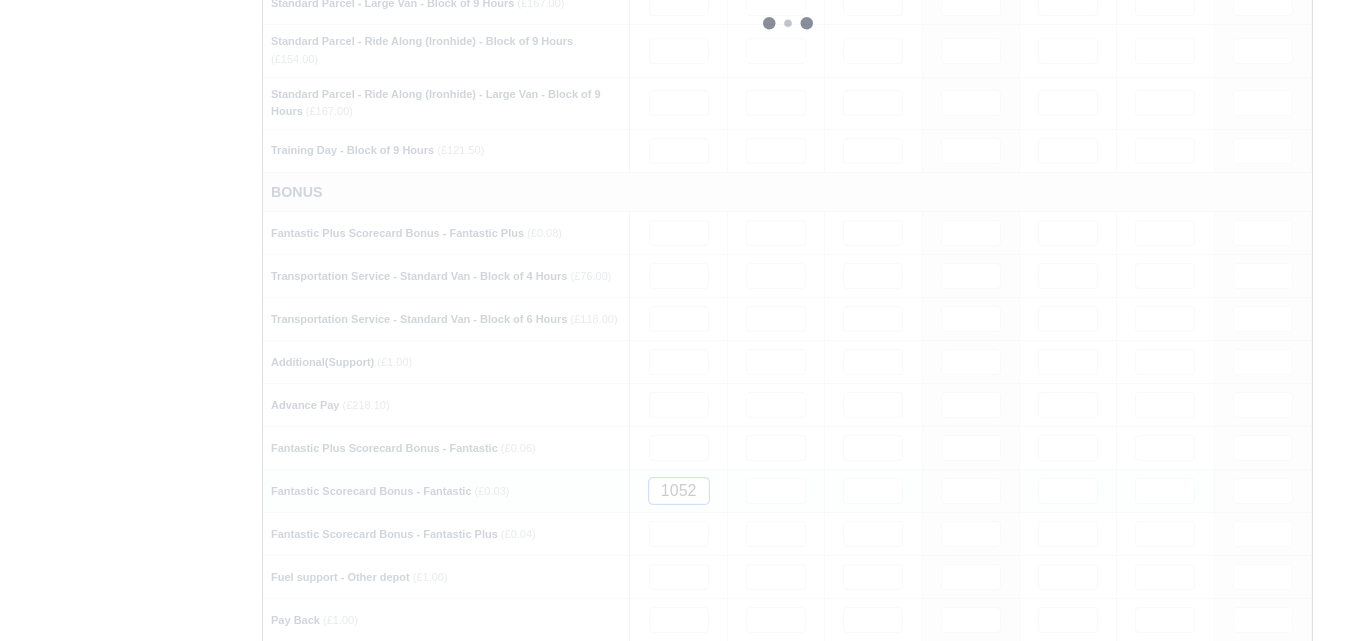 type 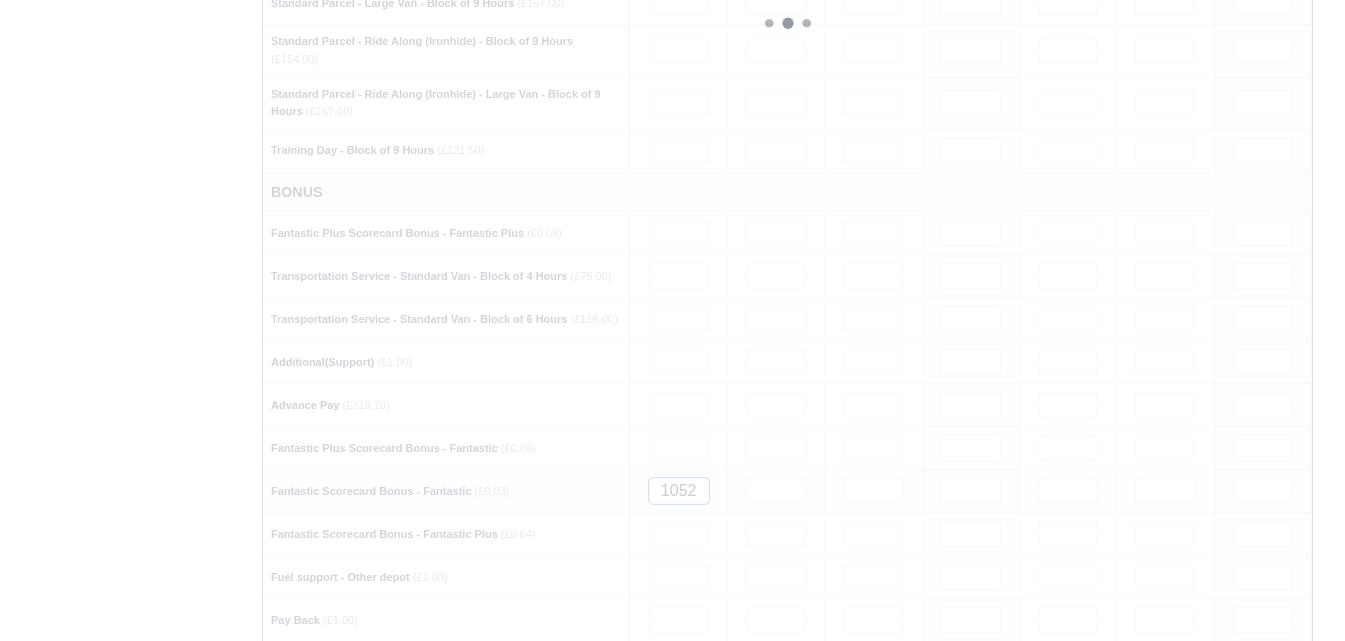 type 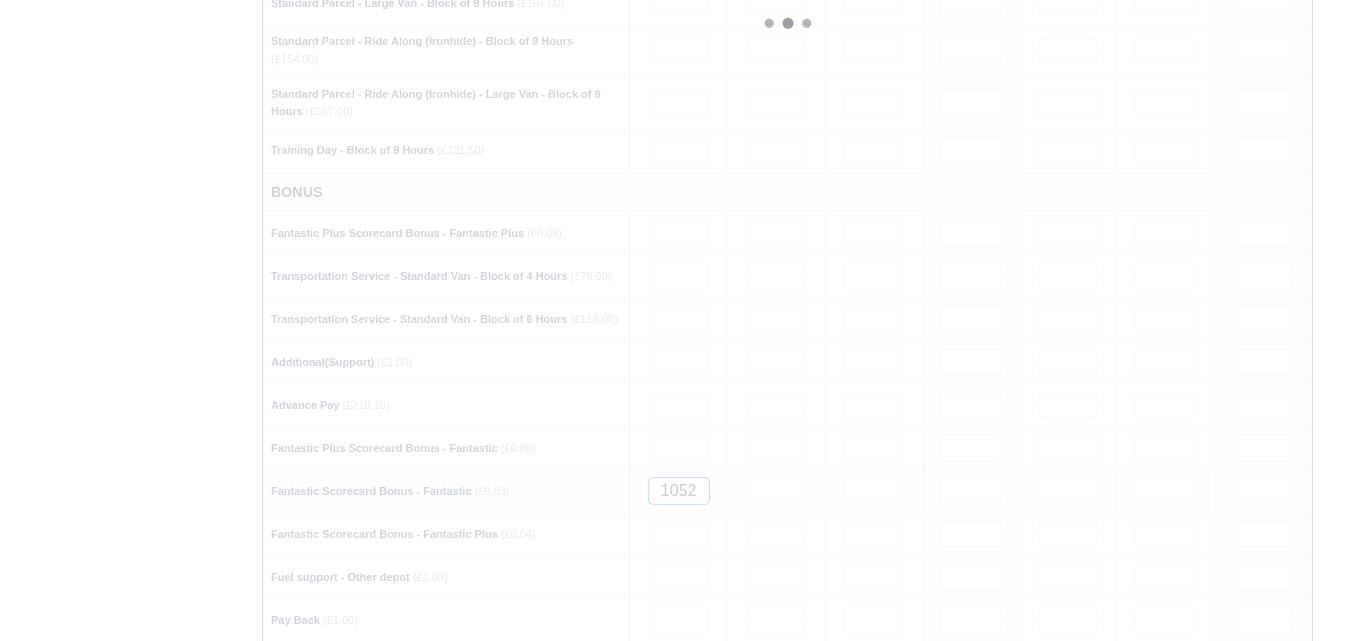 type 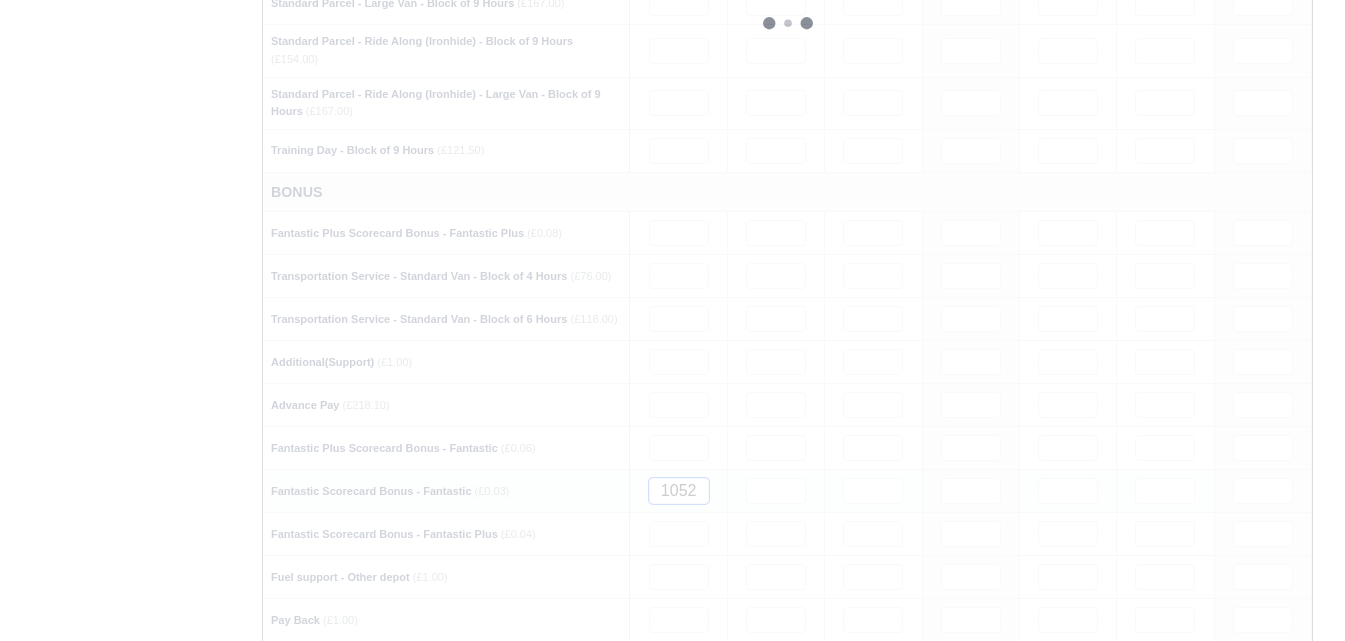 type 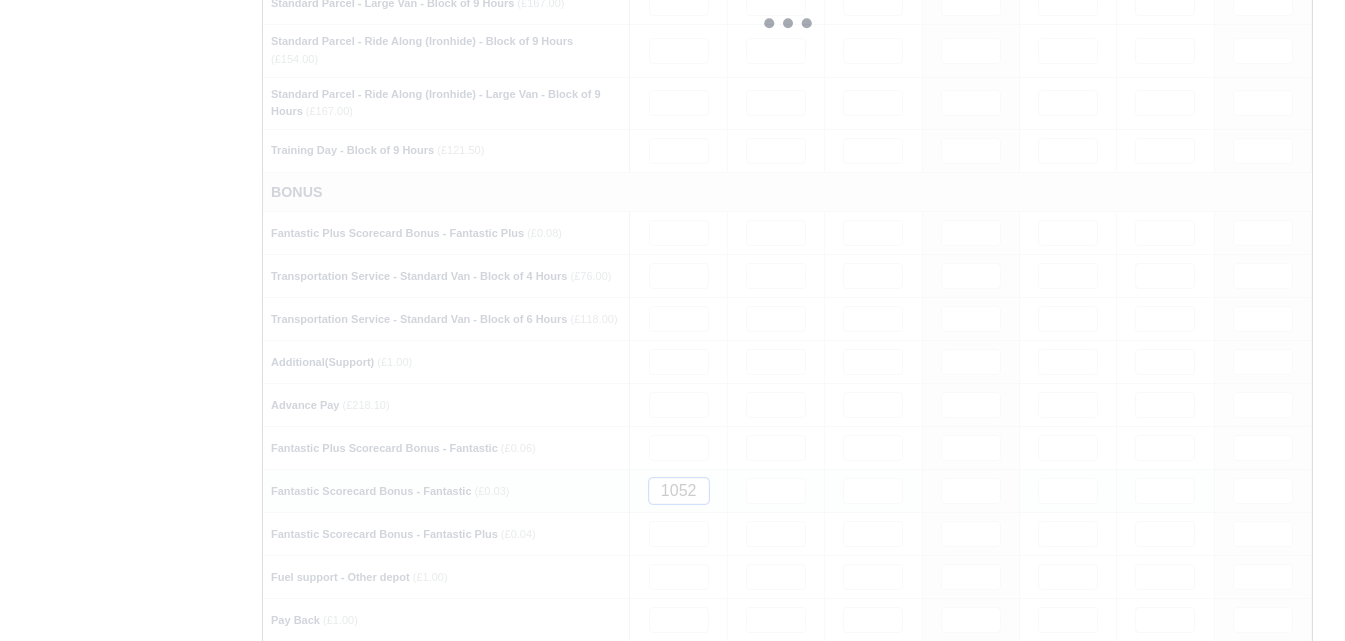type 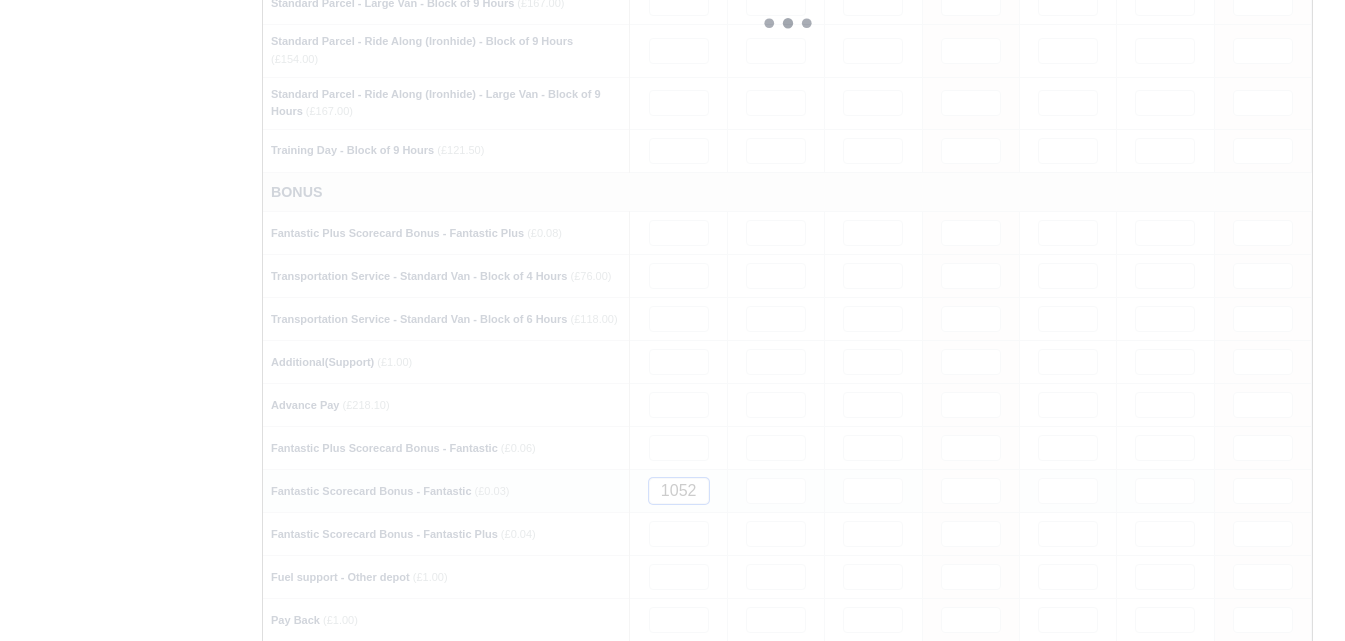 type 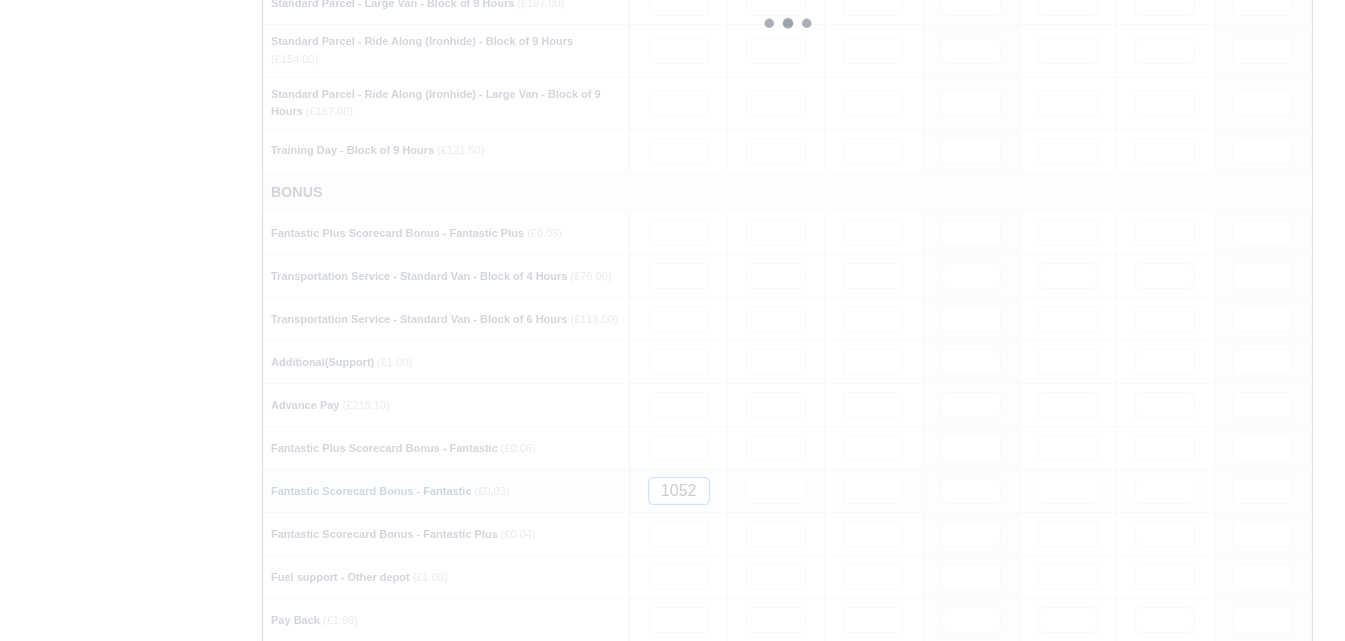 type 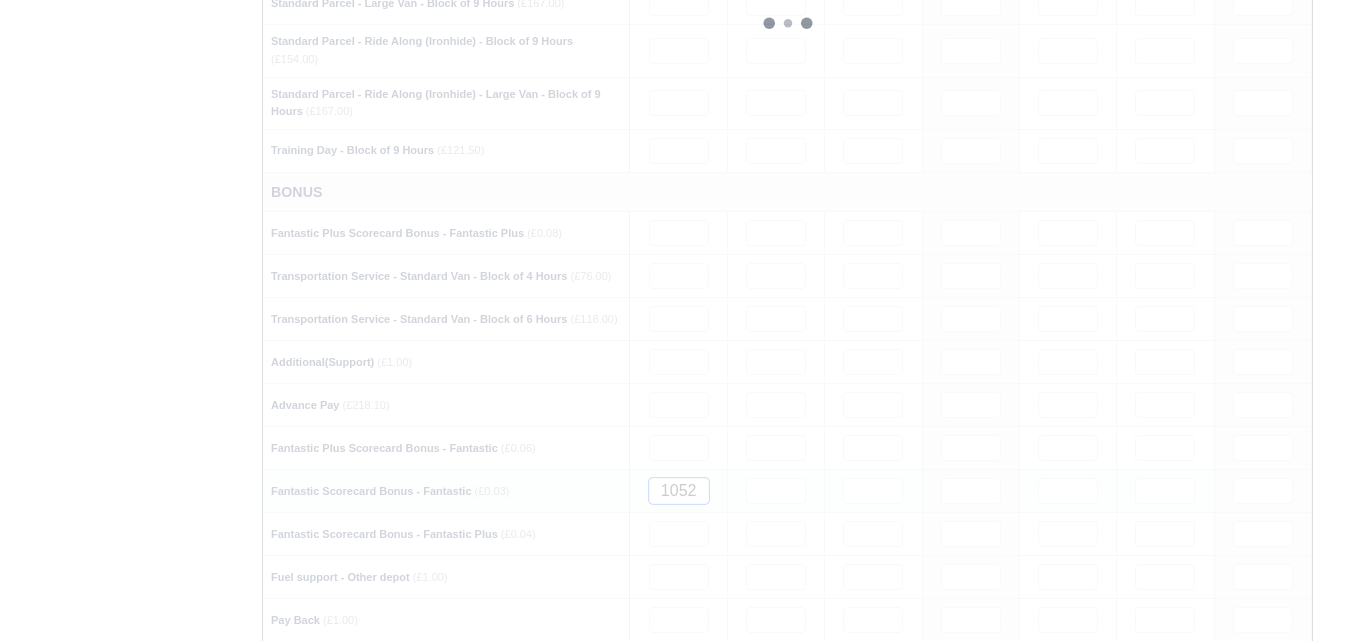 type 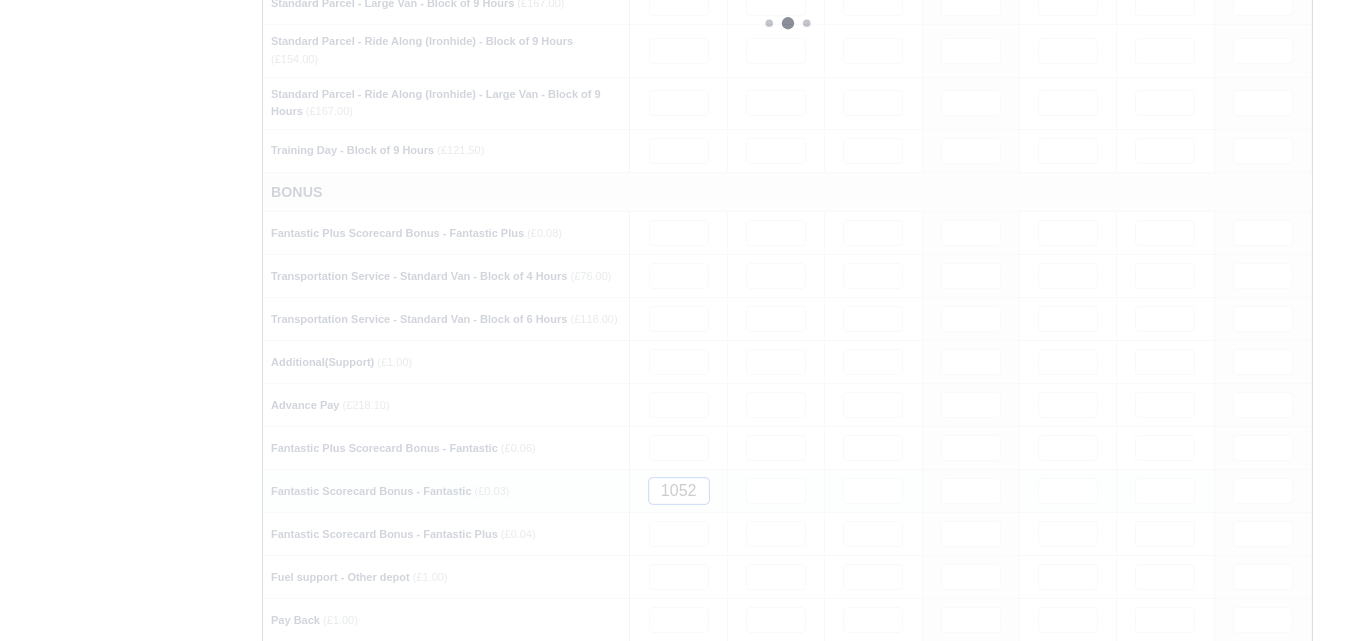 type 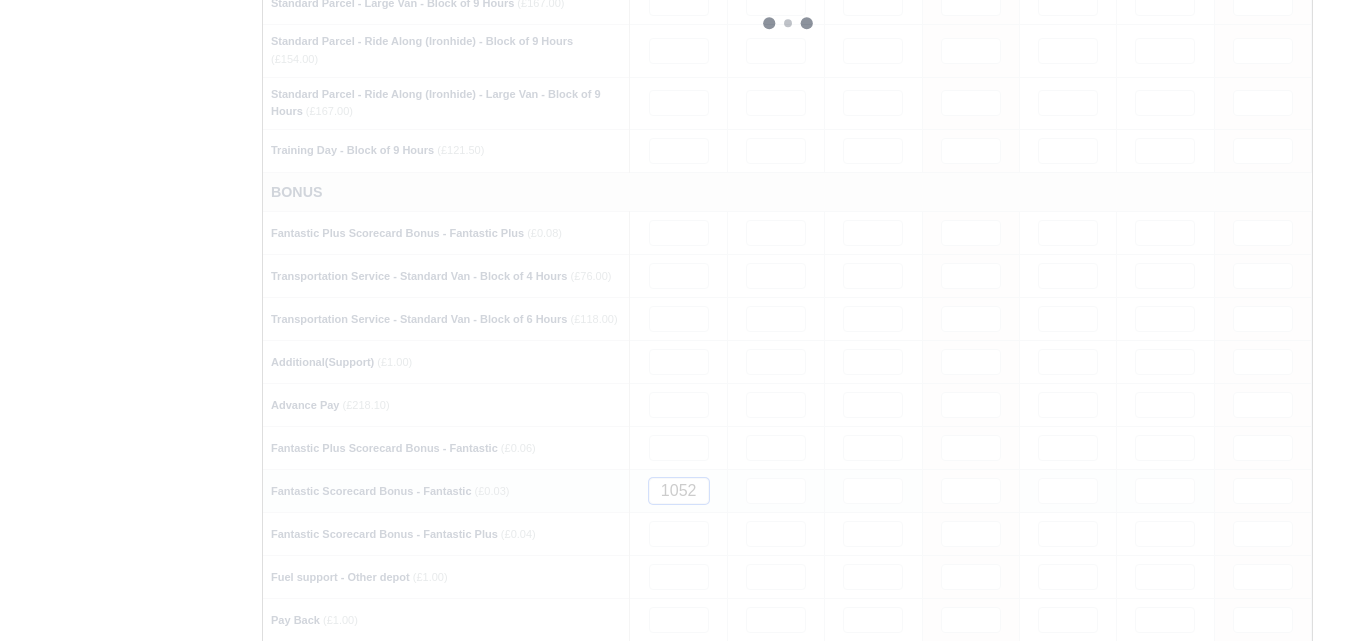 type 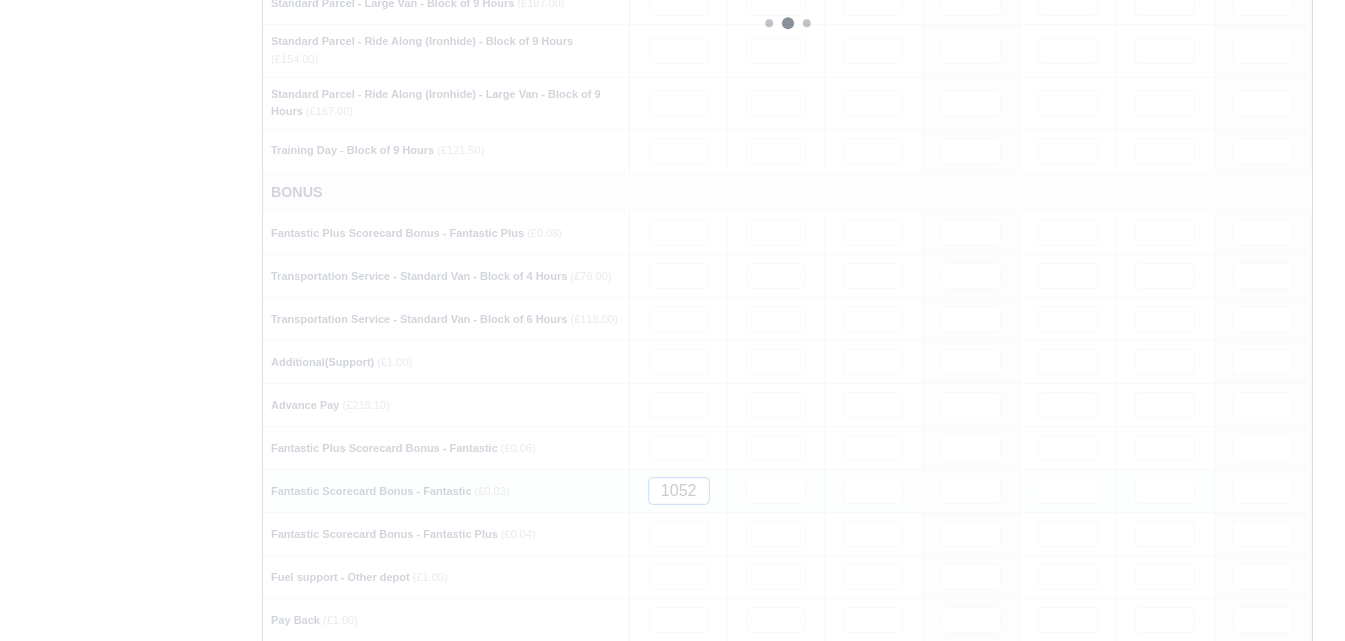 type 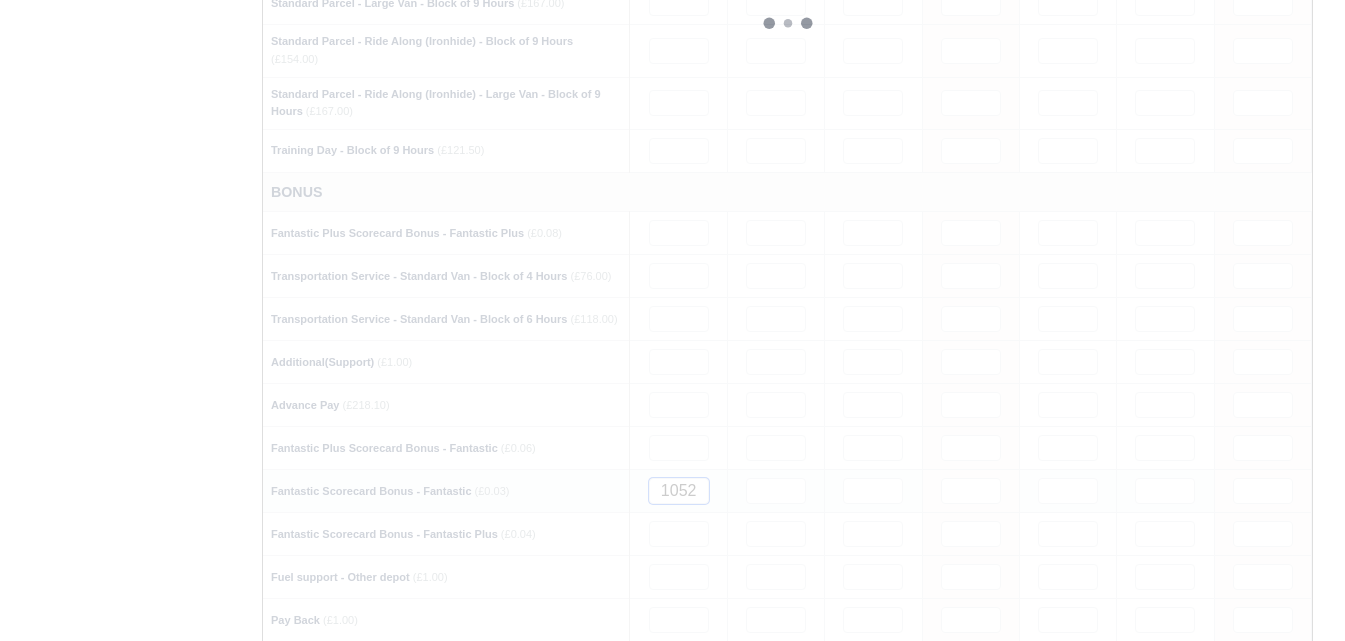 type 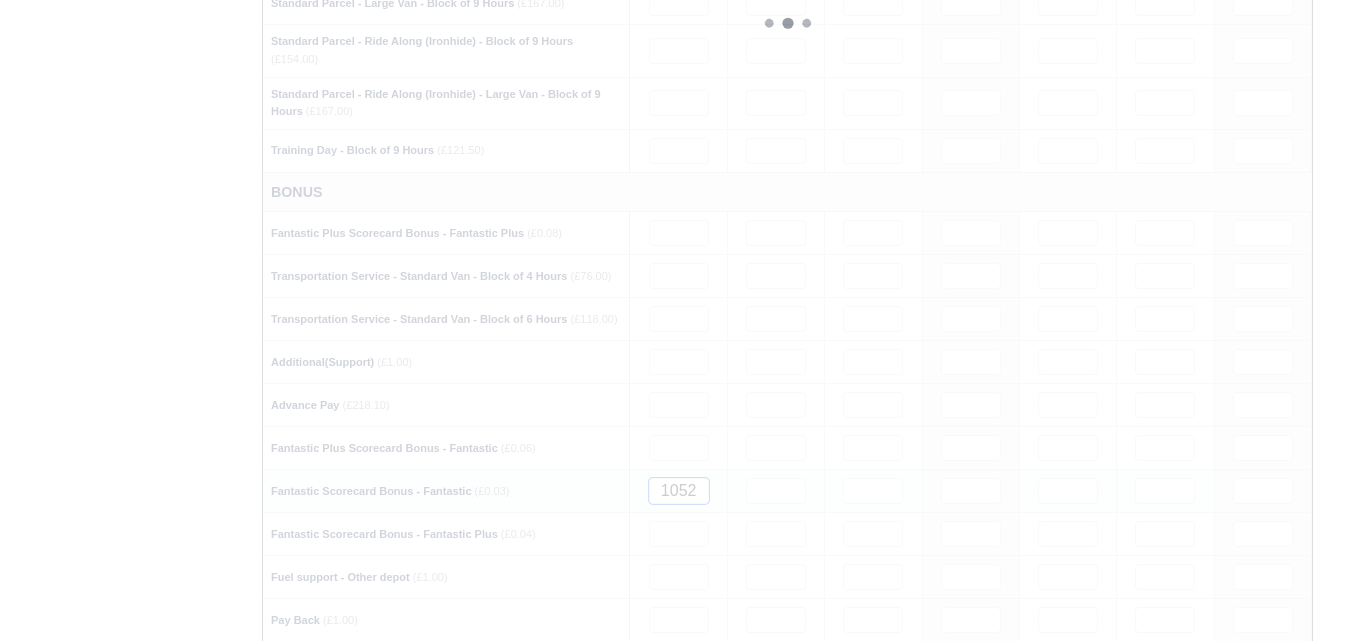 type 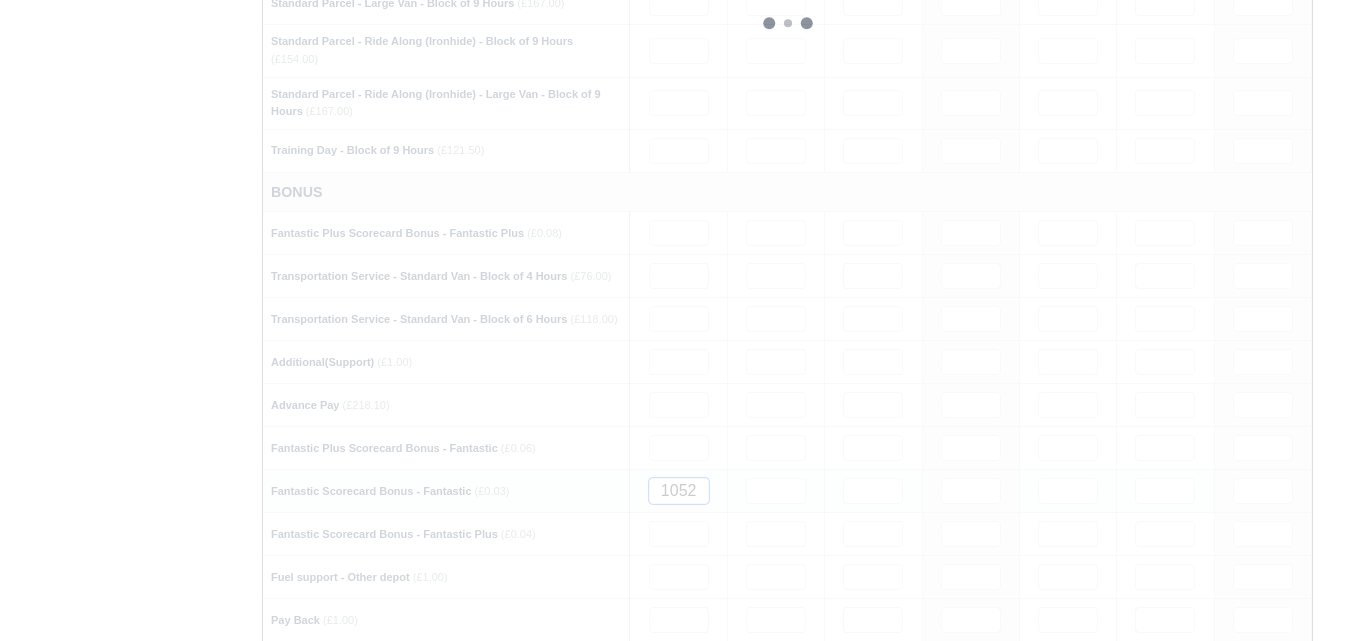 type 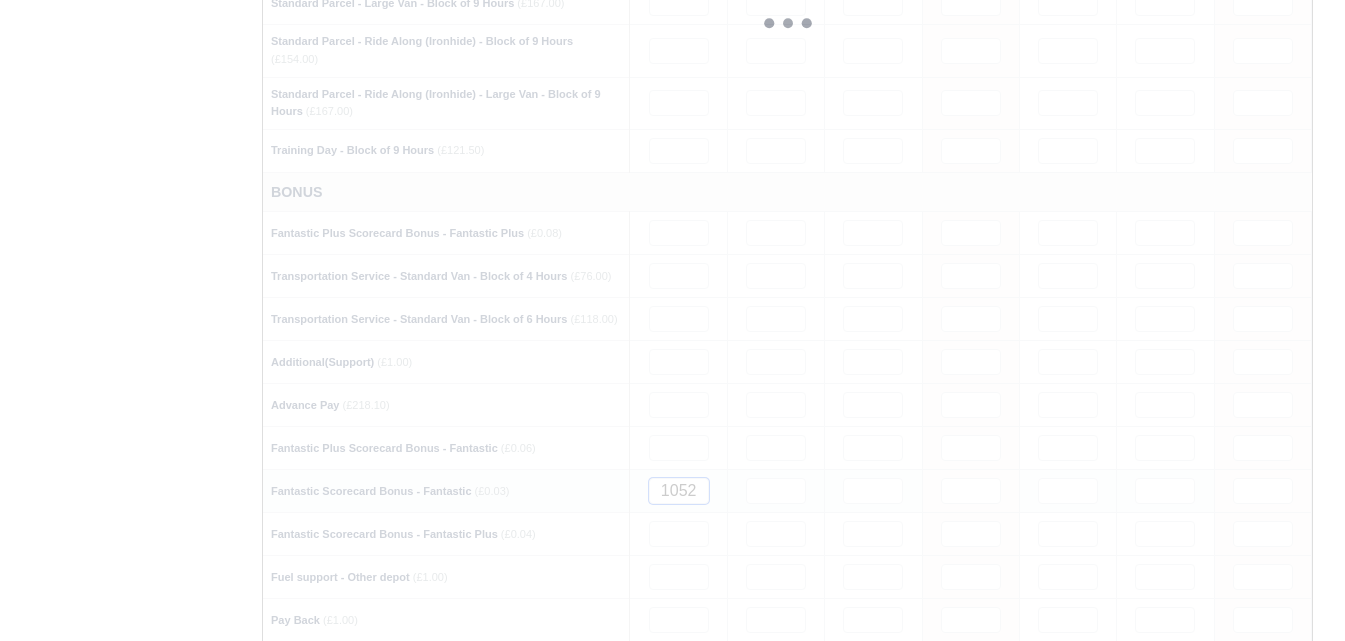 type 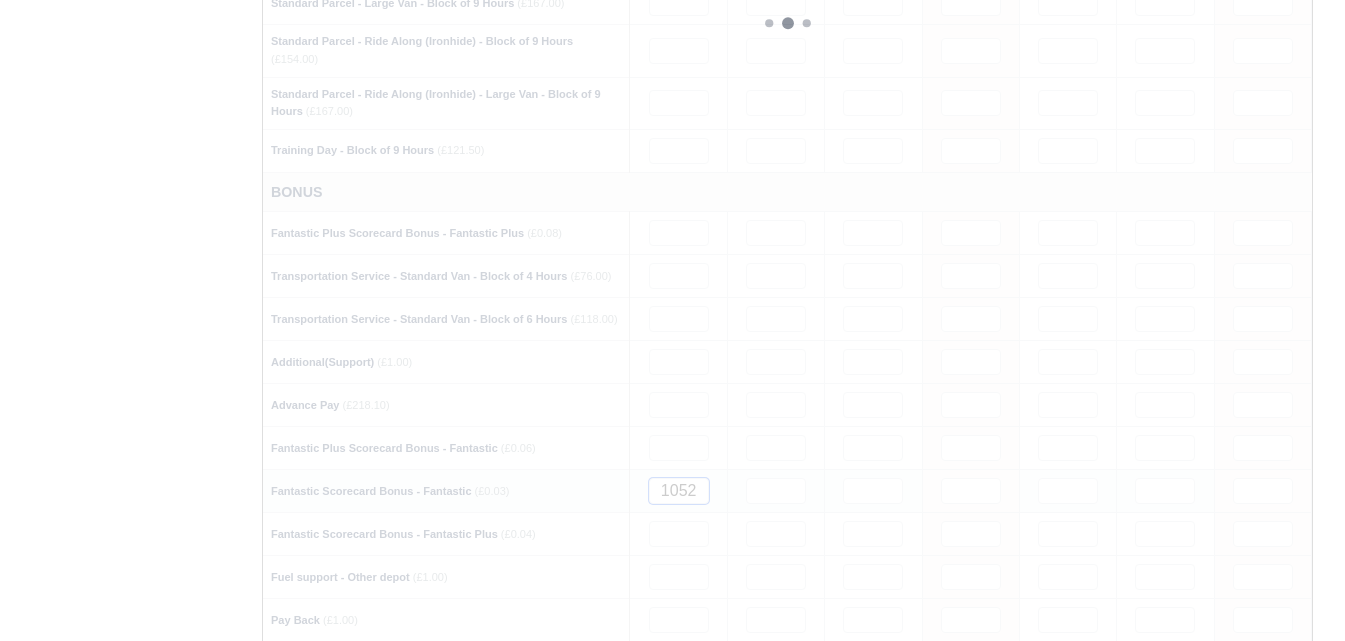 type 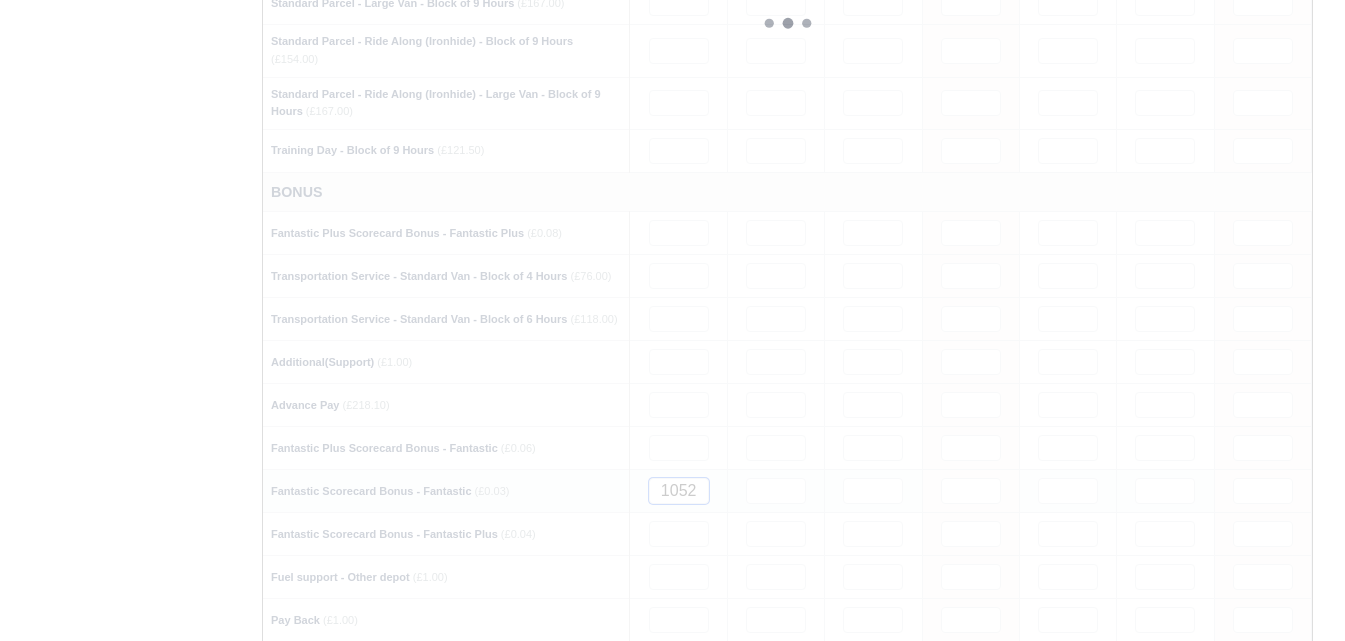 type 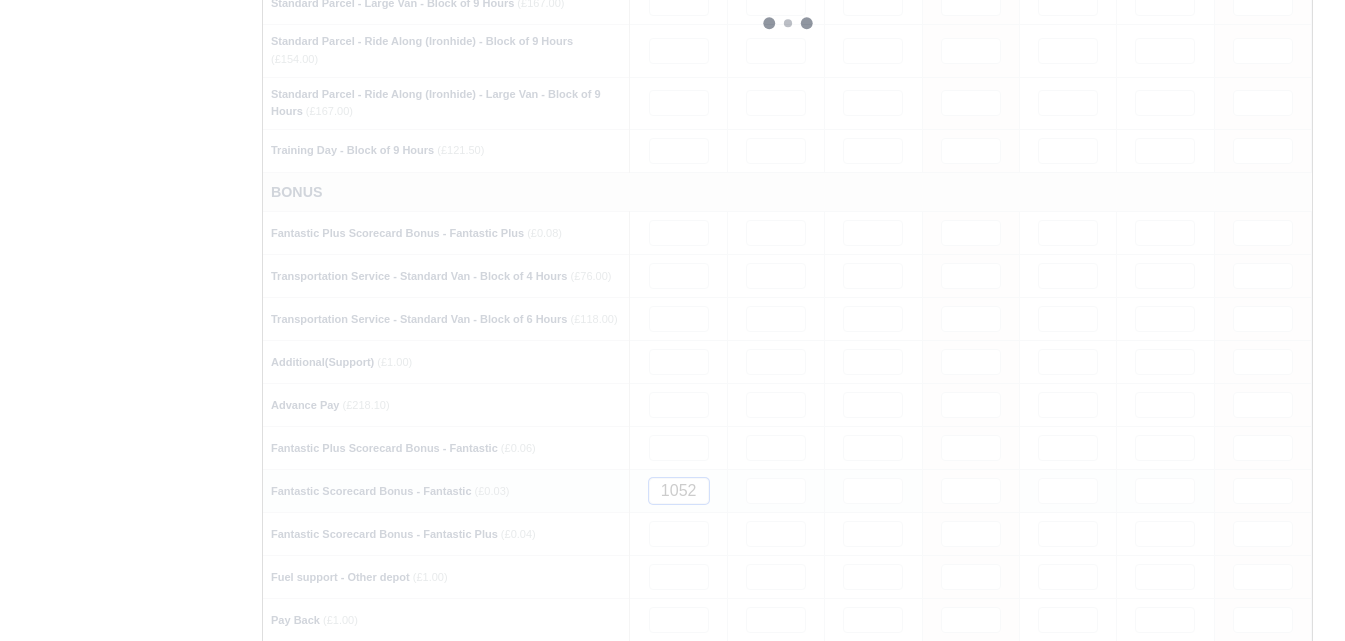 type 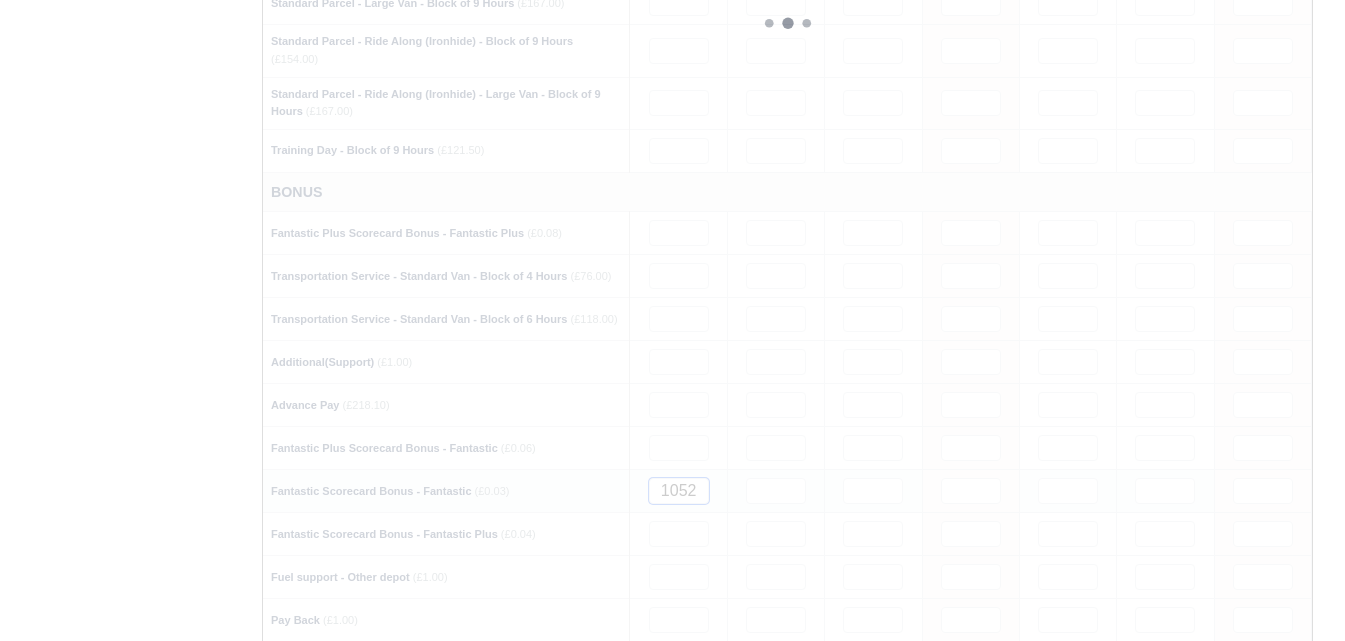 type 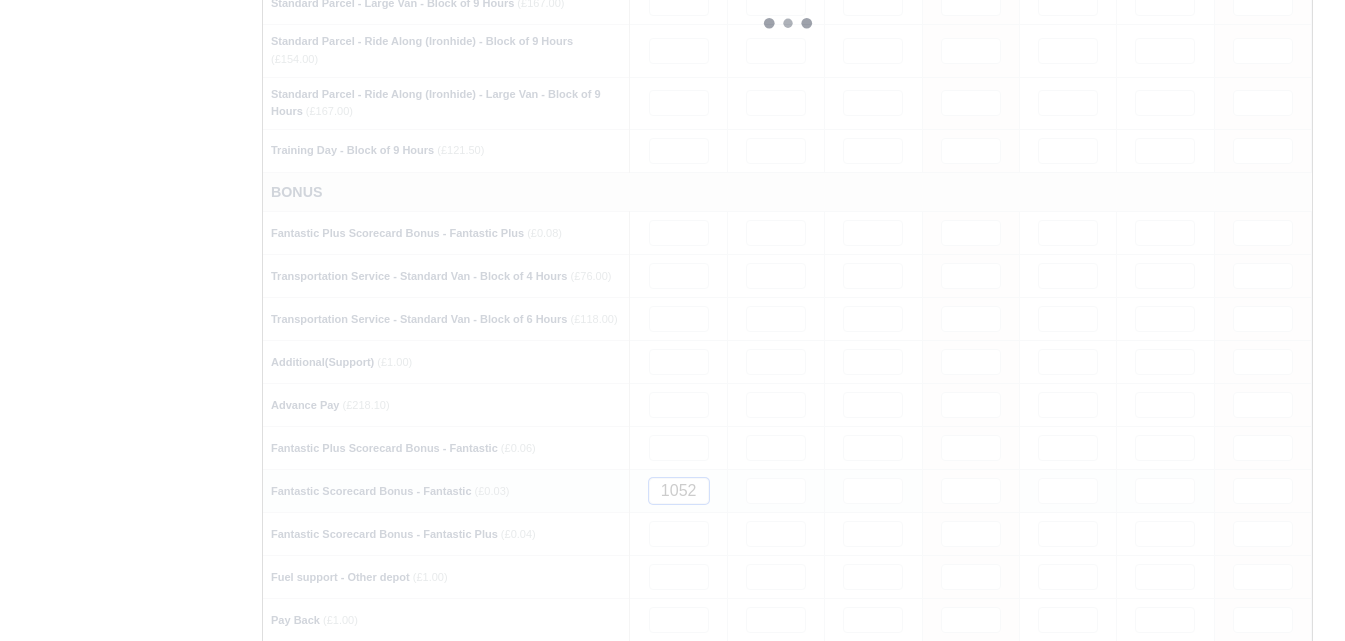 type 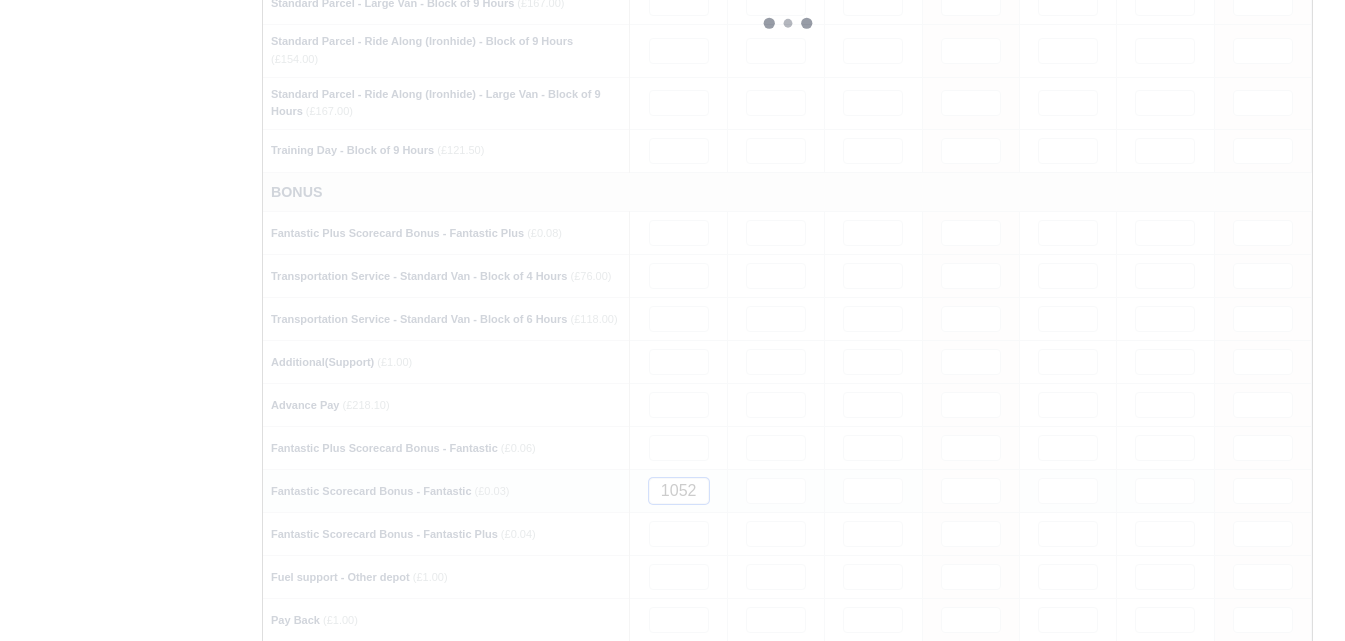 type 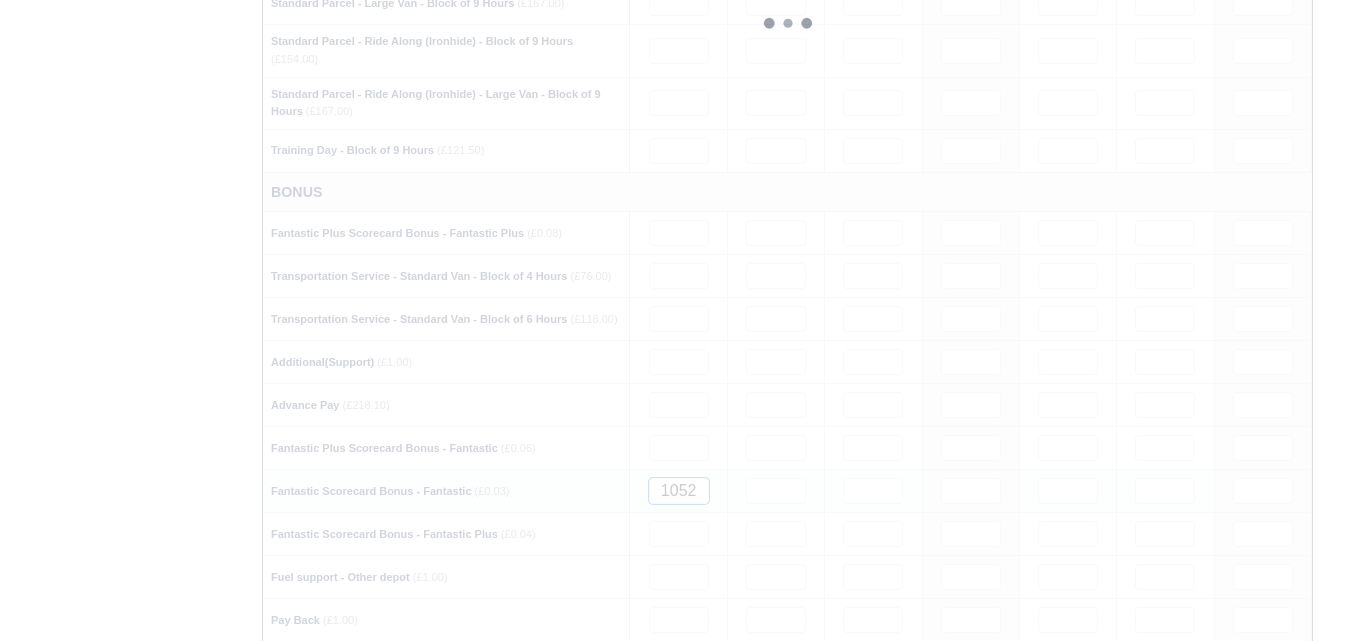 type 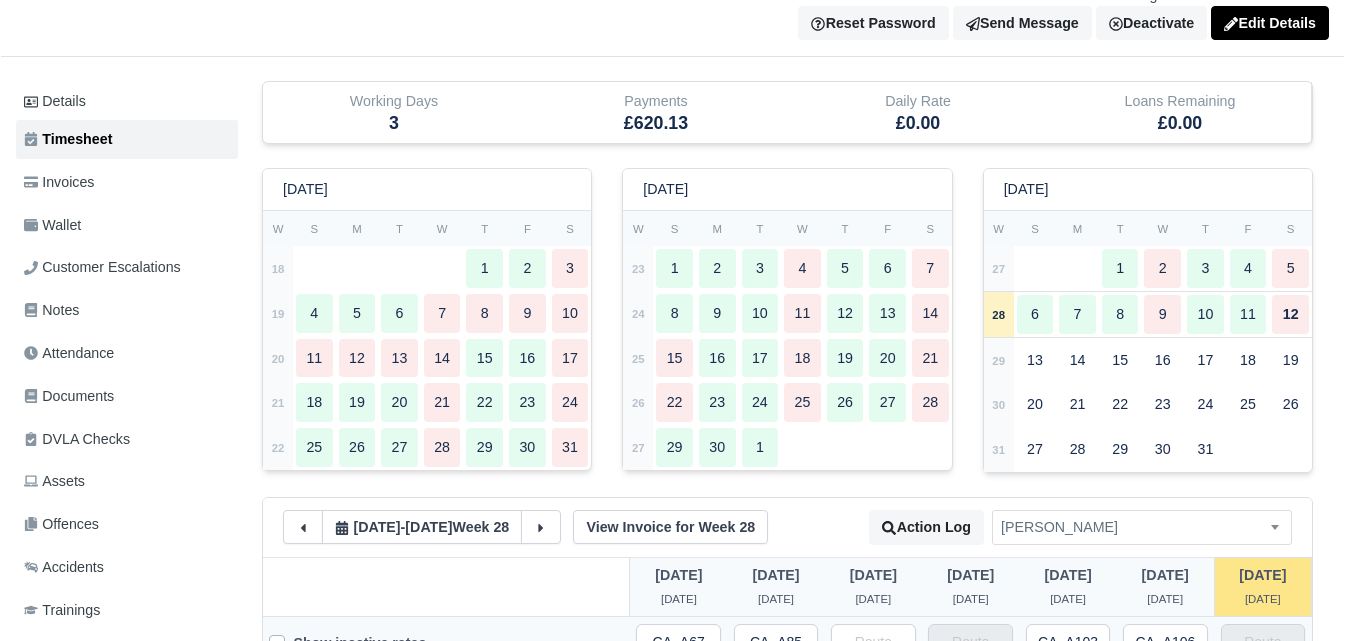 scroll, scrollTop: 167, scrollLeft: 0, axis: vertical 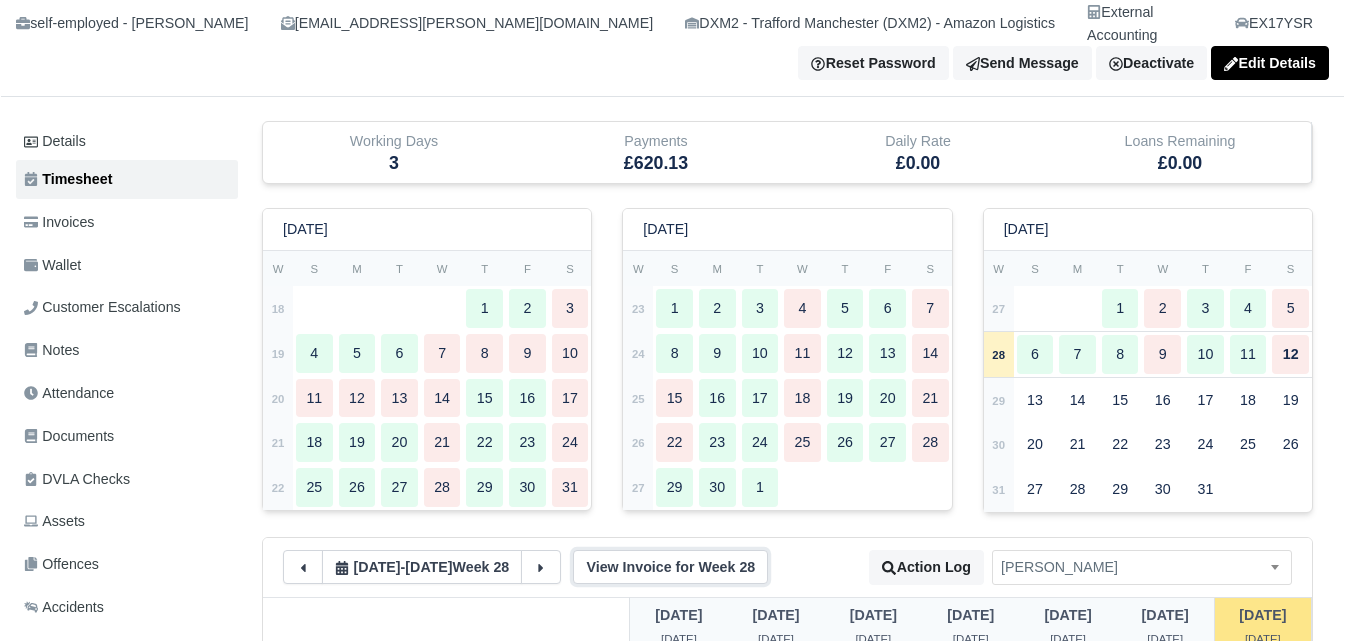 click on "View Invoice for Week 28" at bounding box center [670, 567] 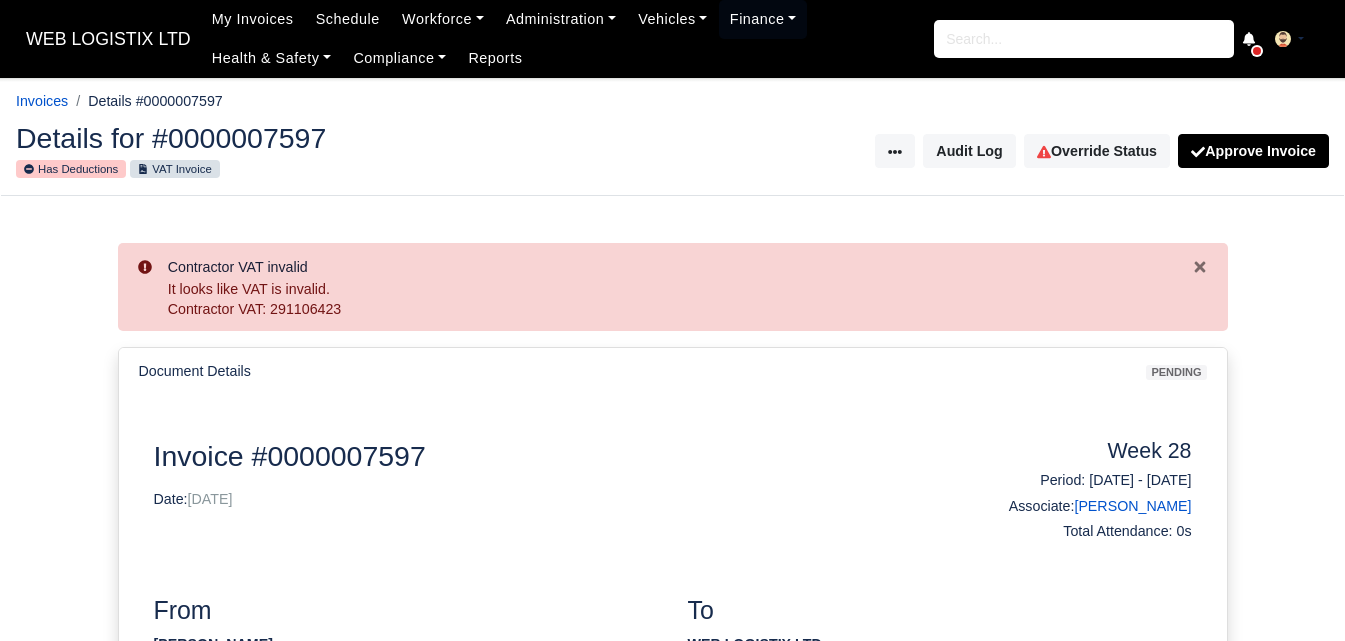 scroll, scrollTop: 1167, scrollLeft: 0, axis: vertical 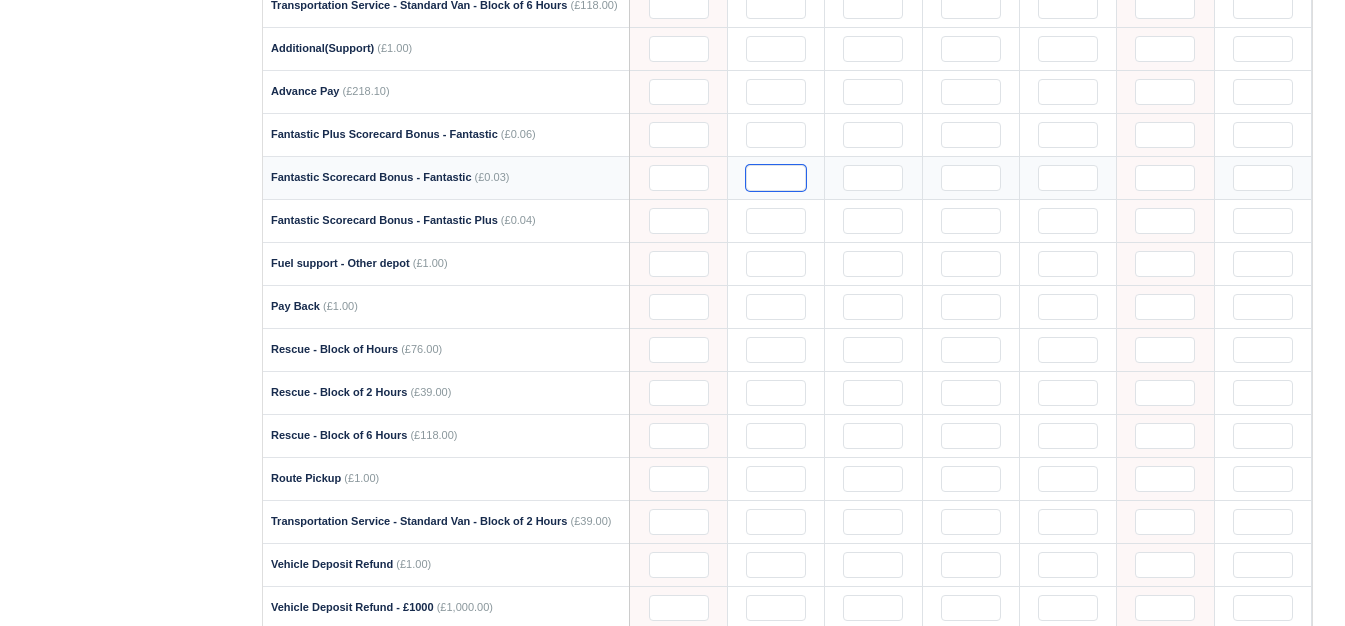click at bounding box center [776, 178] 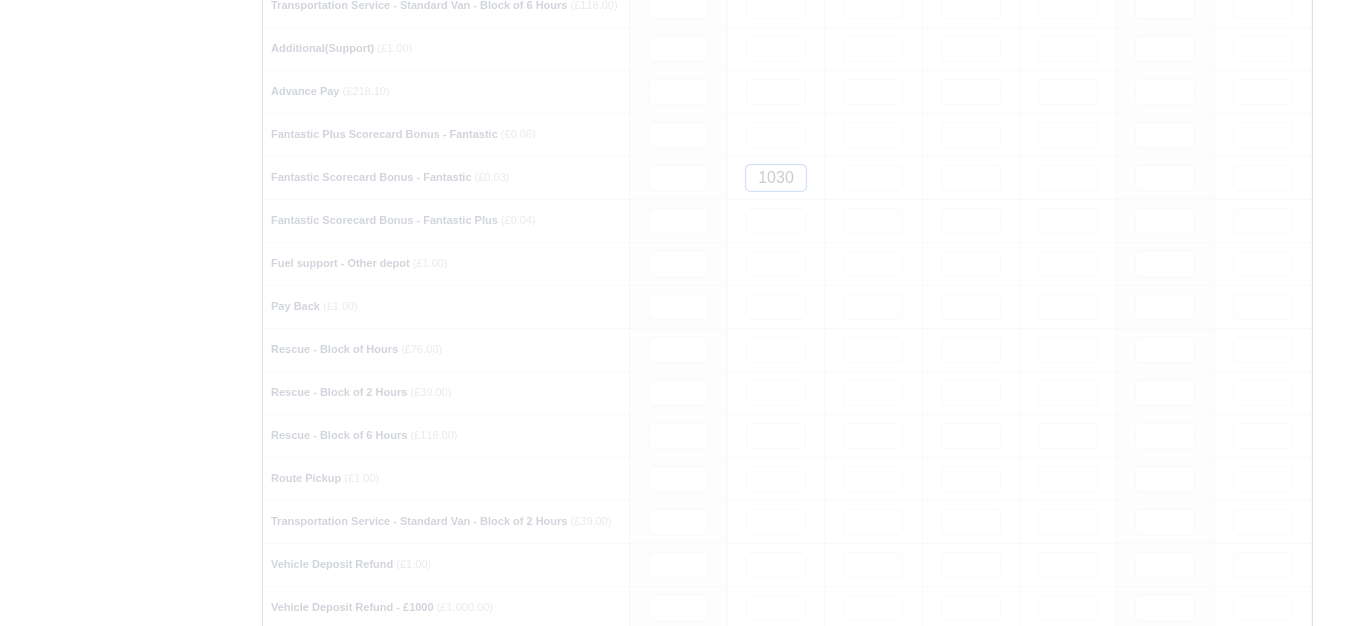 type 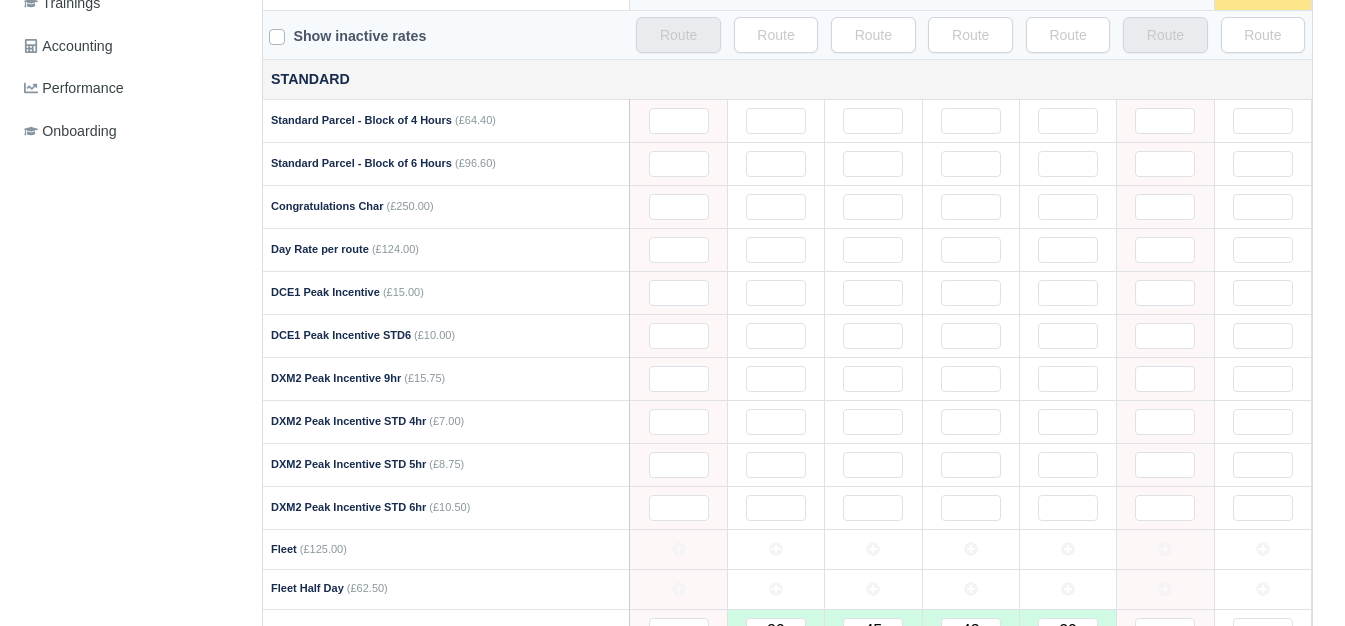 scroll, scrollTop: 333, scrollLeft: 0, axis: vertical 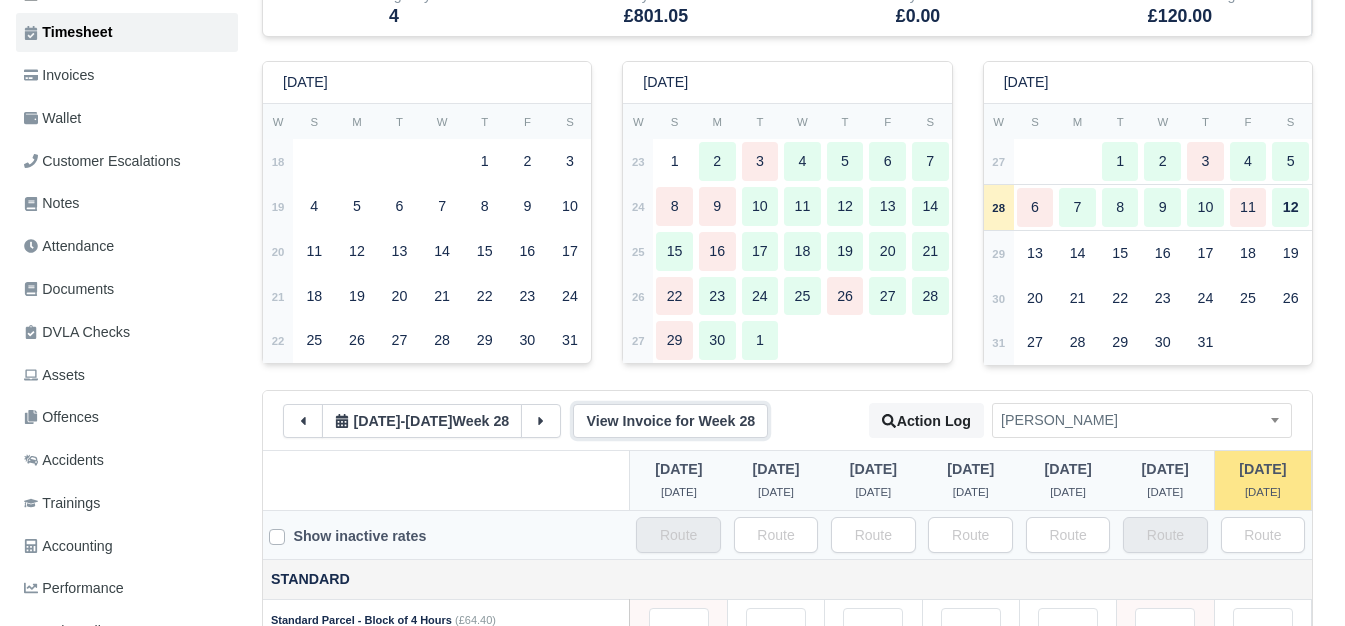 click on "View Invoice for Week 28" at bounding box center (670, 421) 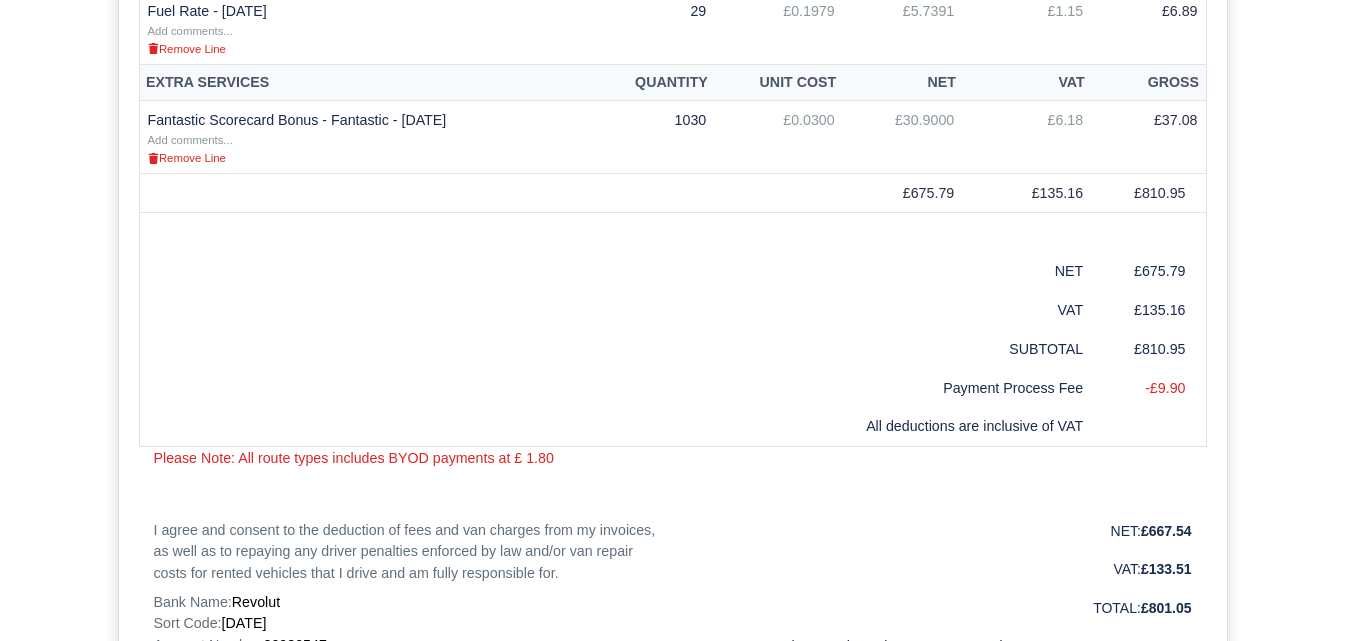 scroll, scrollTop: 1167, scrollLeft: 0, axis: vertical 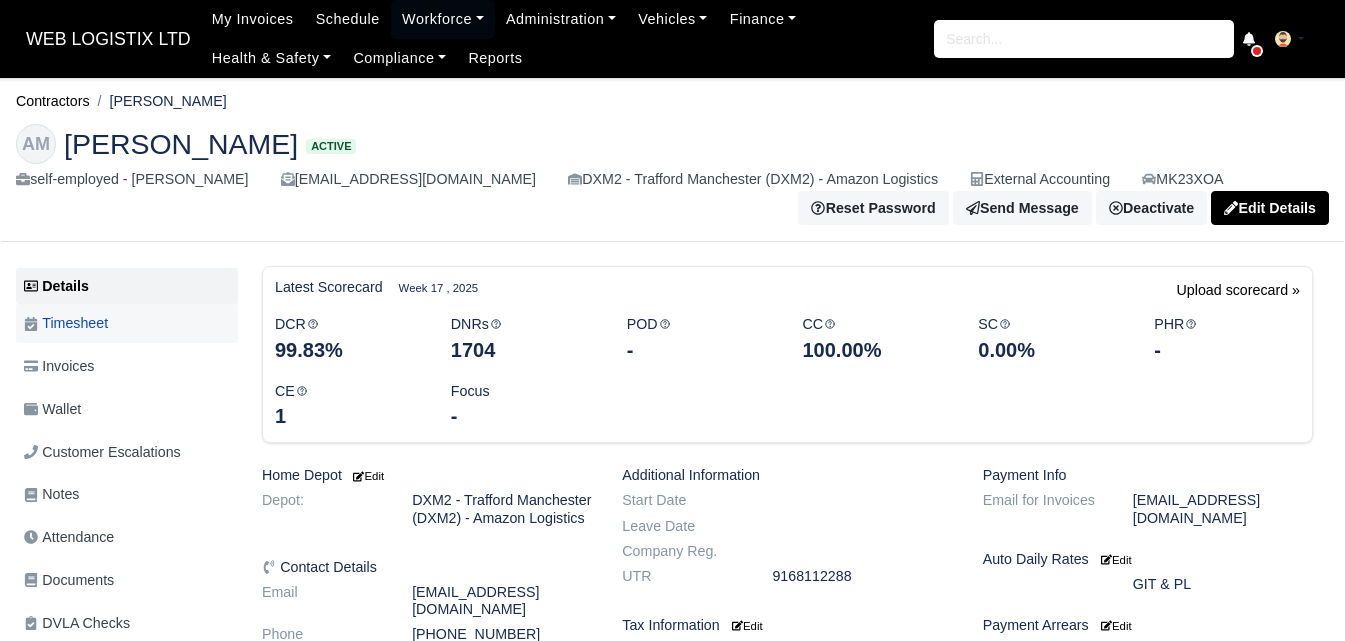 click on "Timesheet" at bounding box center (66, 323) 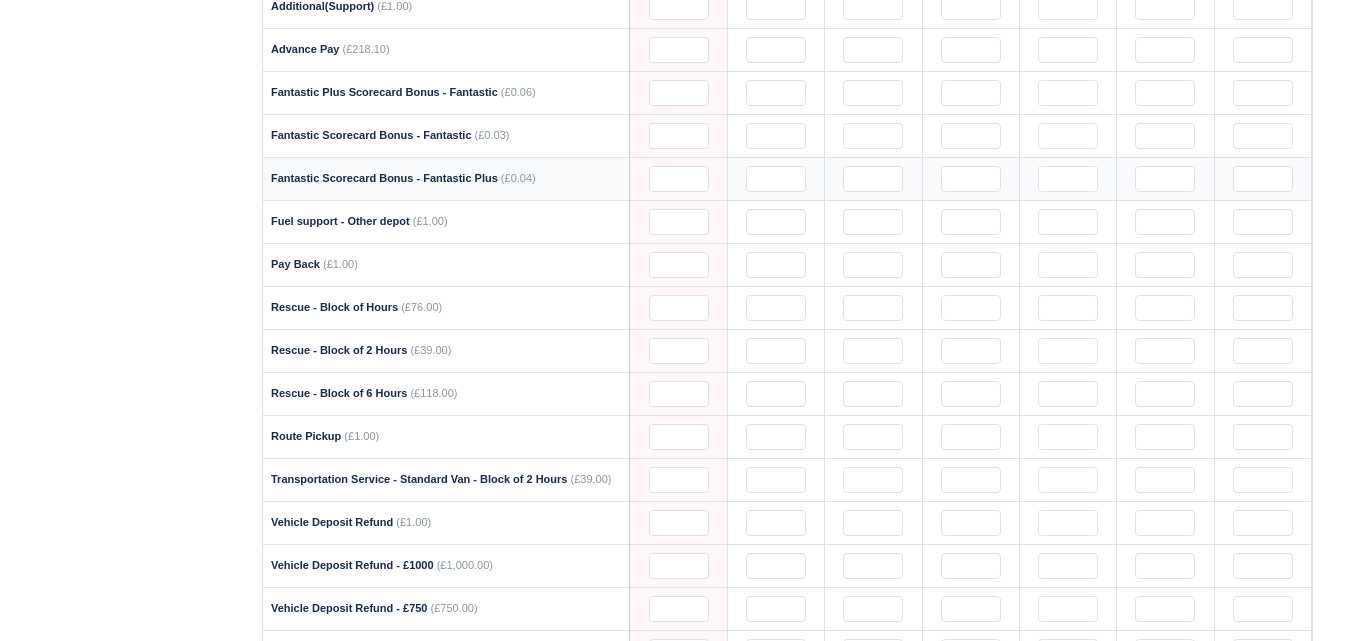 scroll, scrollTop: 2333, scrollLeft: 0, axis: vertical 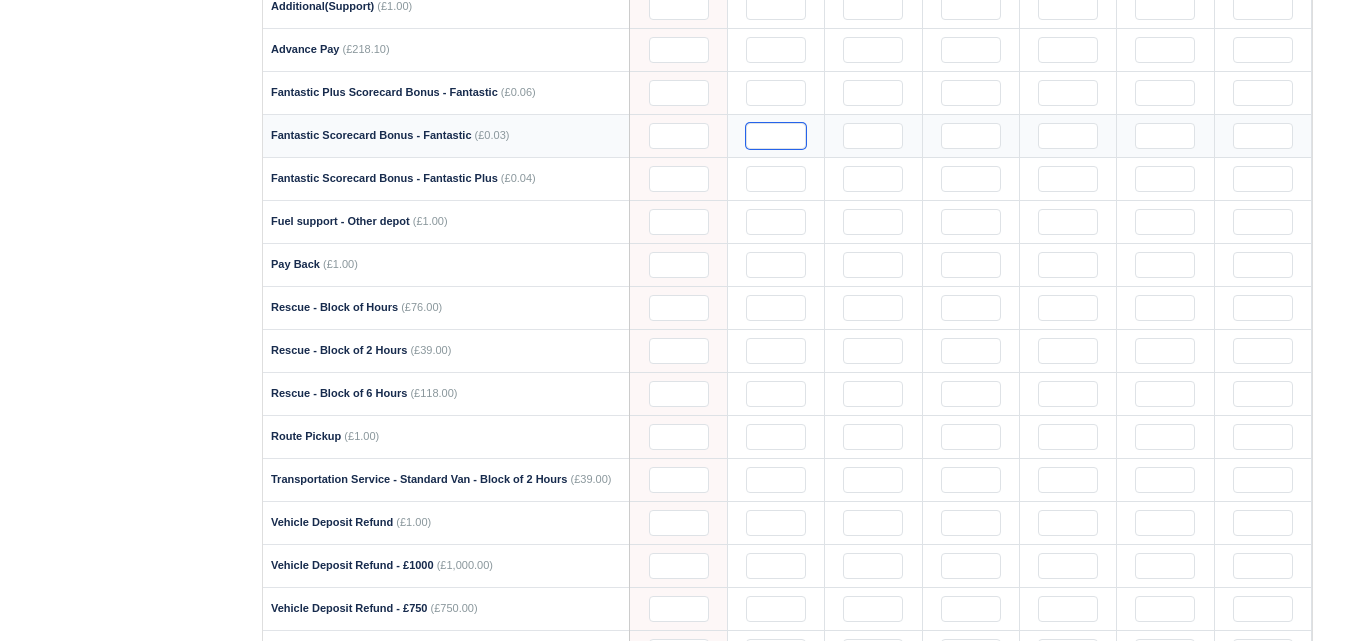 click at bounding box center [776, 136] 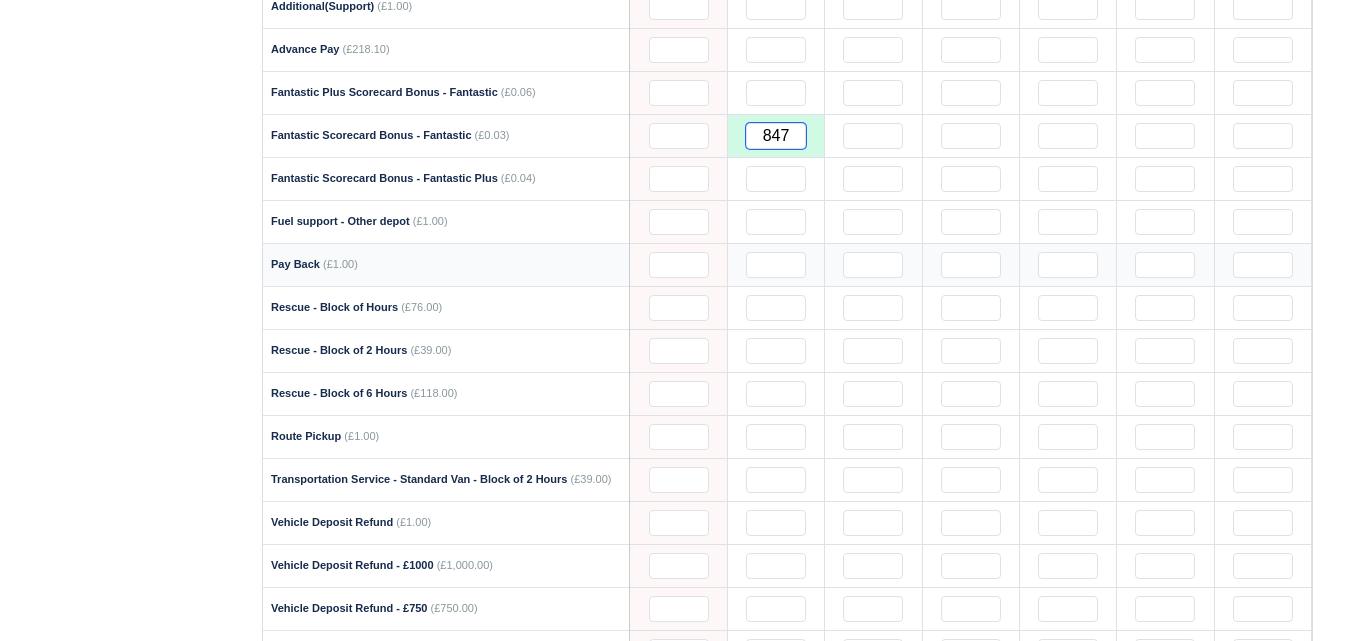 type 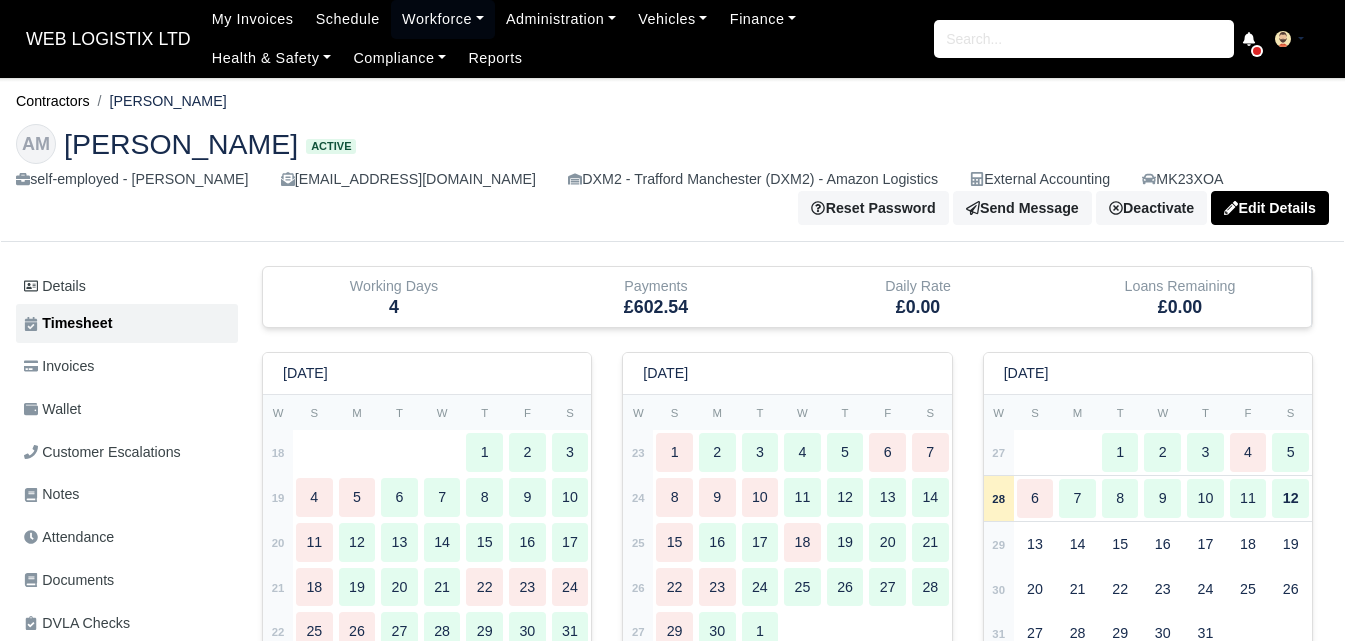 scroll, scrollTop: 333, scrollLeft: 0, axis: vertical 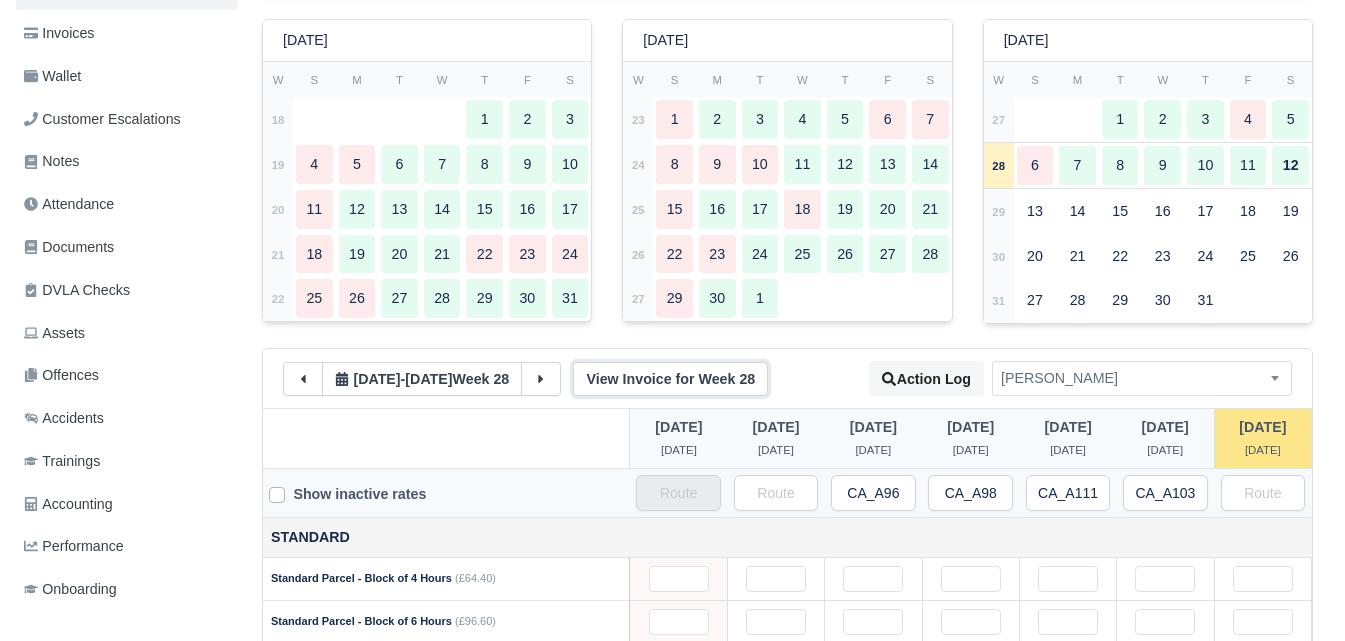 click on "View Invoice for Week 28" at bounding box center [670, 379] 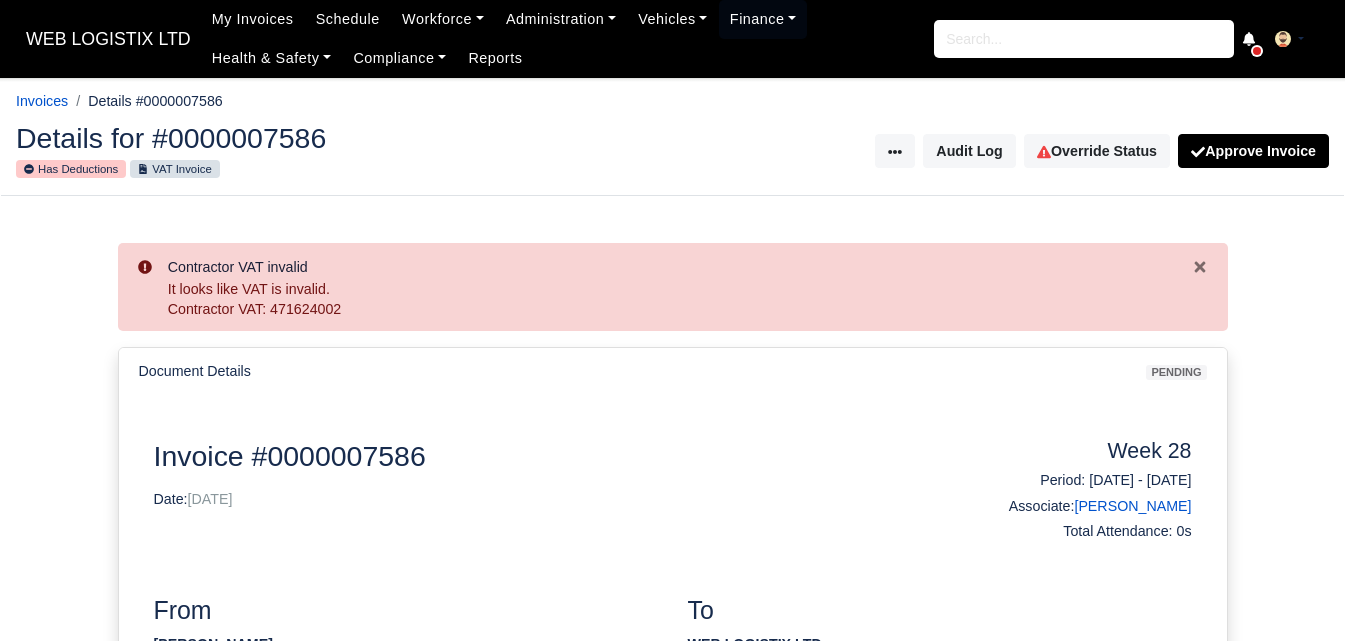 scroll, scrollTop: 1000, scrollLeft: 0, axis: vertical 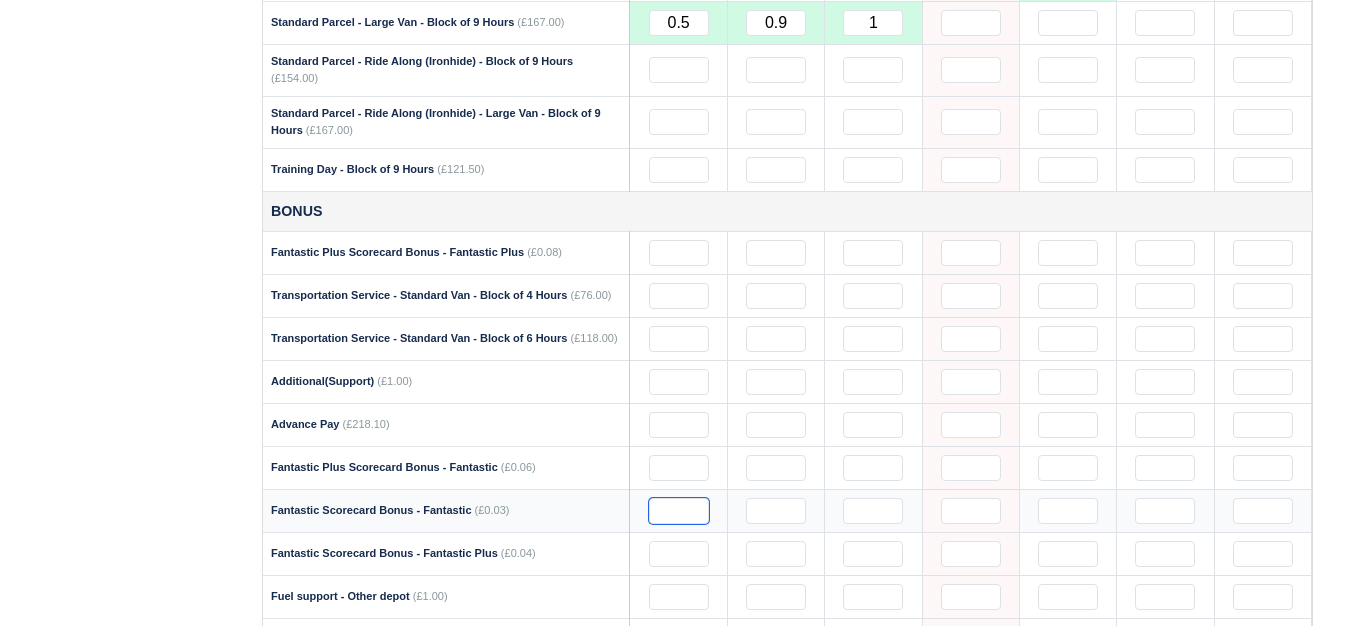 click at bounding box center (679, 511) 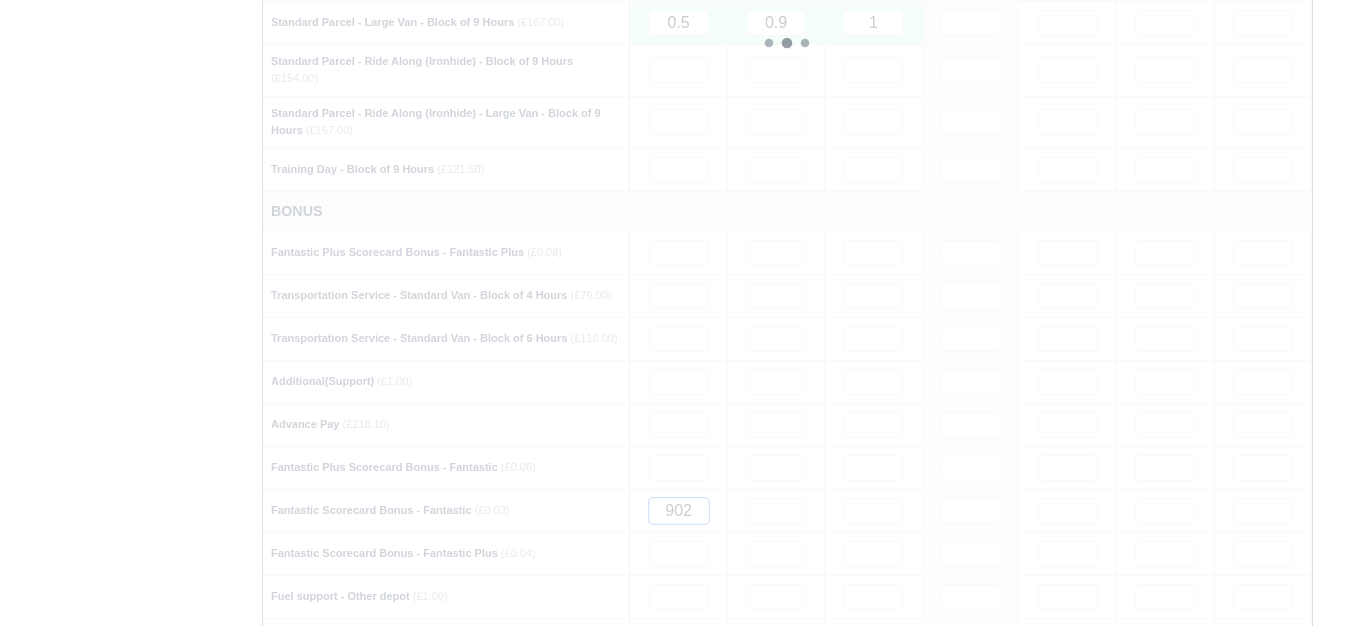type 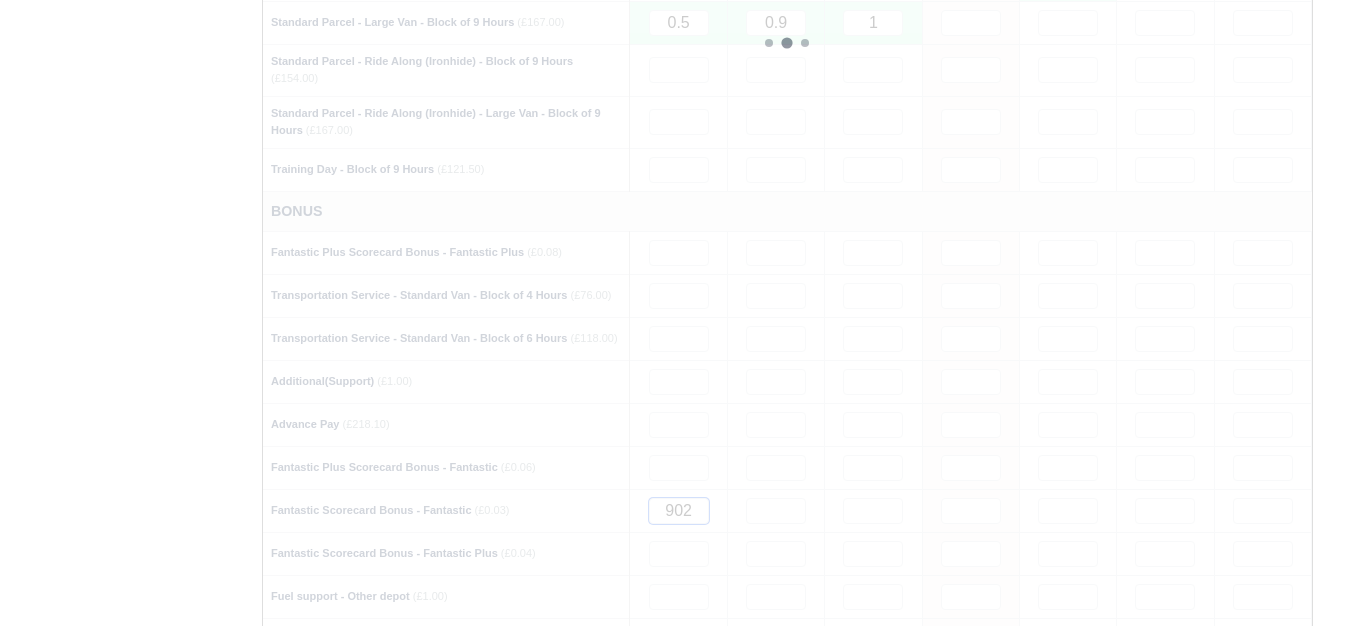 type 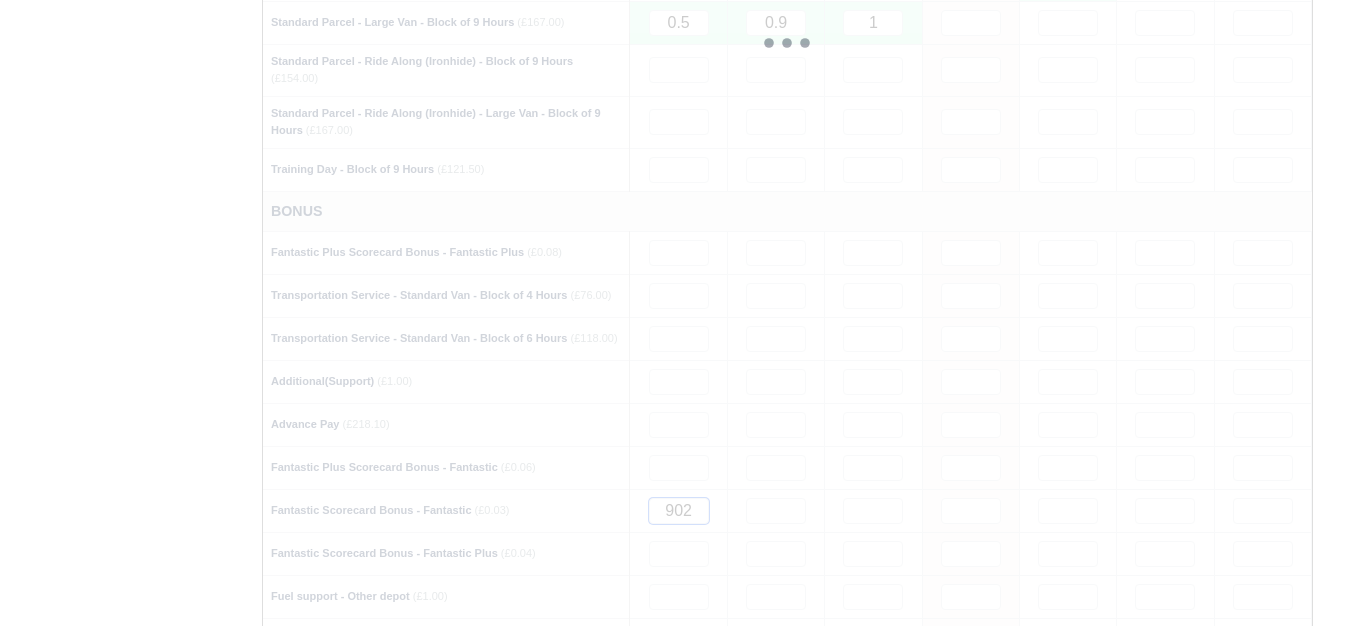 type 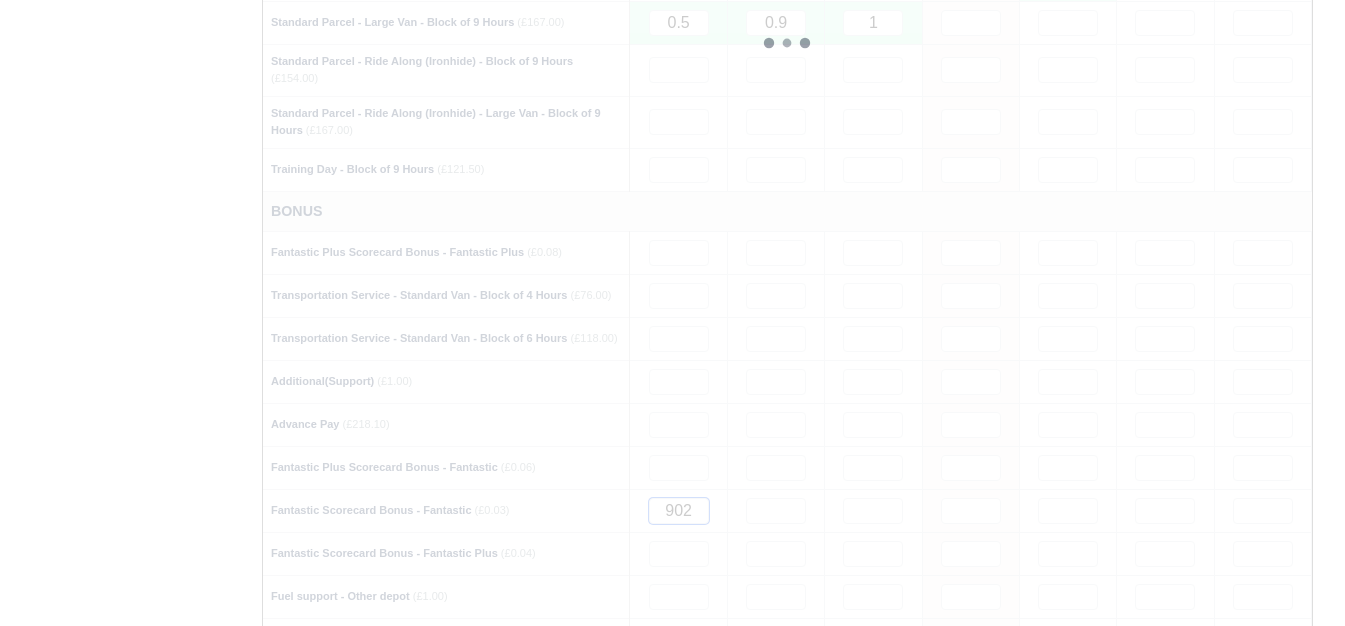 type 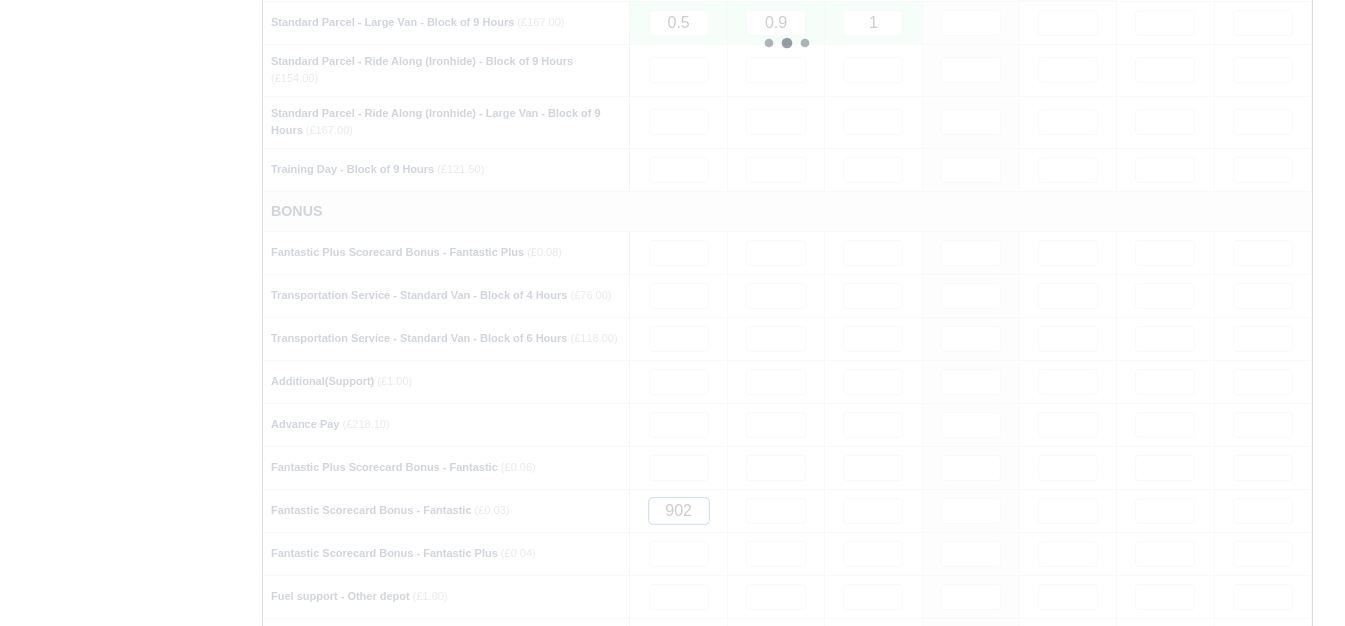 type 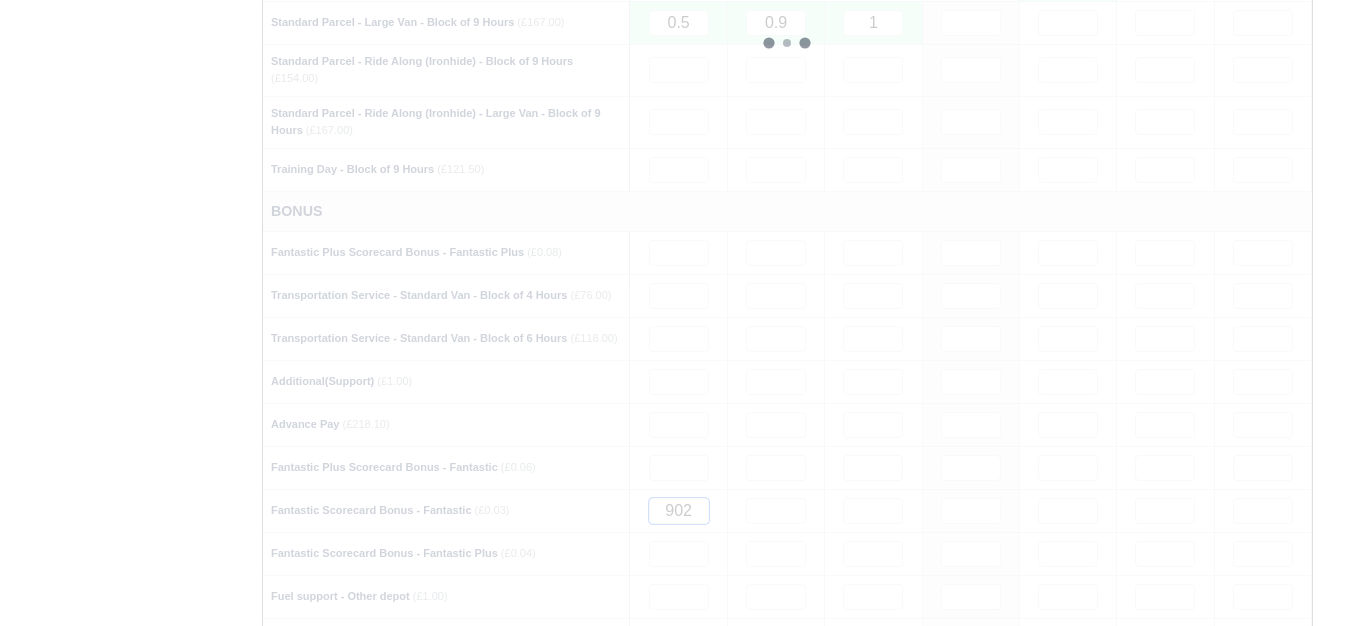 type 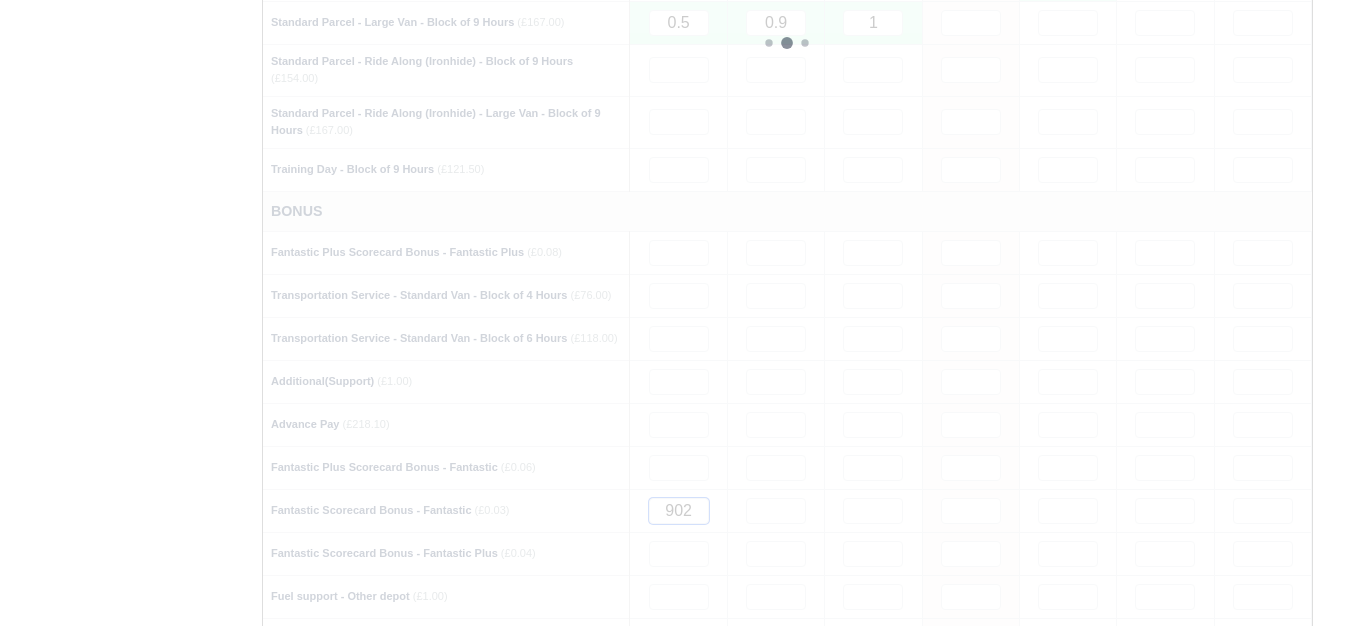 type 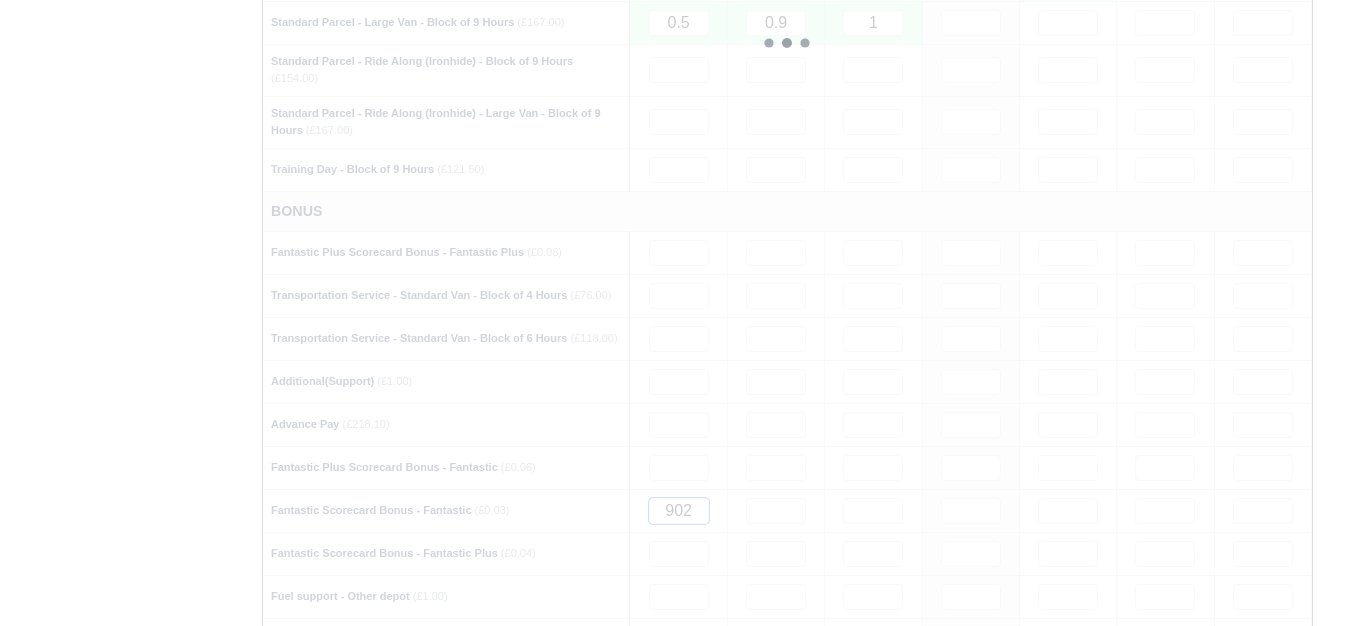type 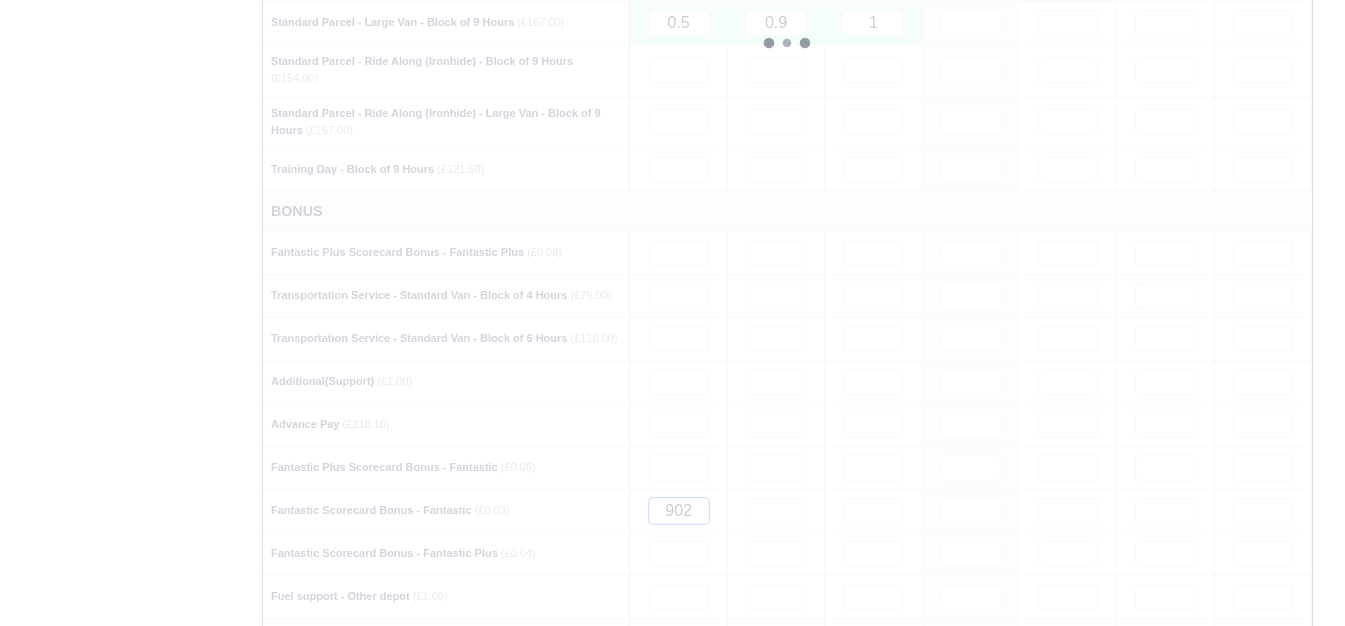 type 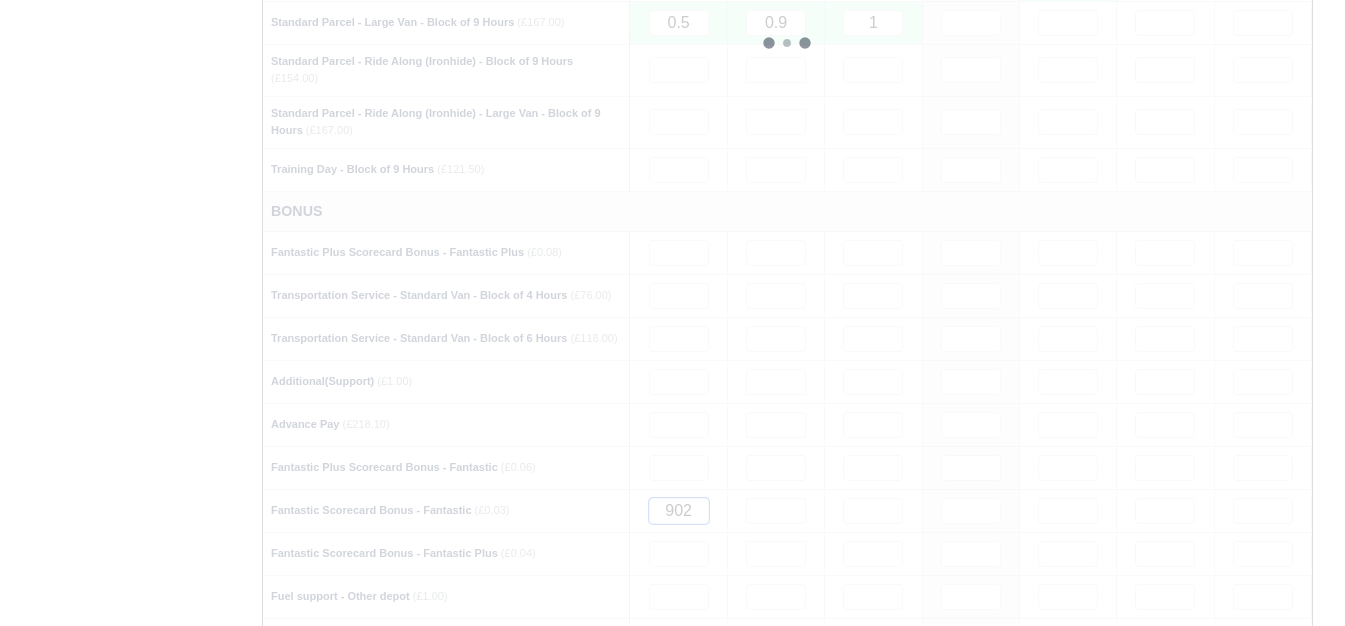 type 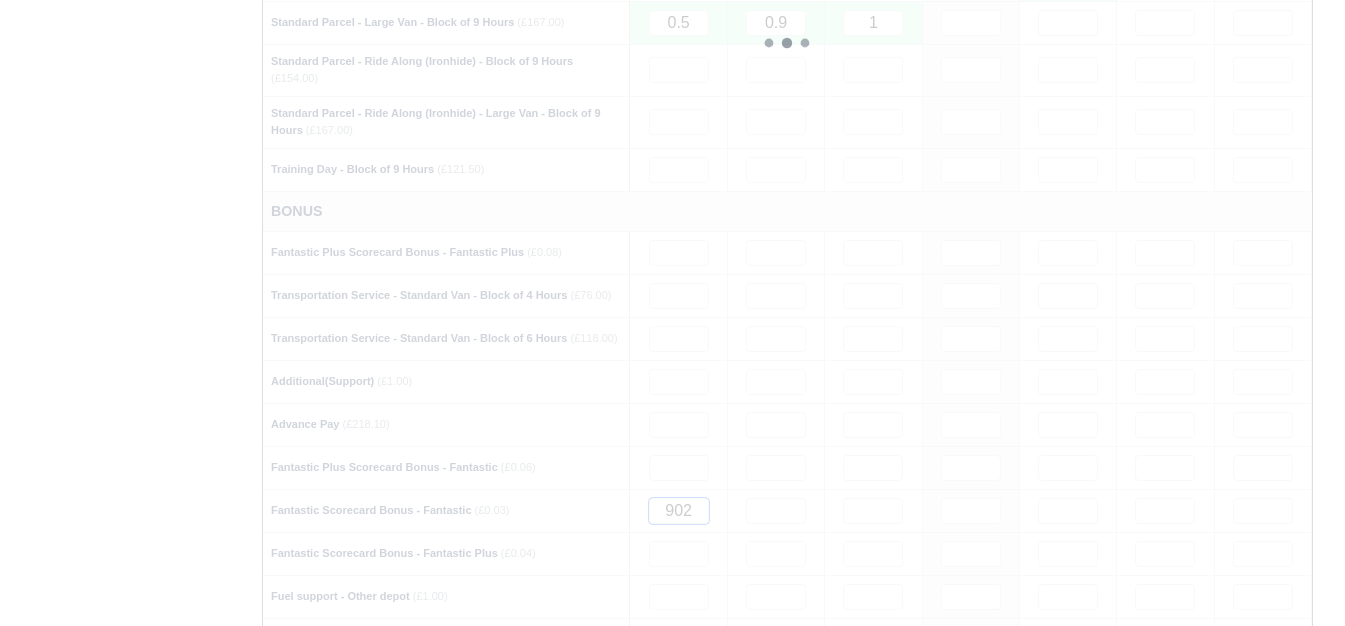 type 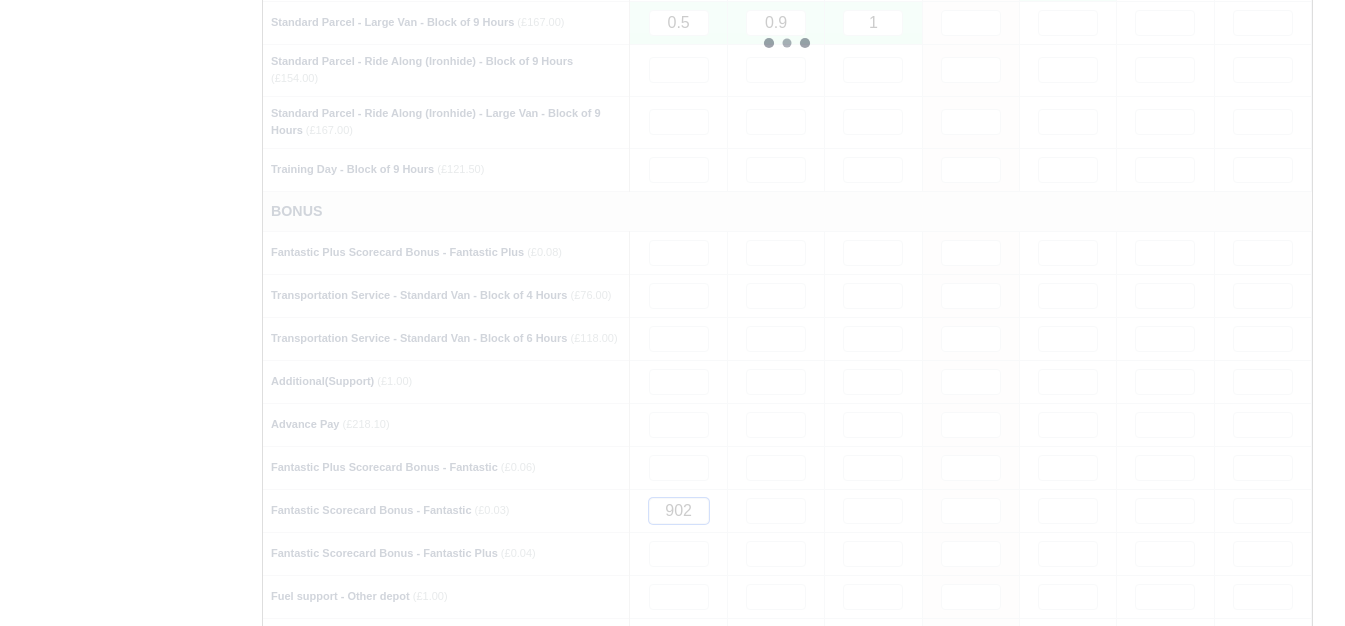 type 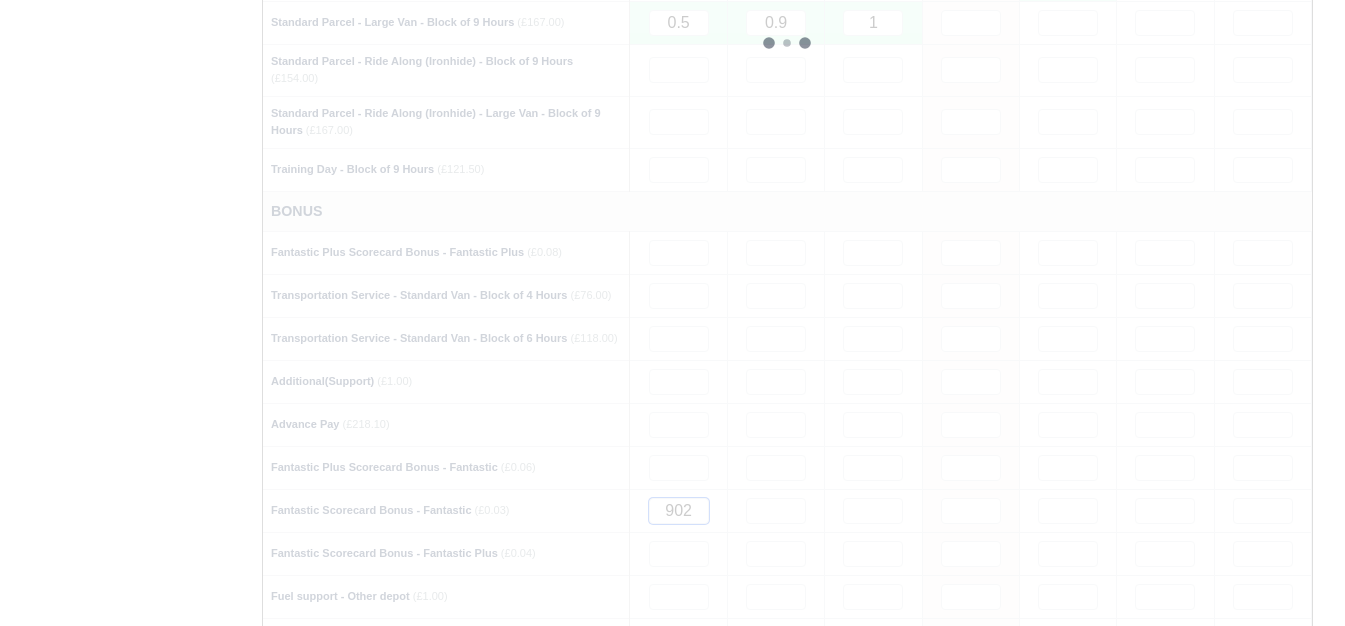 type 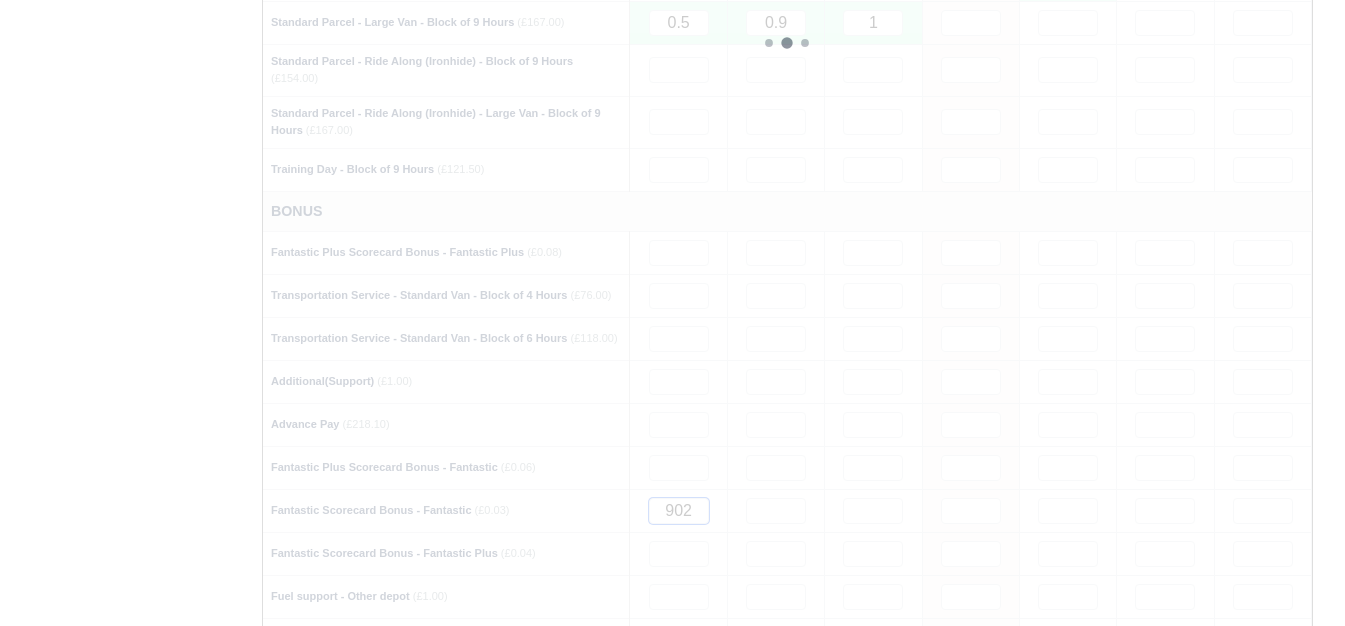 type 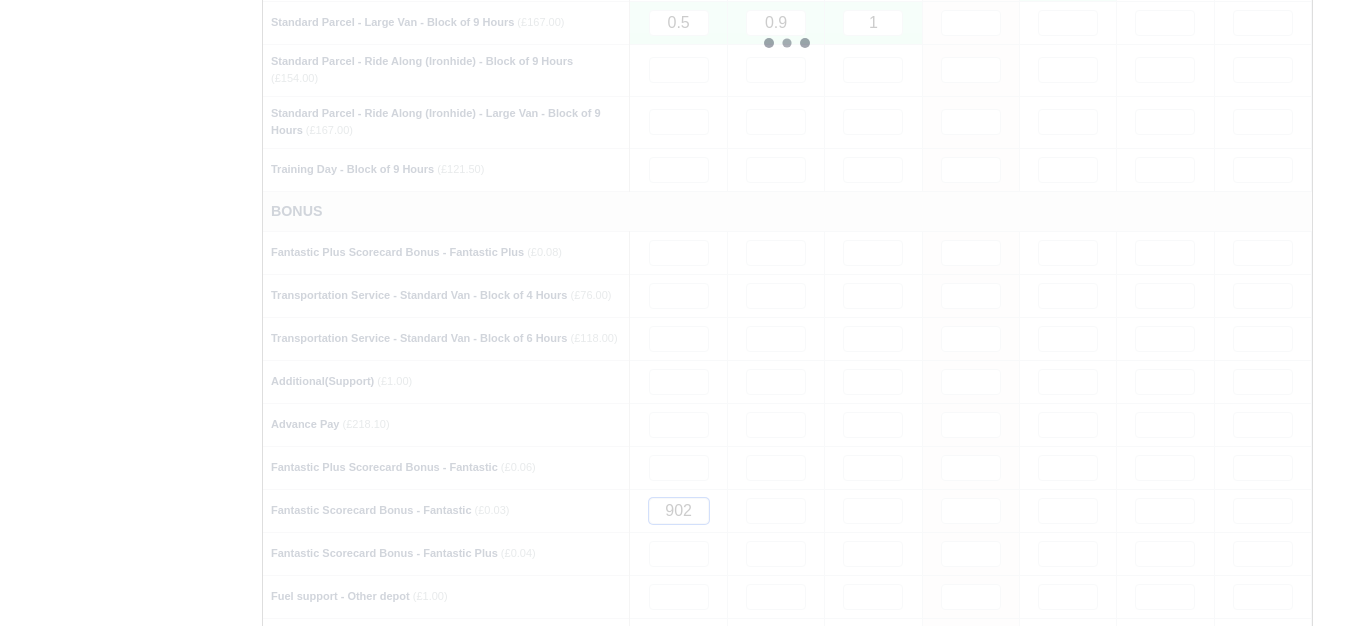 type 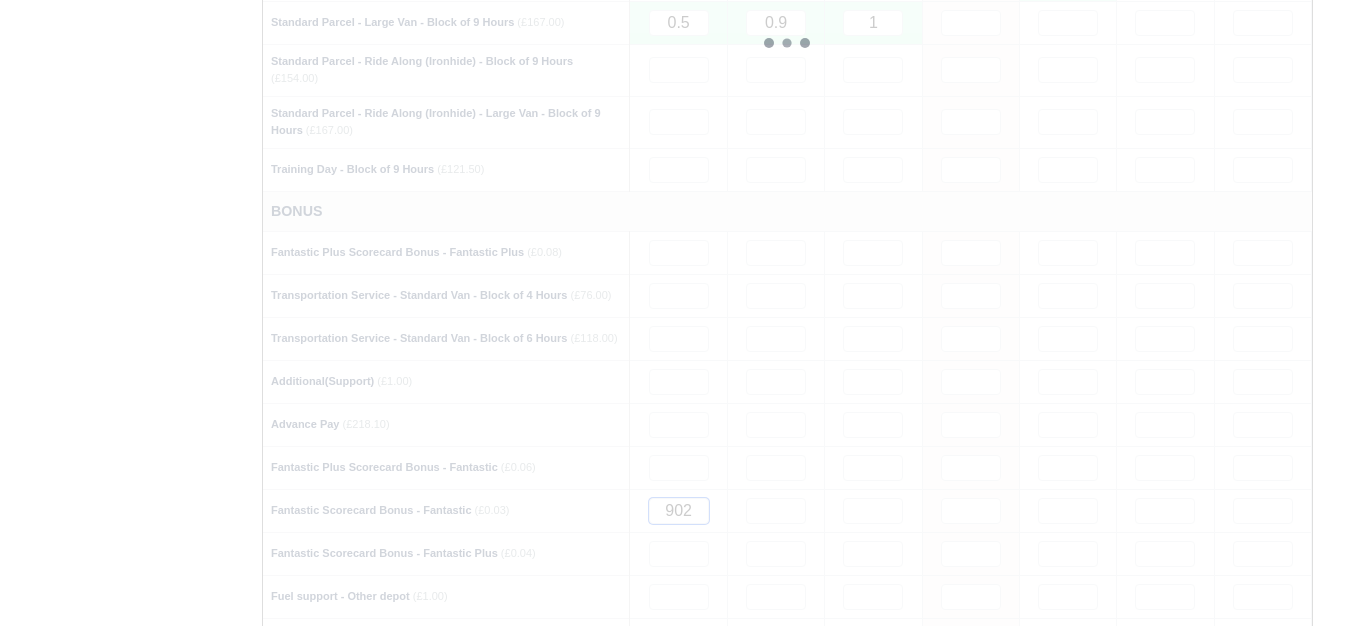 type 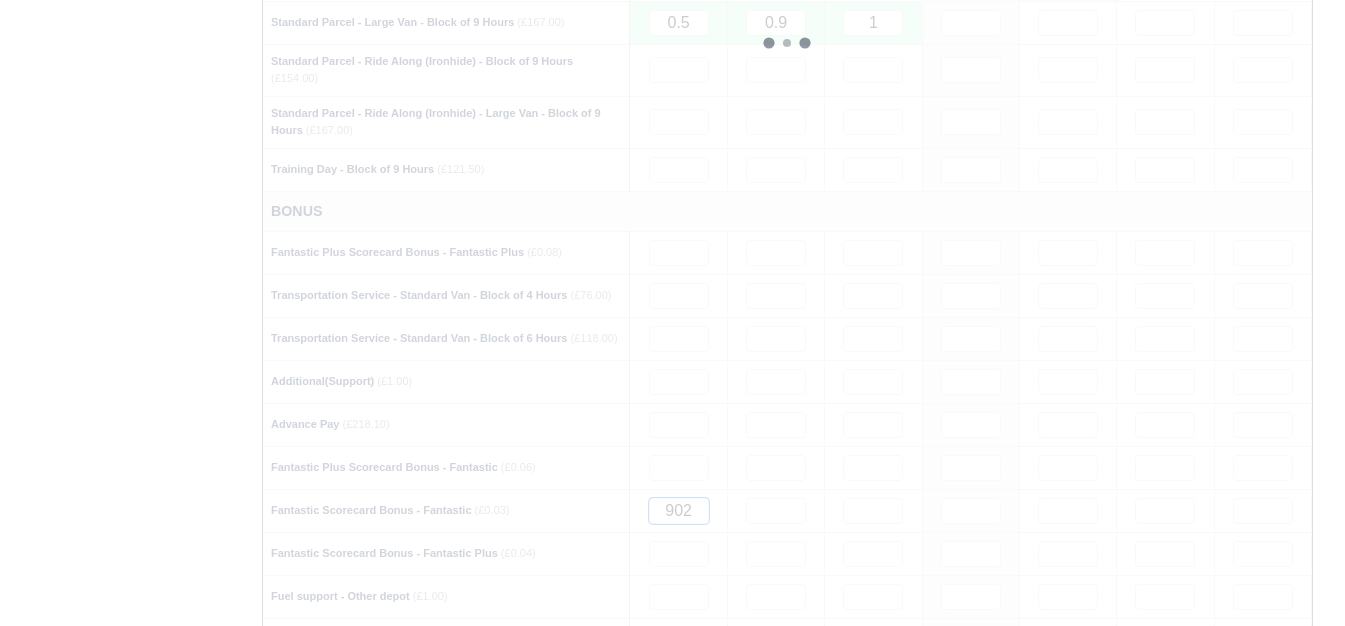 type 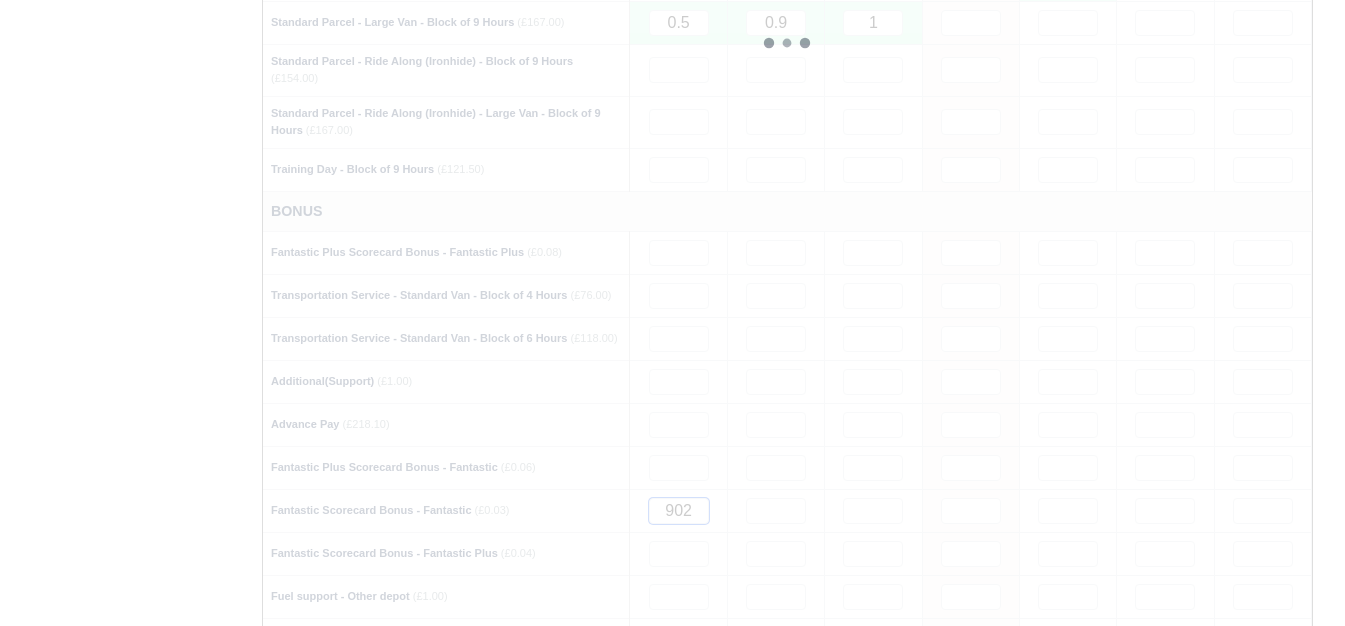 type 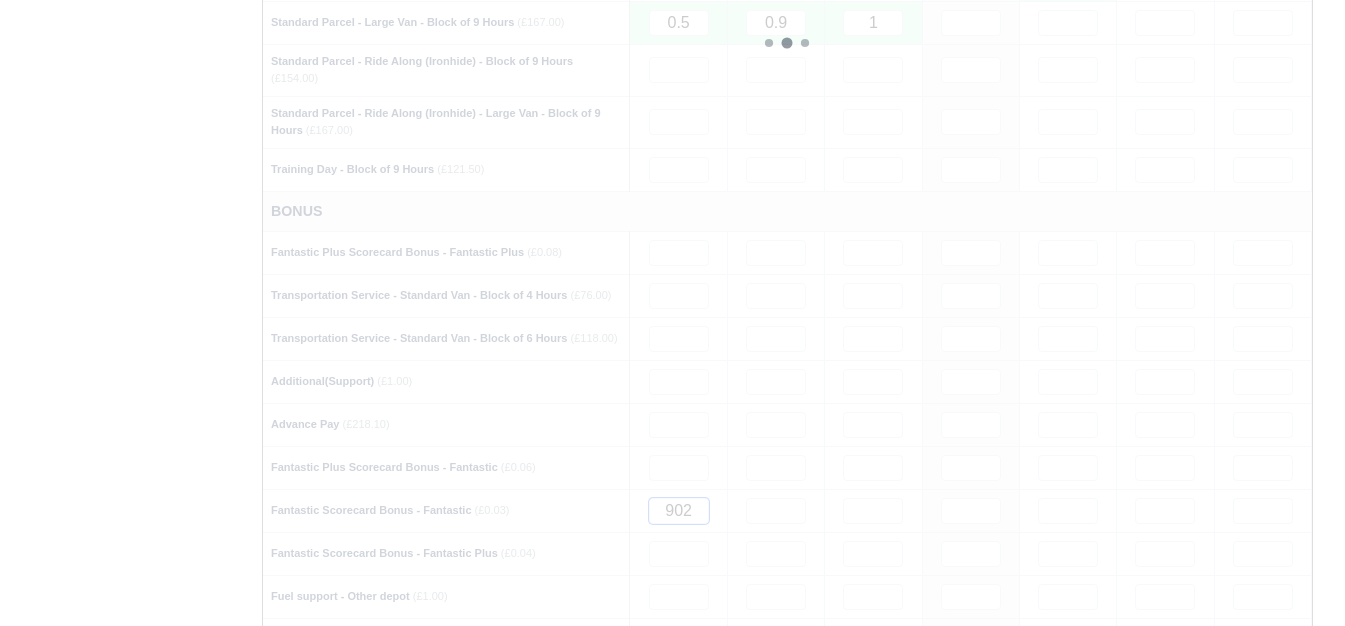 type 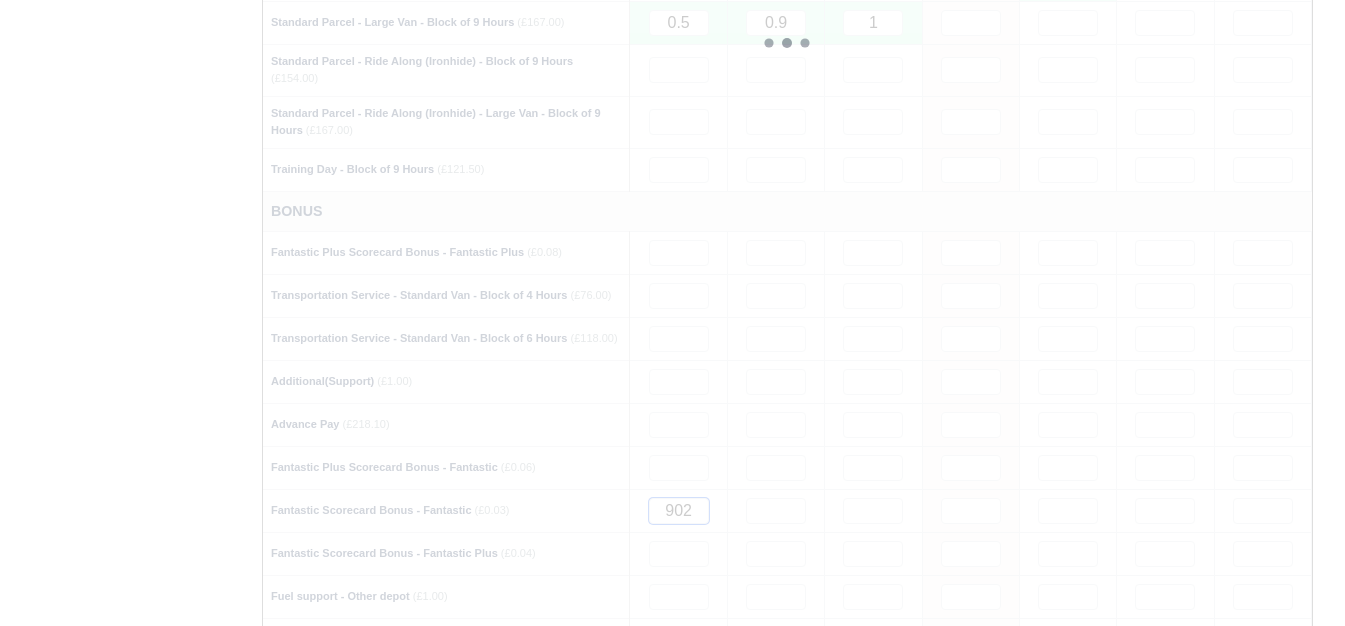 type 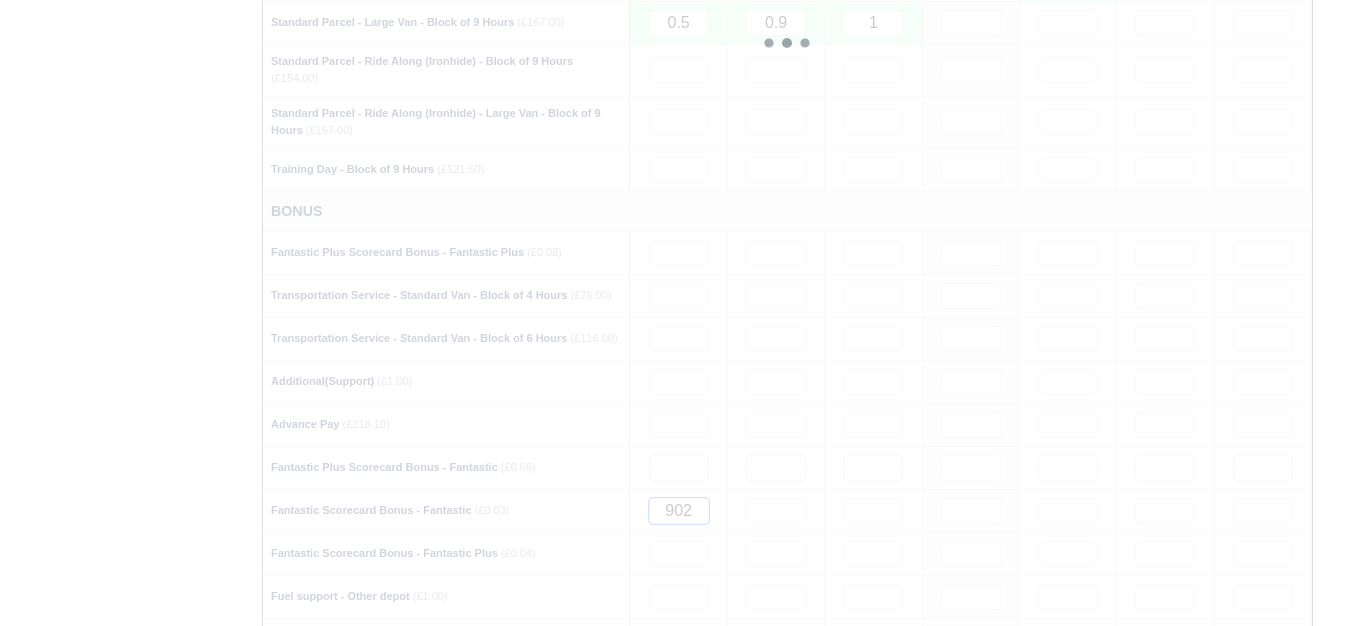 type 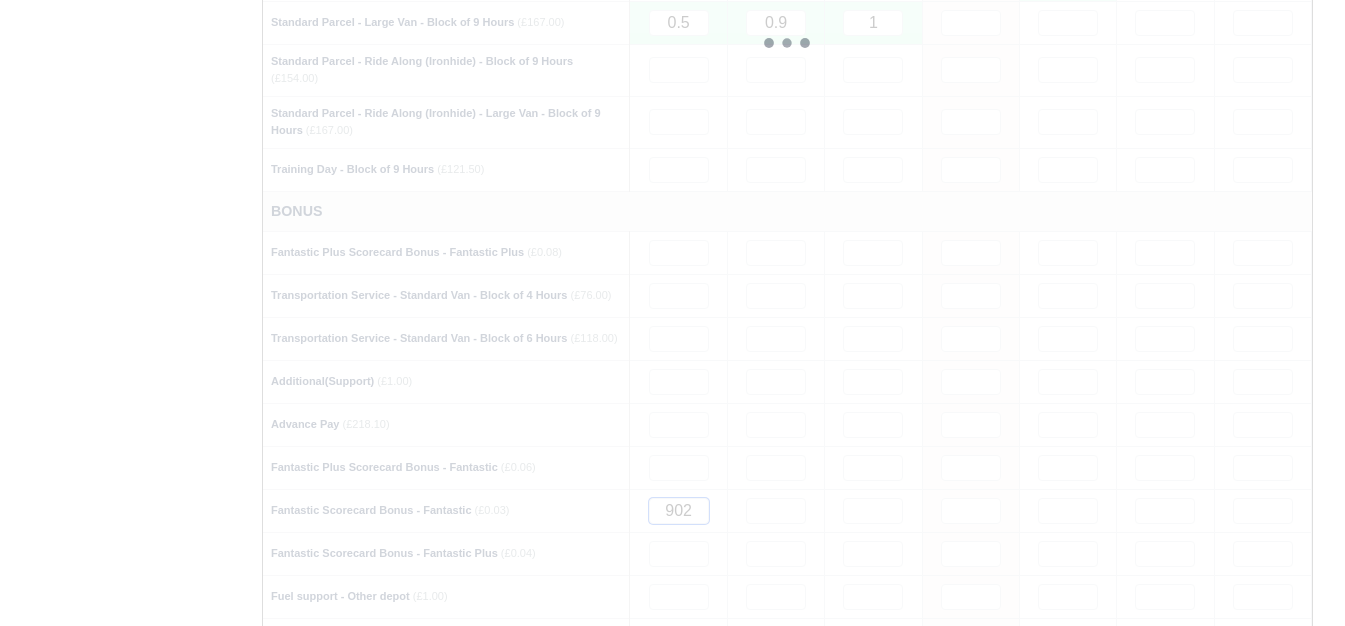 type 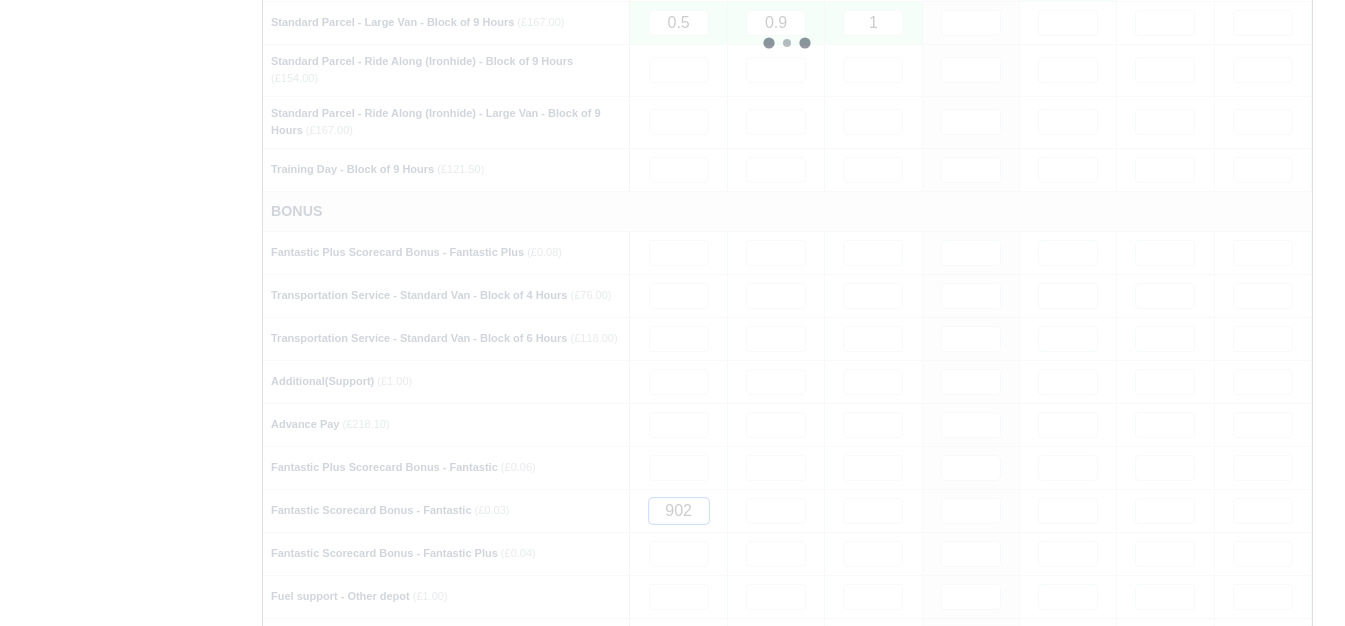 type 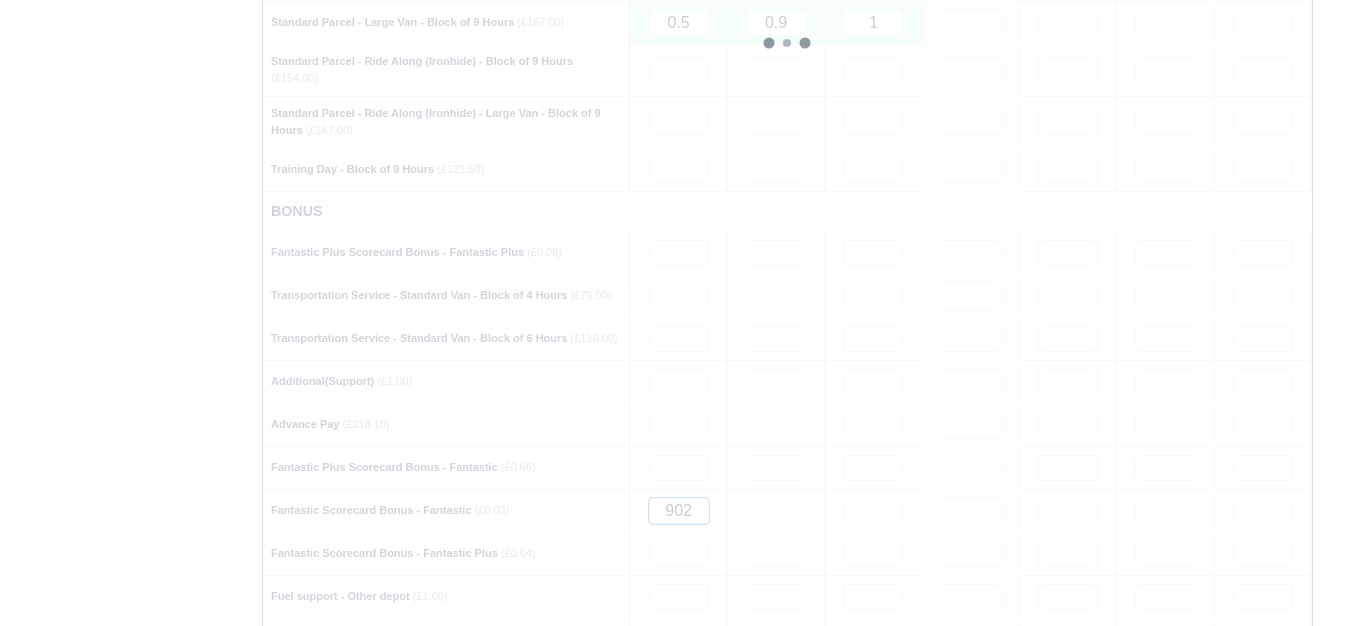 type 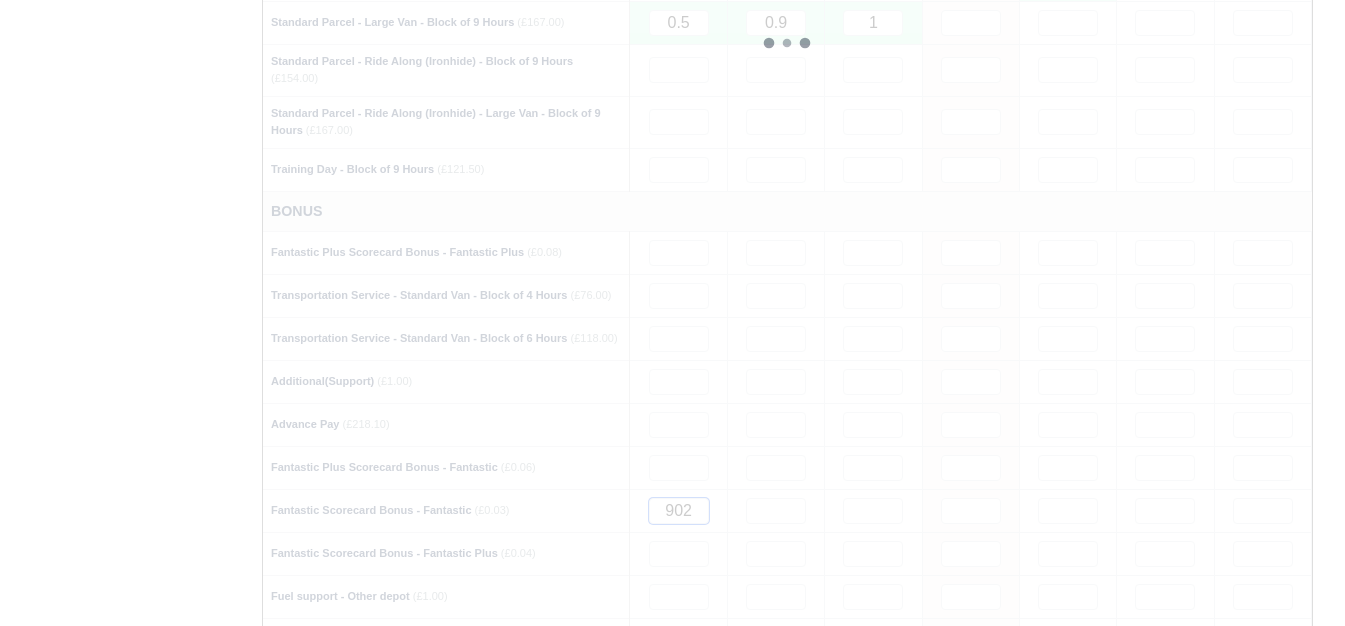 type 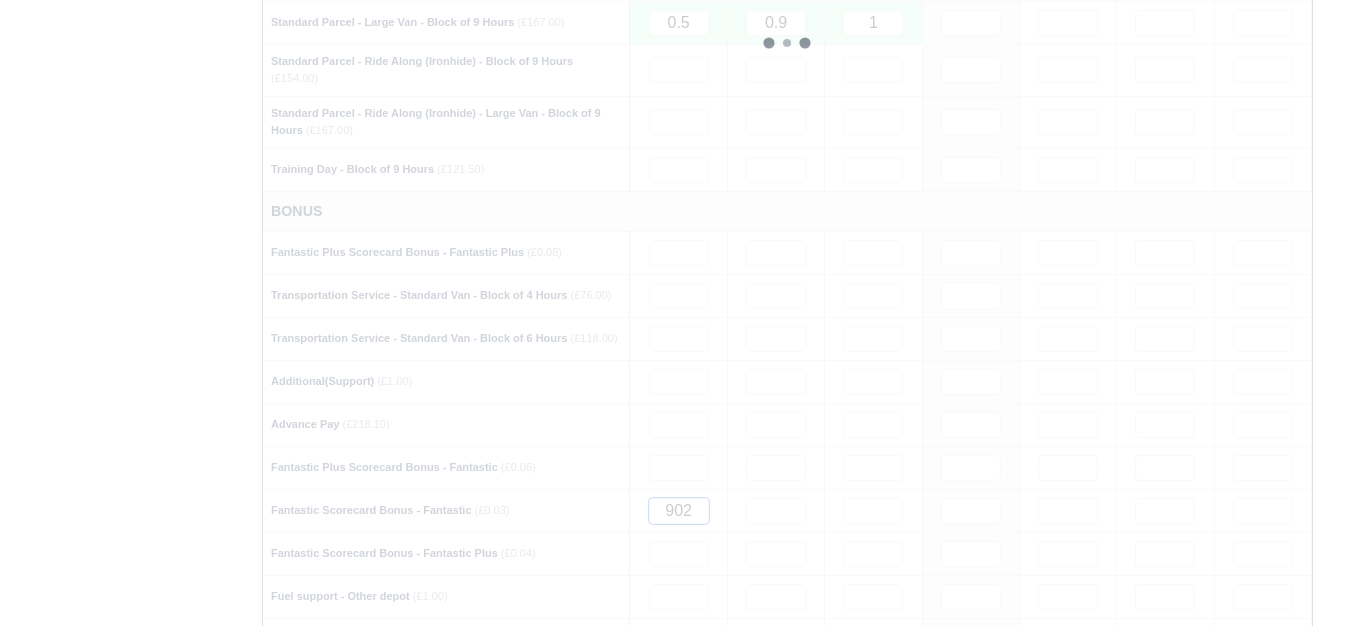 type 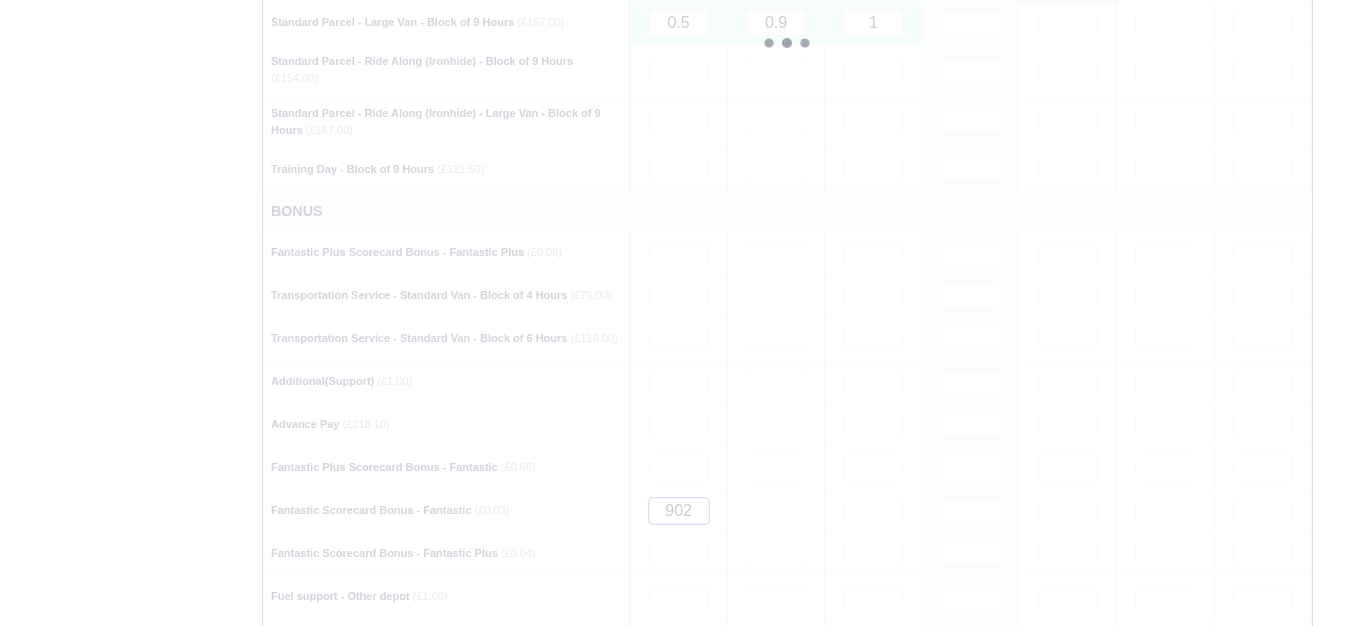type 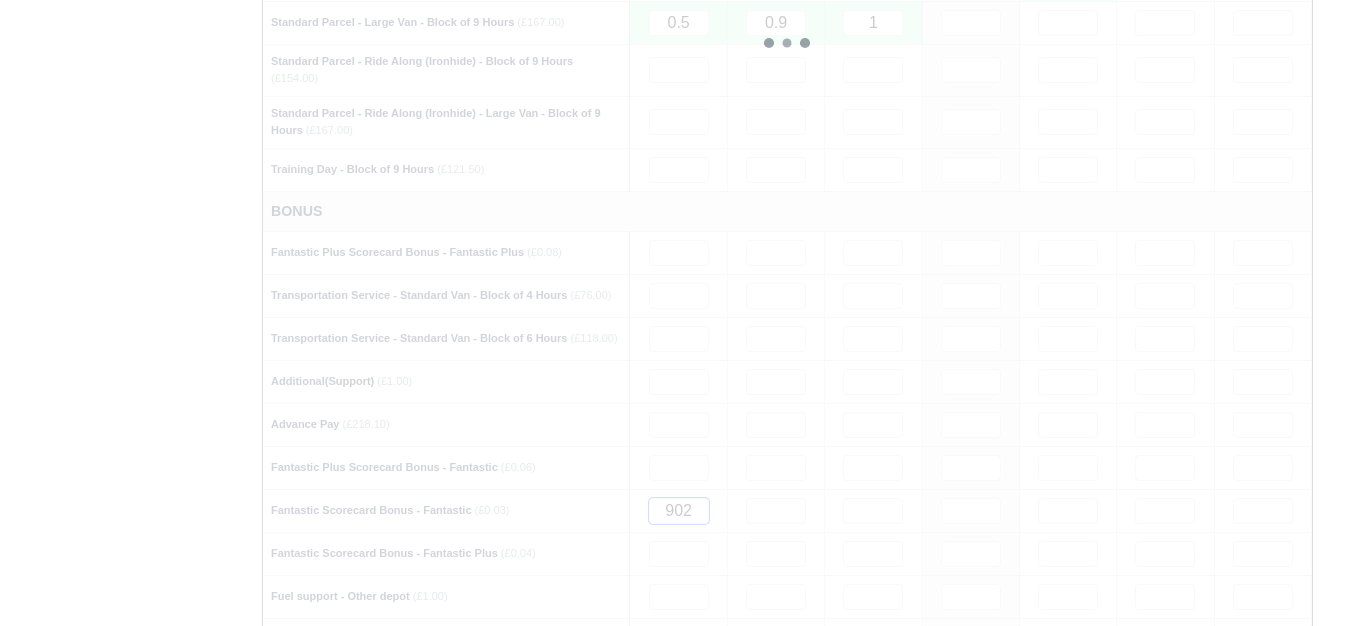 type 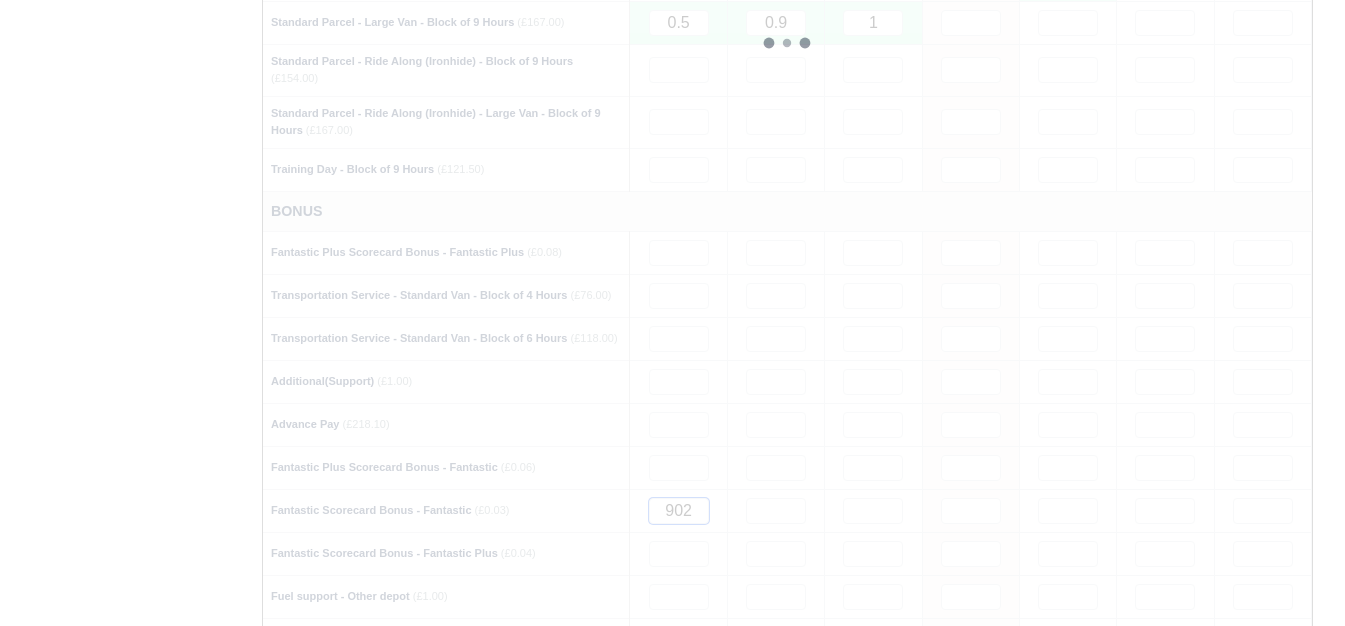 type 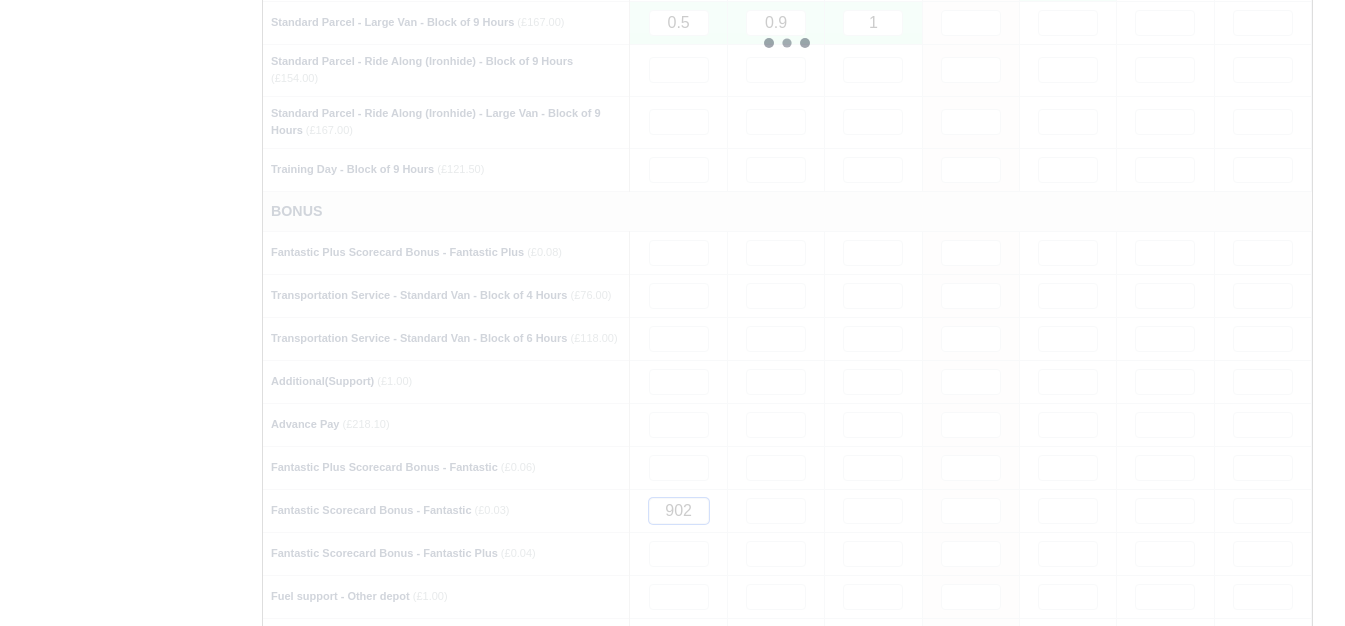 type 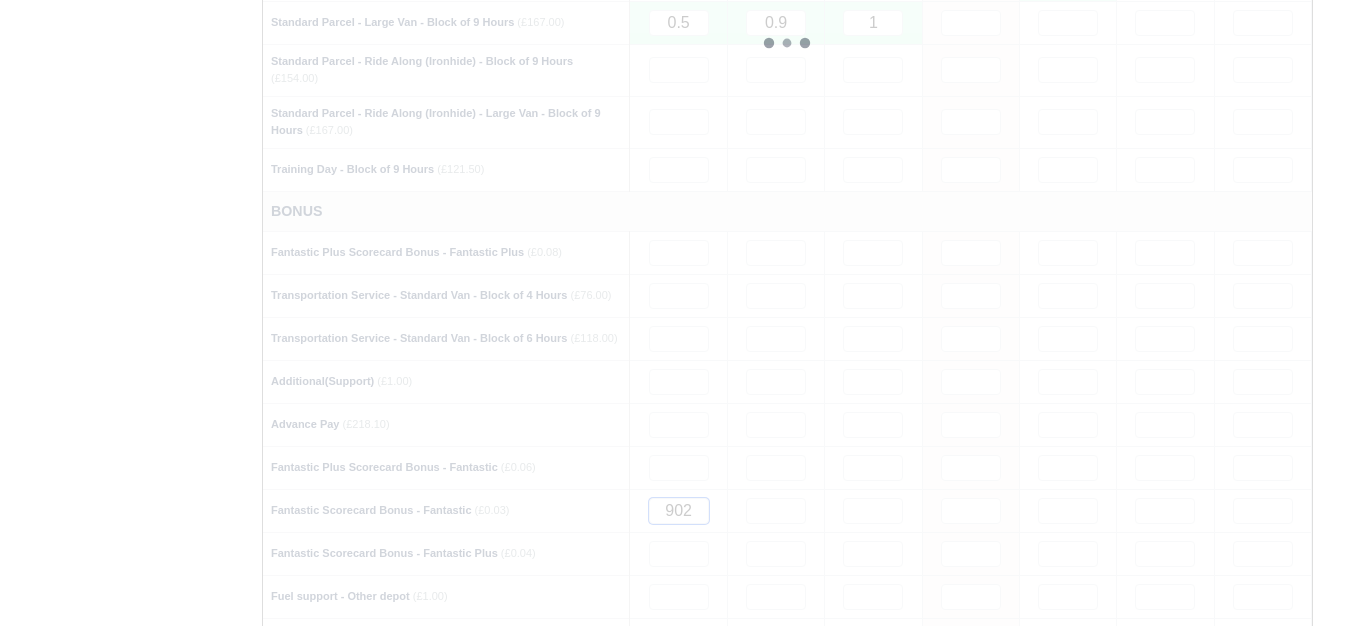 type 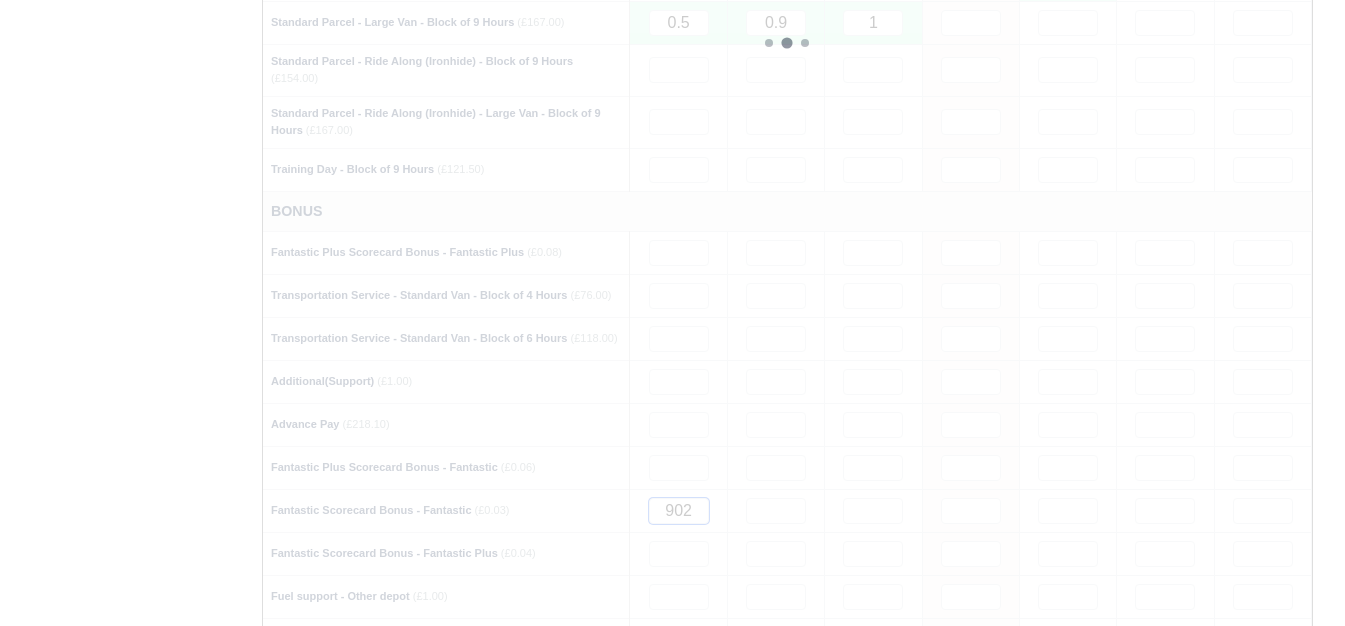 type 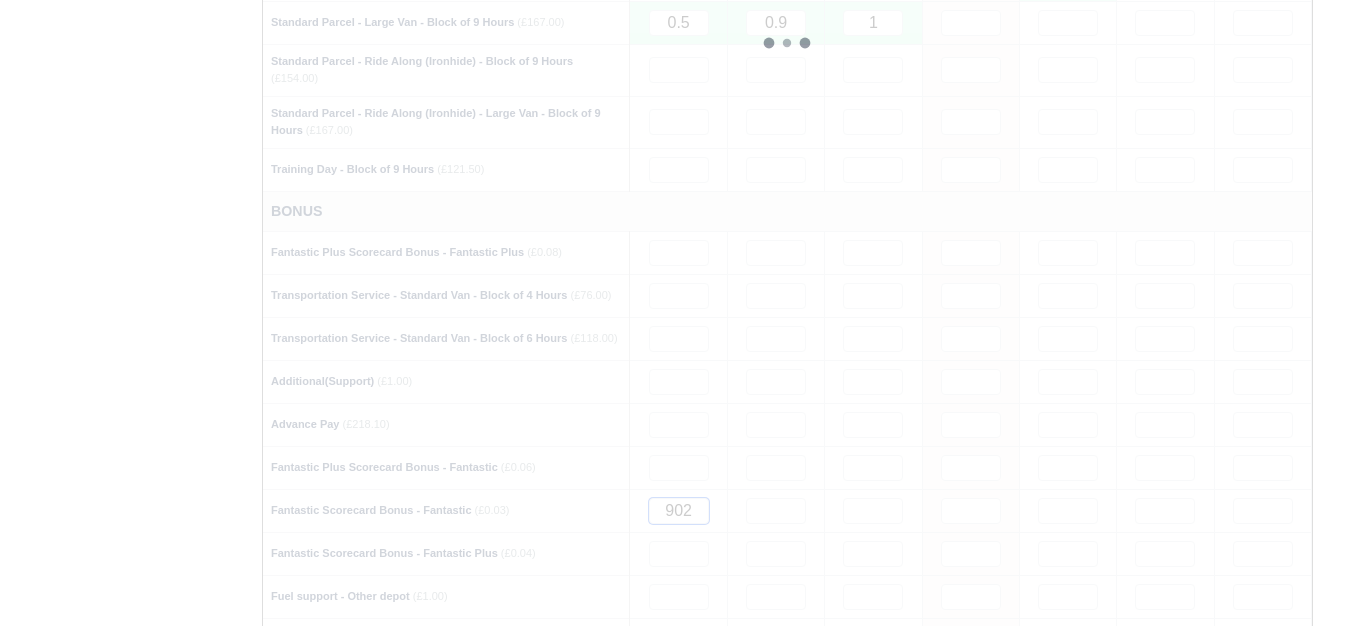 type 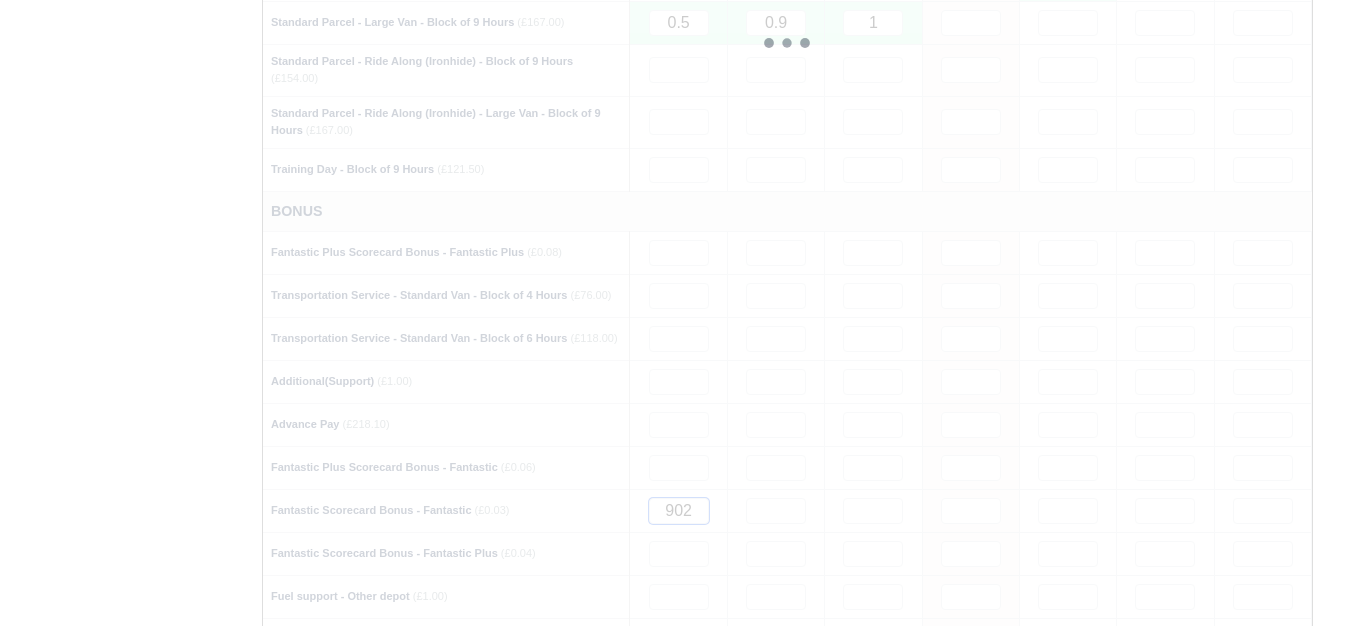 type 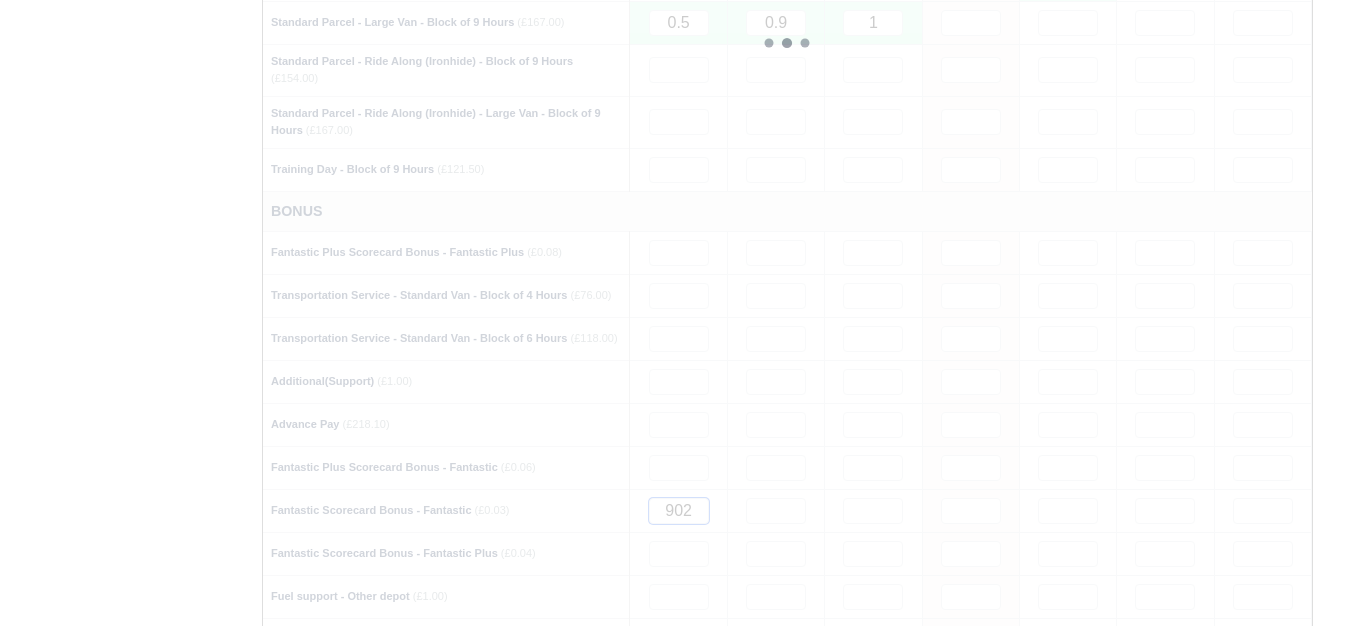 type 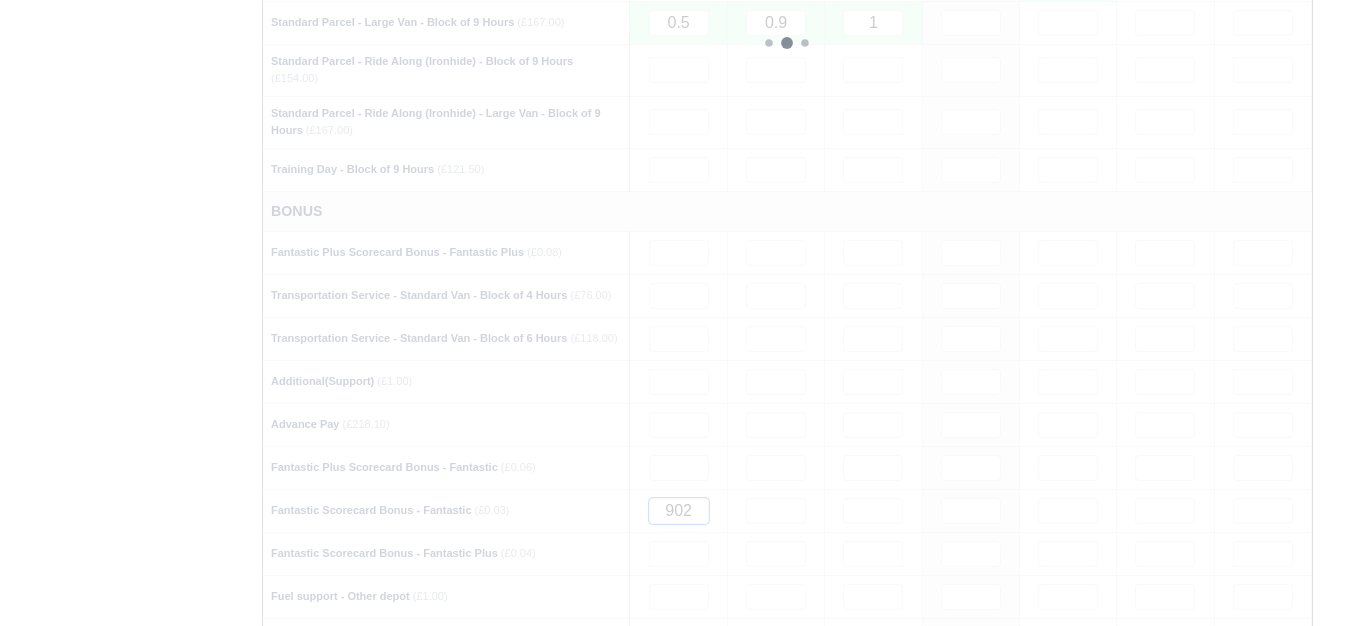 type 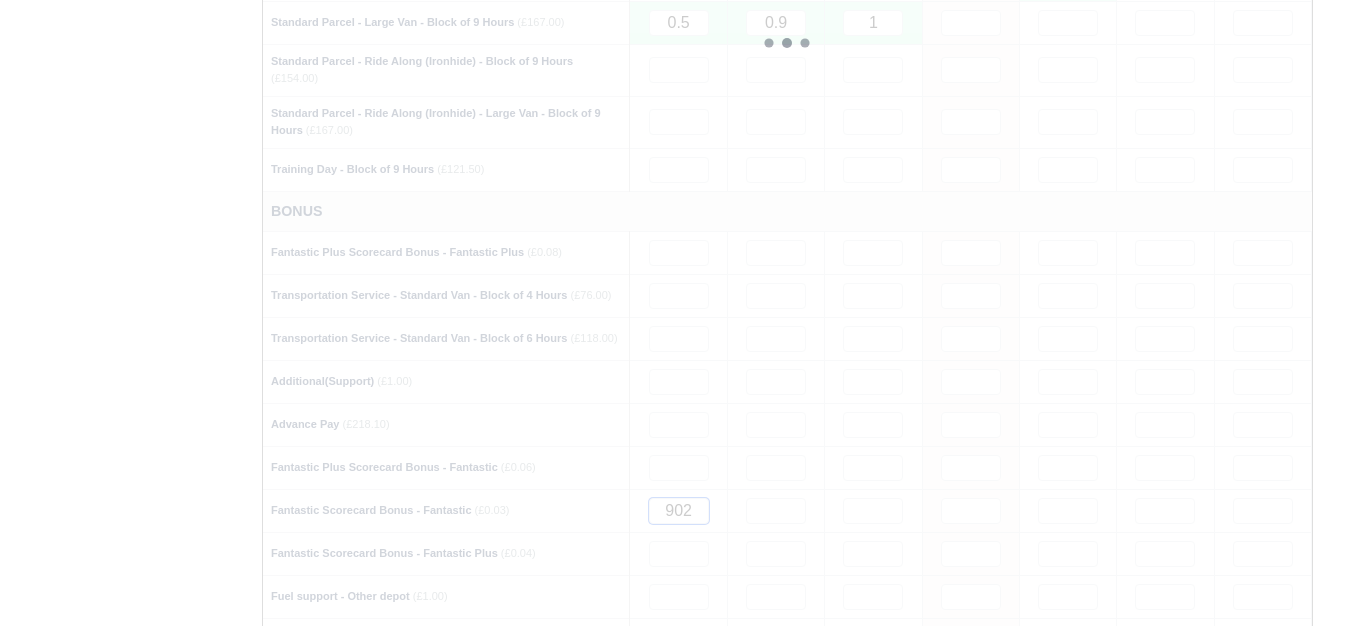 type 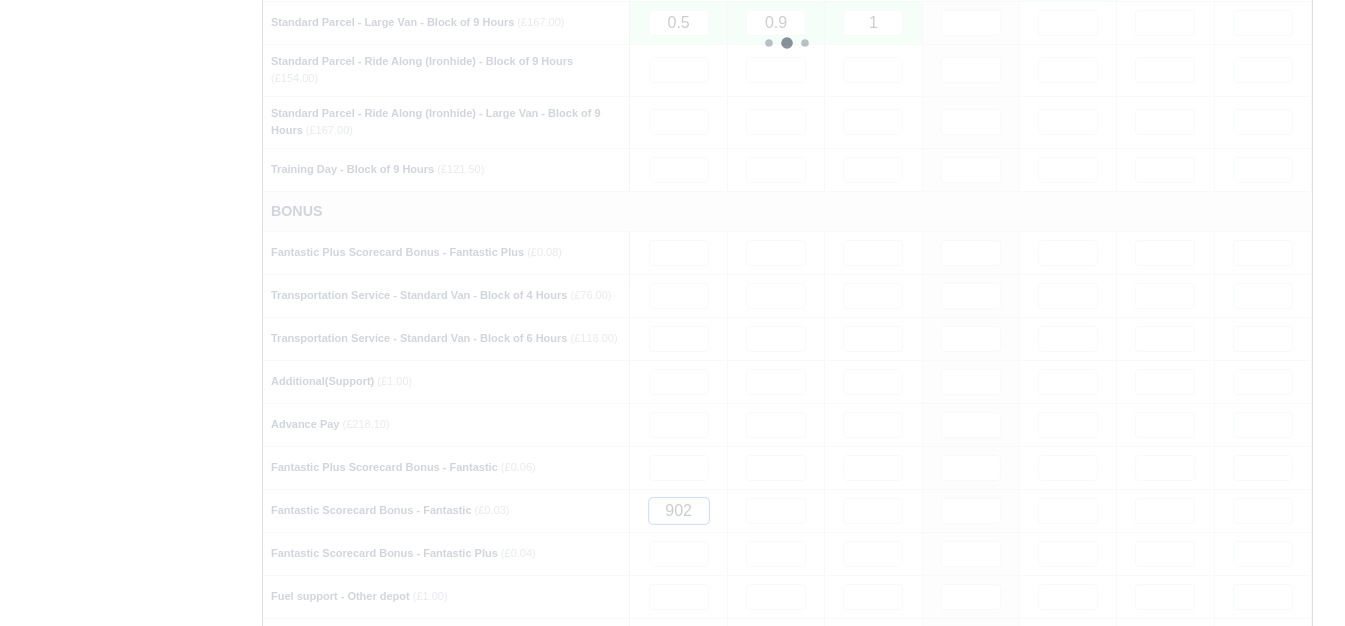 type 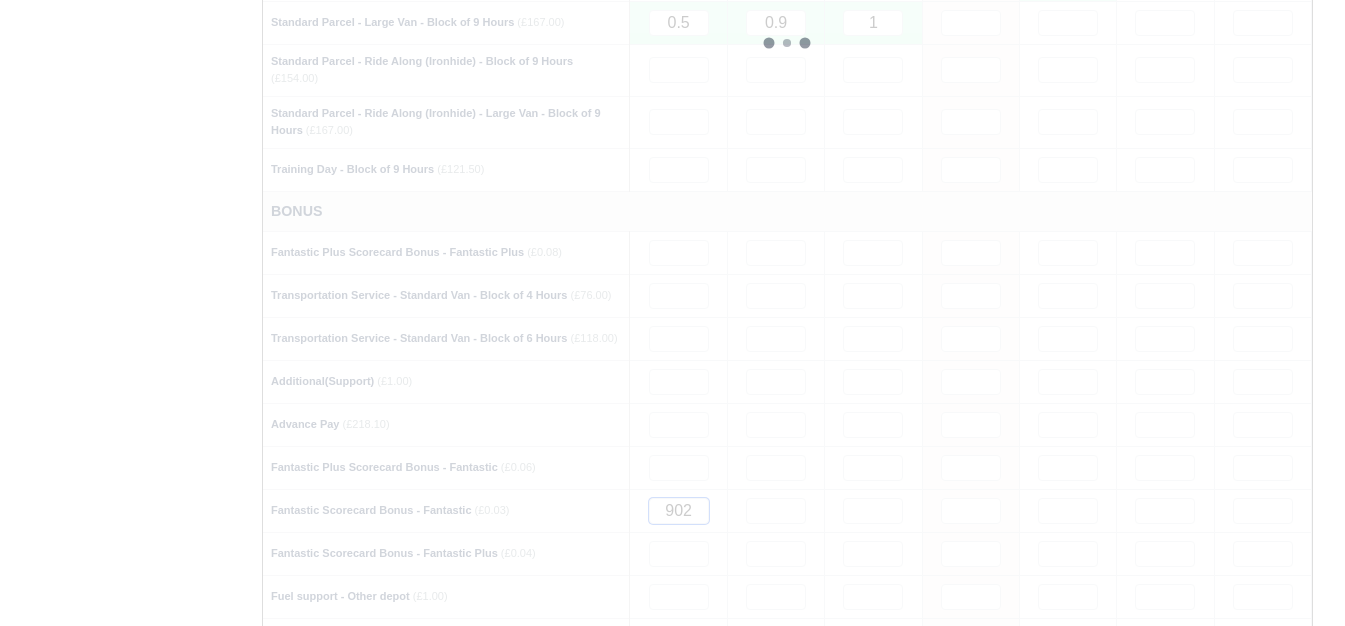 type 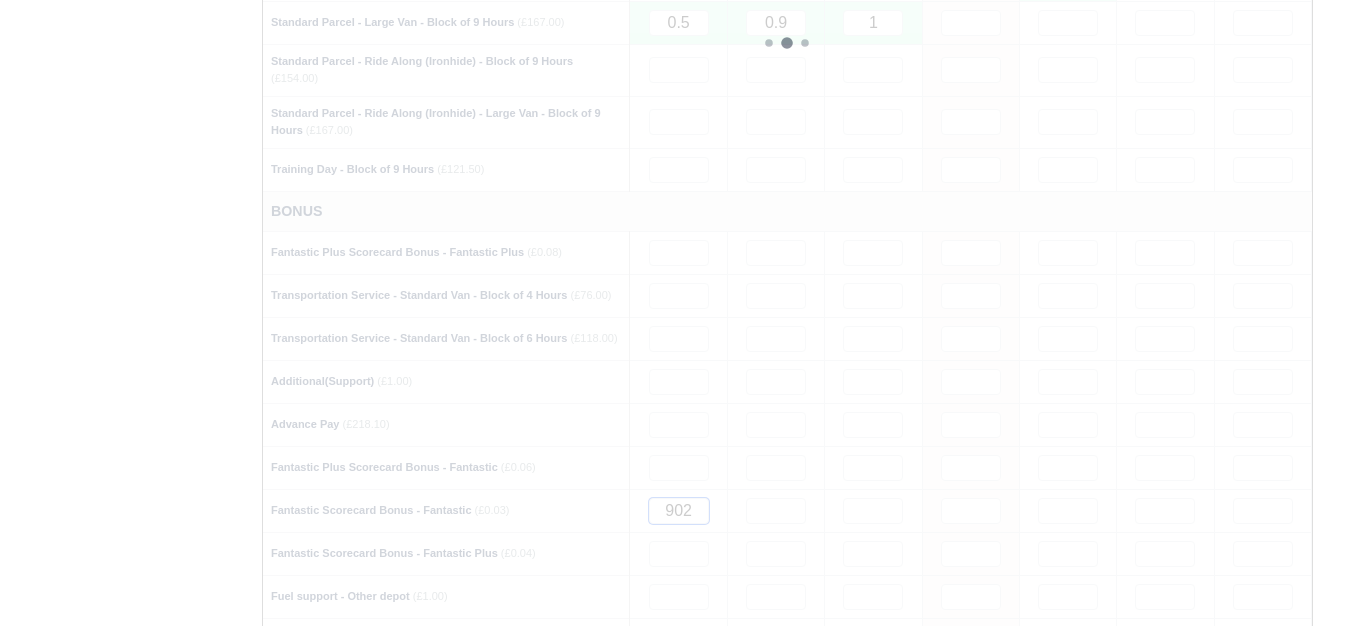 type 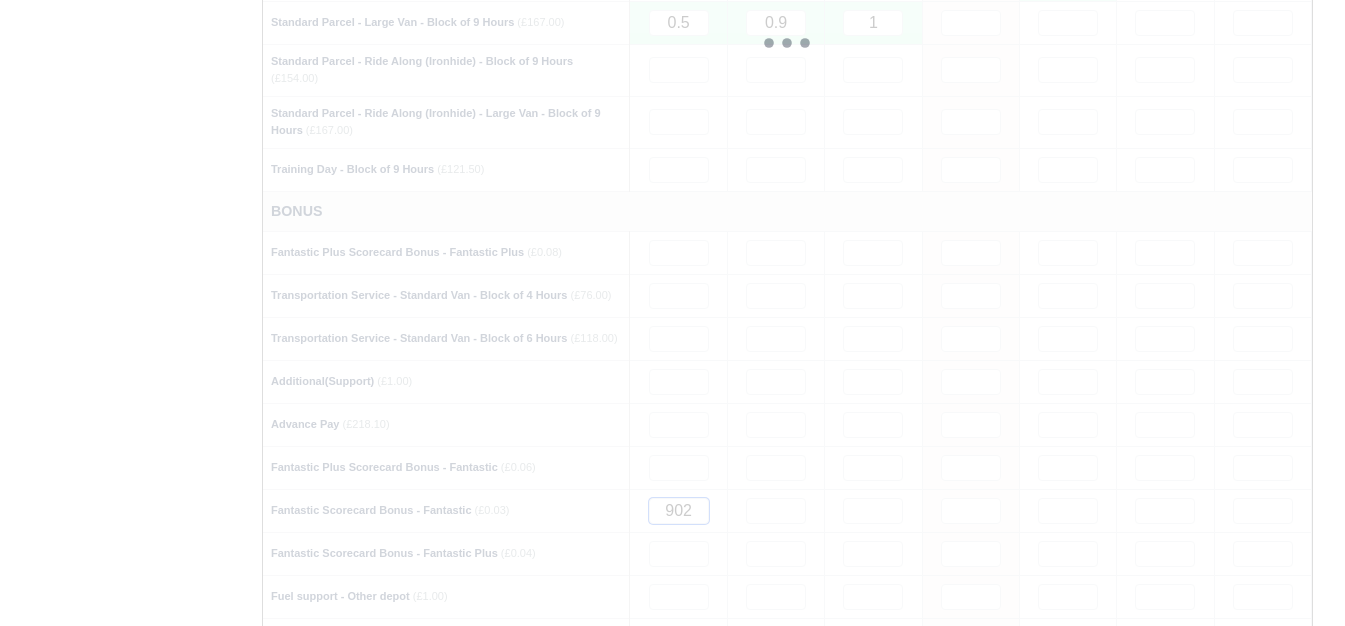 type 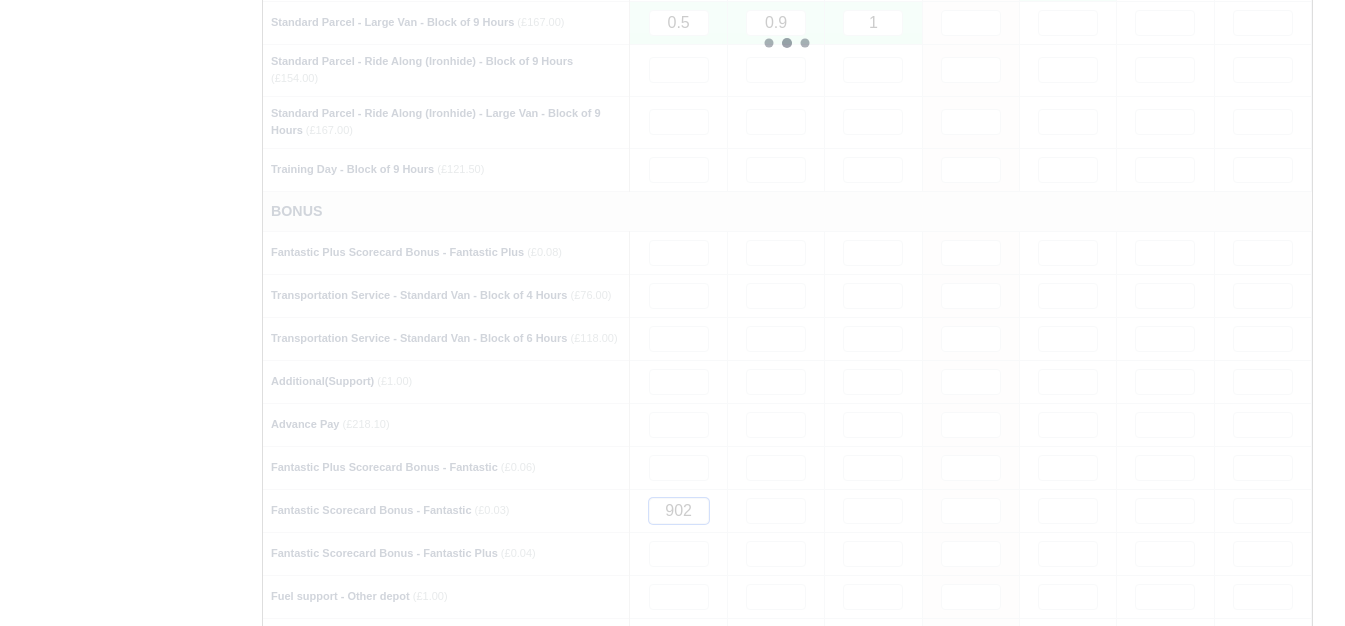 type 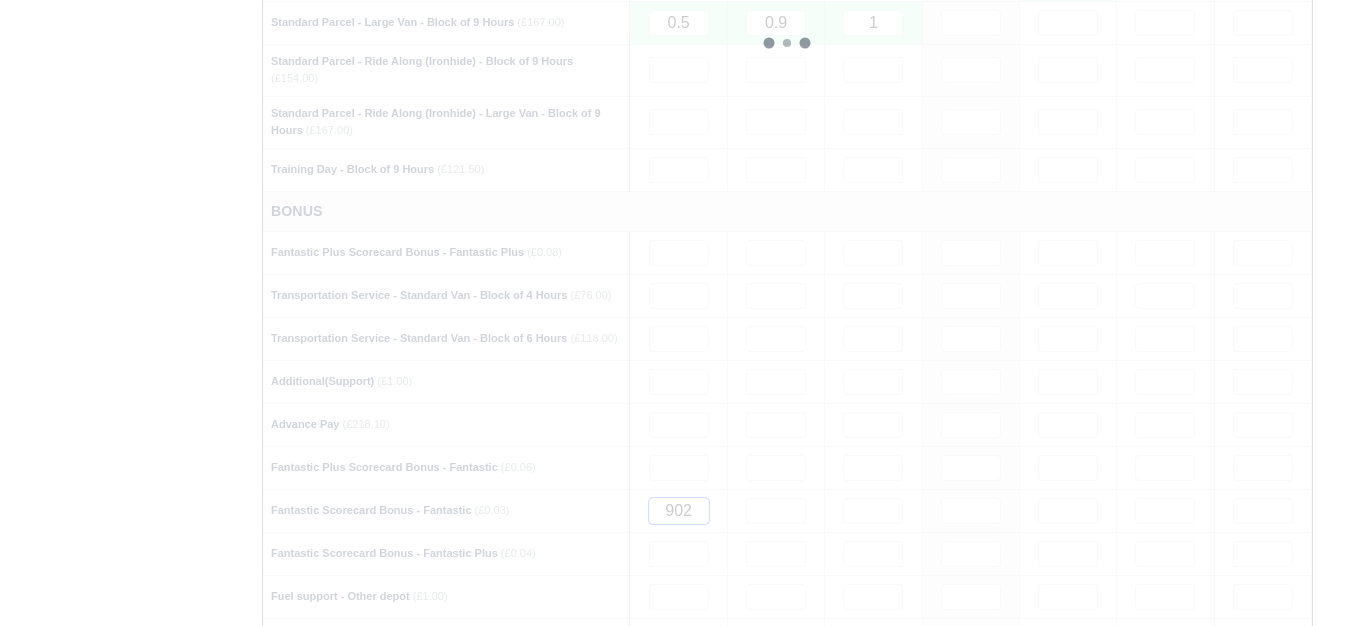 type 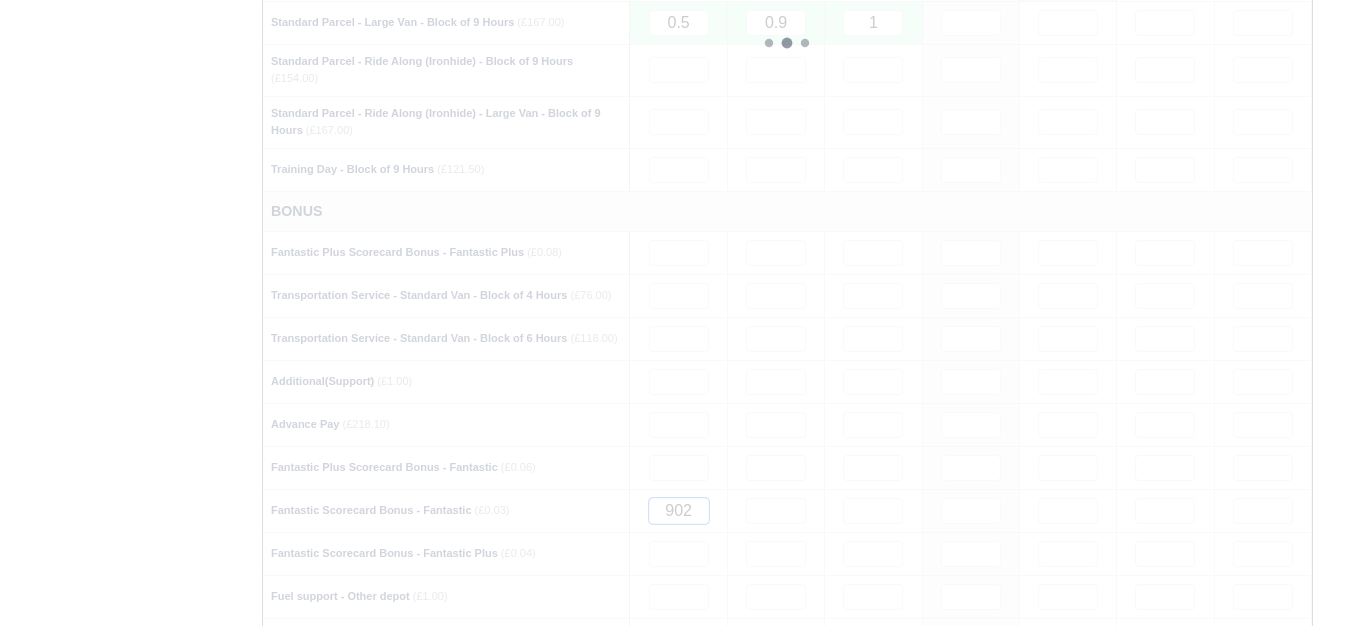 type 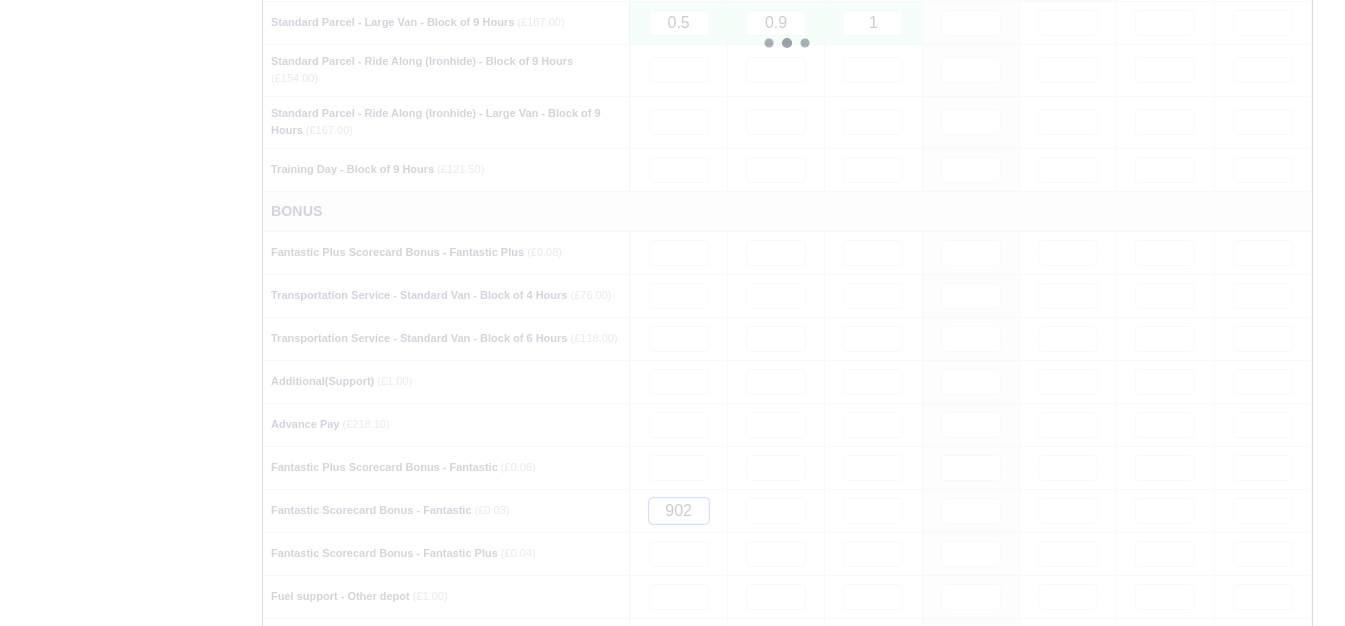type 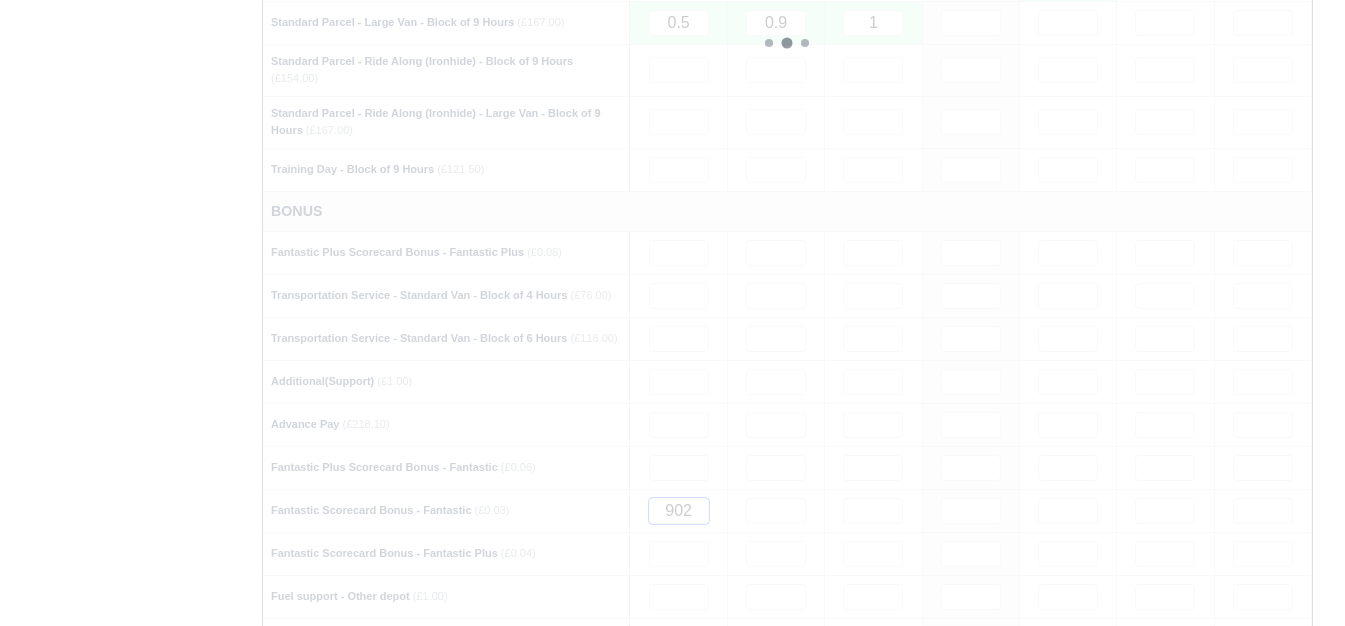 type 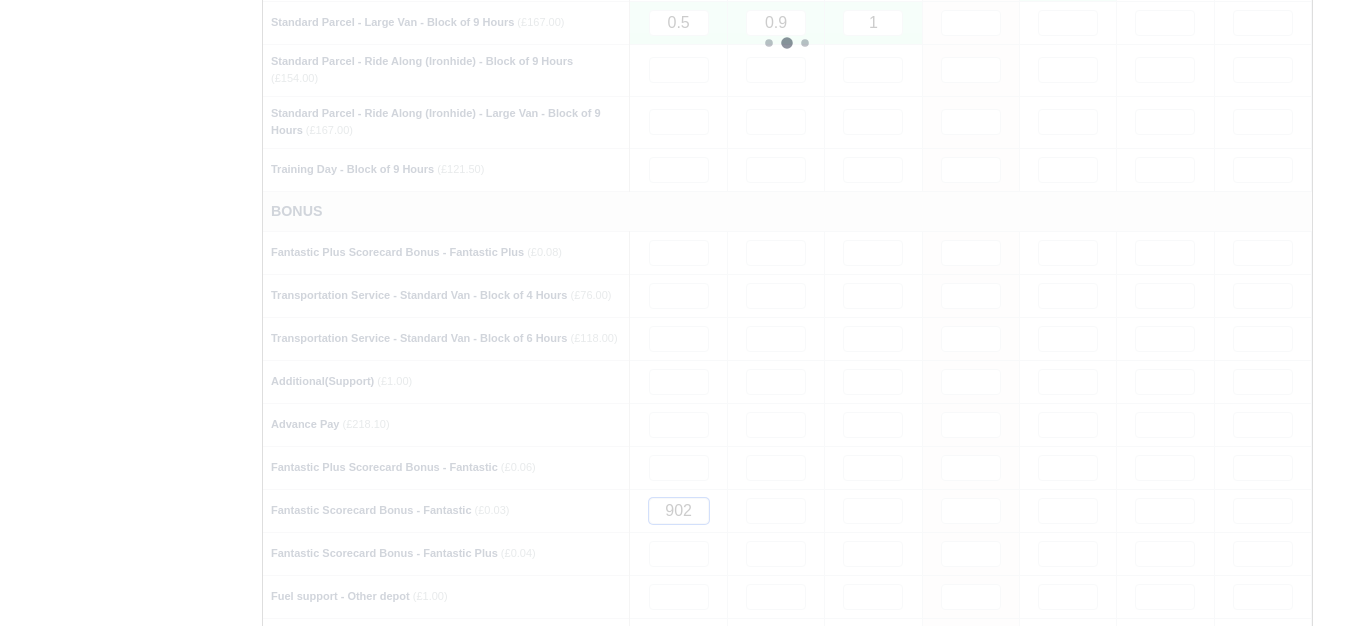 type 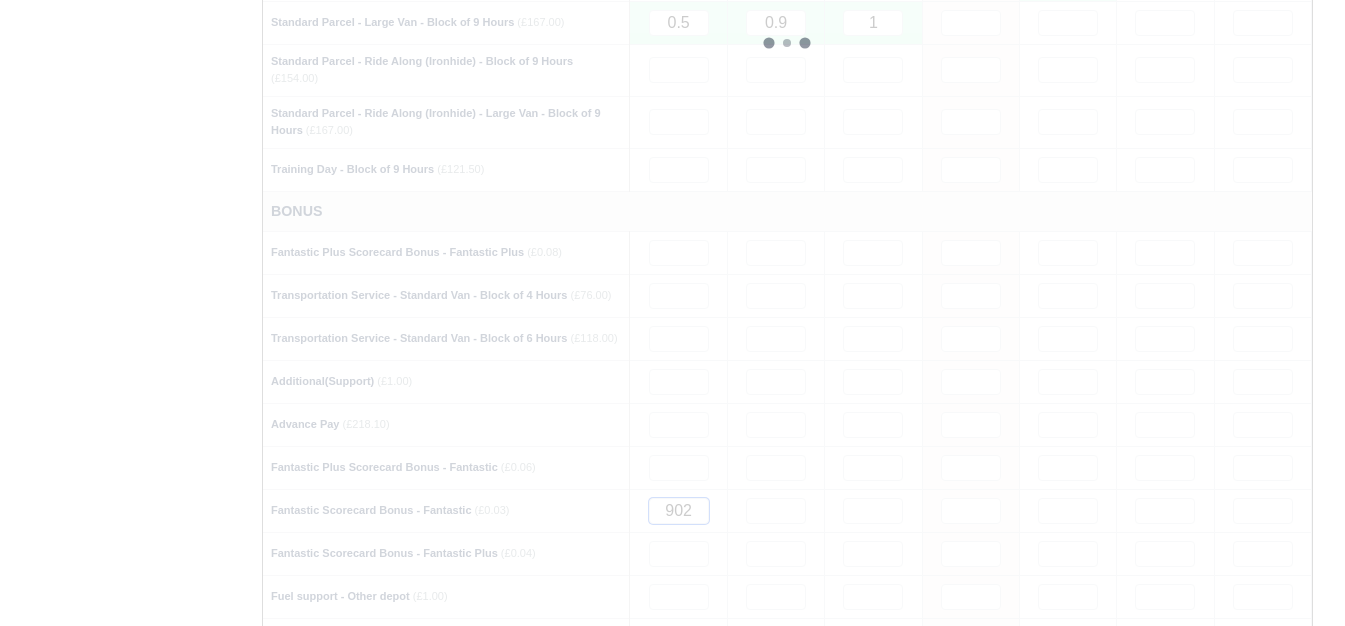 type 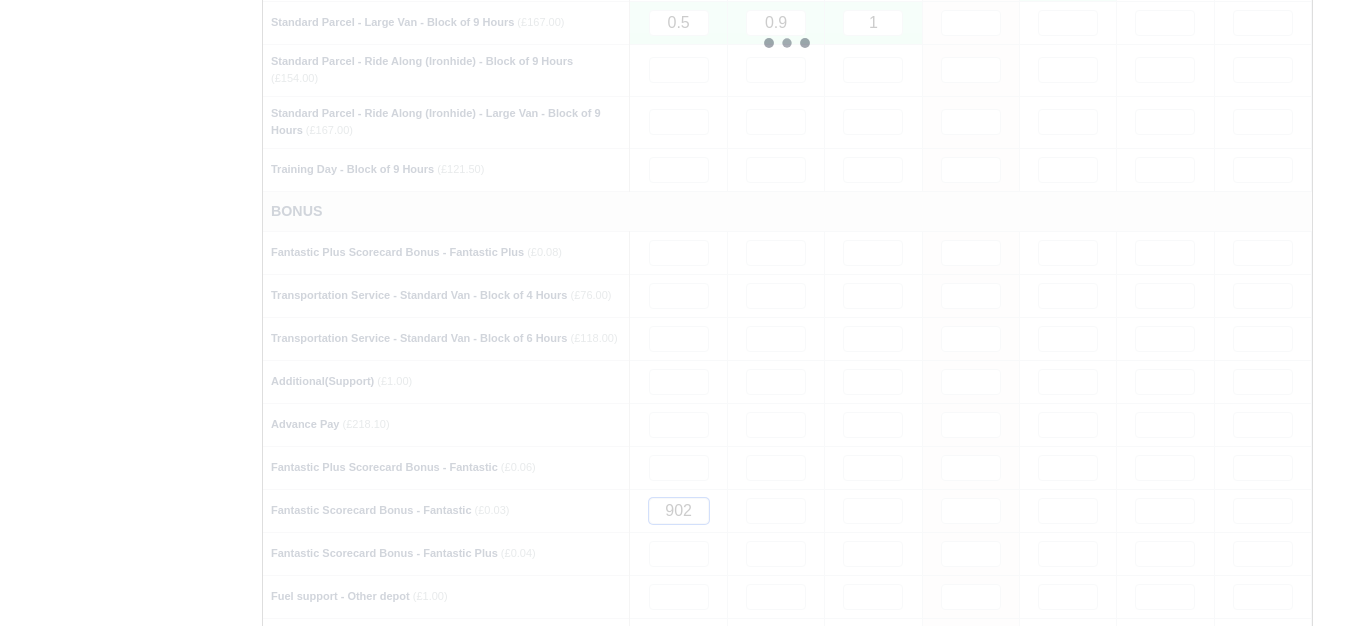 type 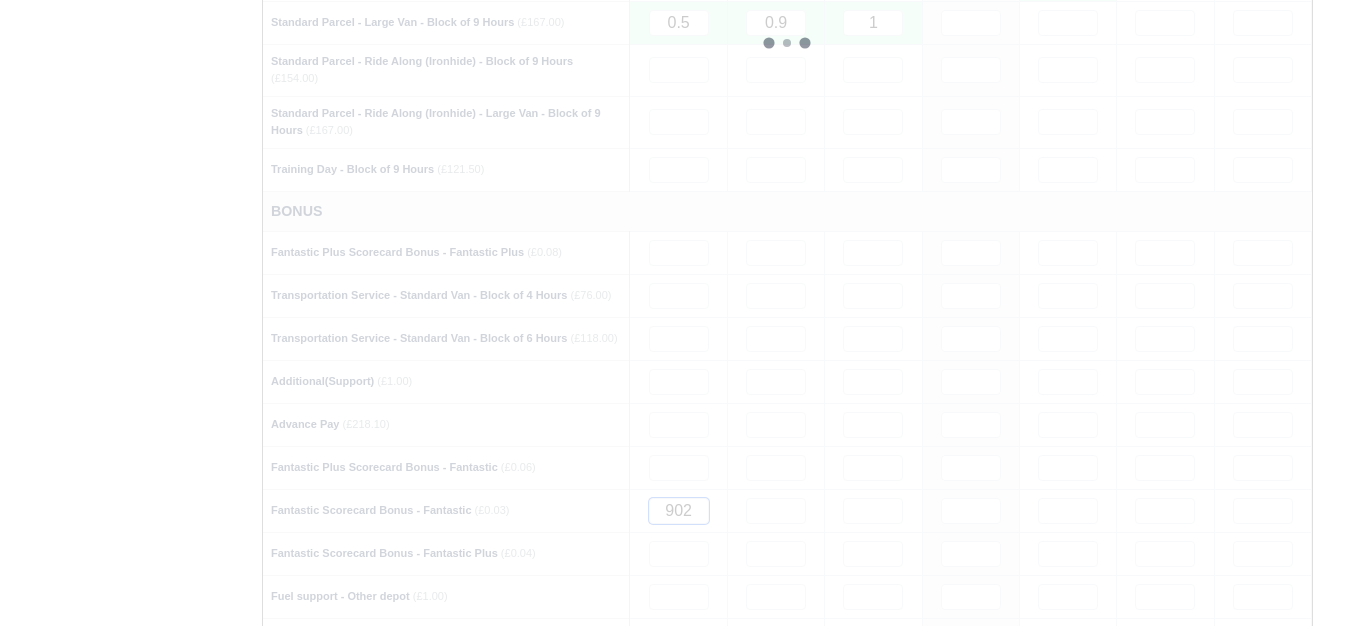 type 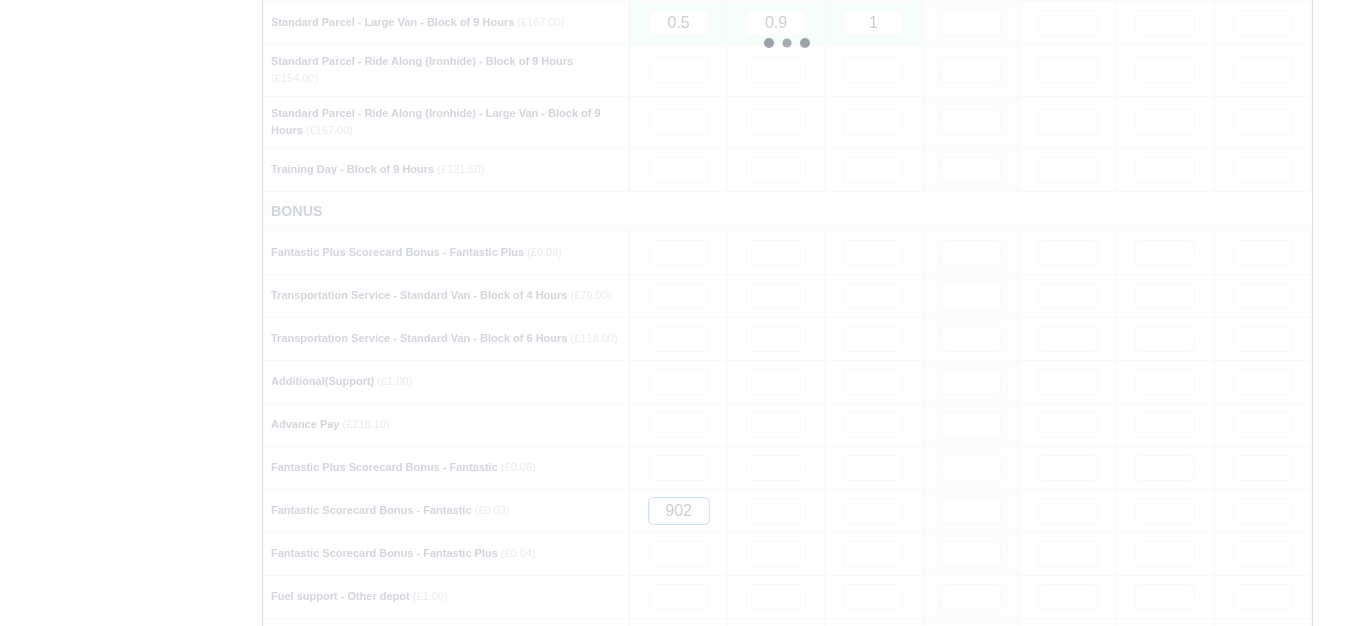 type 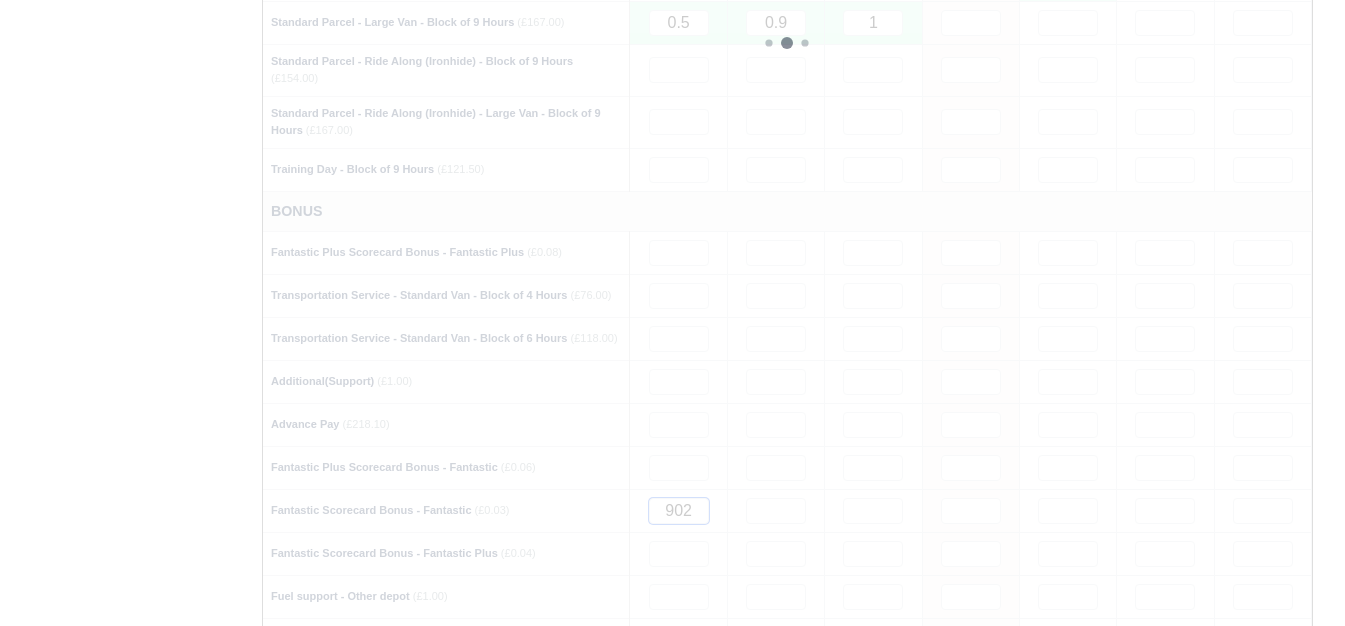 type 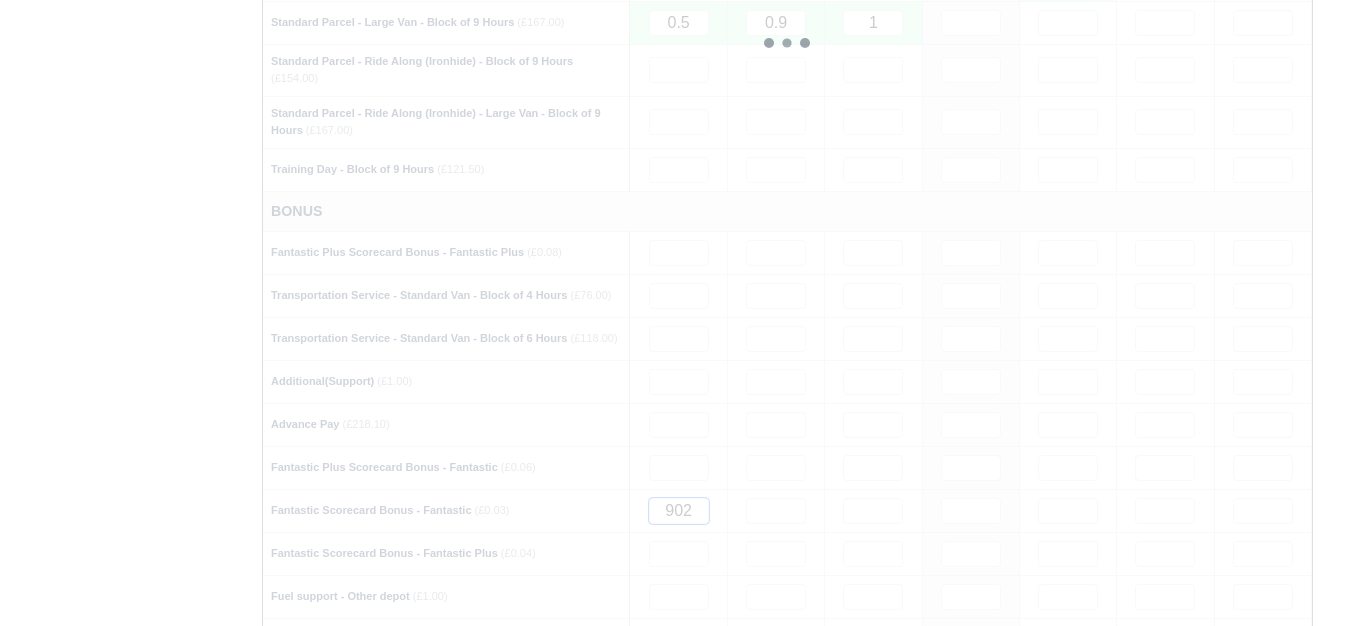 type 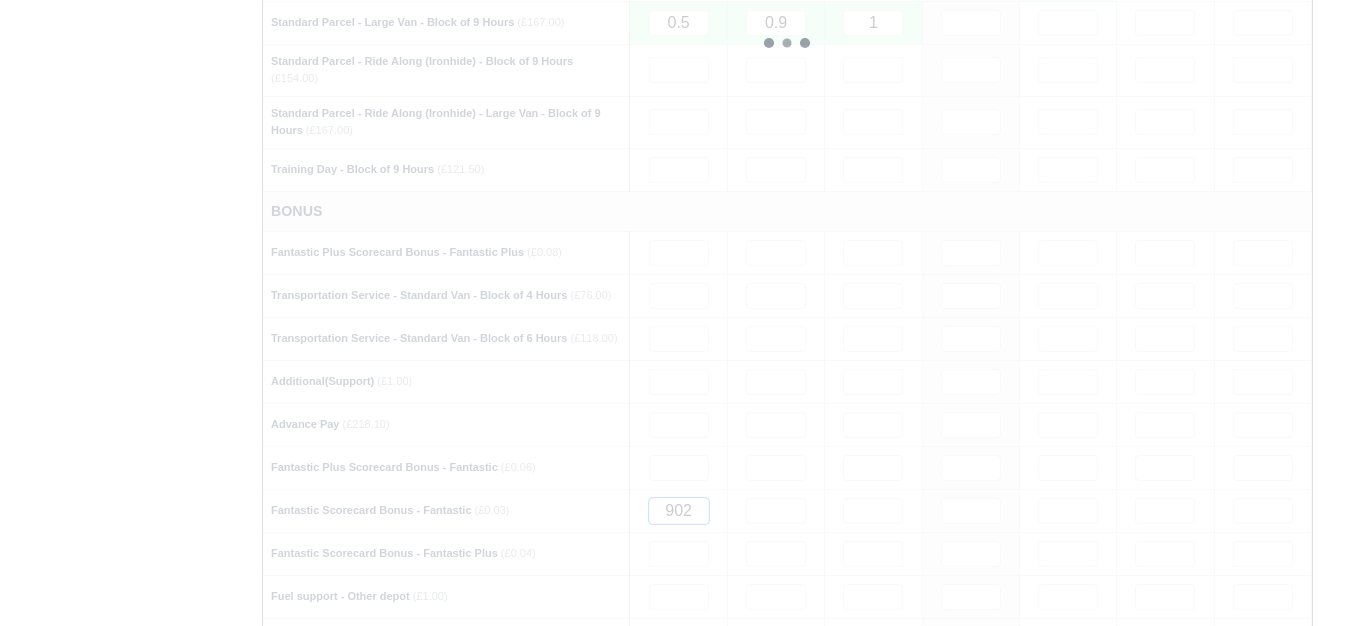 type 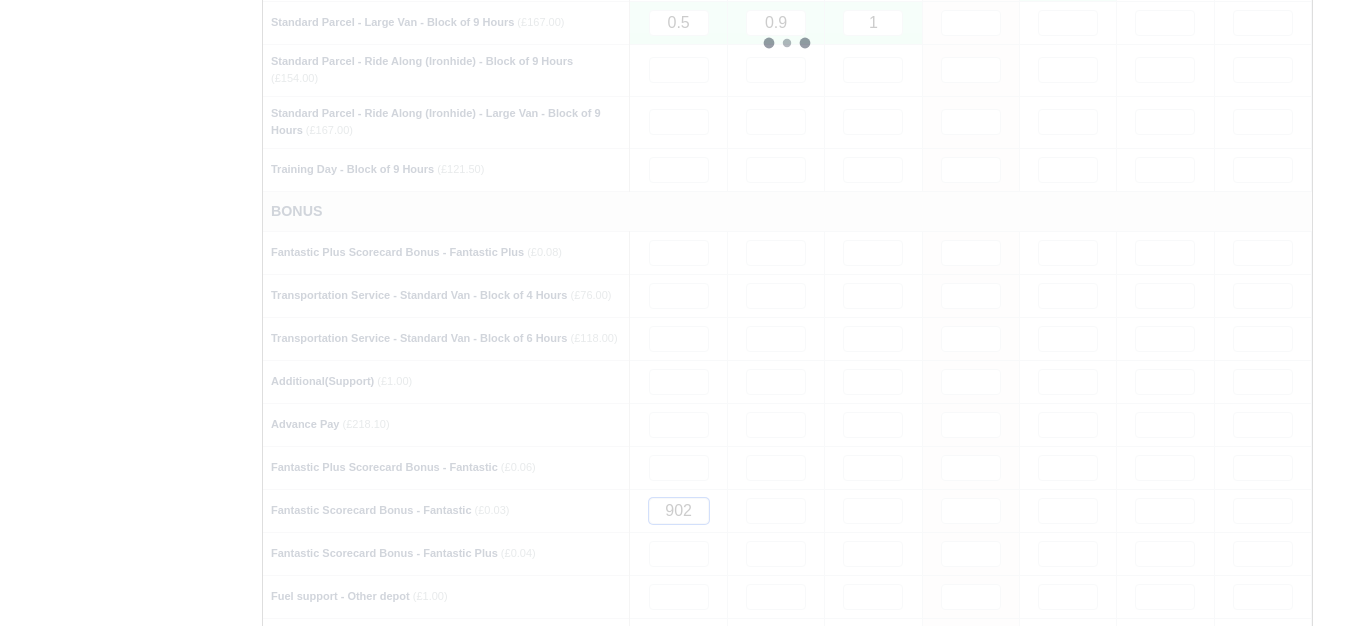 type 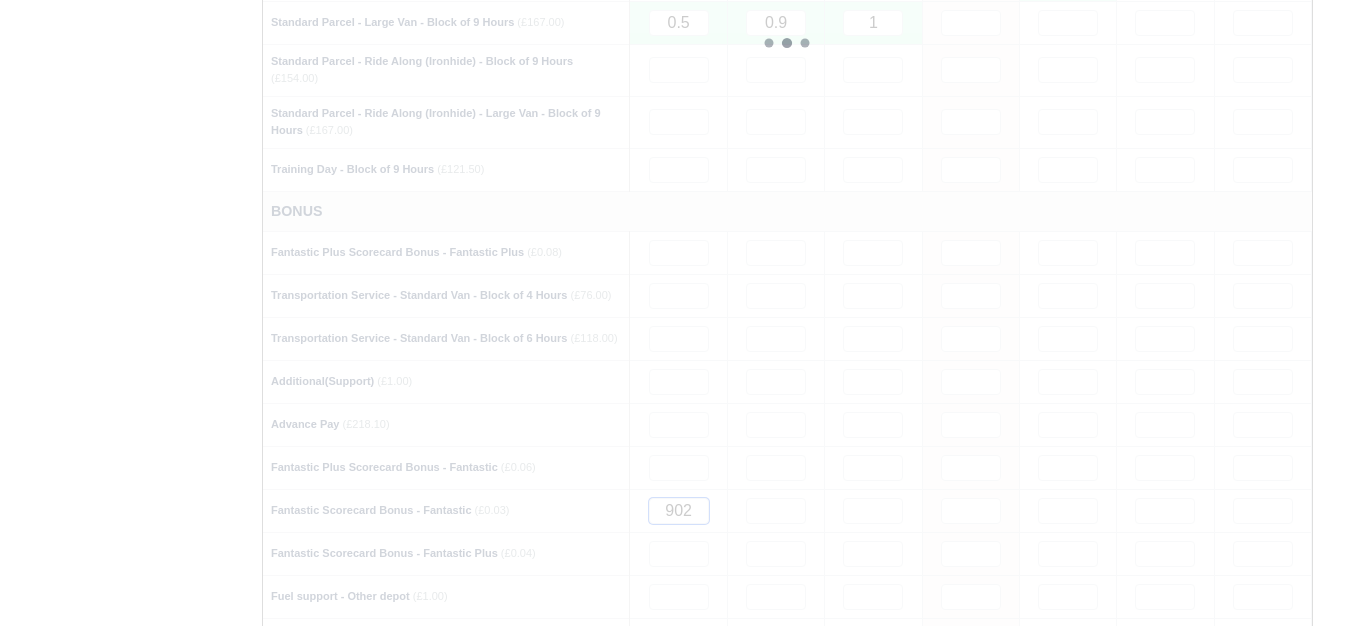 type 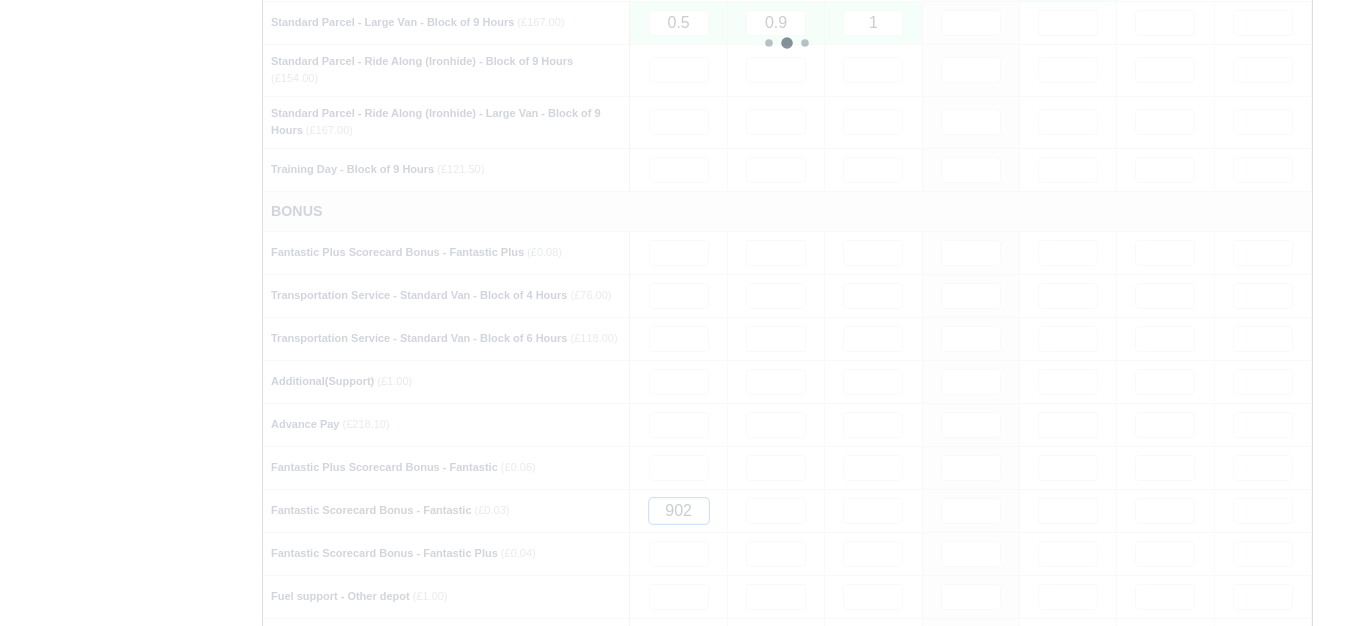 type 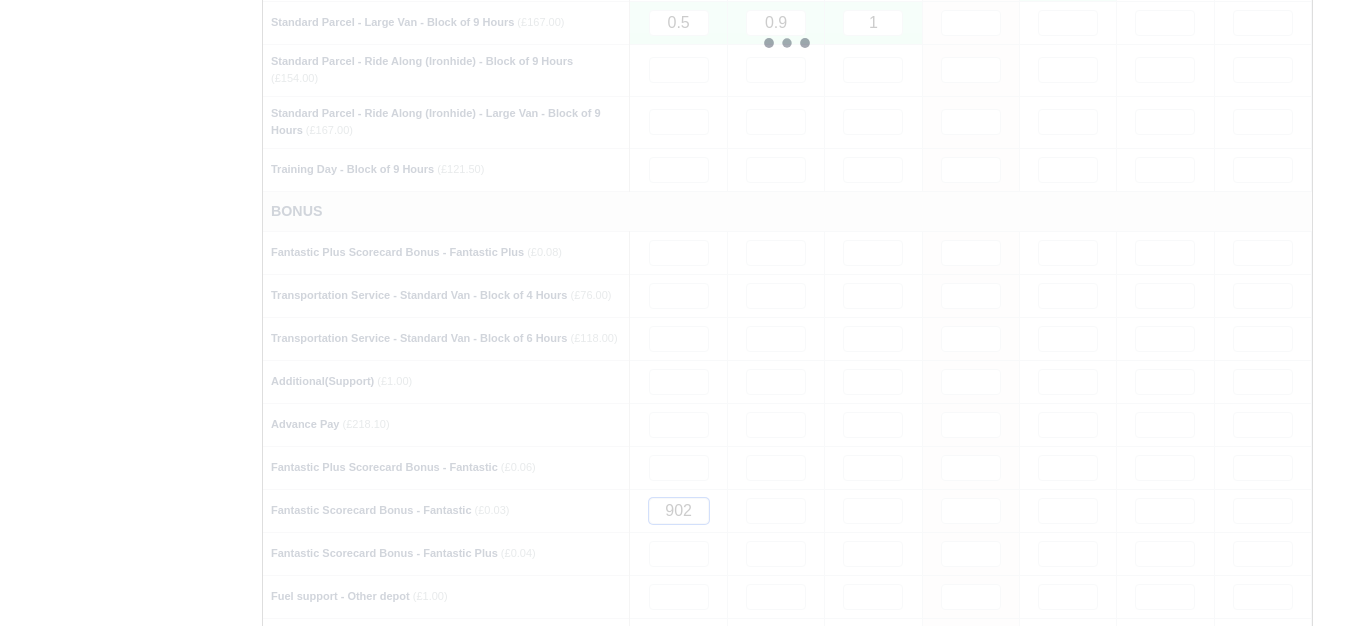 type 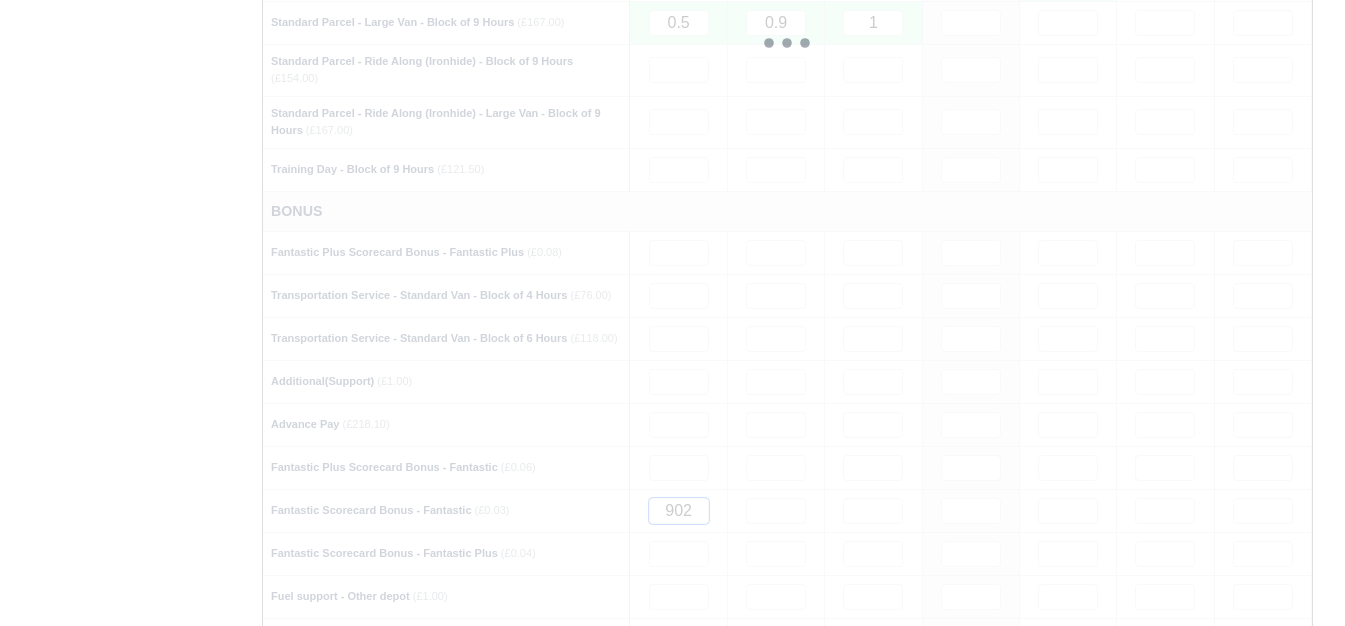 type 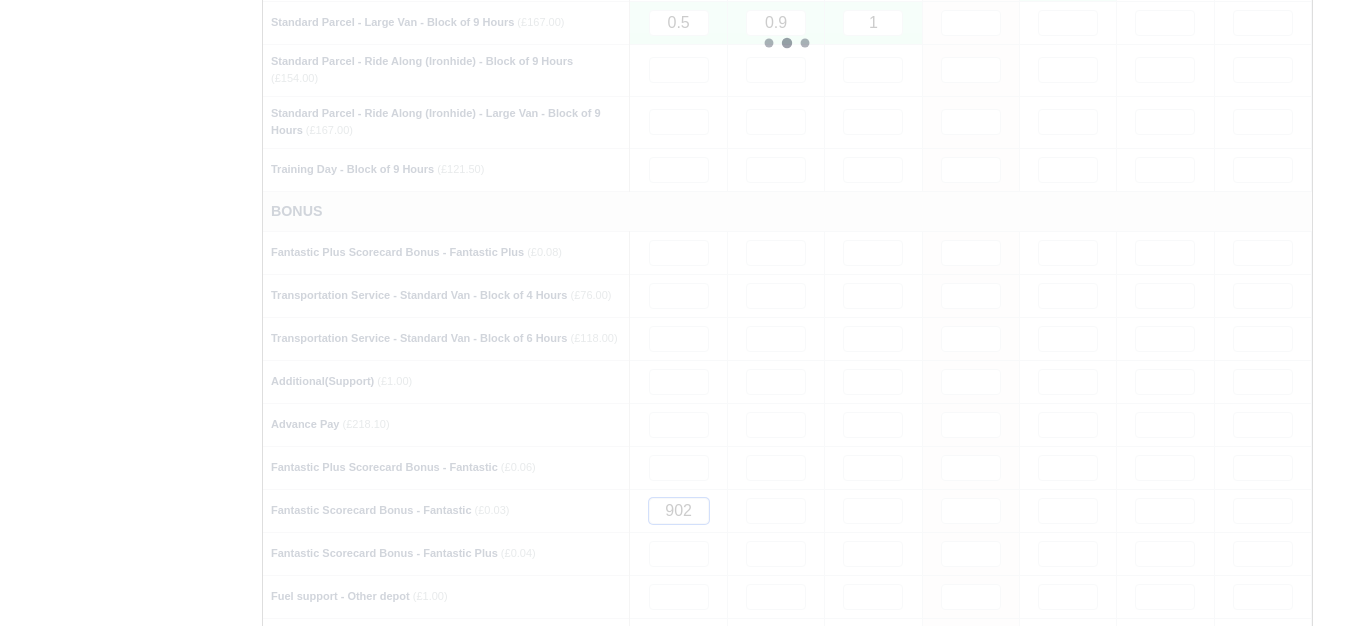 type 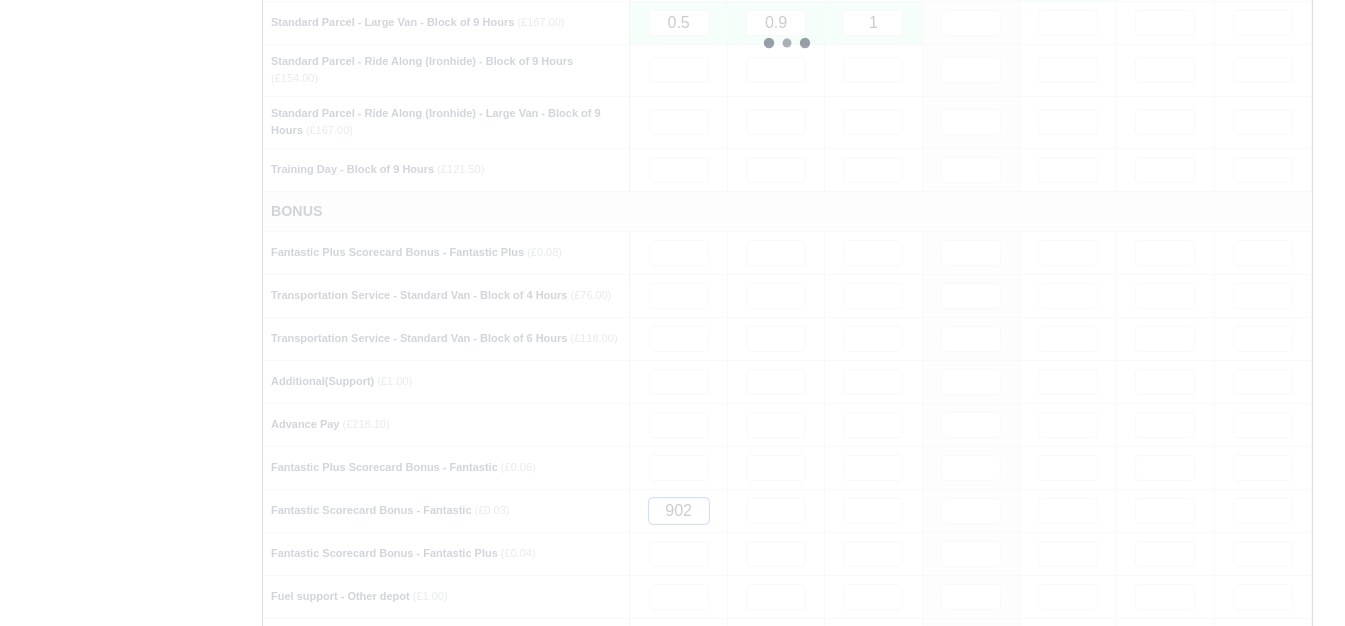 type 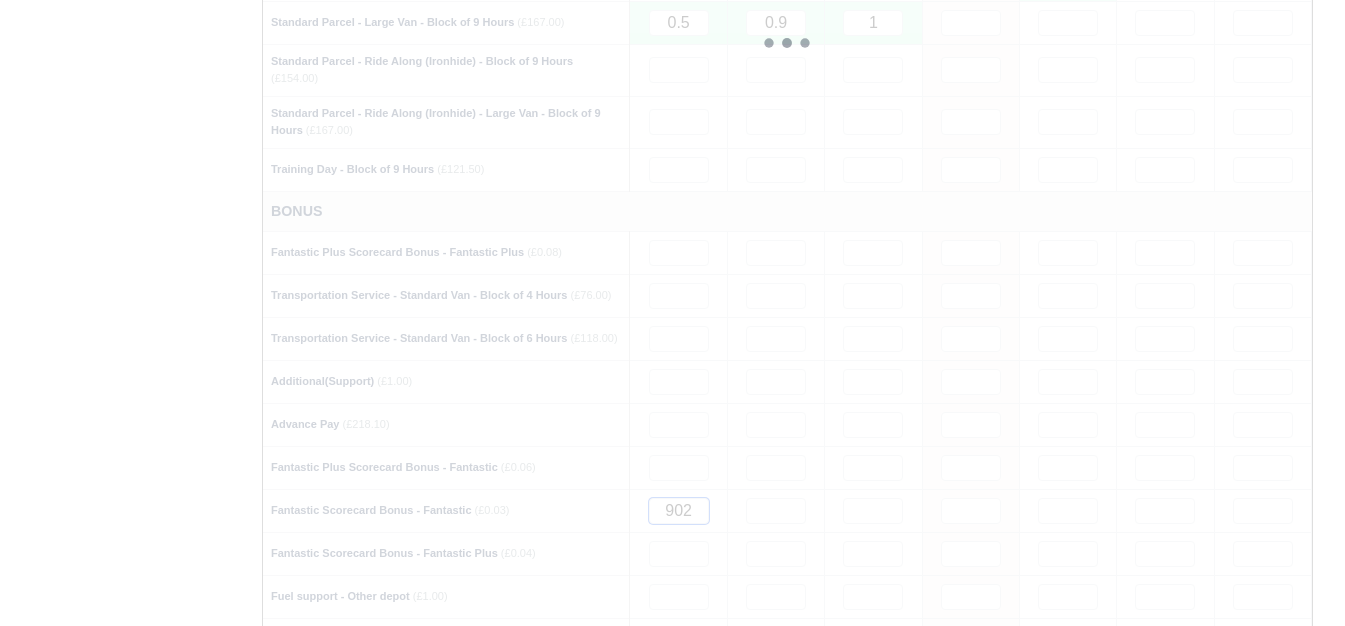 type 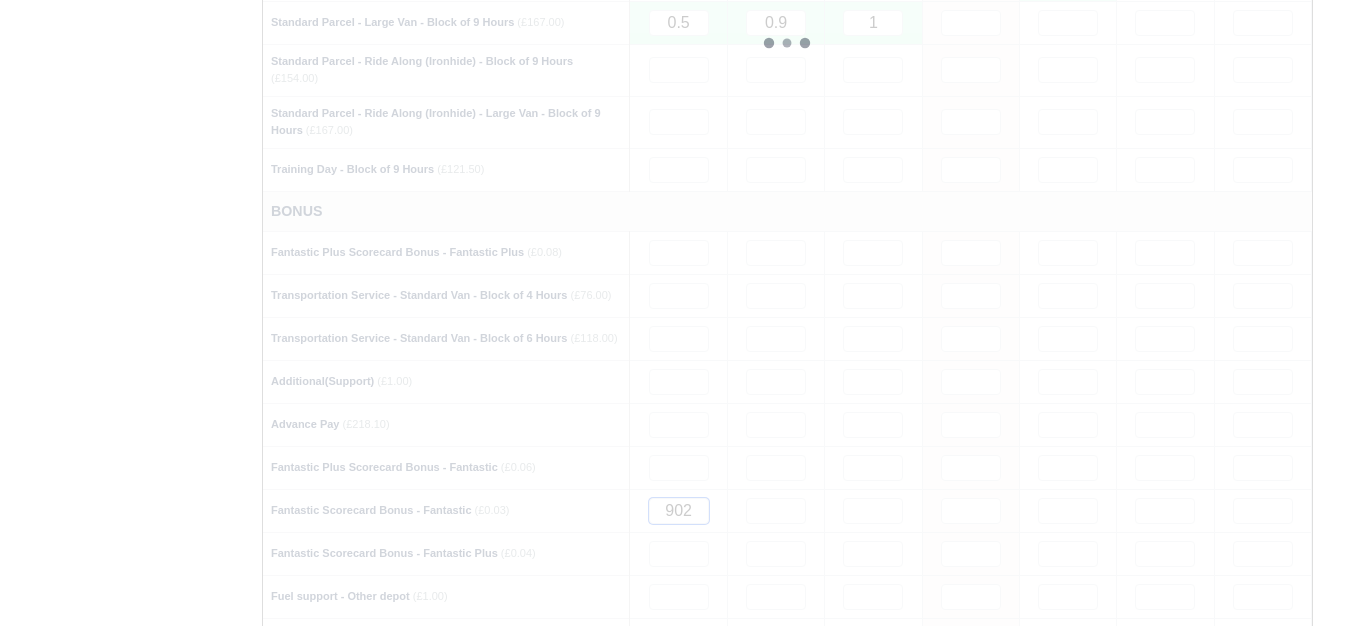 type 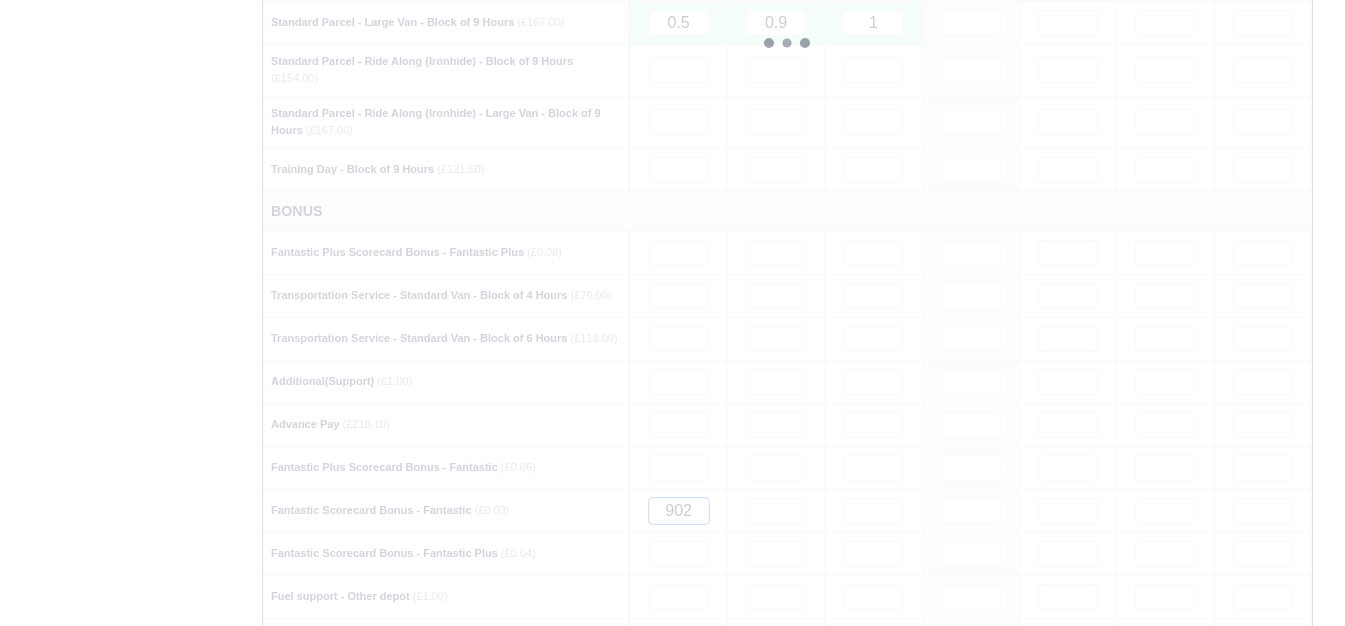 type 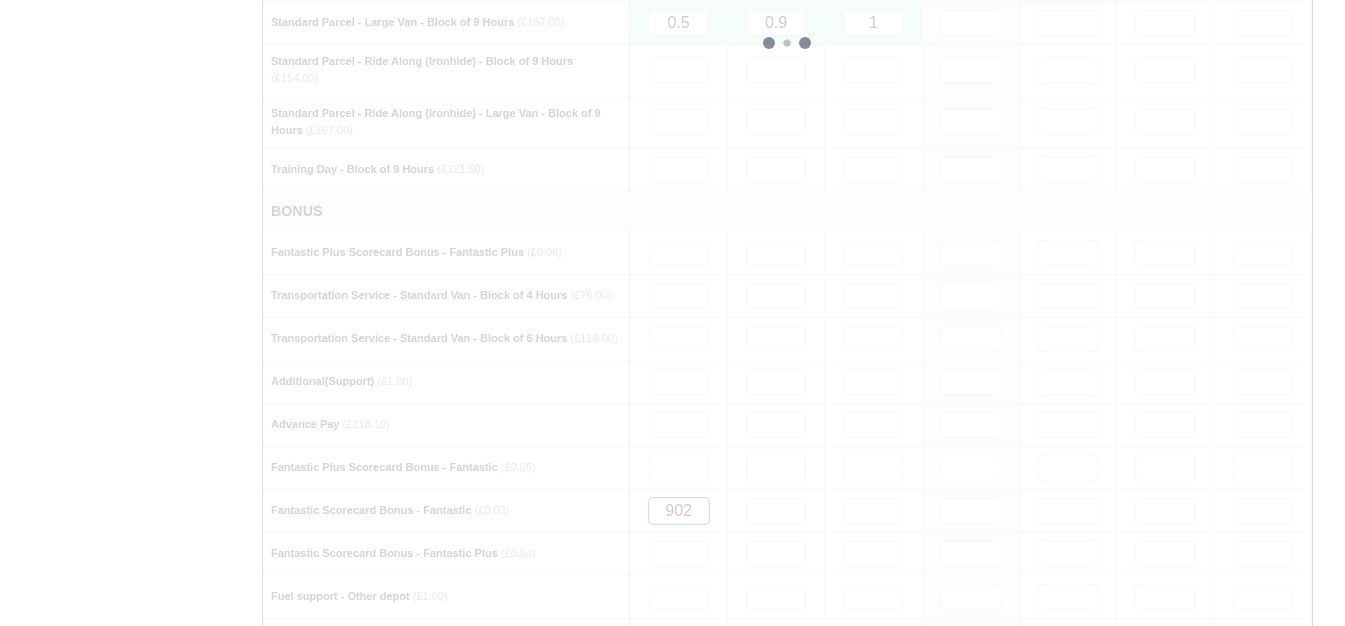 type 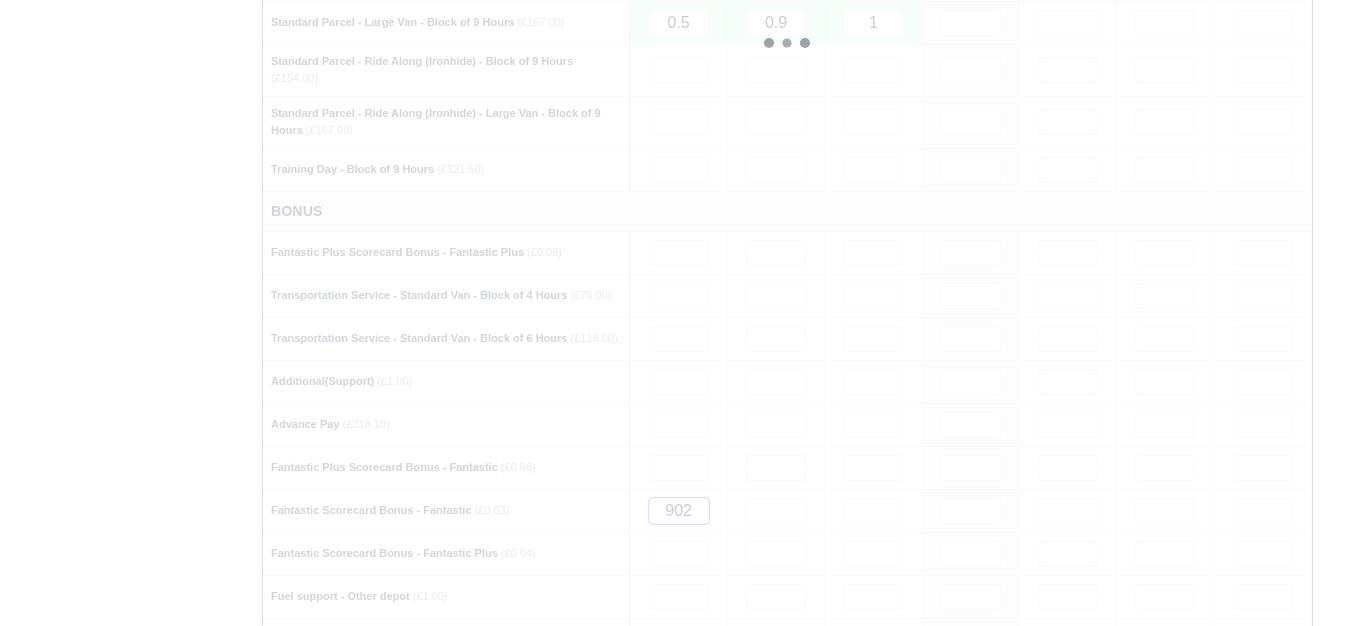 type 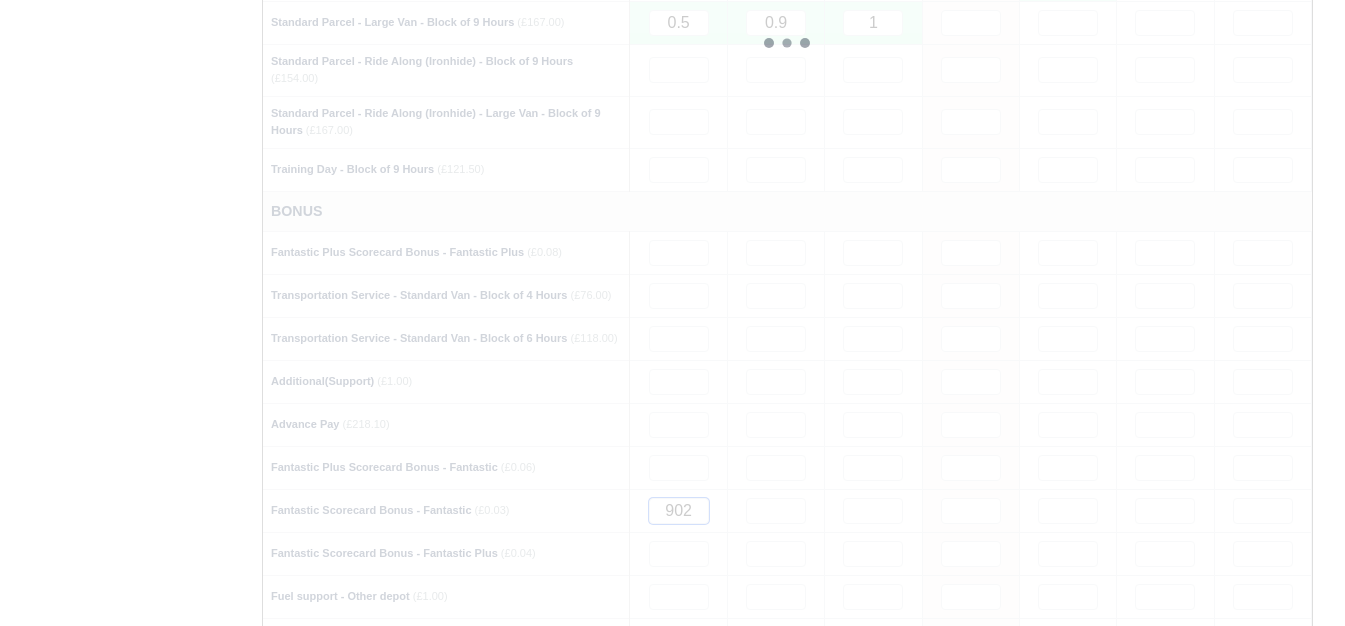 type 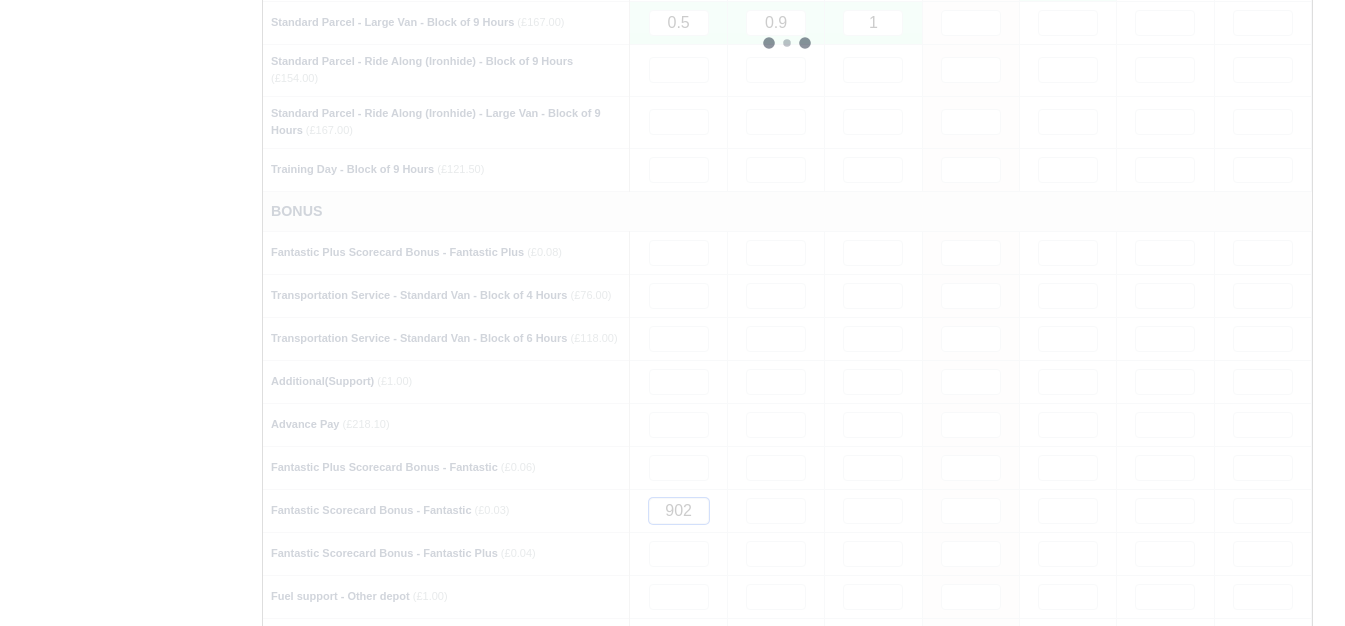 type 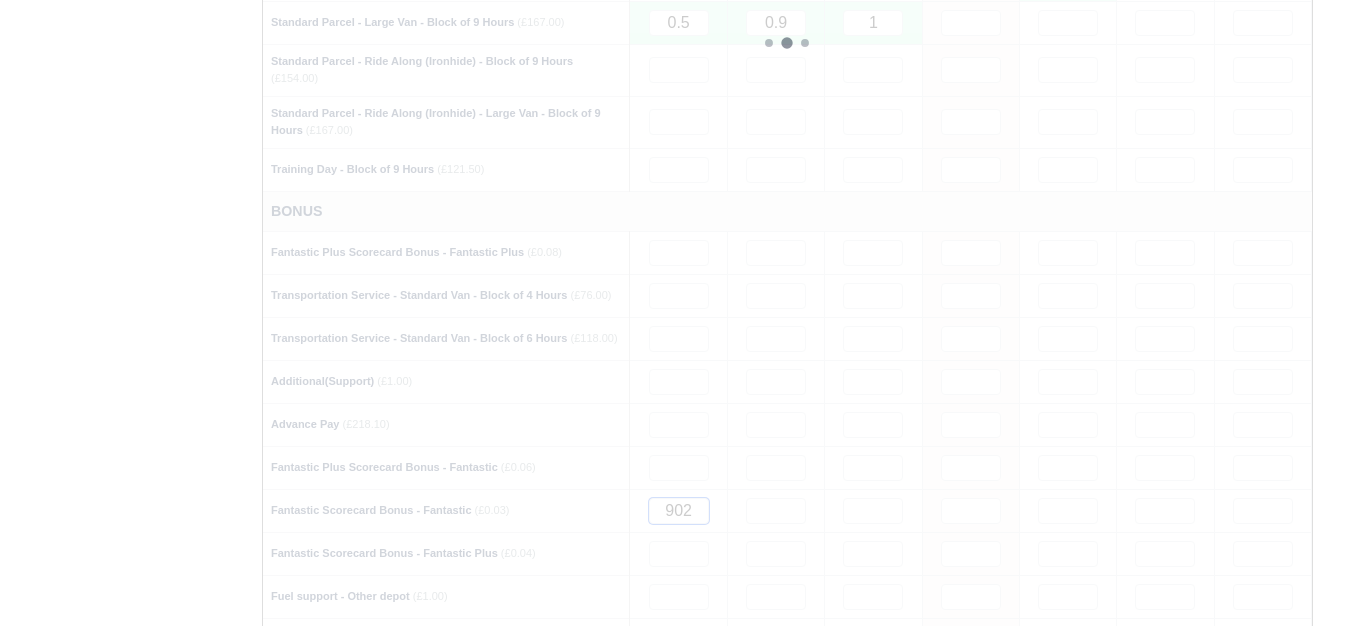 type 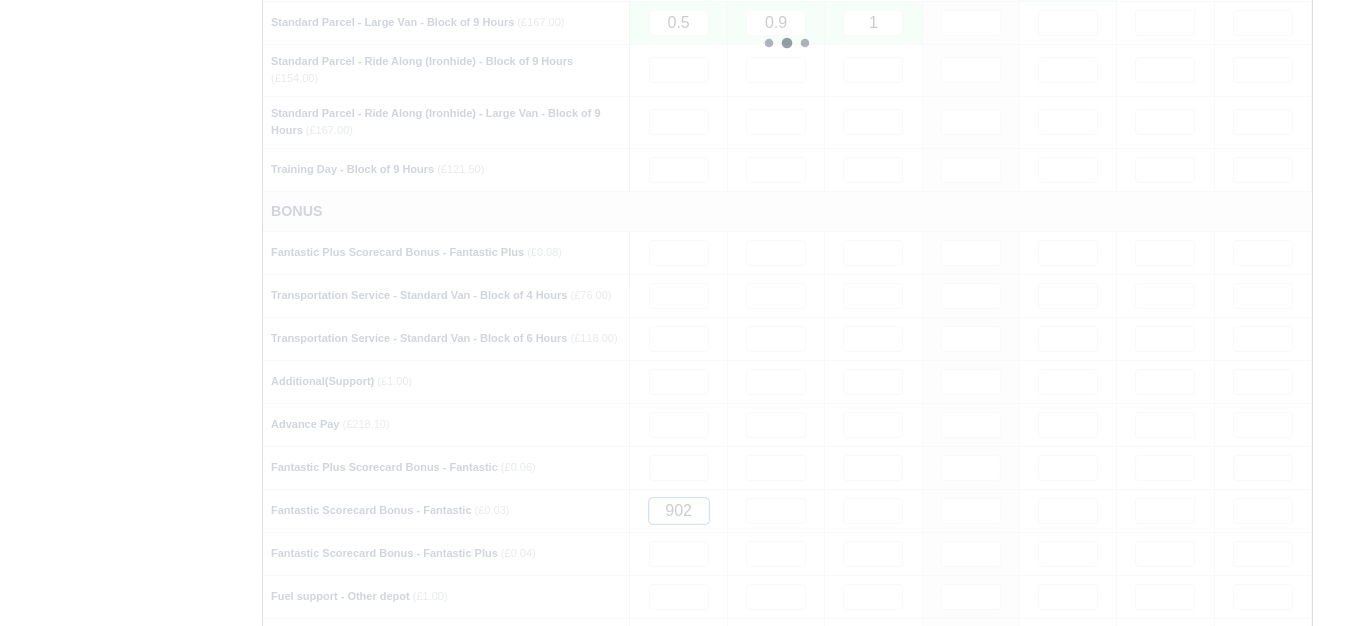 type 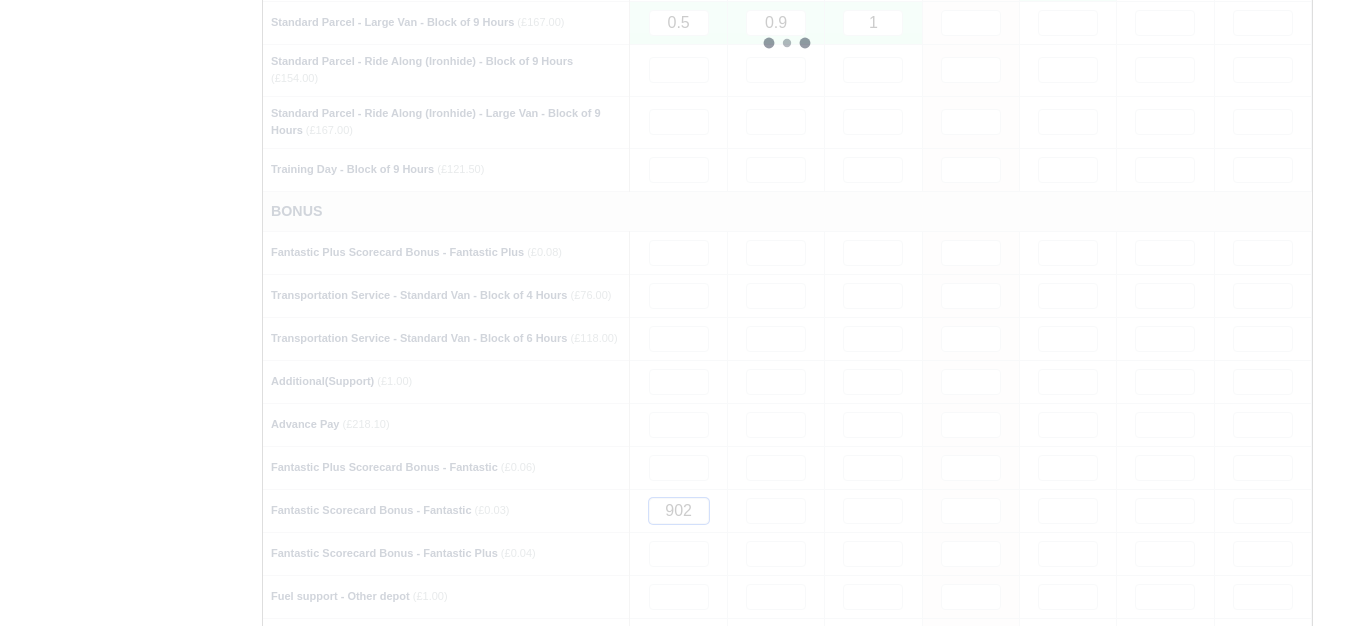 type 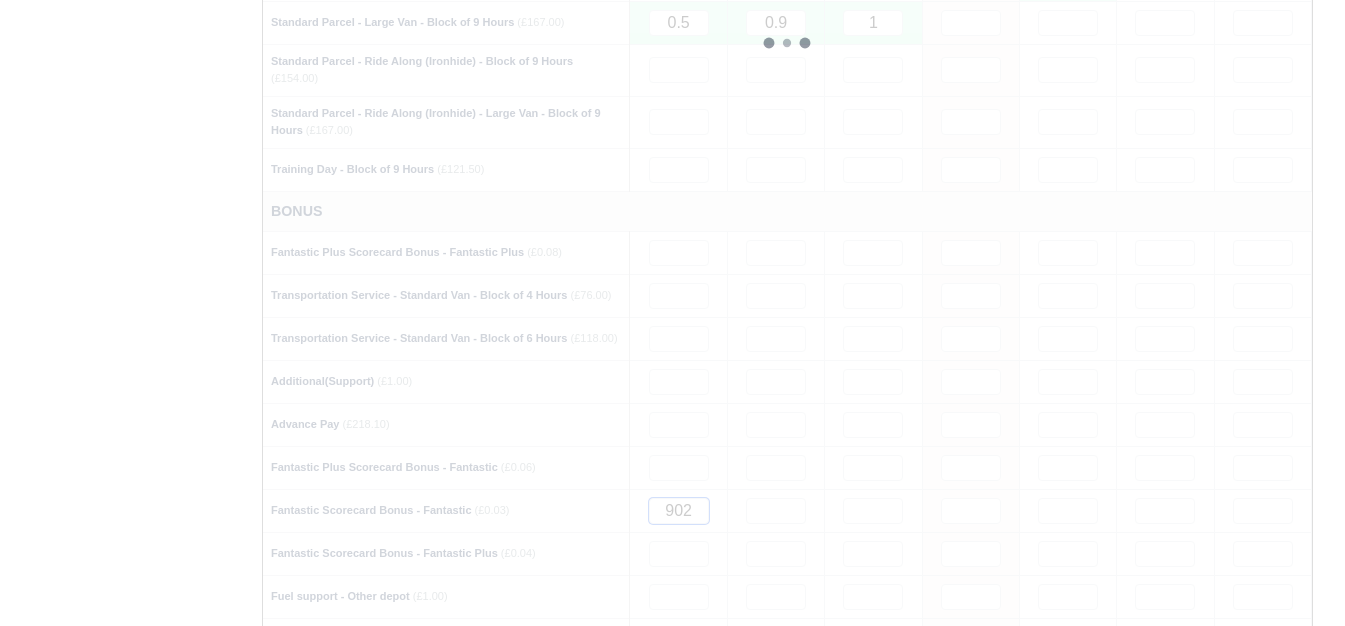 type 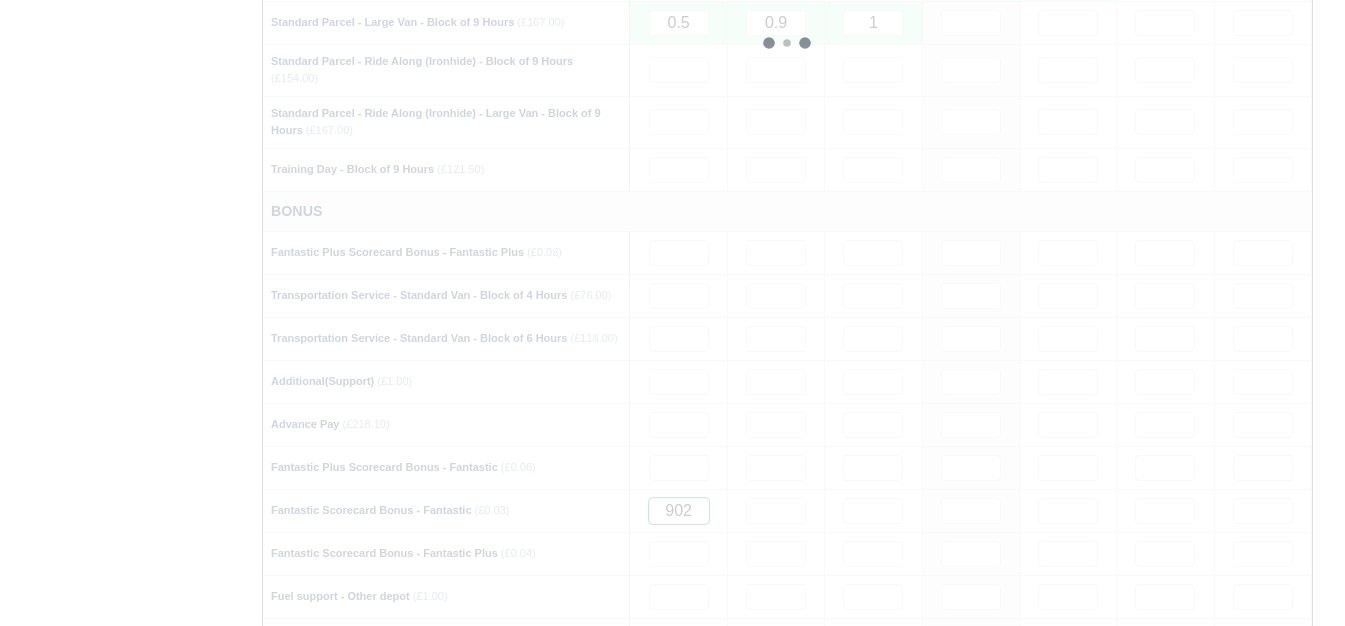 type 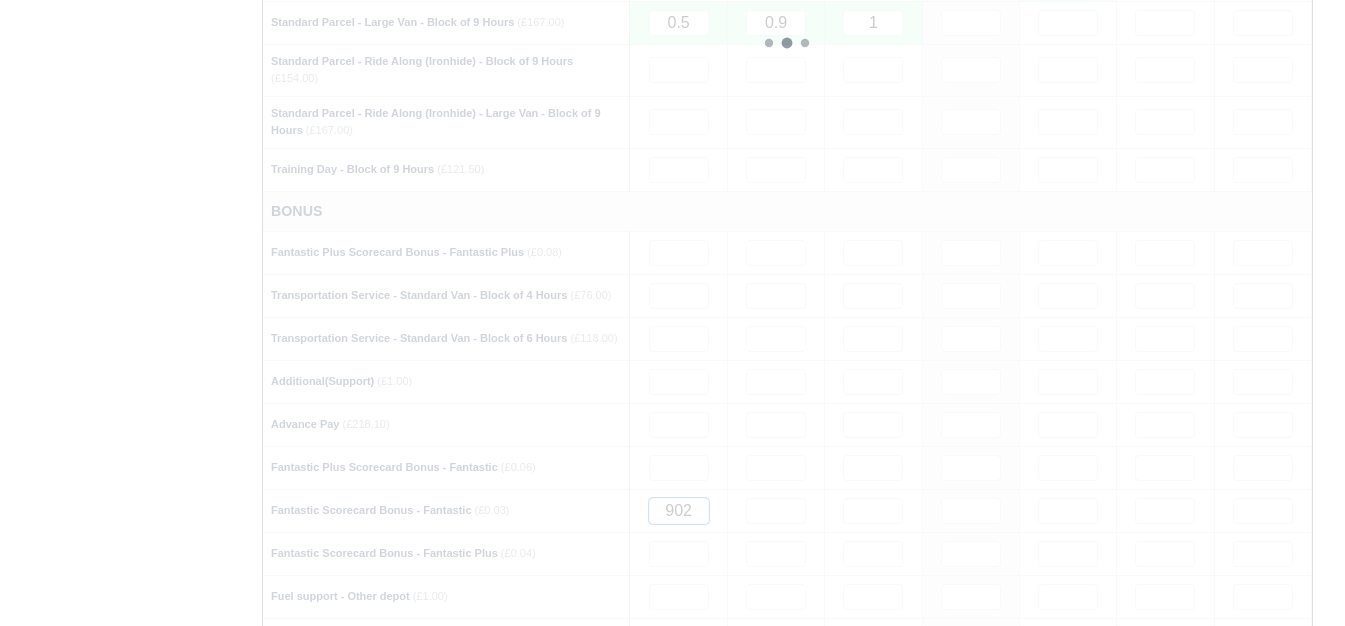 type 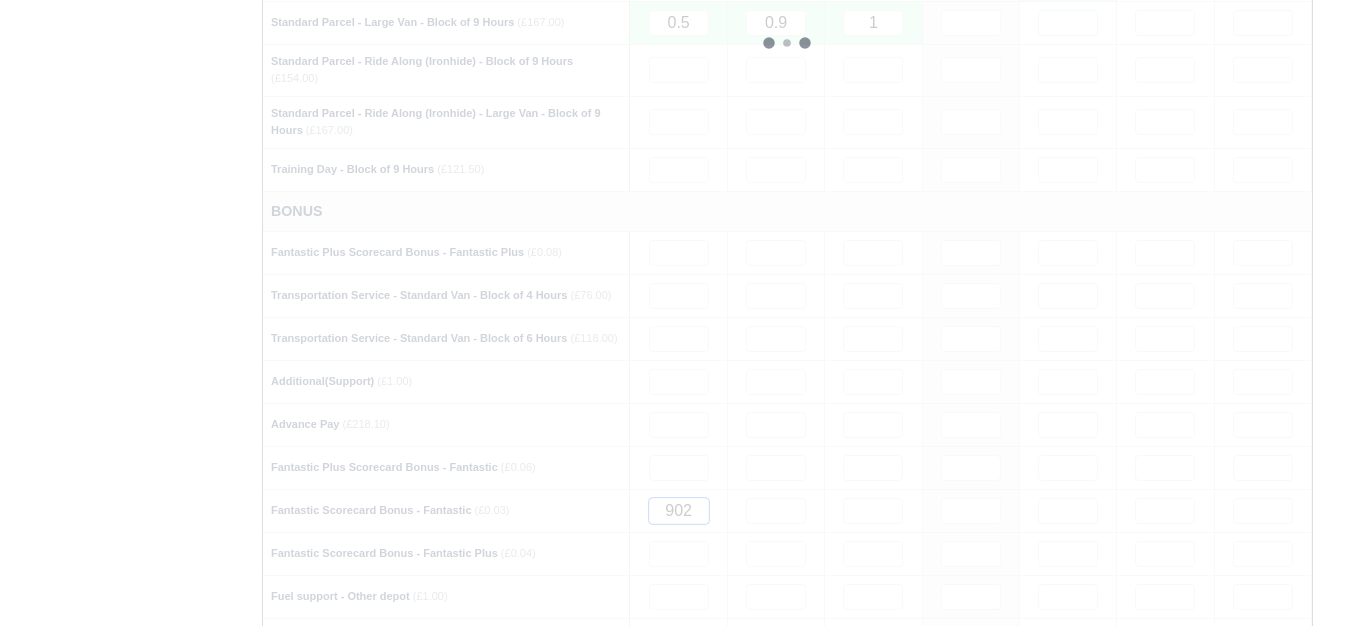 type 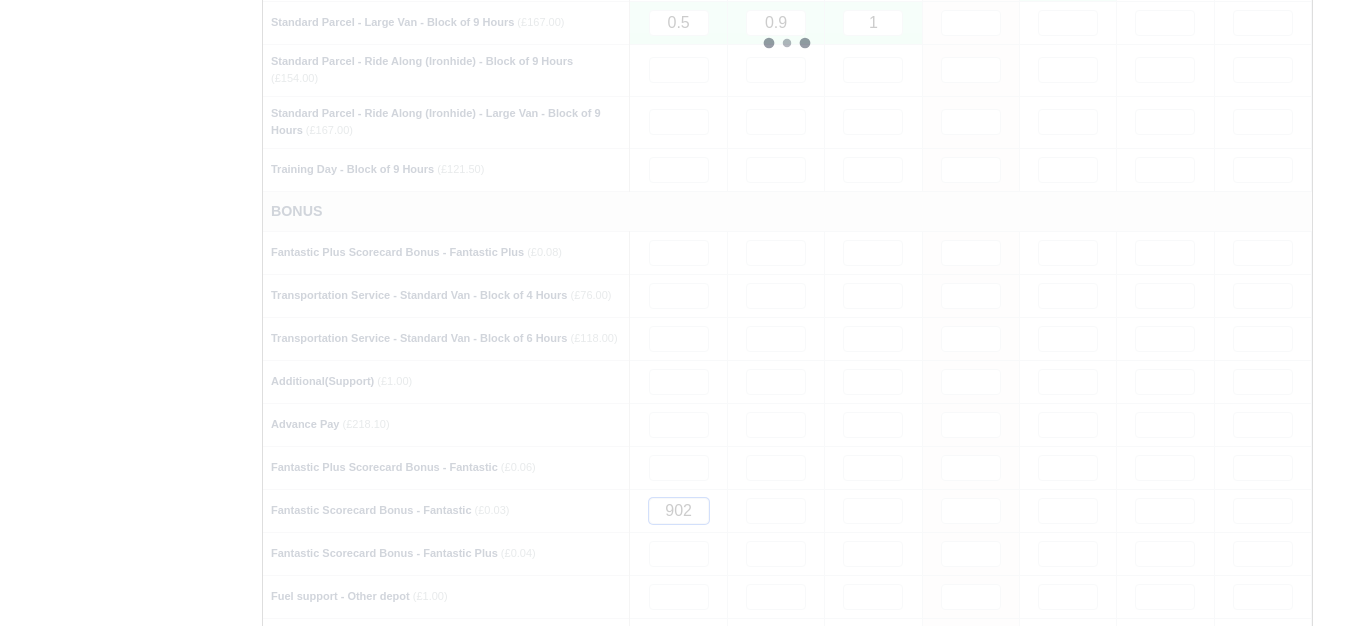 type 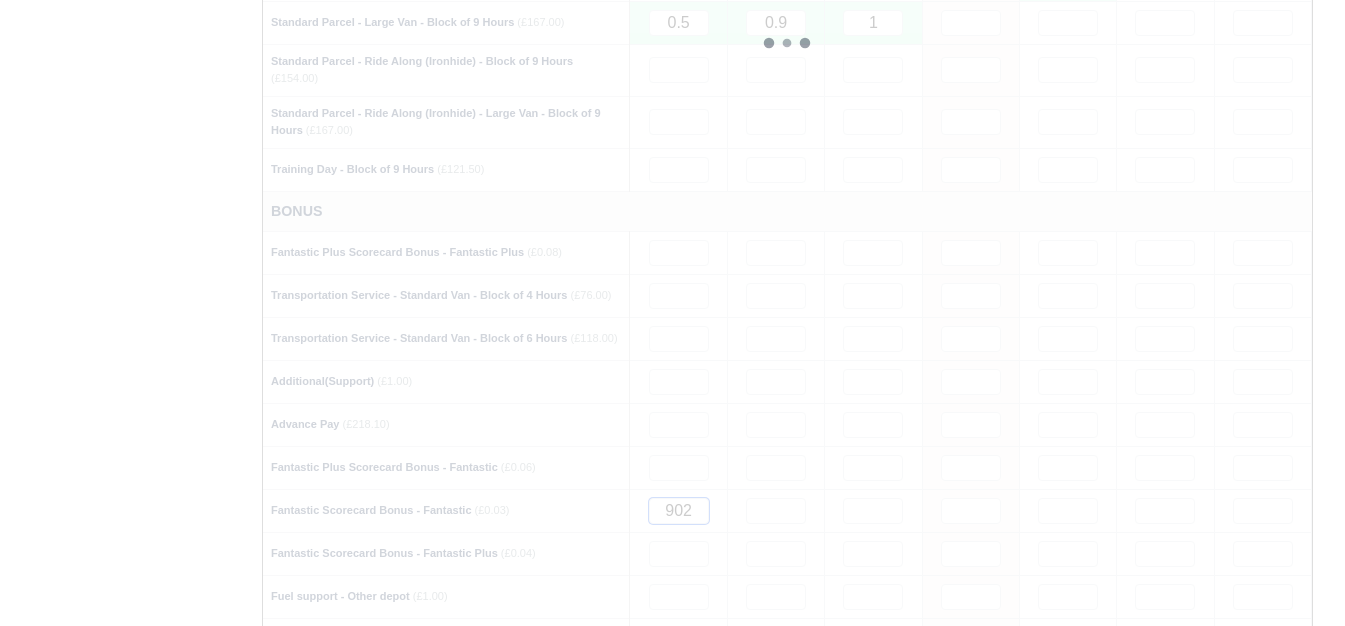 type 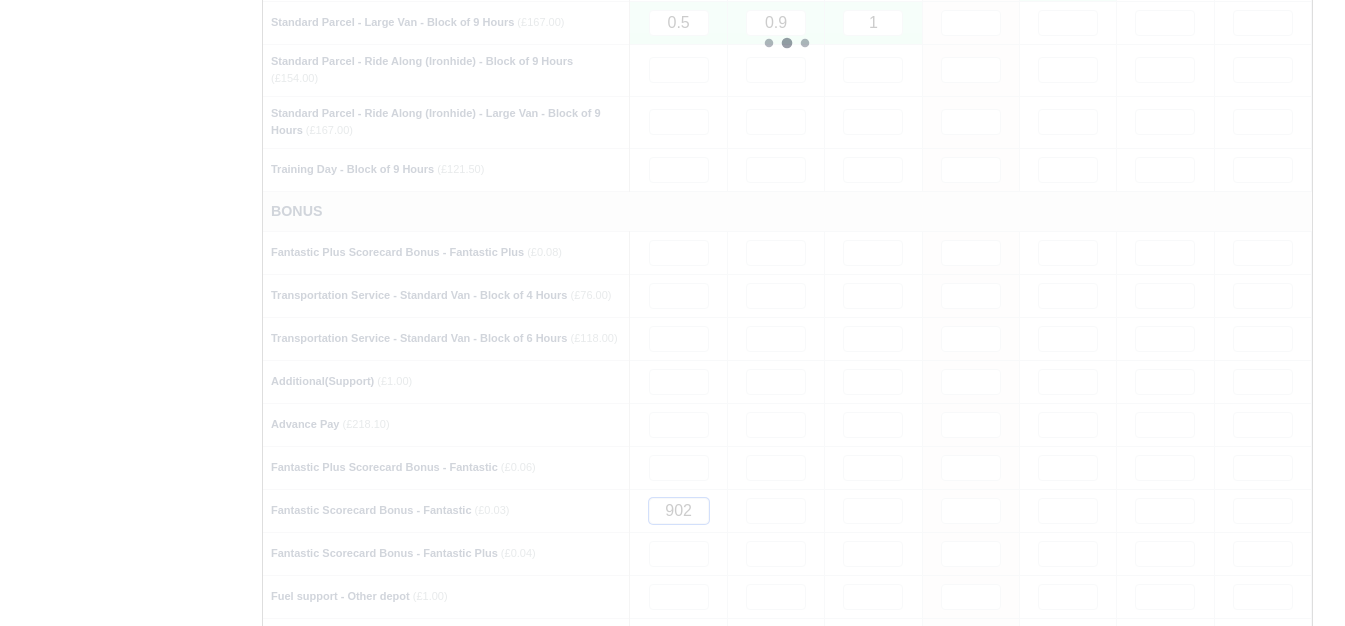 type 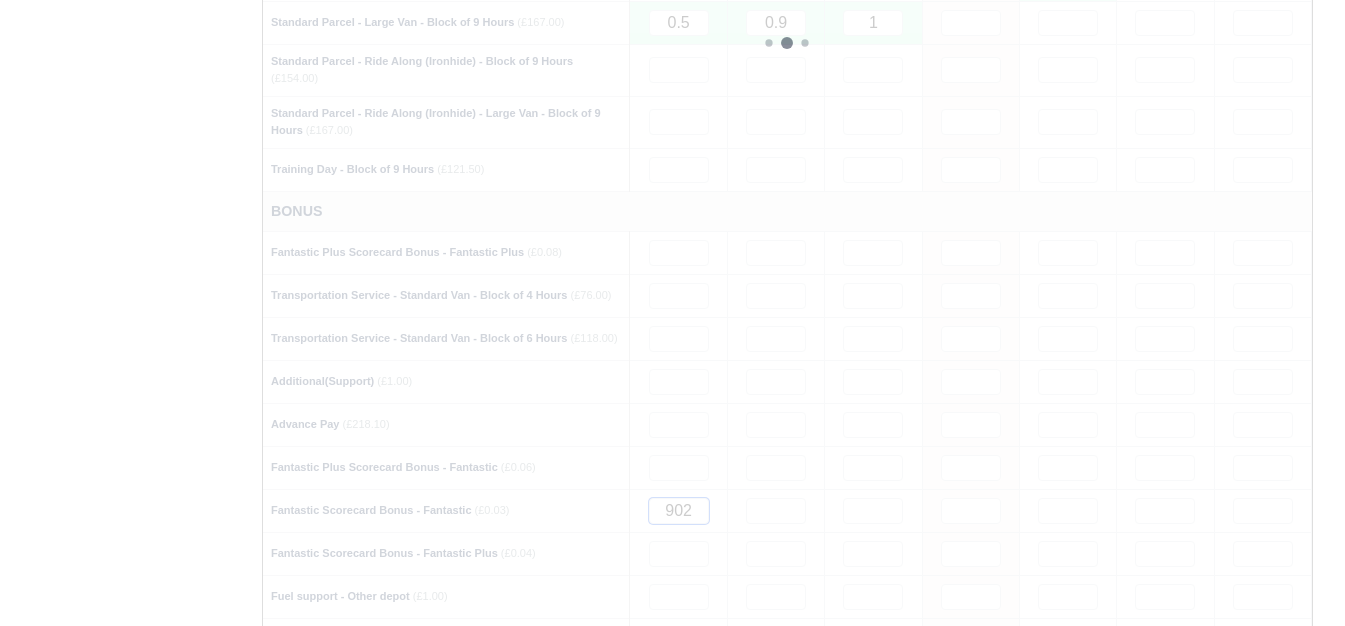 type 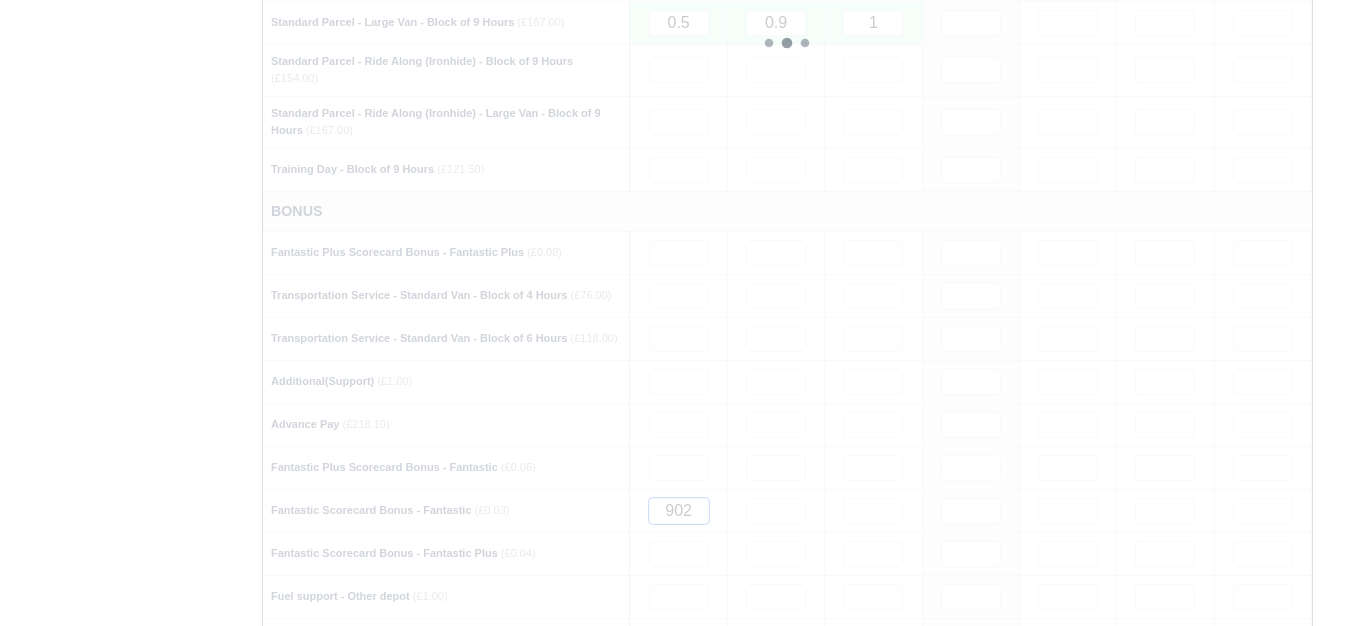 type 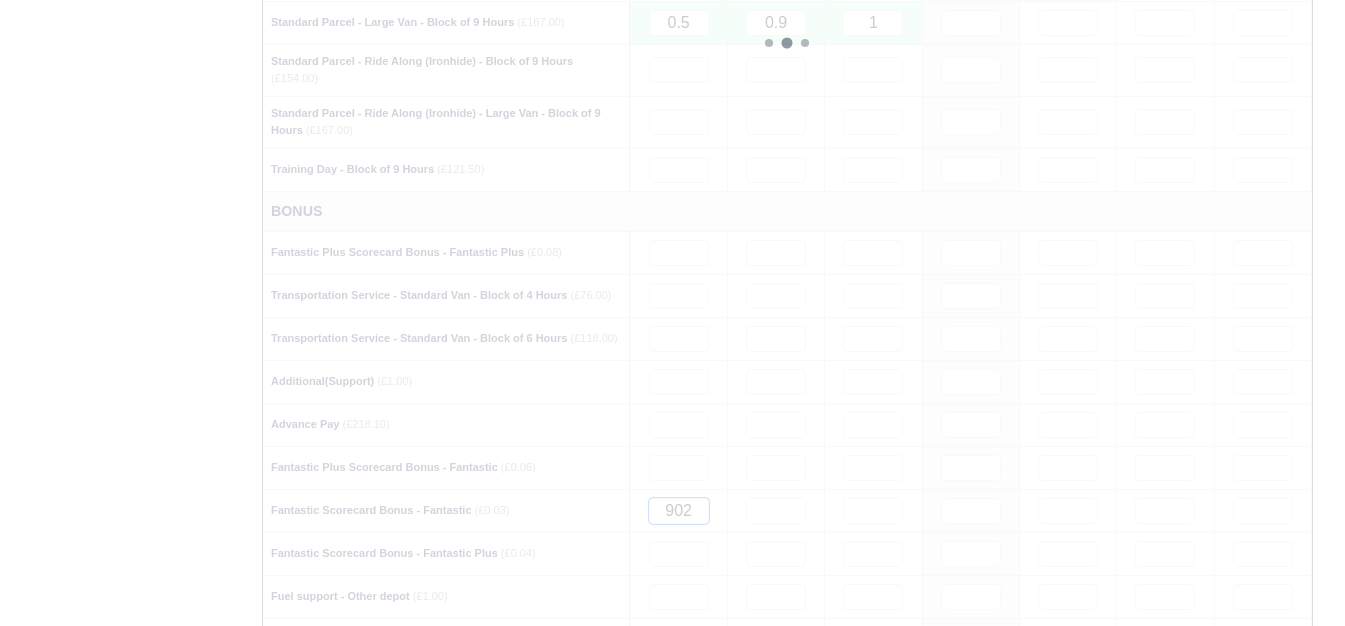 type 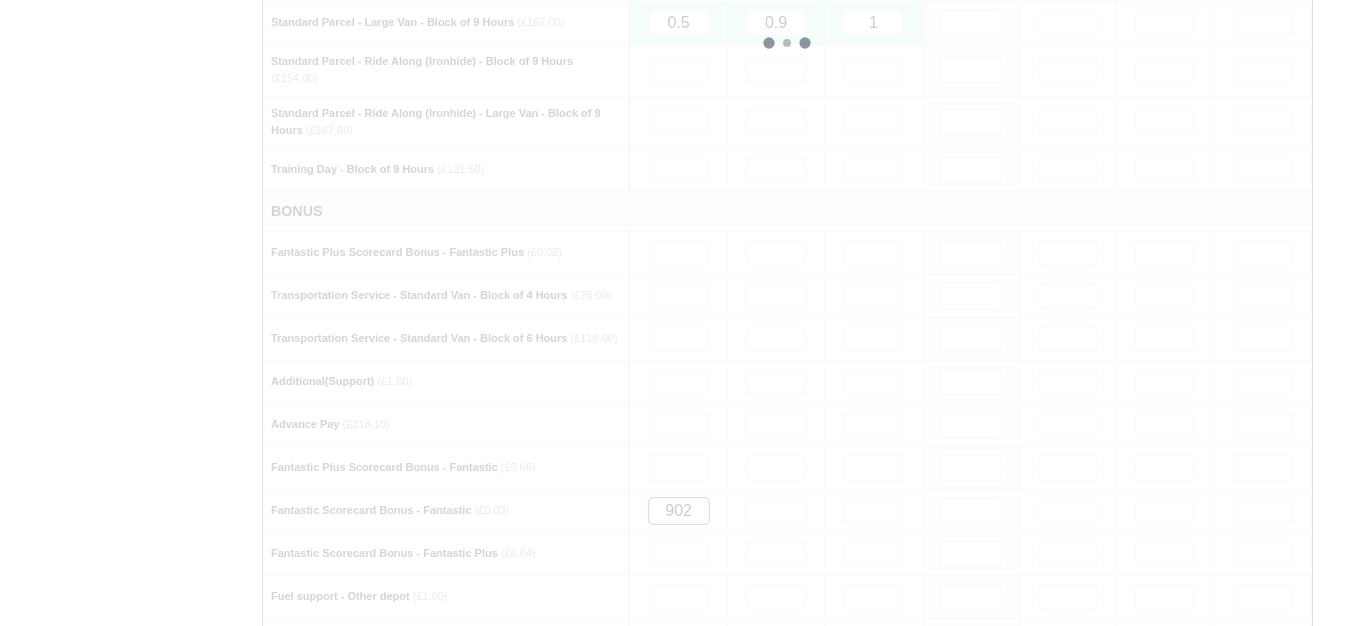 type 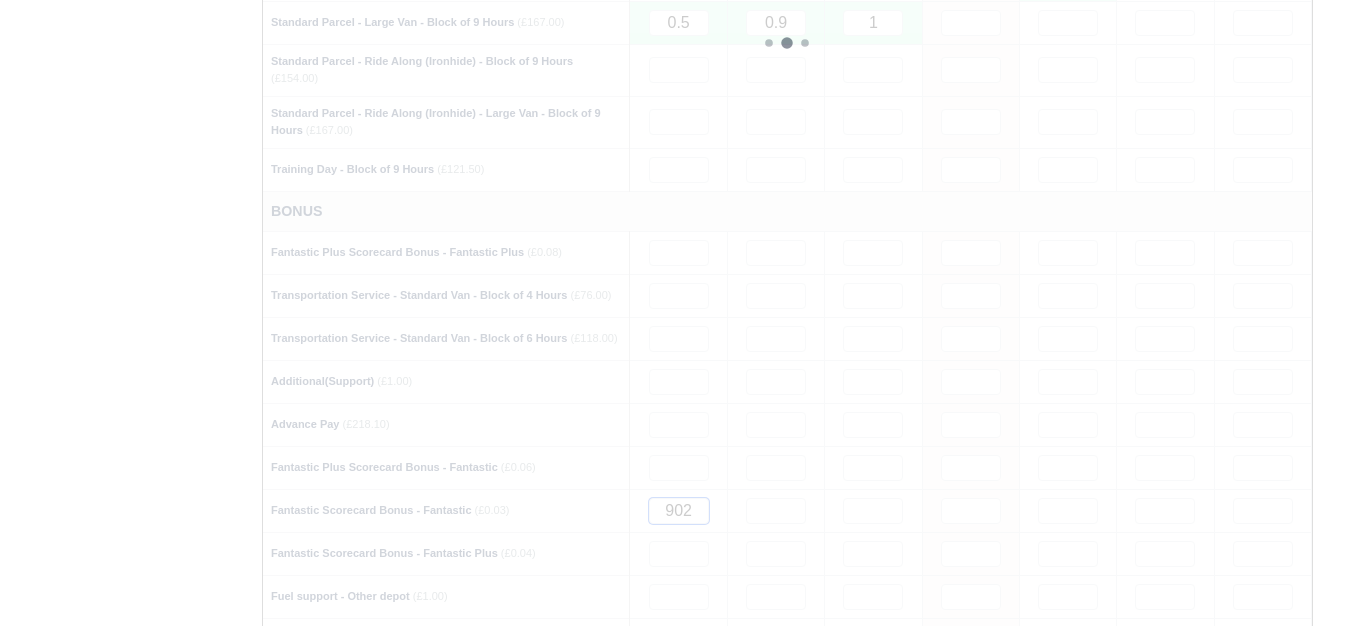 type 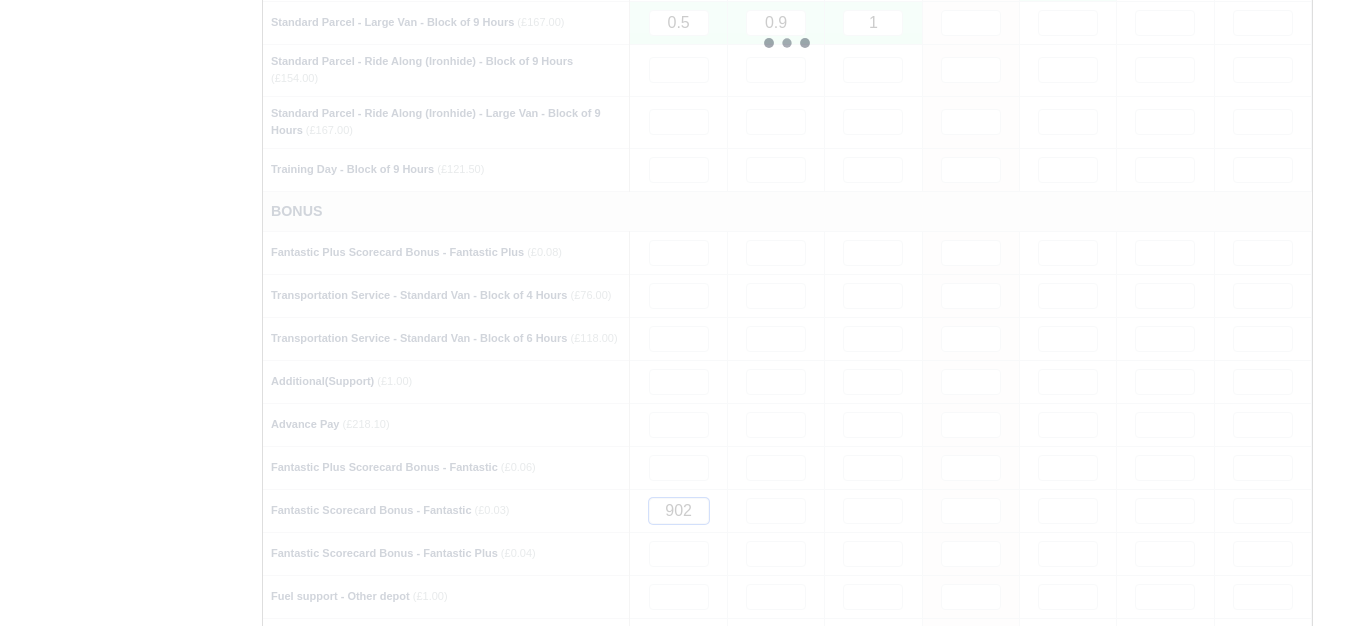 type 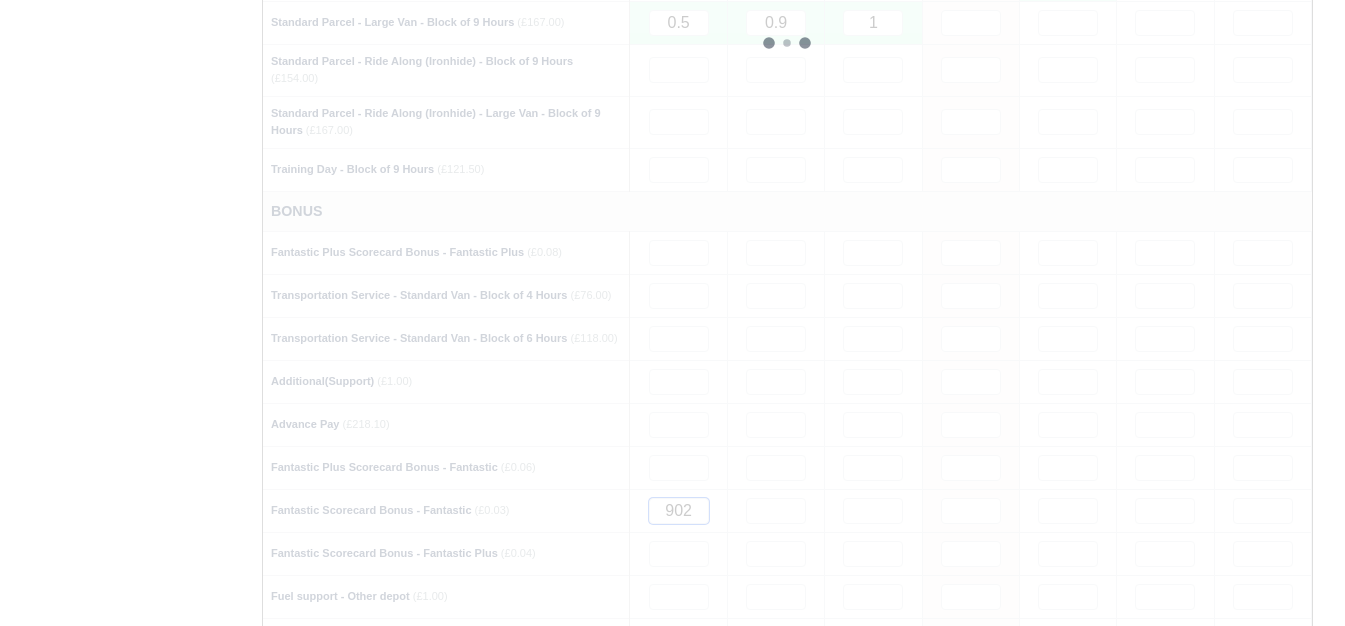 type 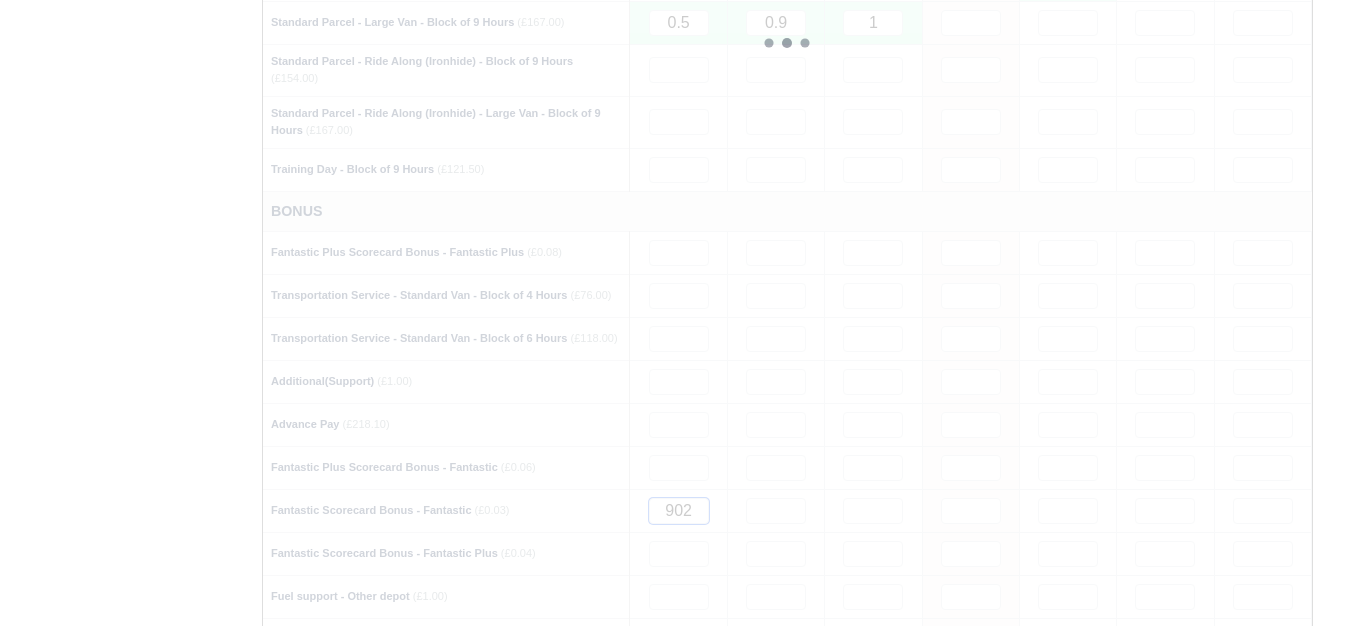 type 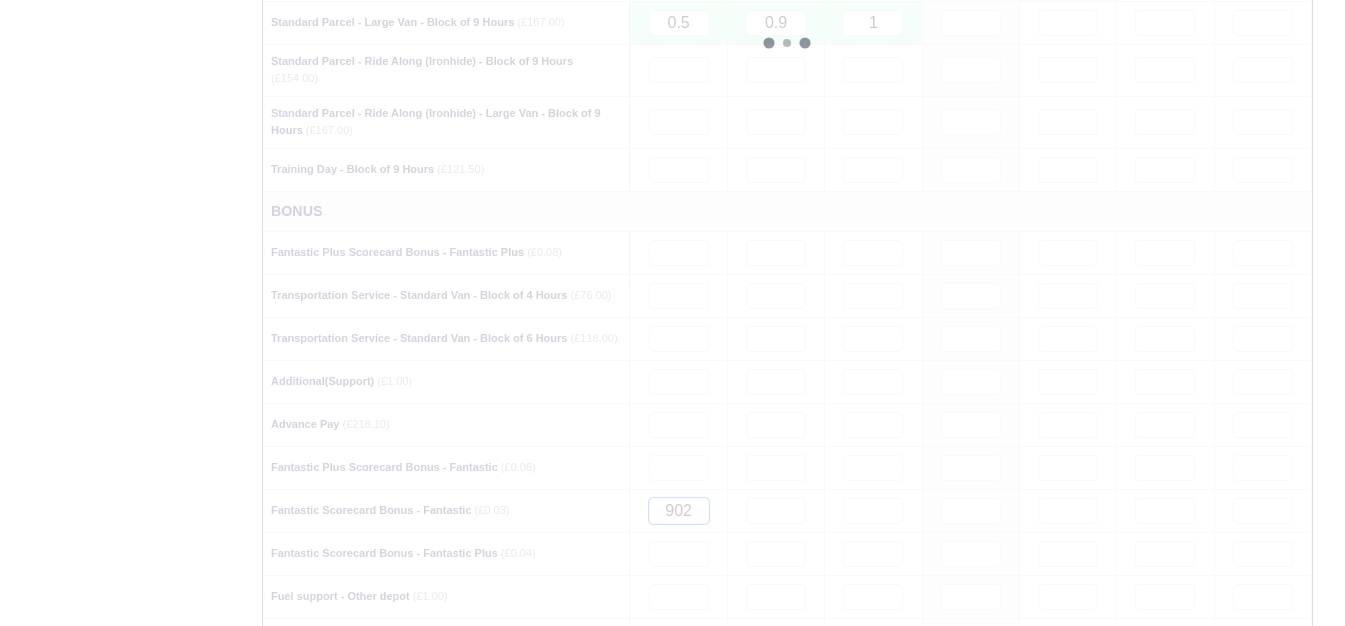 type 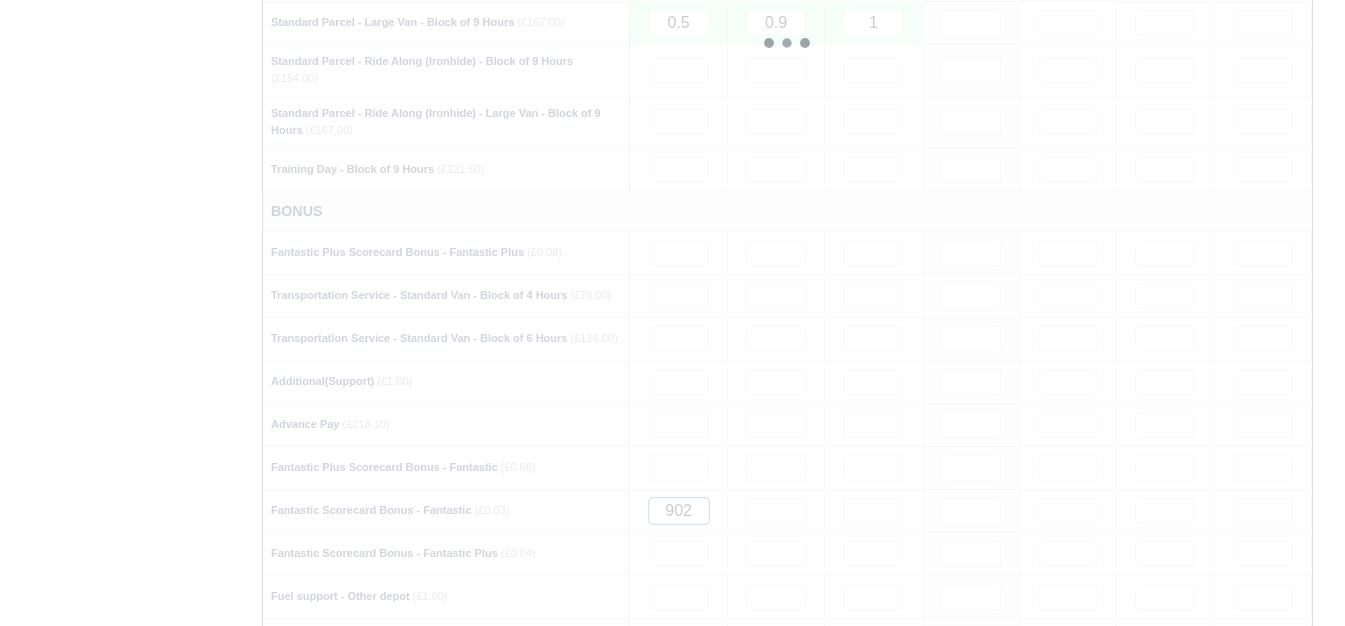type 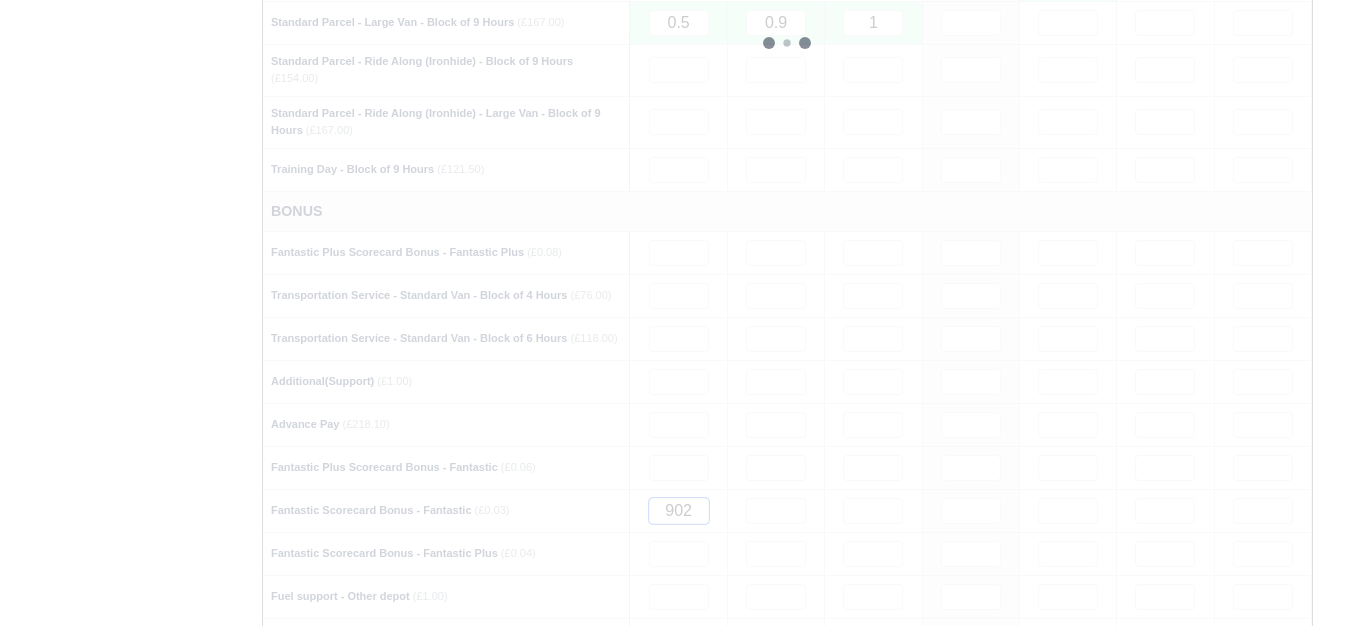 type 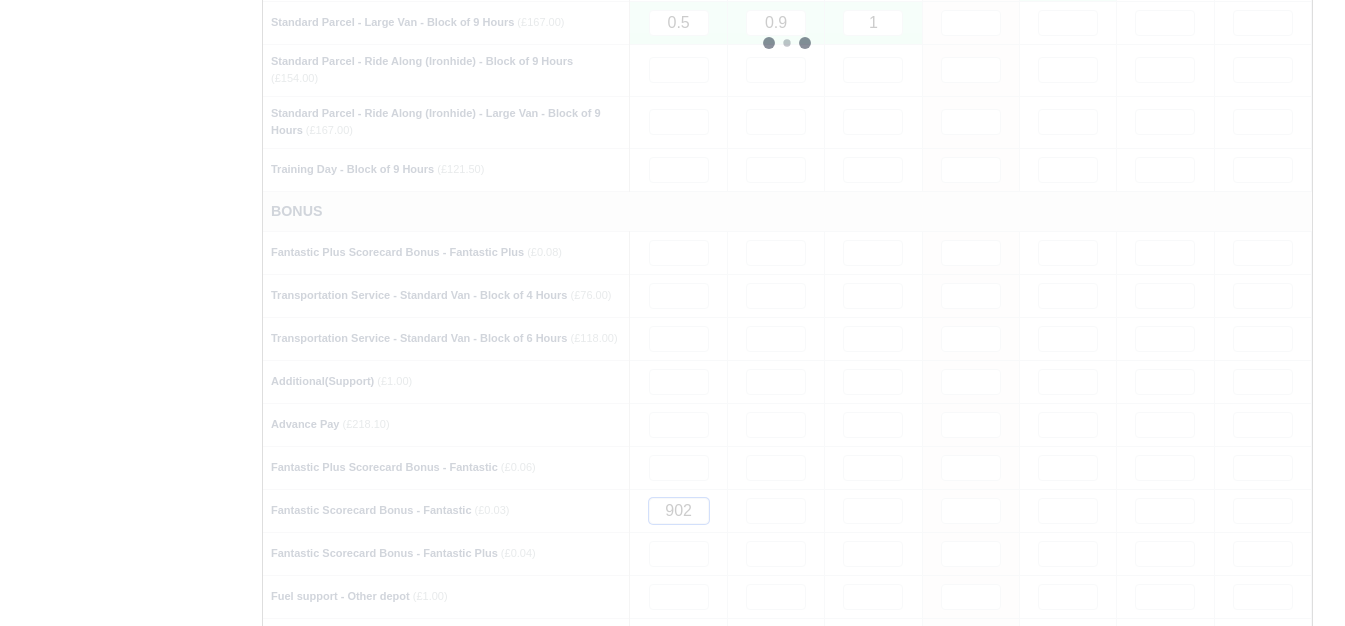 type 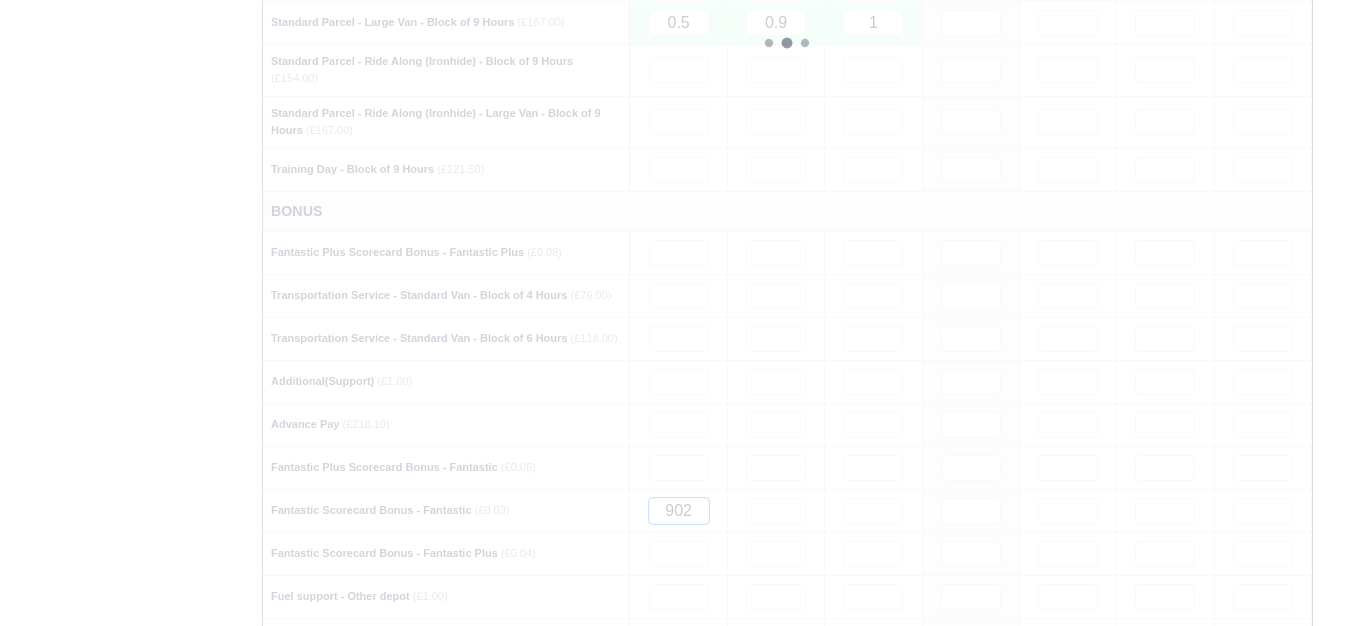 type 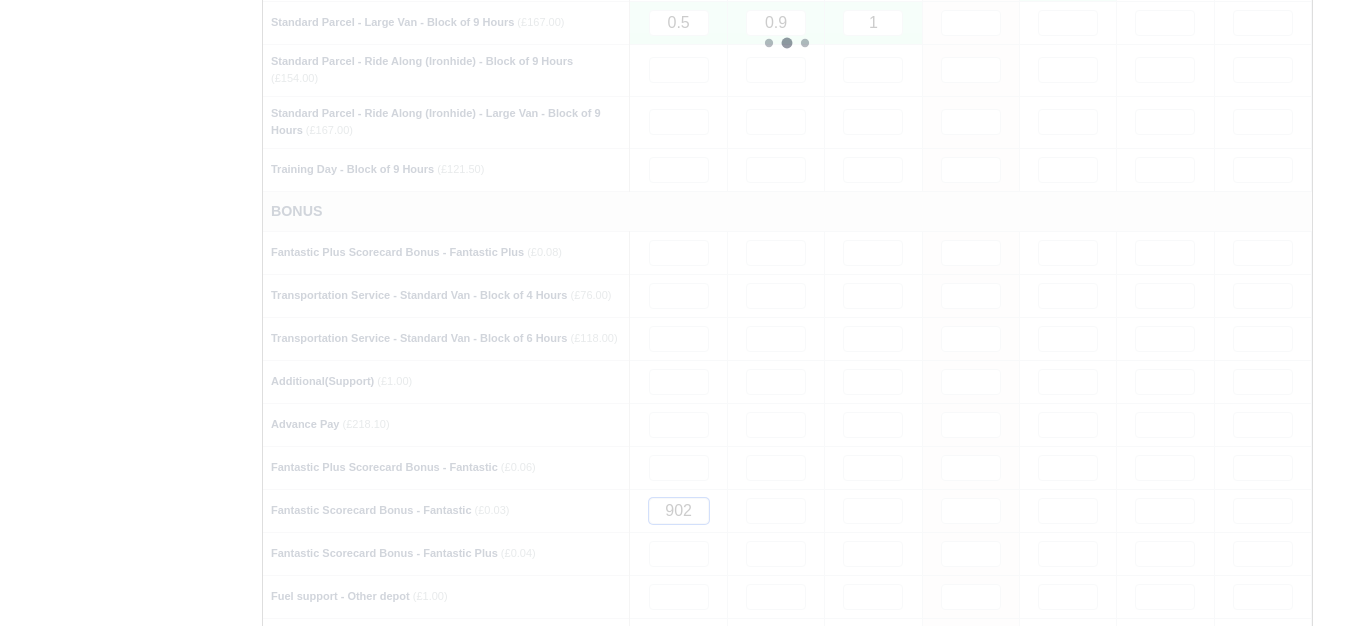 type 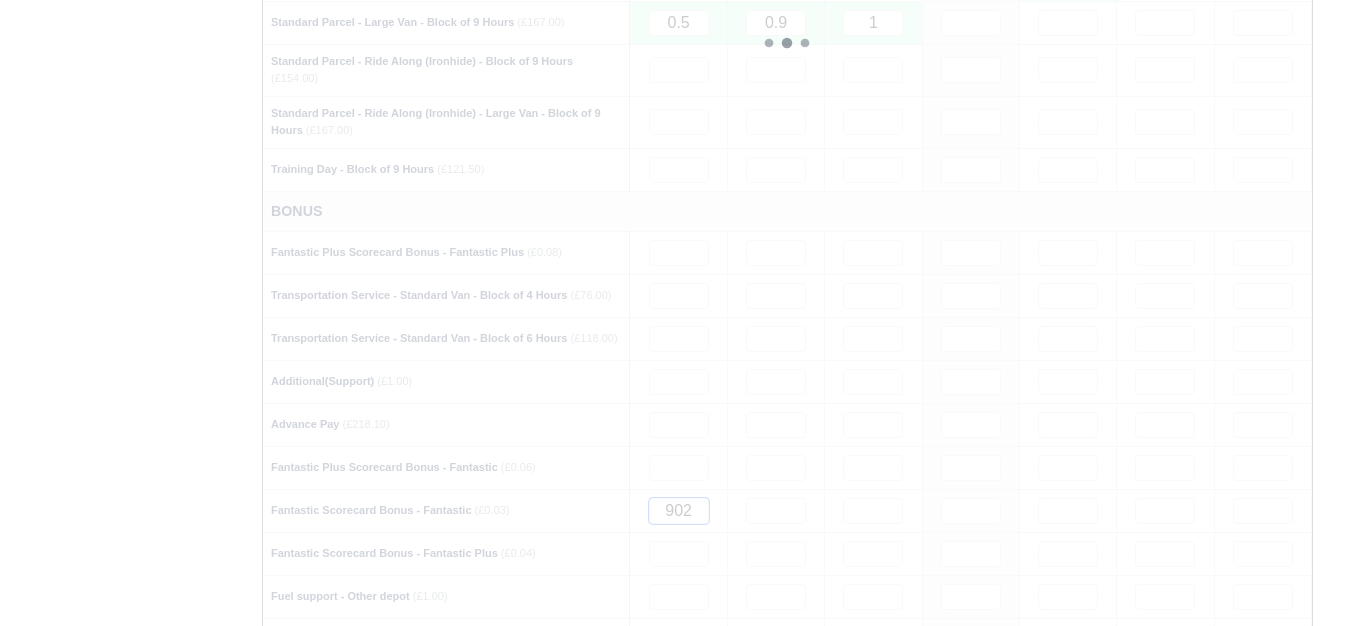 type 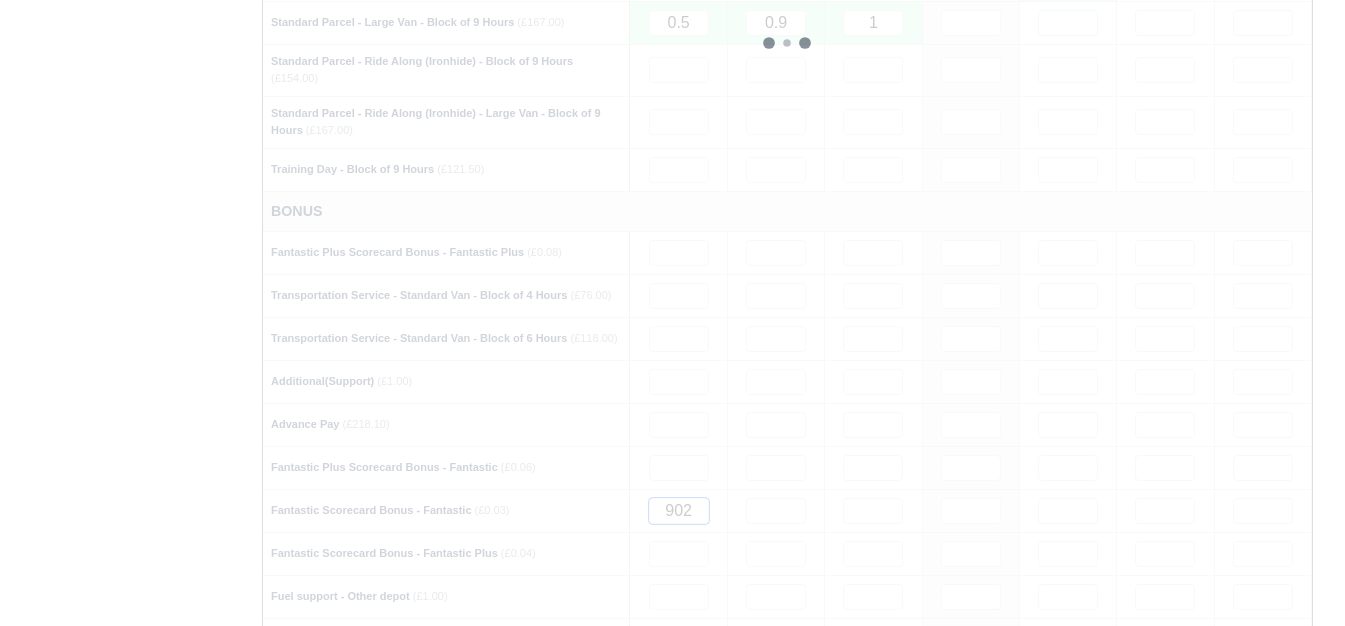 type 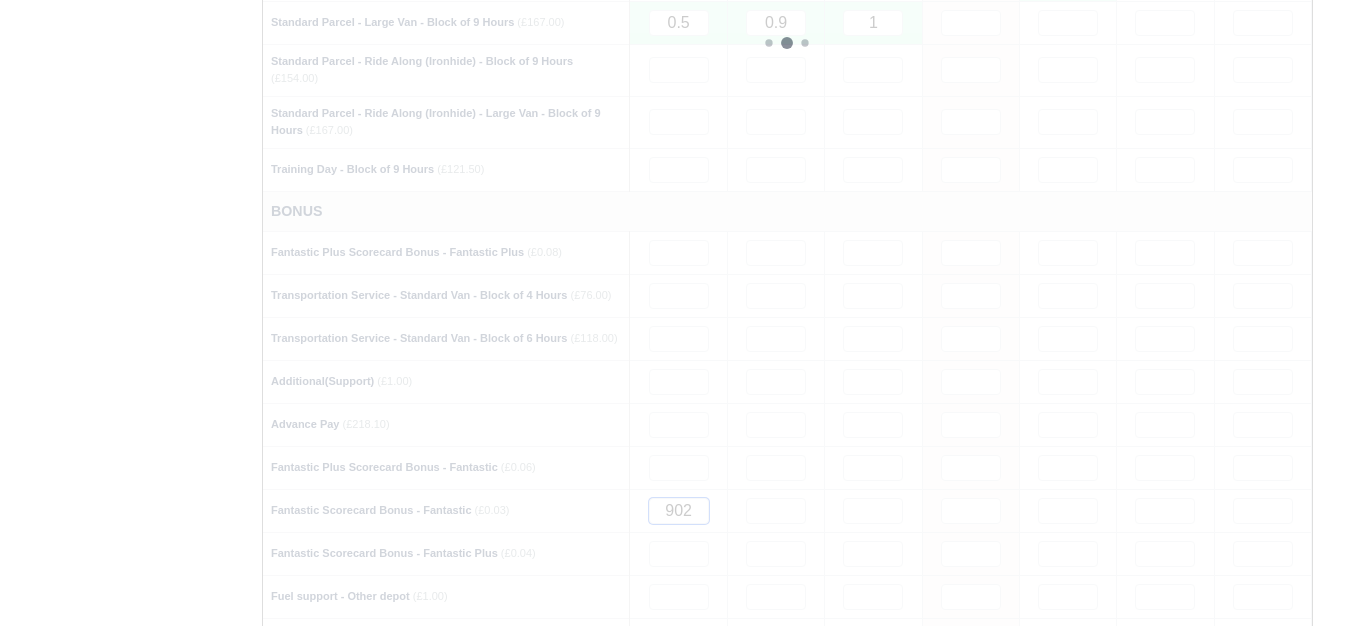 type 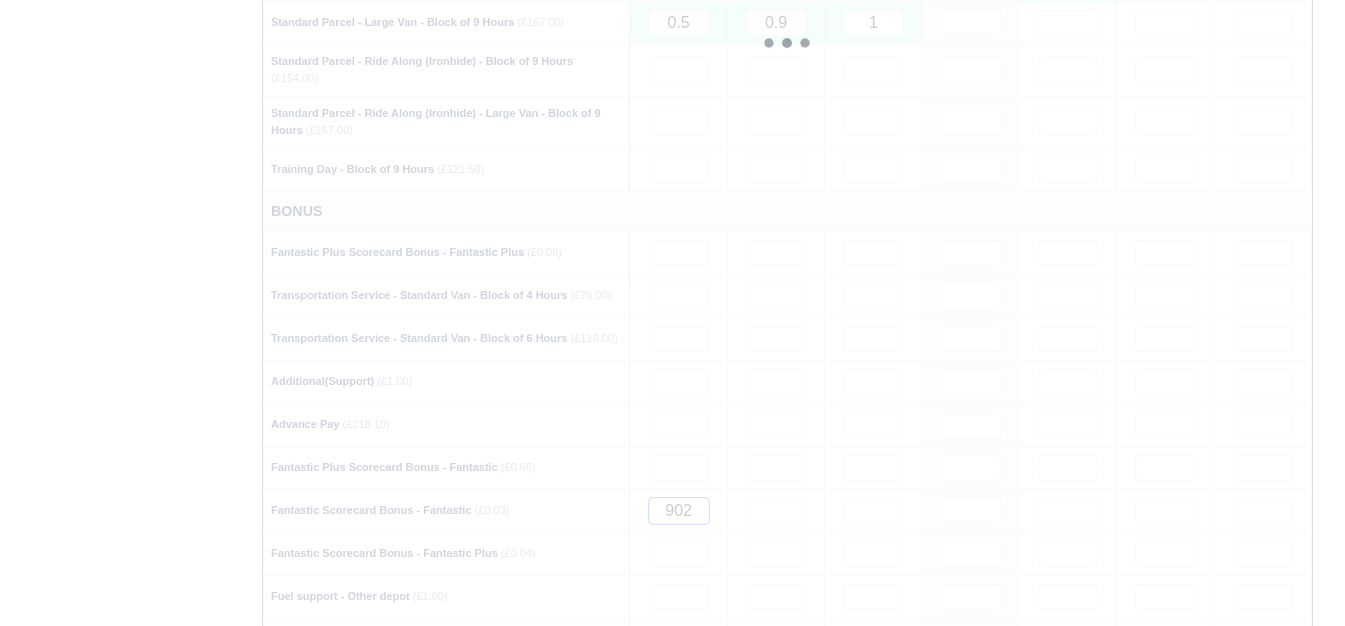 type 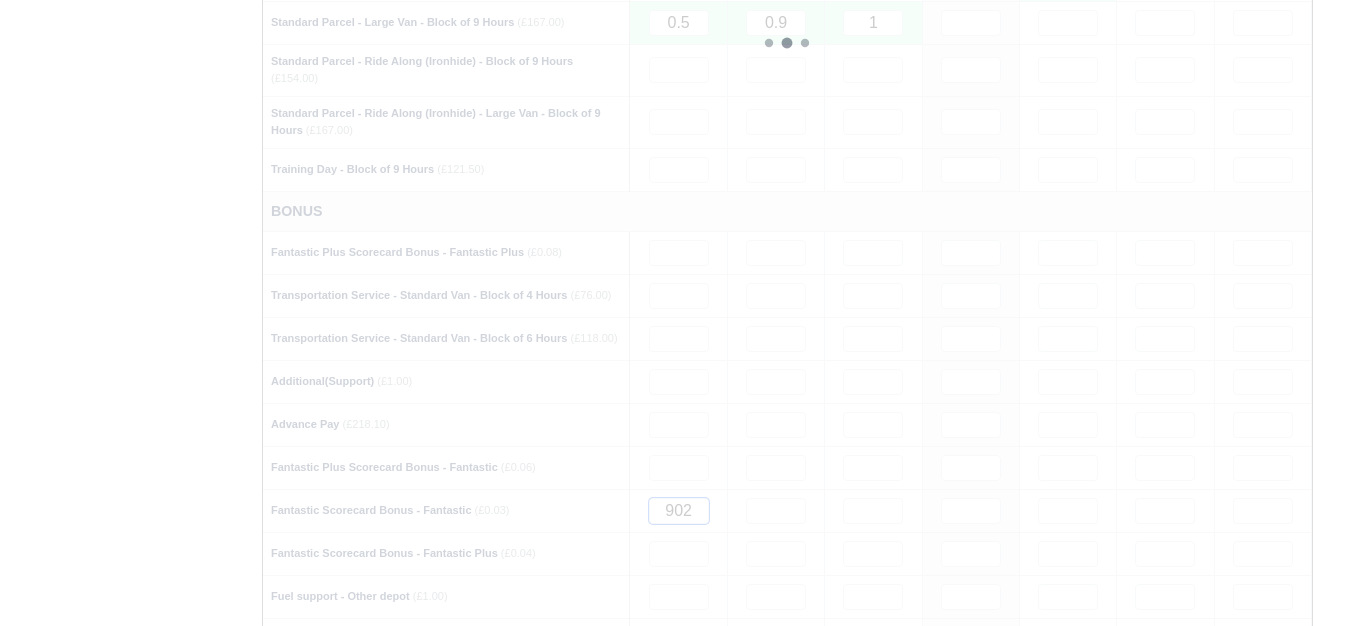 type 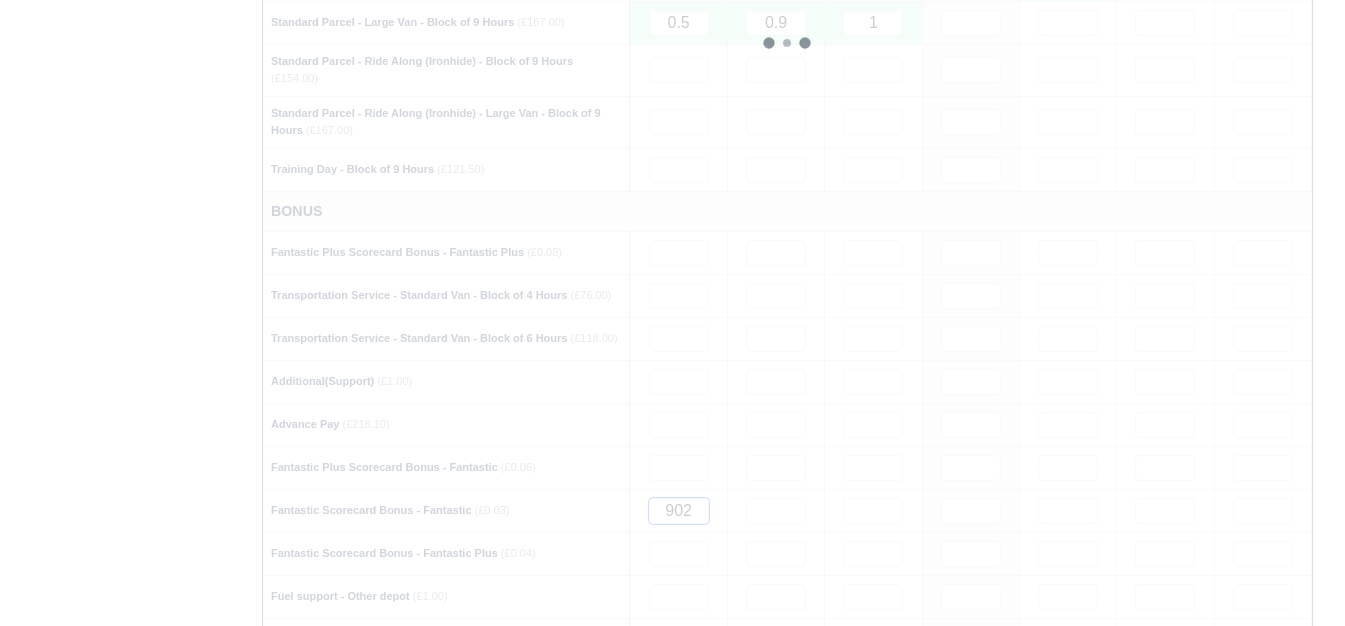 type 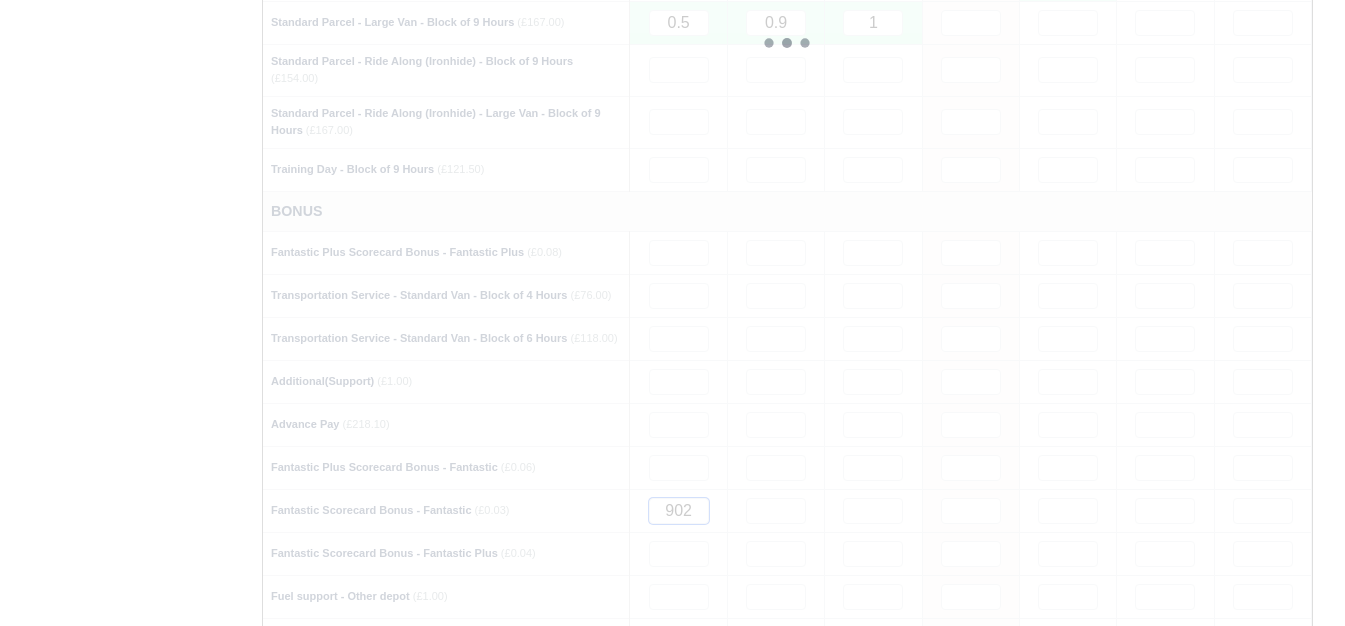 type 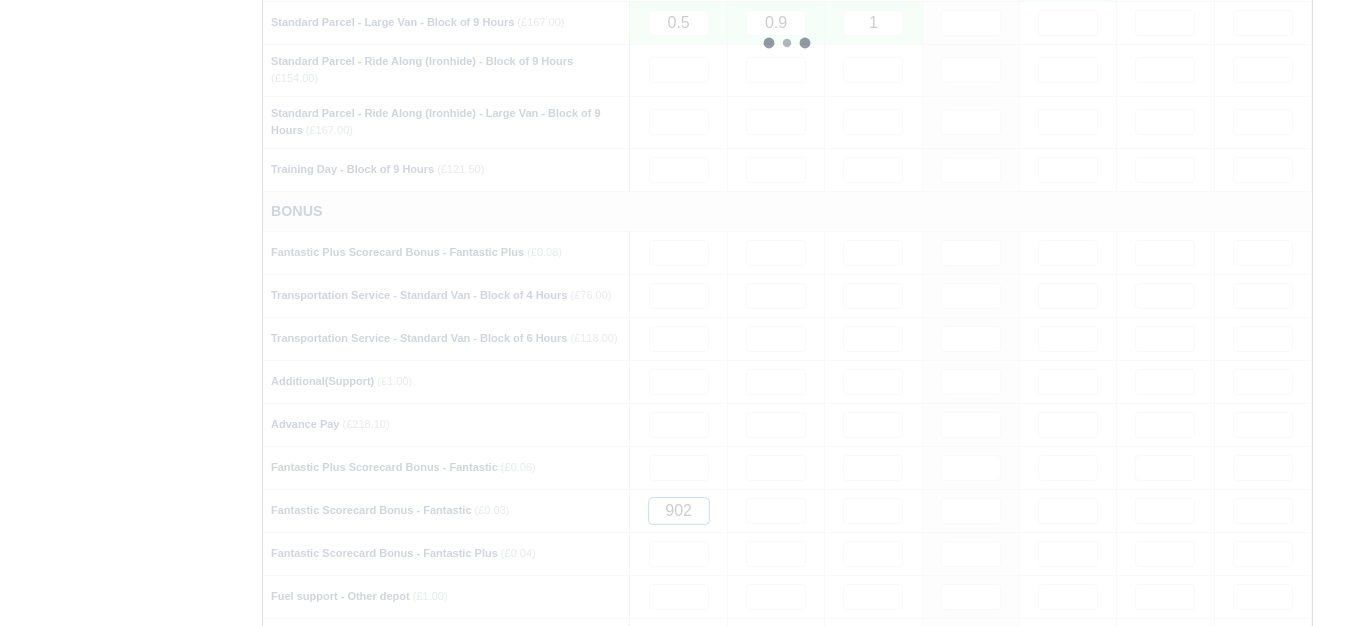 type 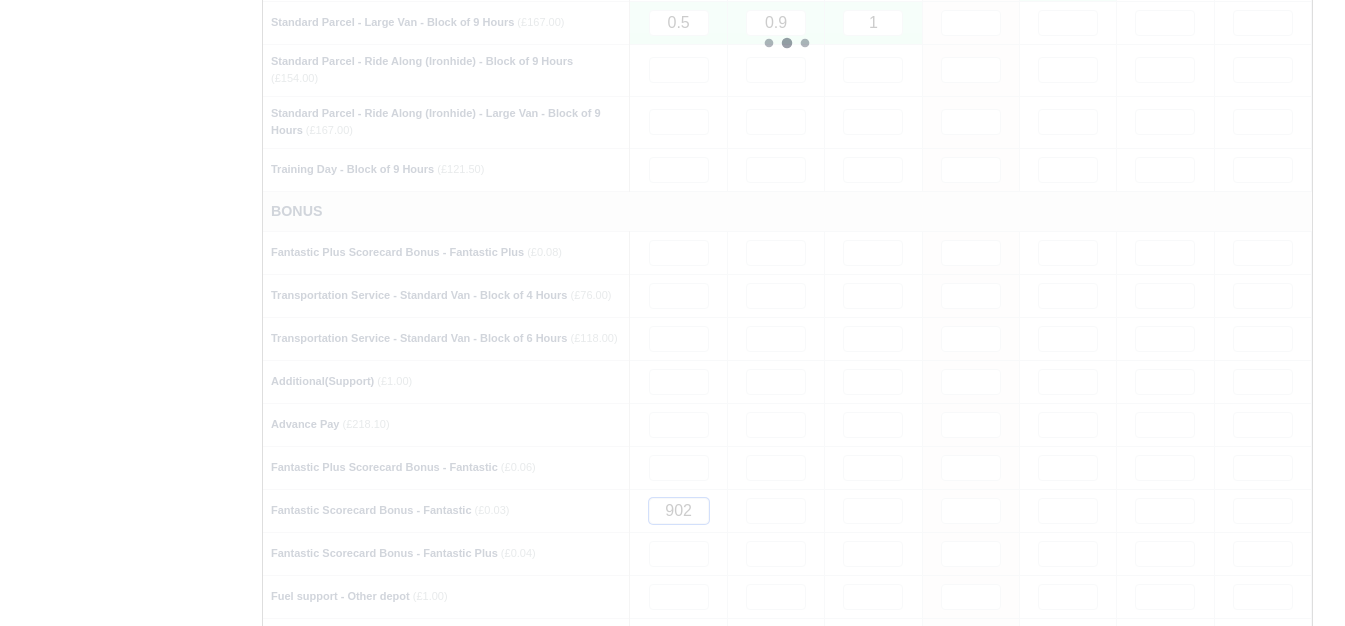 type 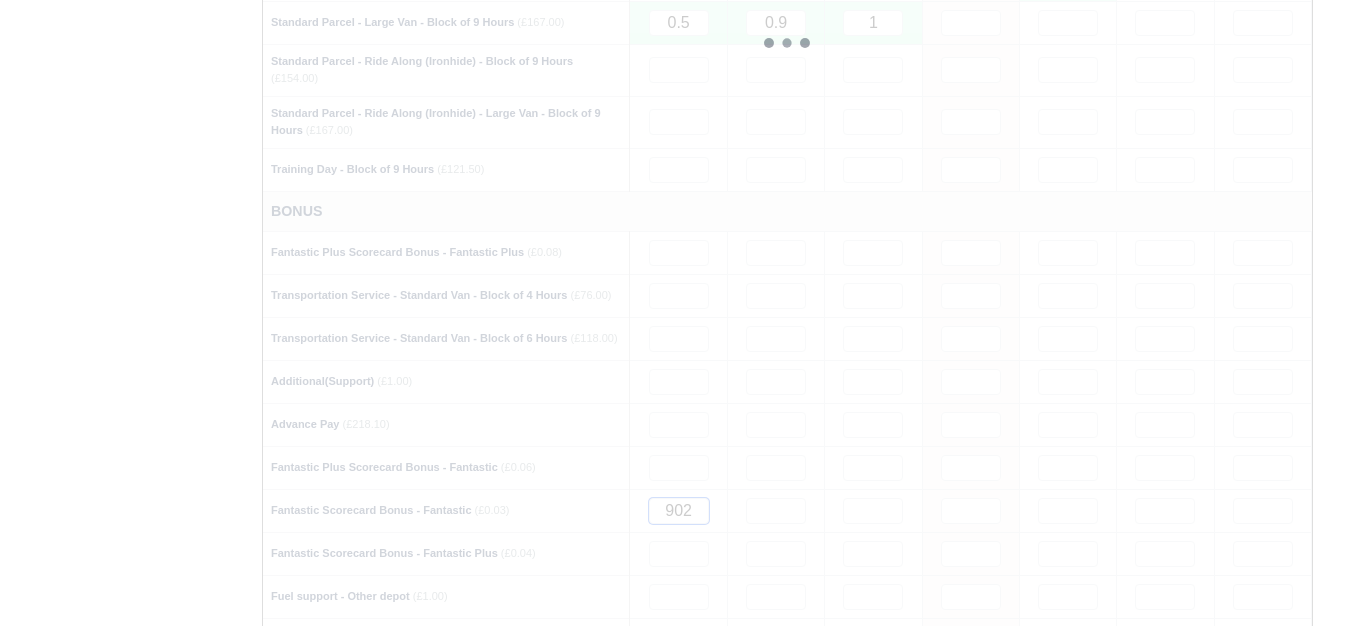 type 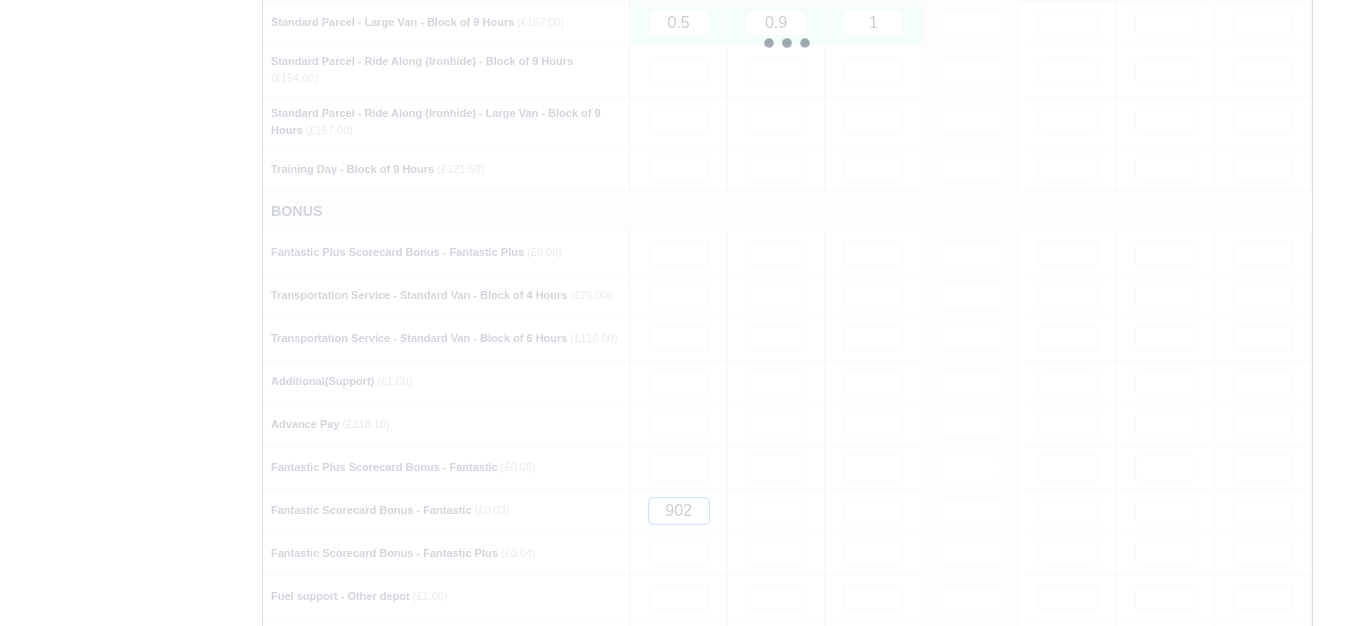 type 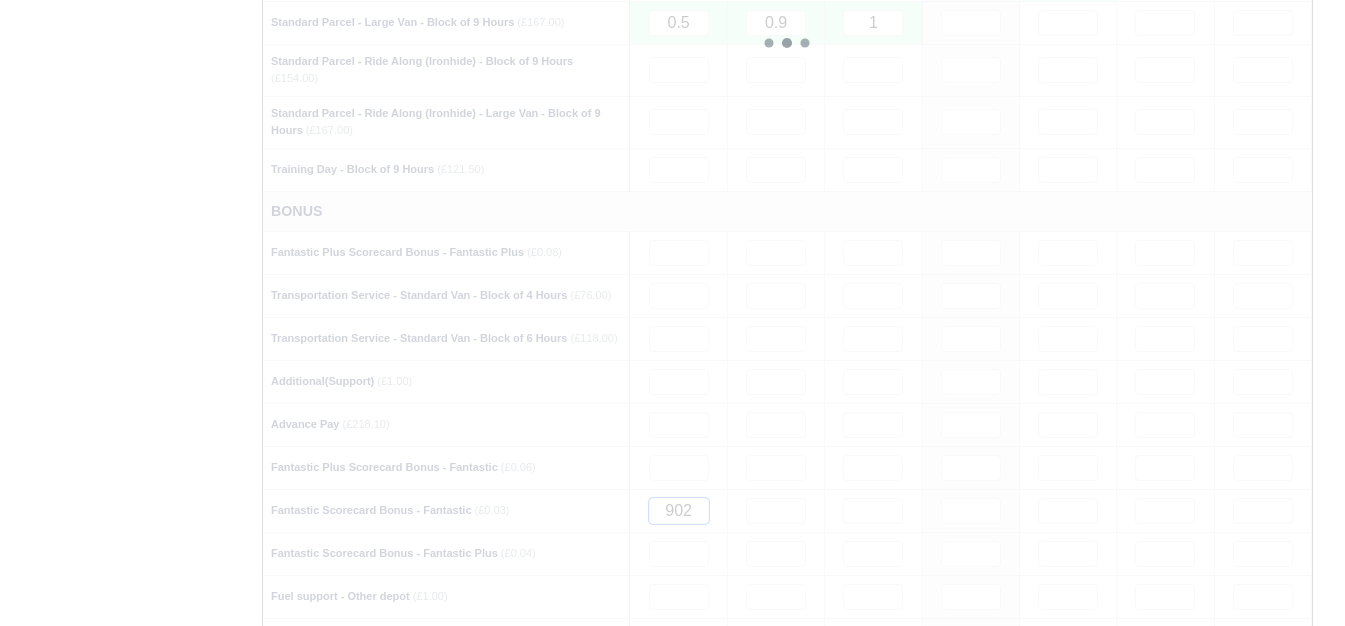 type 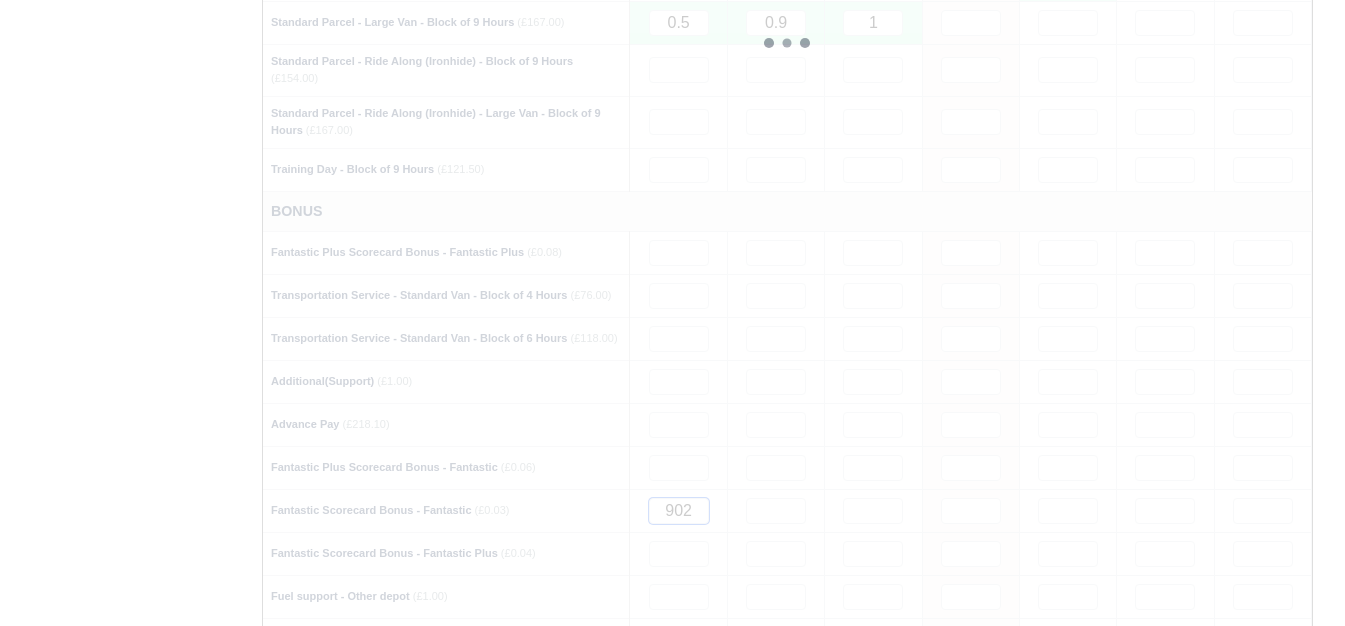 type 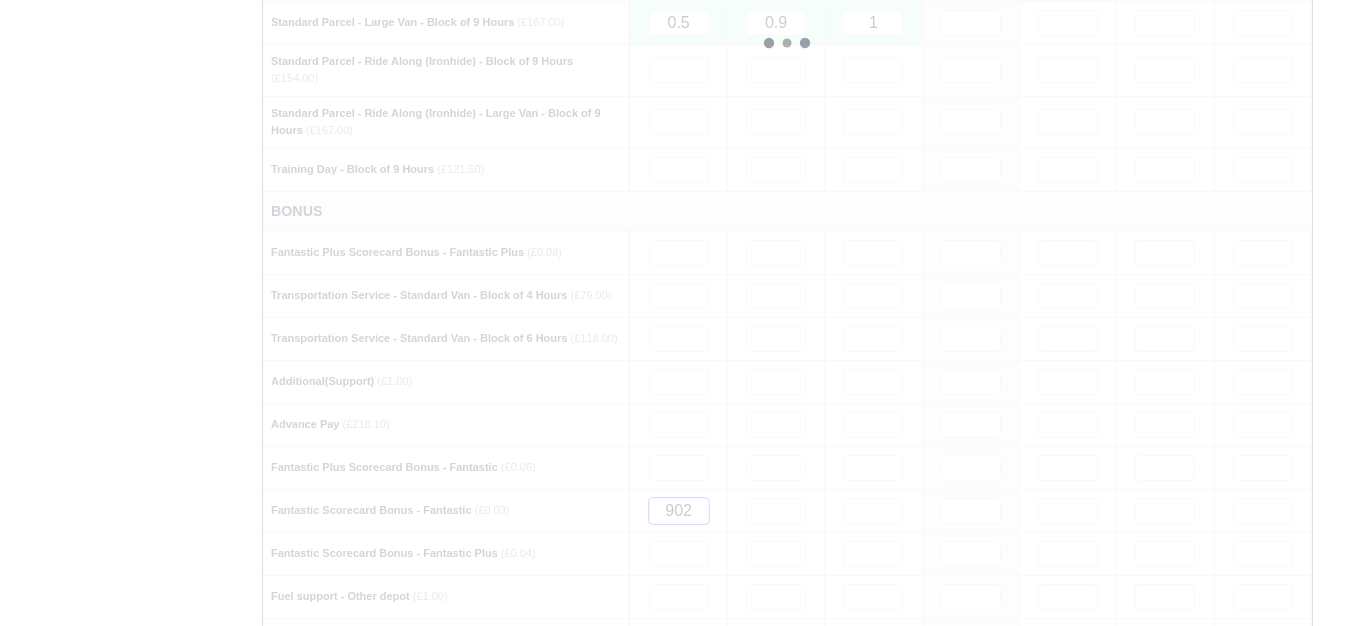 type 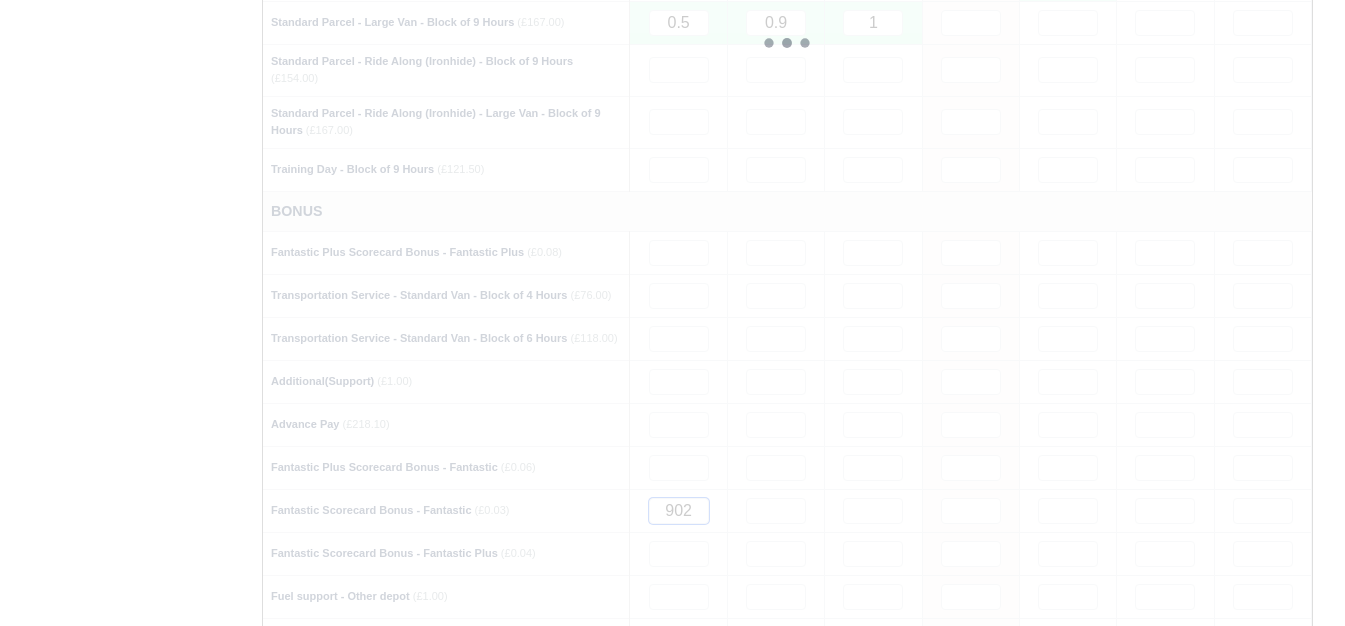 type 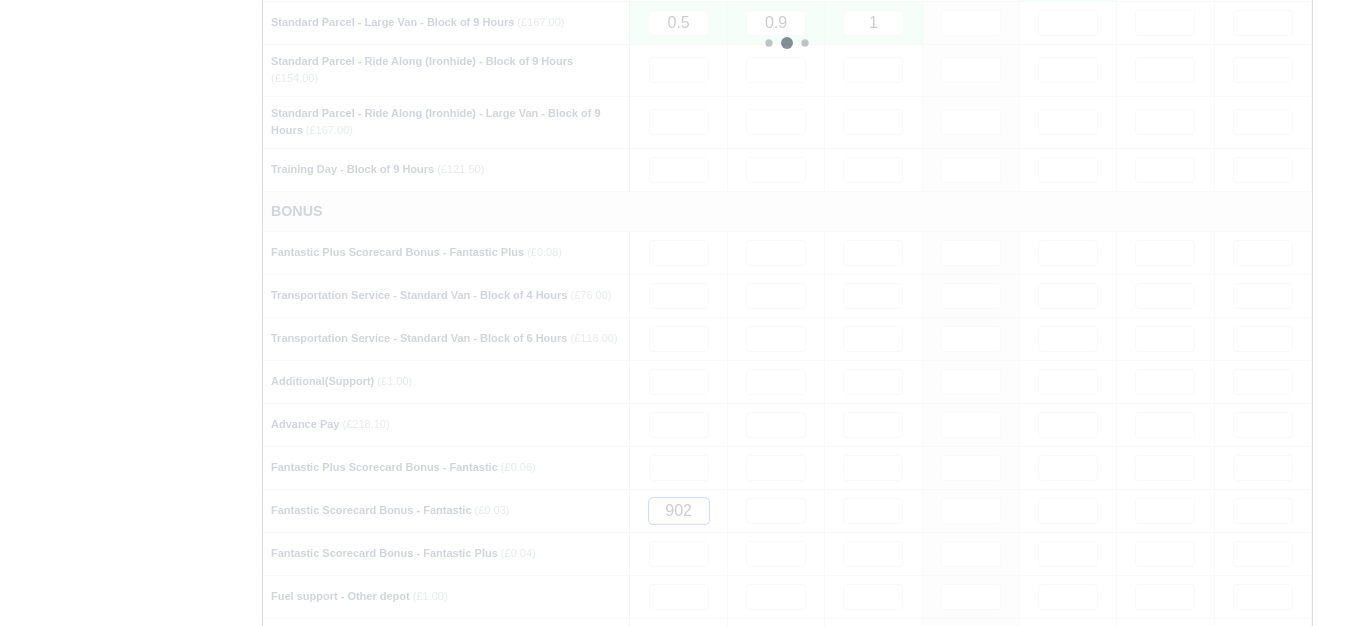 type 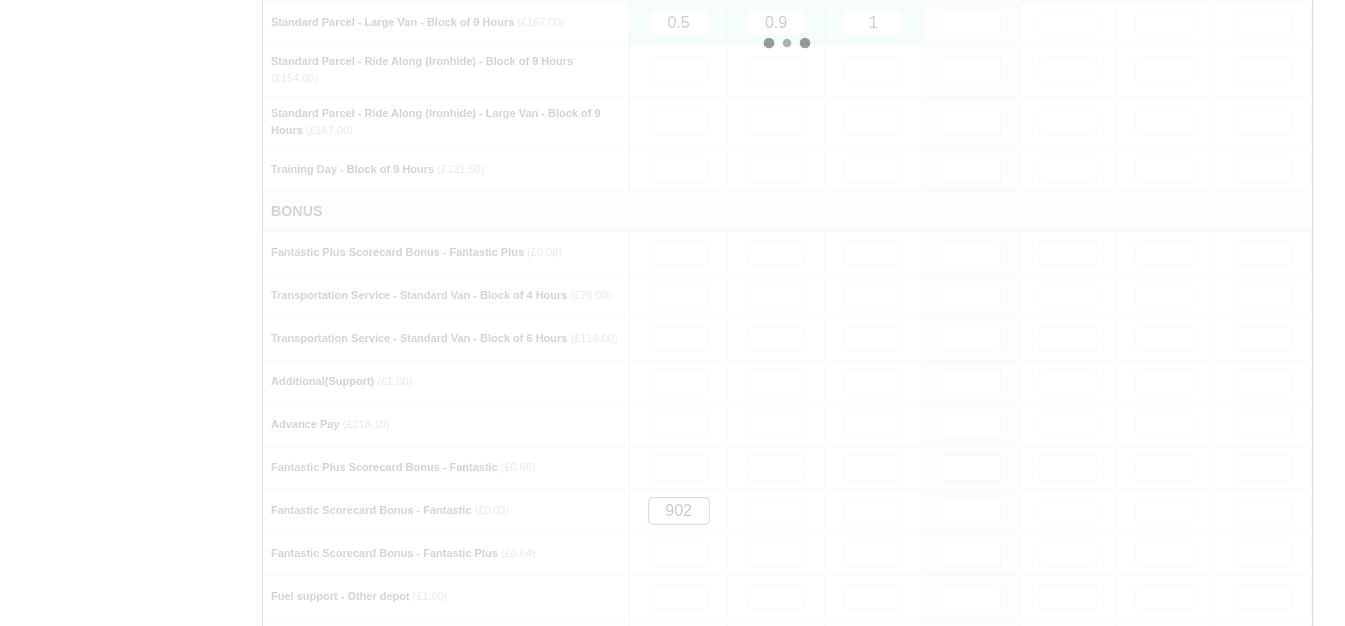 type 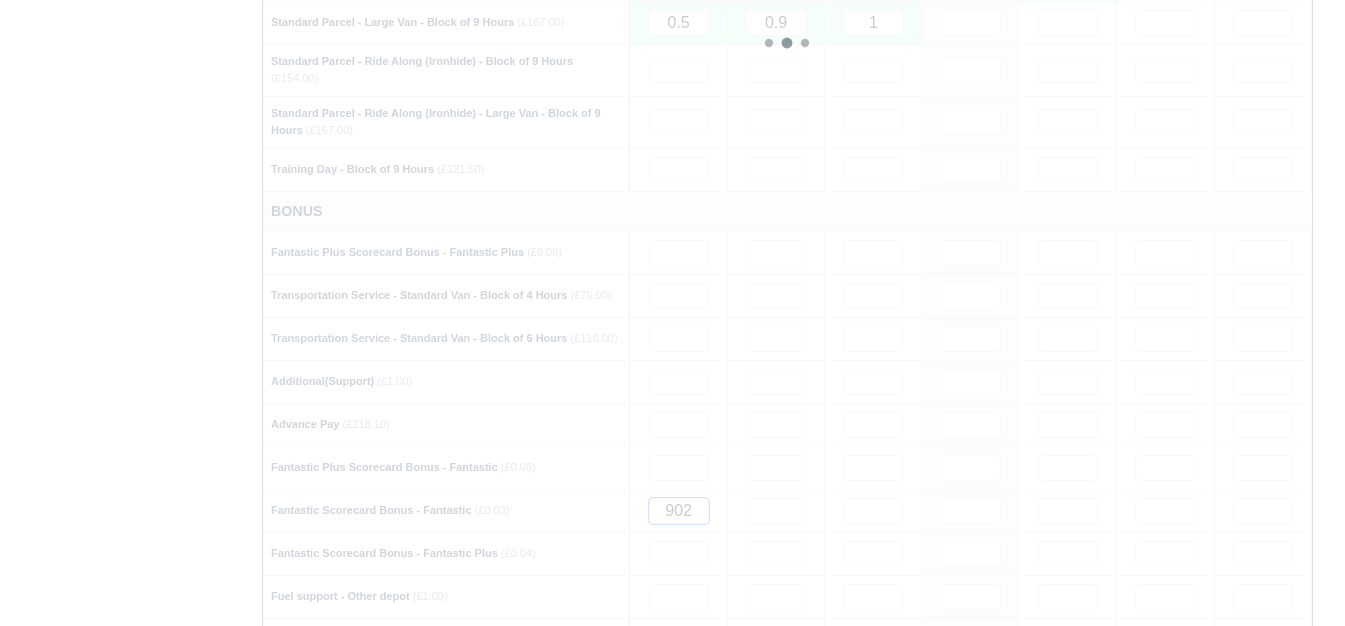 type 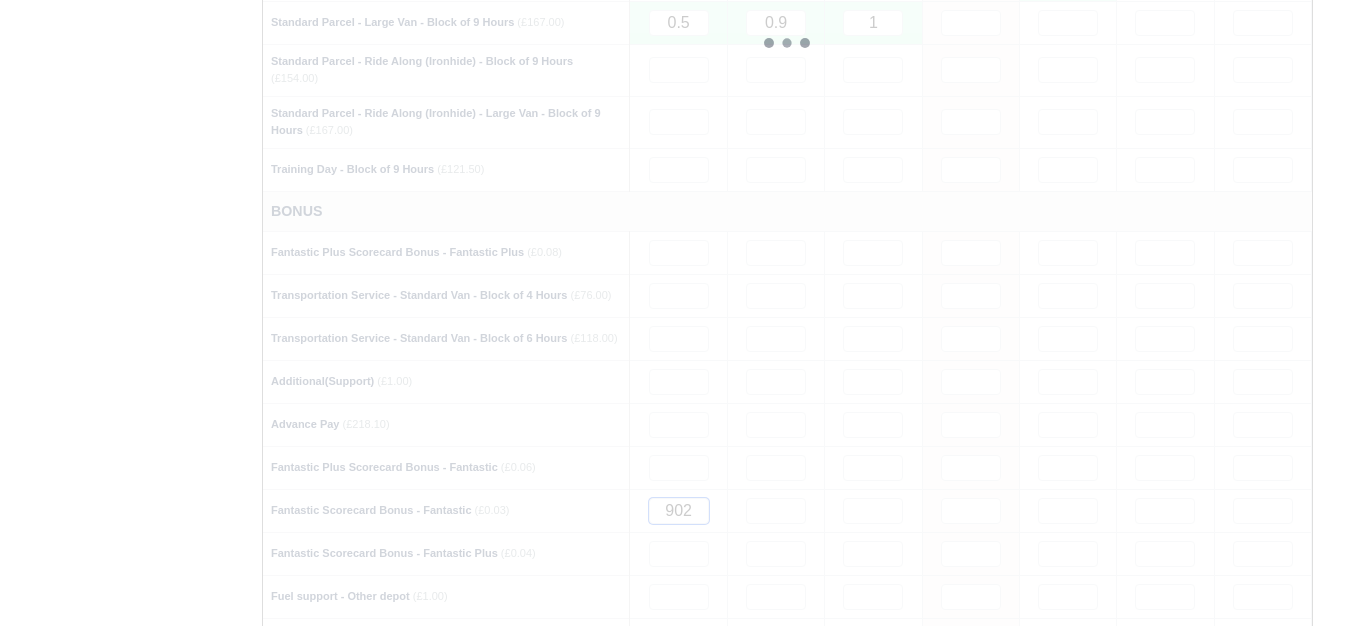 type 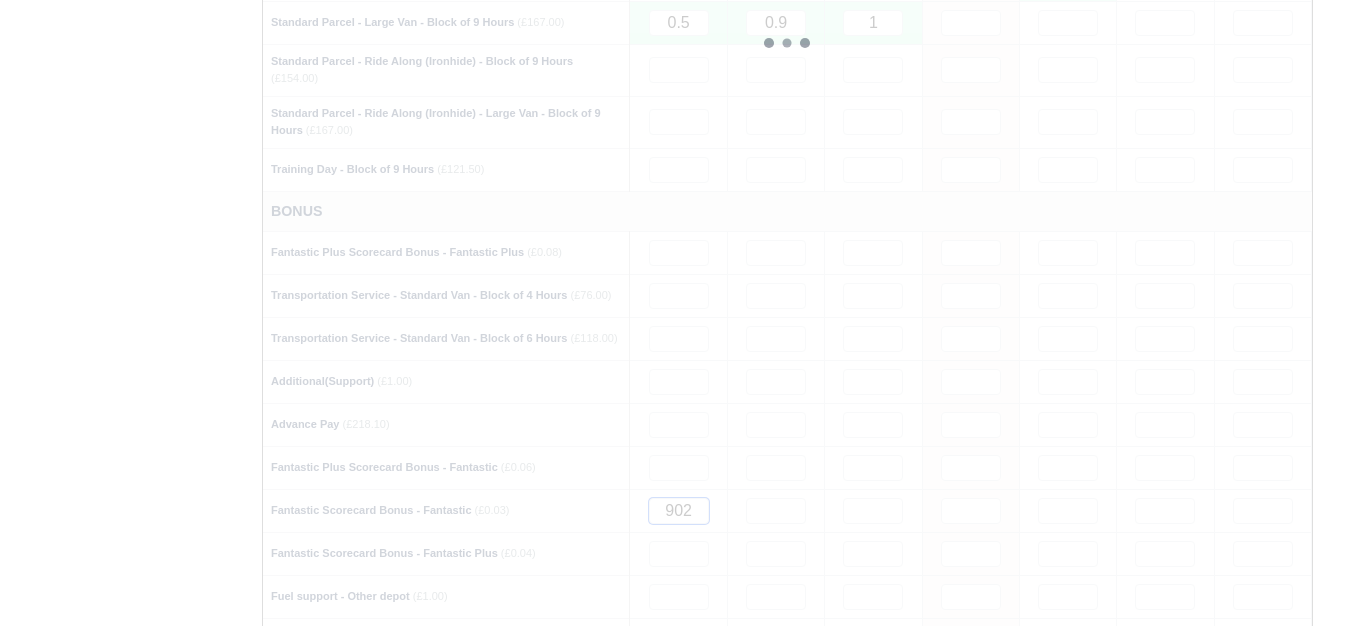 type 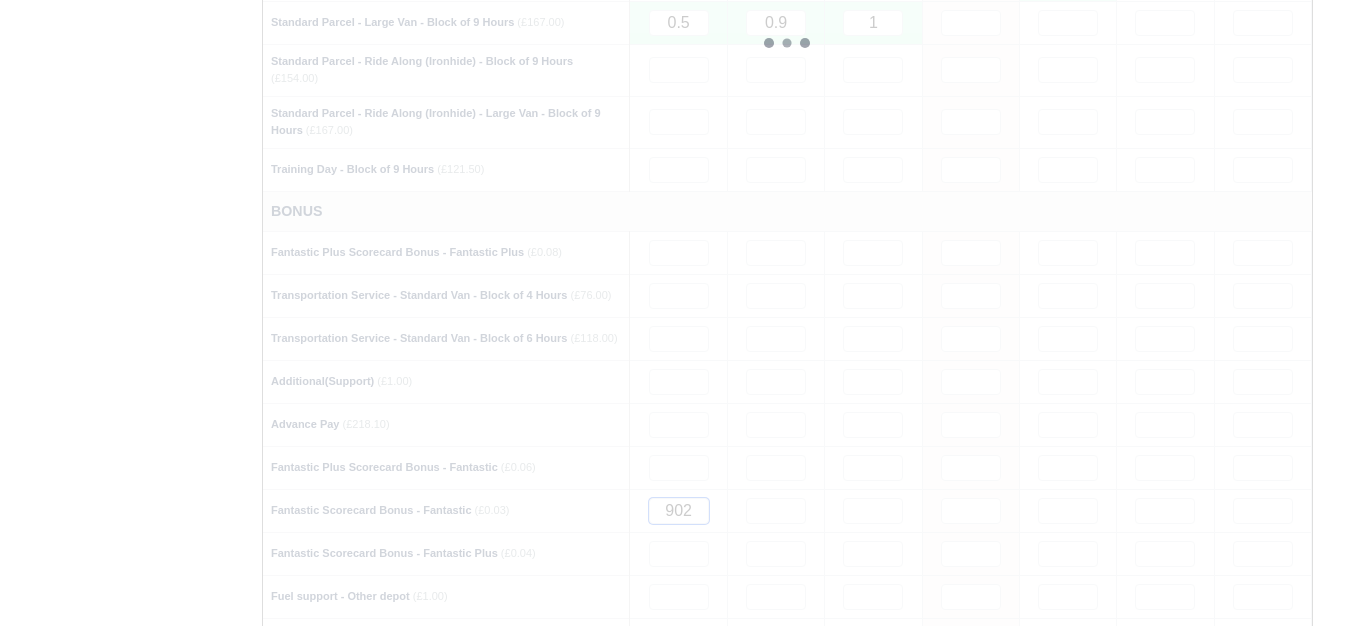 type 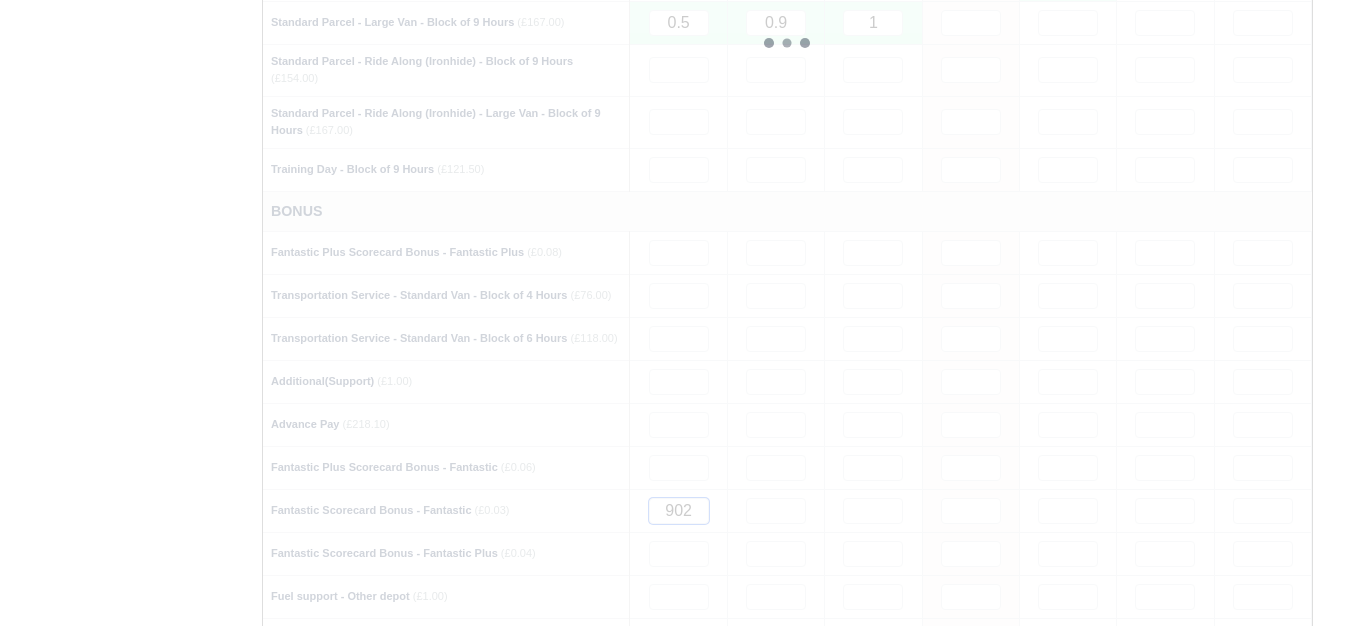 type 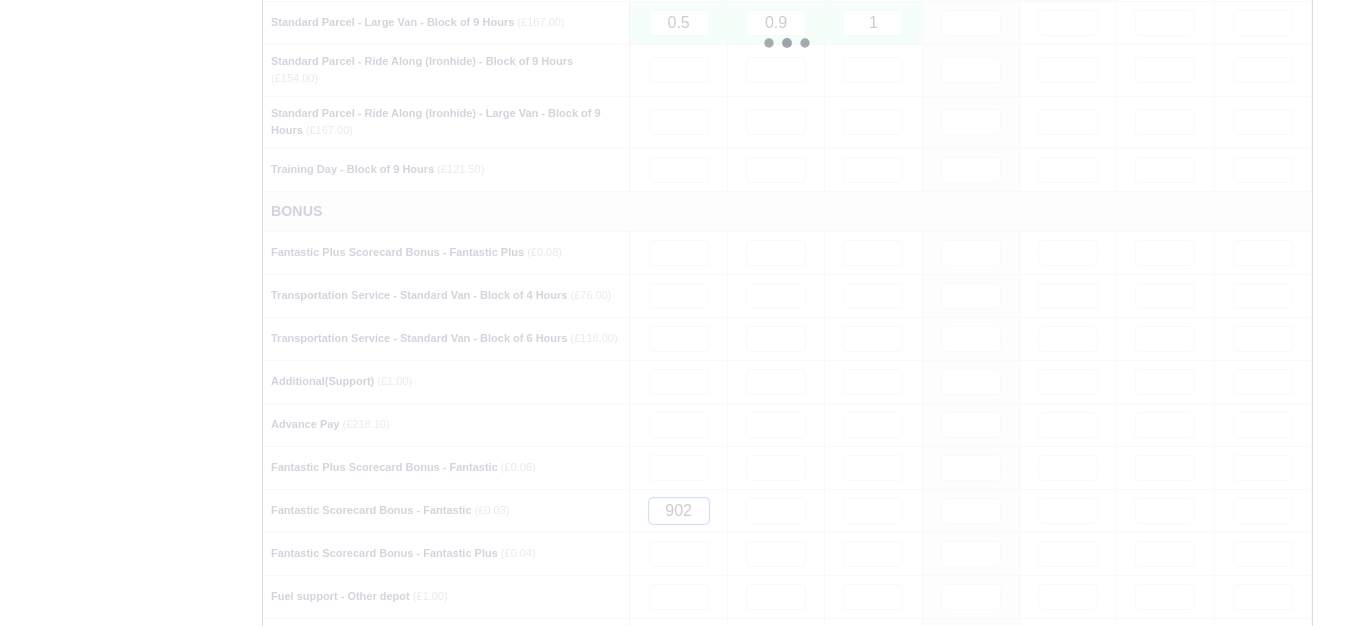 type 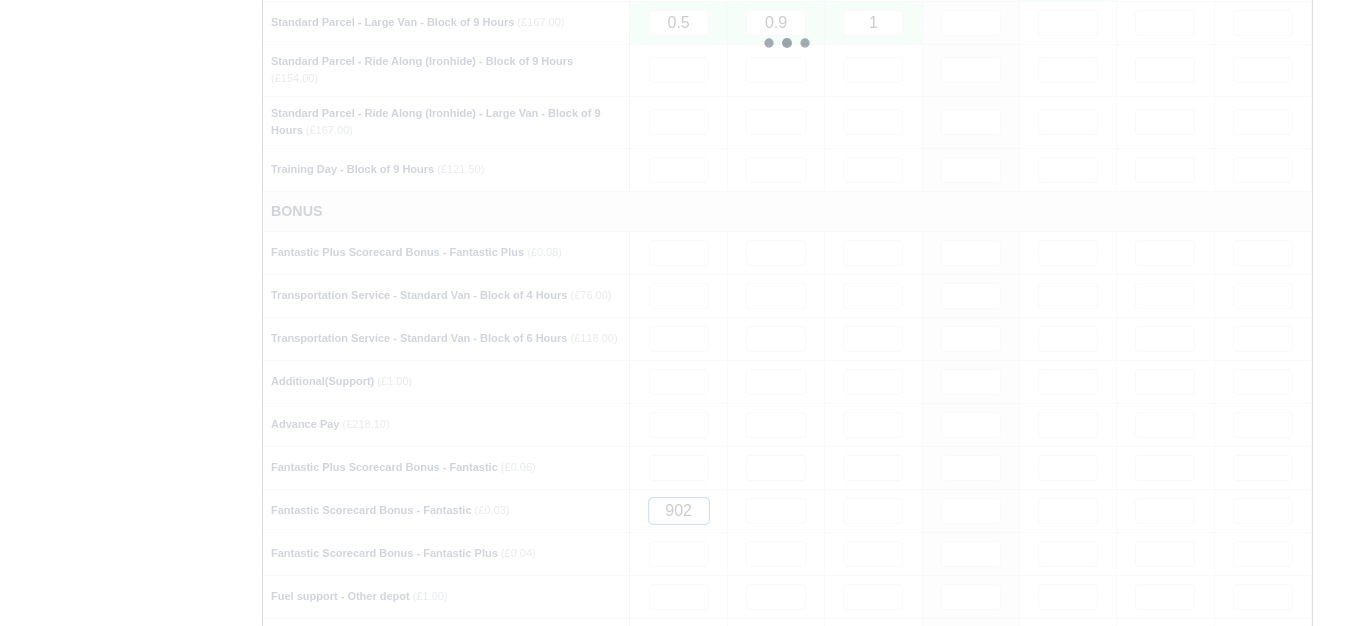 type 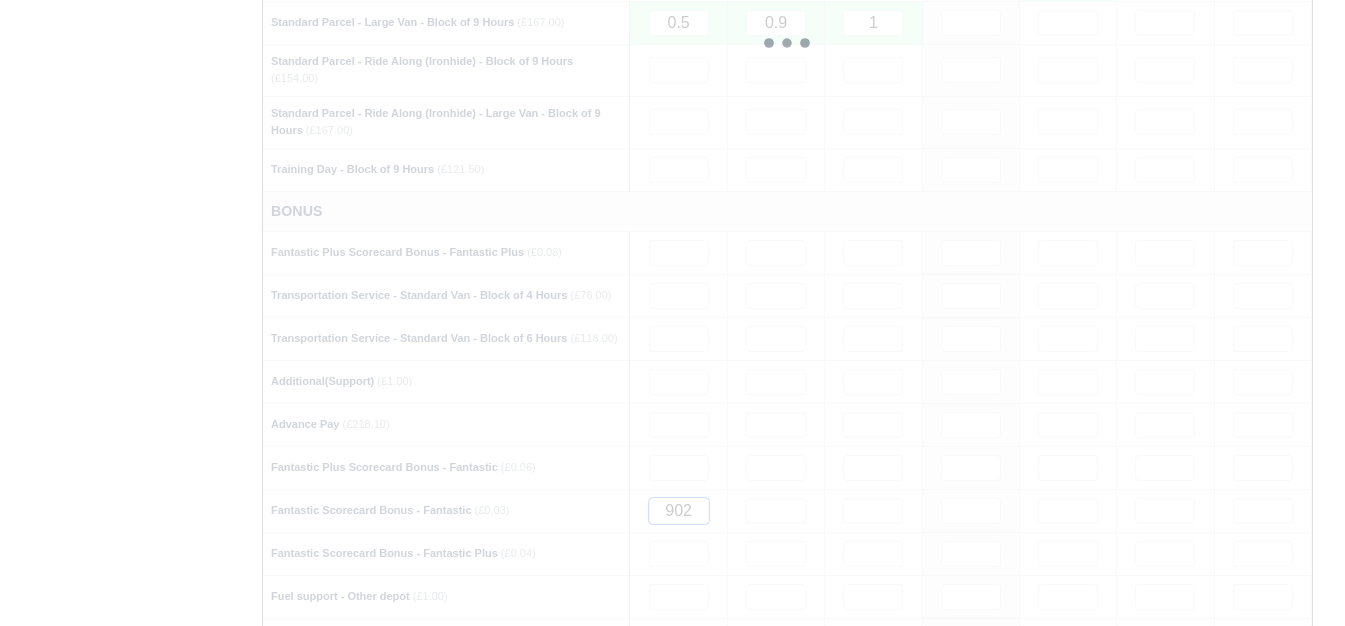 type 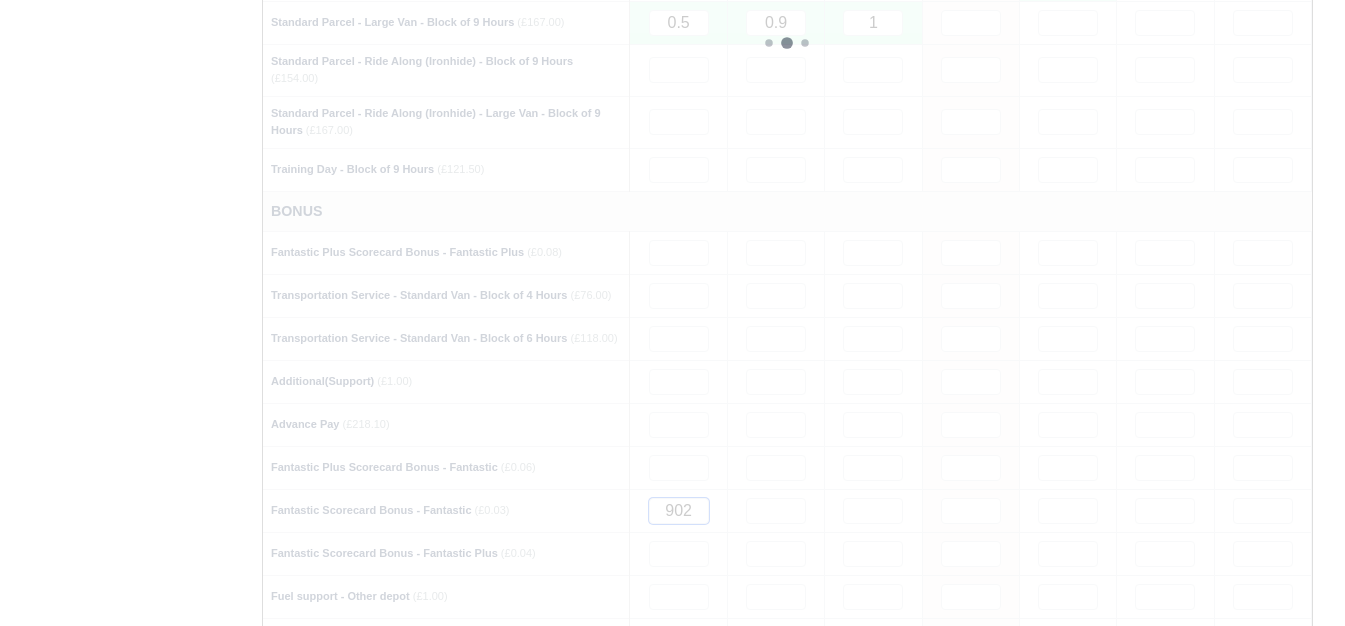 type 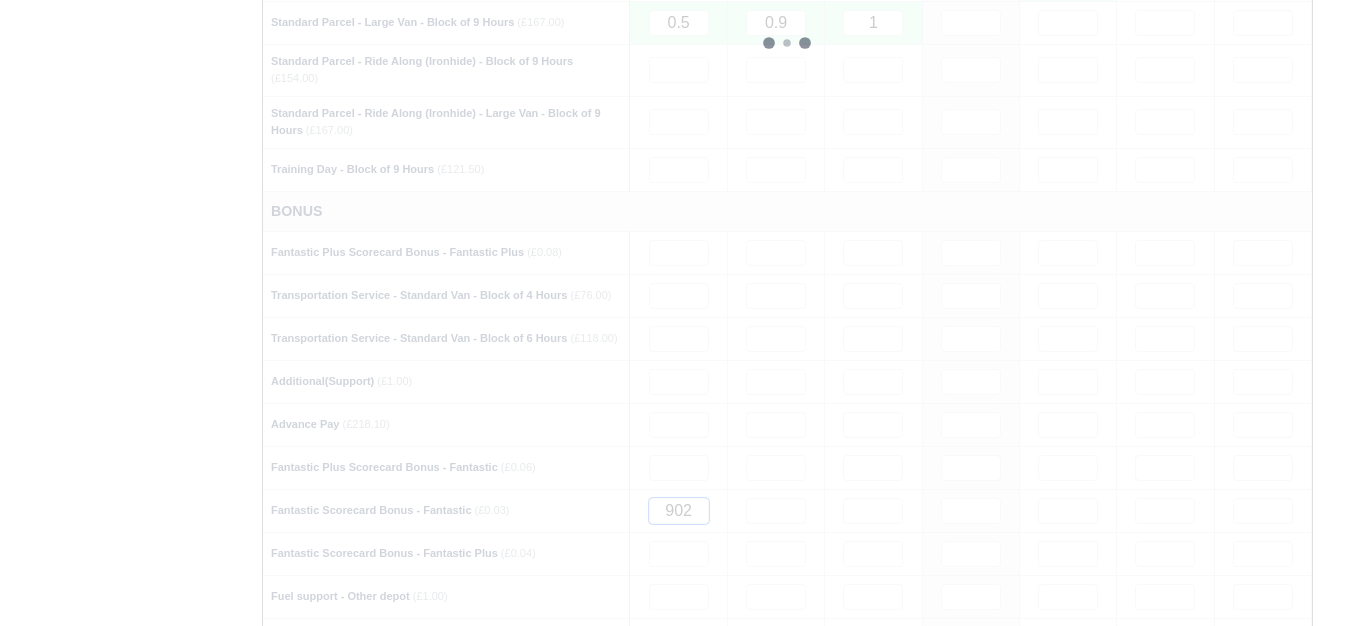 type 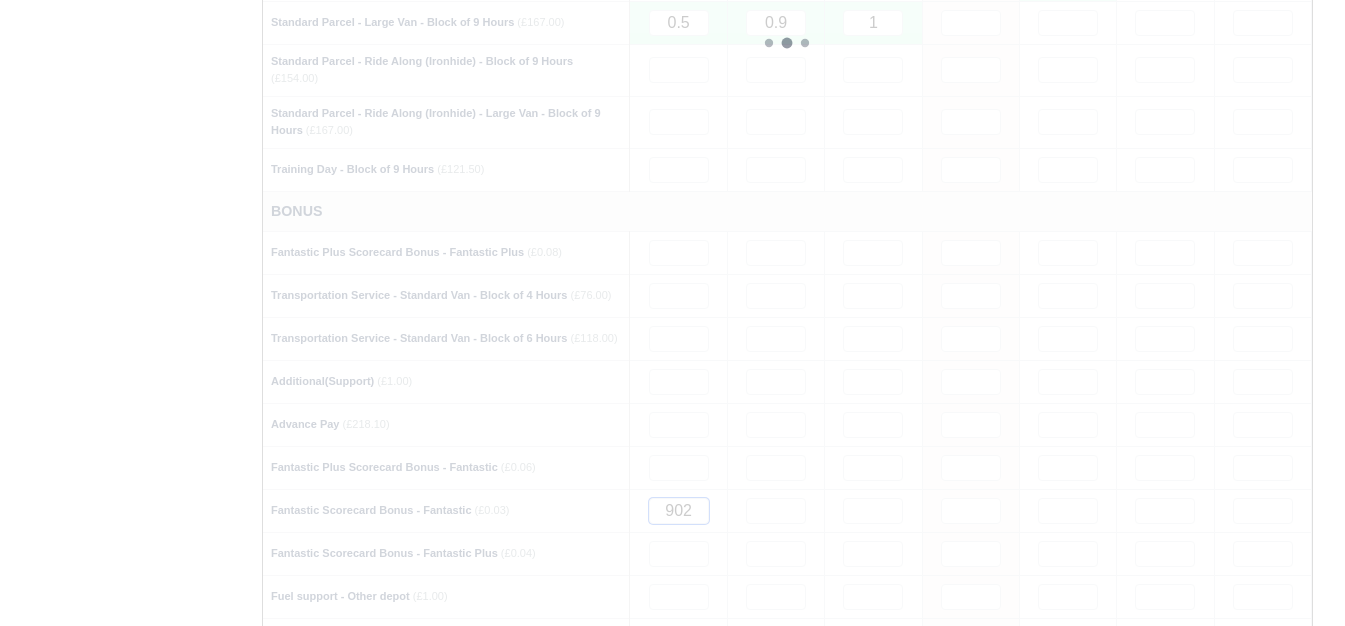 type 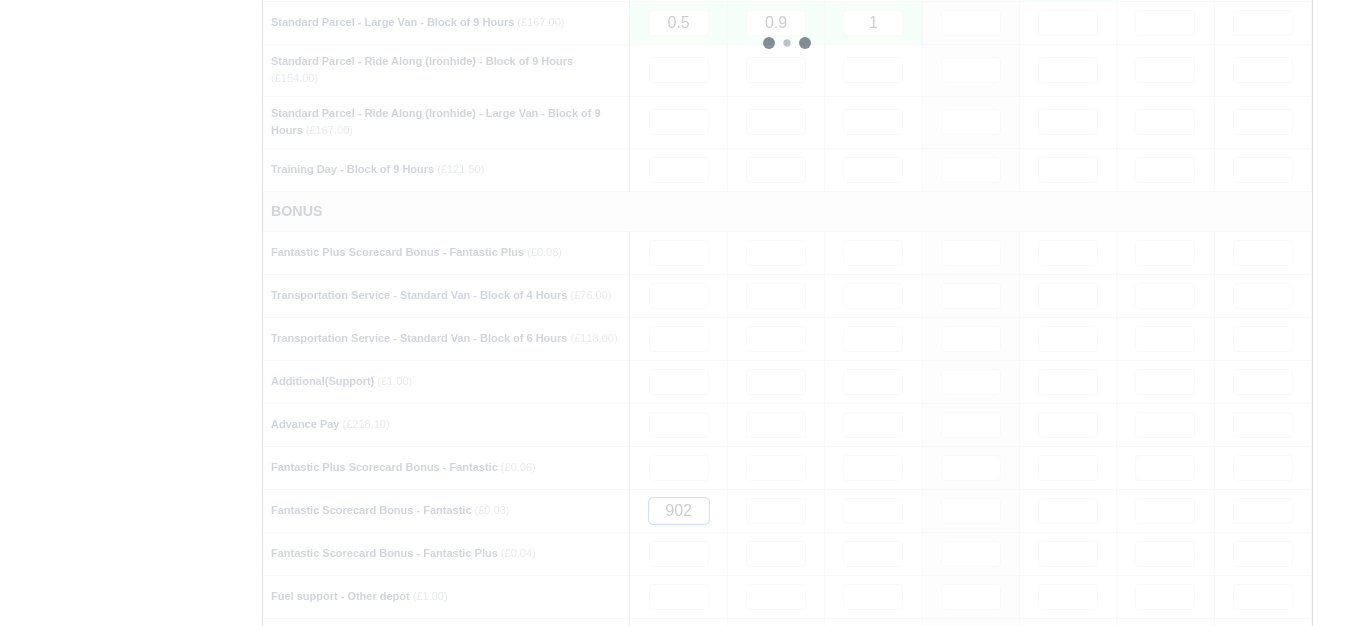 type 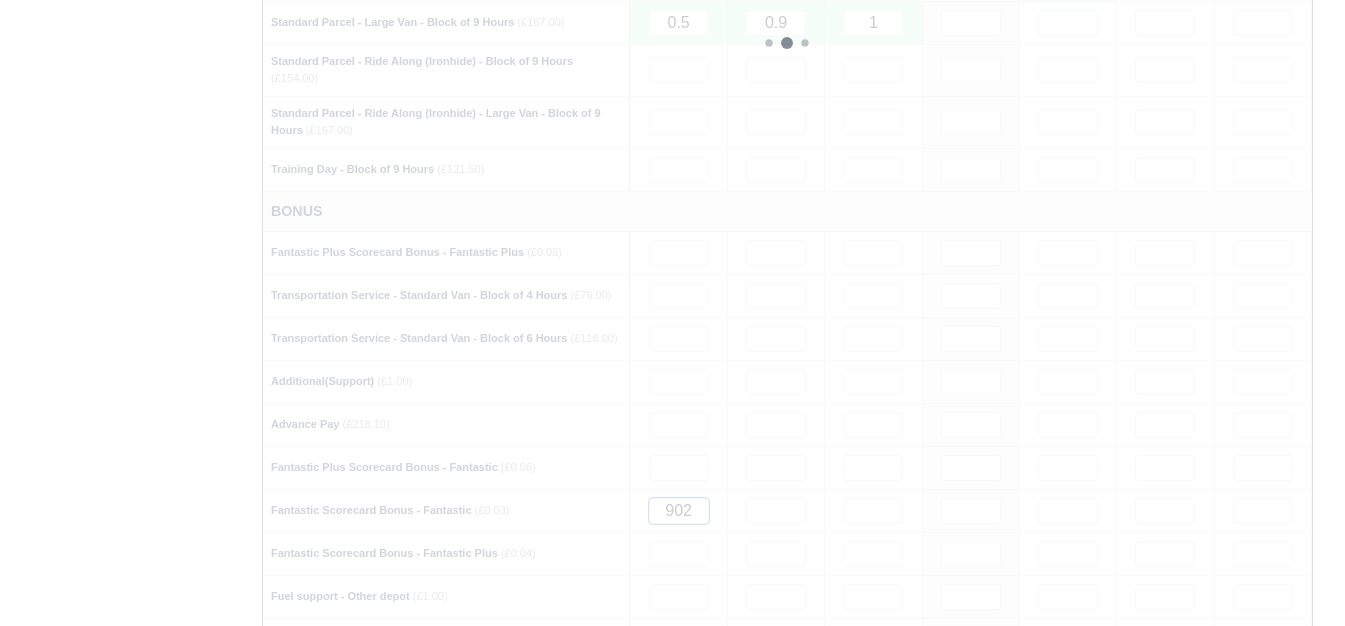 type 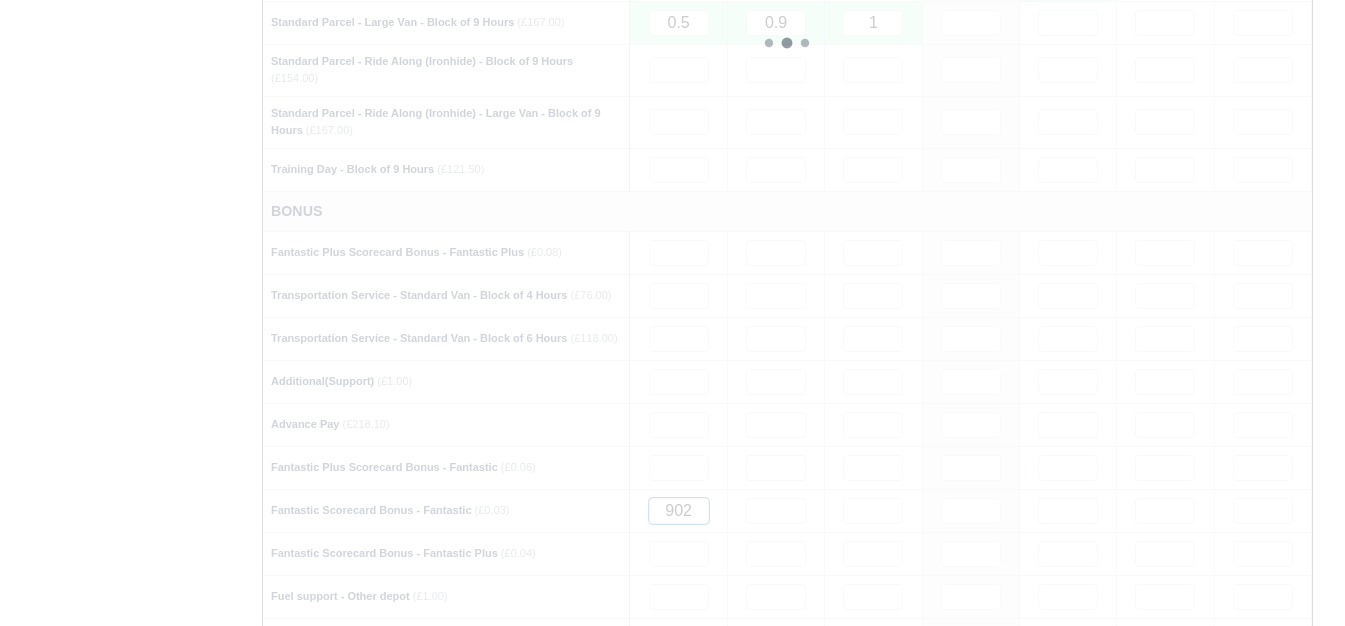 type 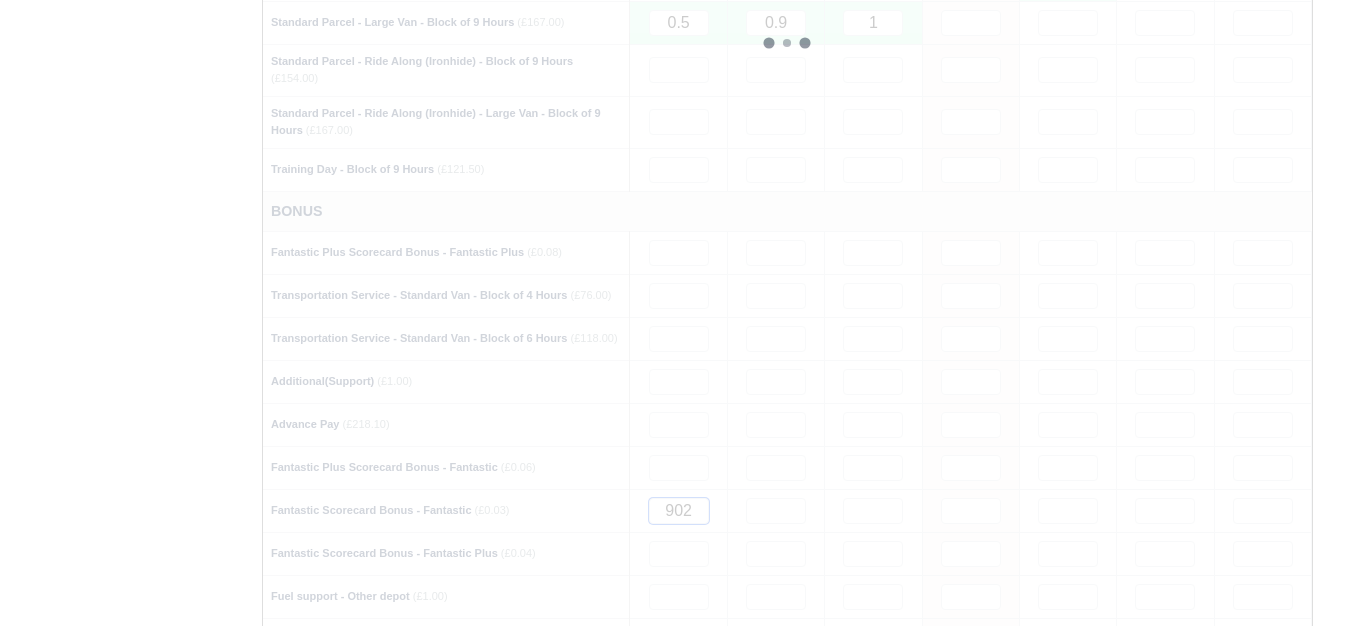 type 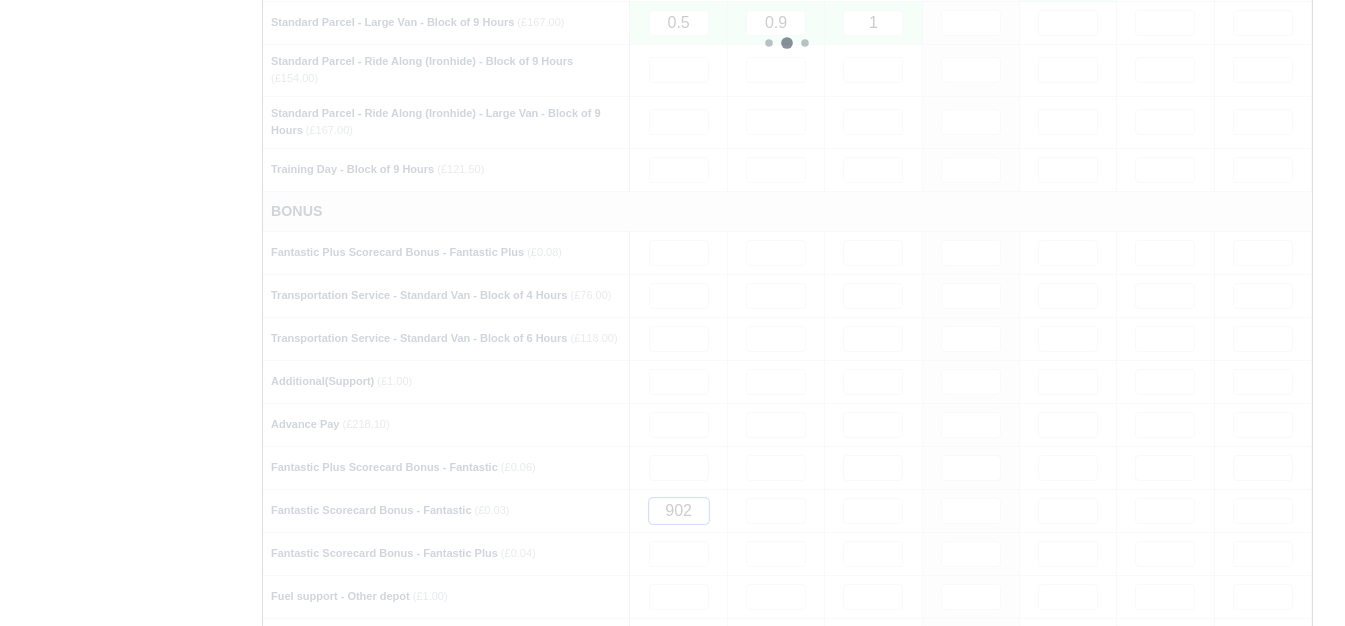 type 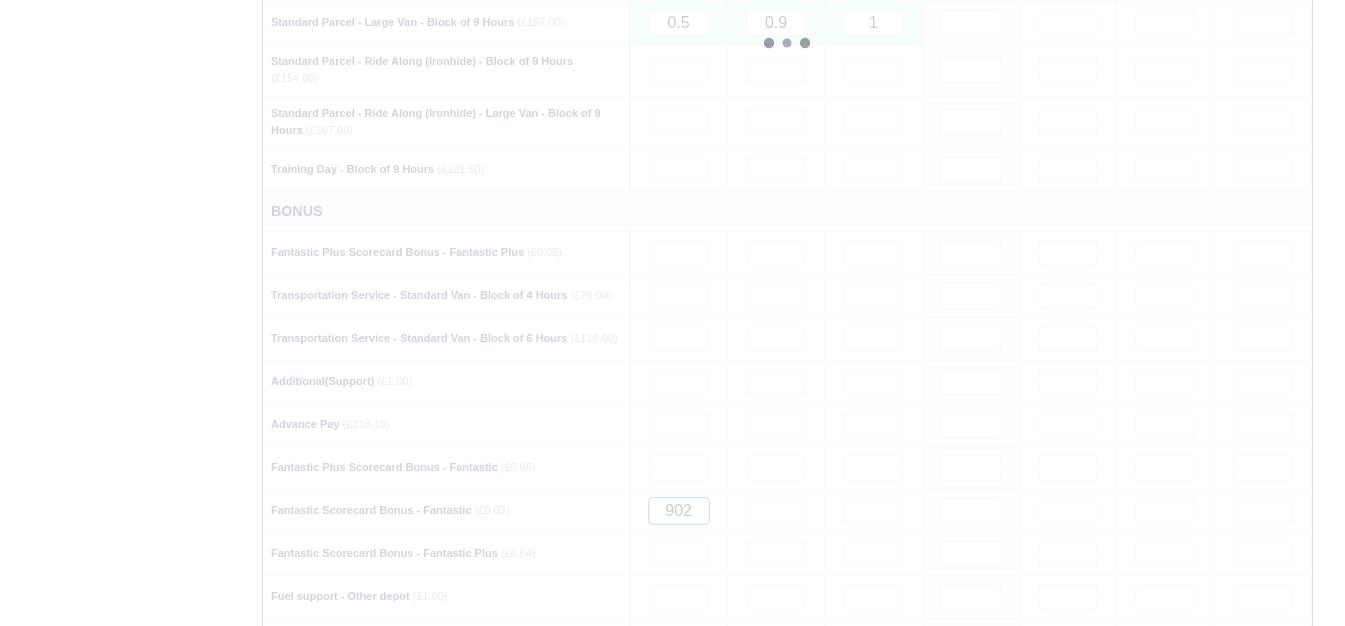 type 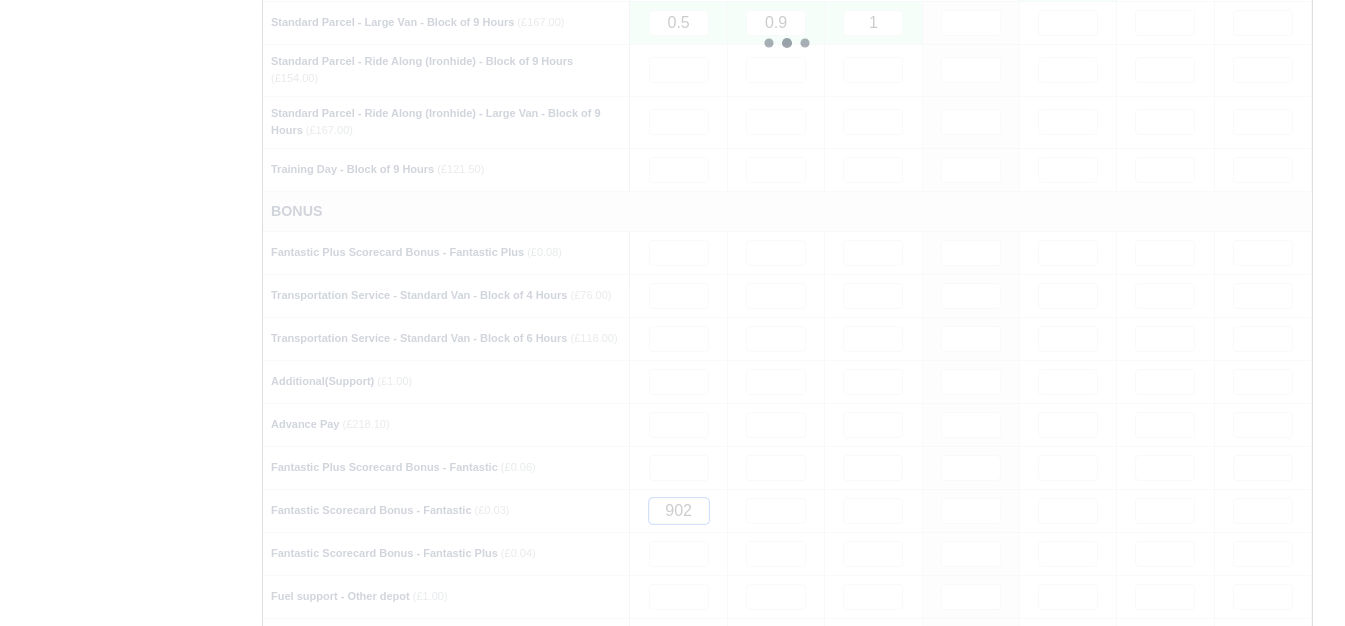 type 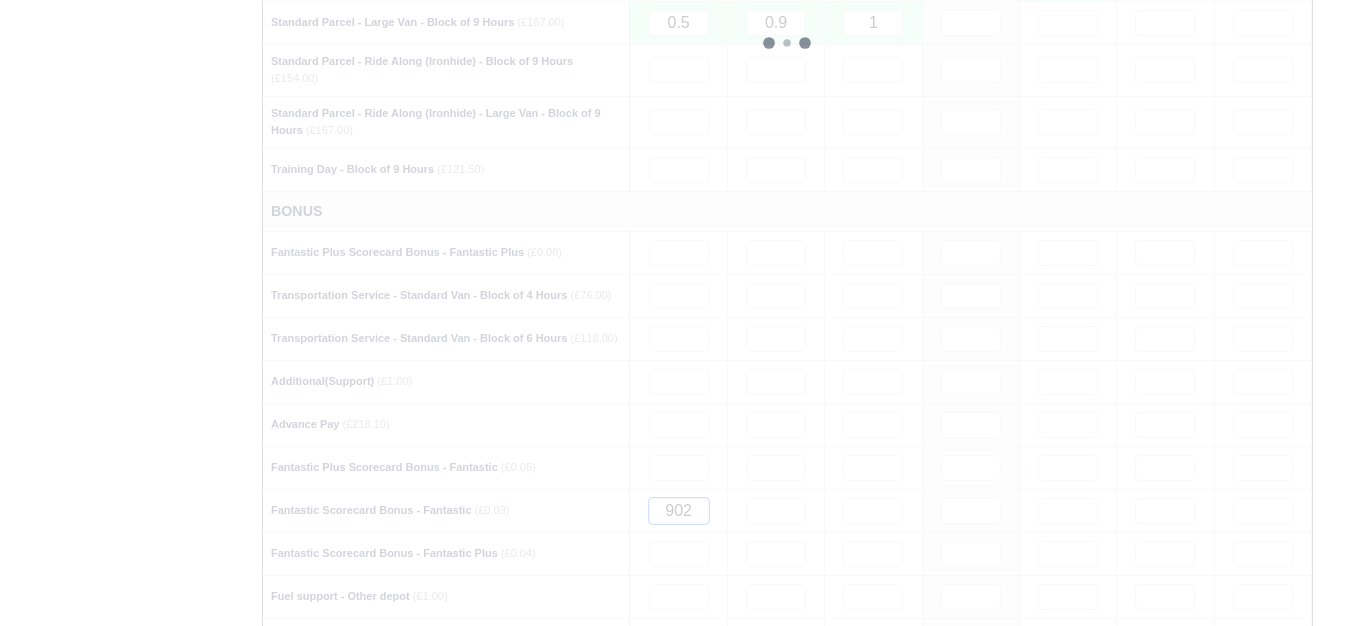 type 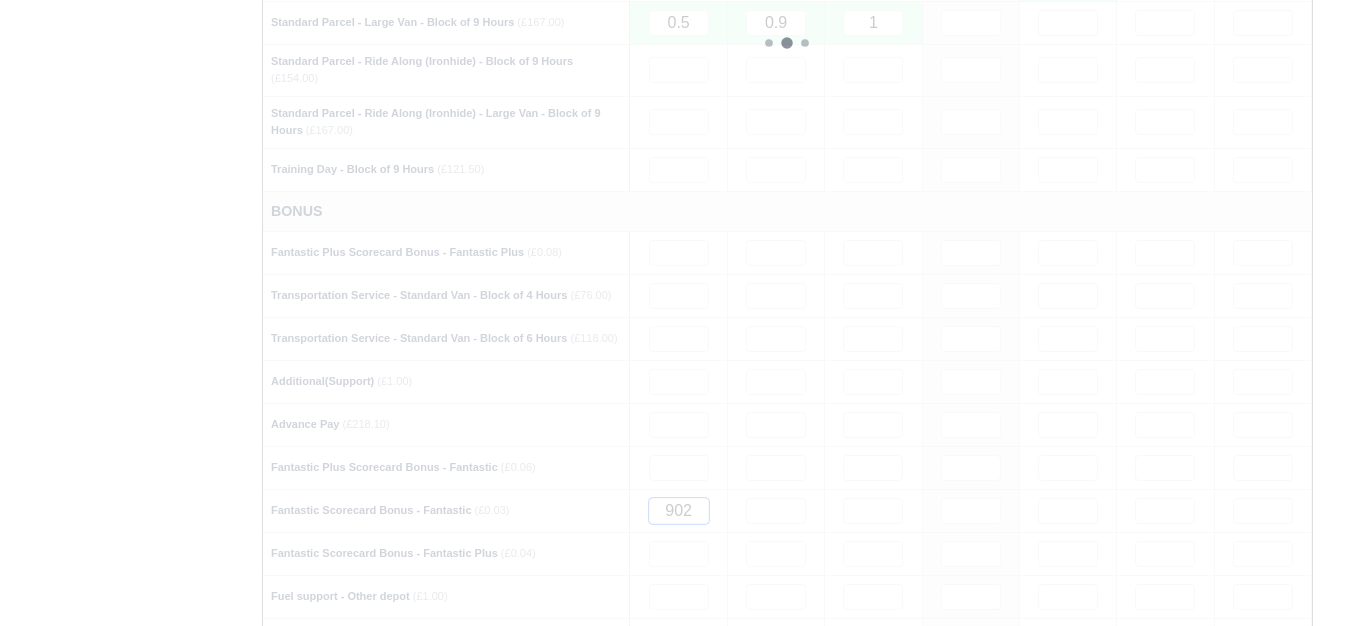 type 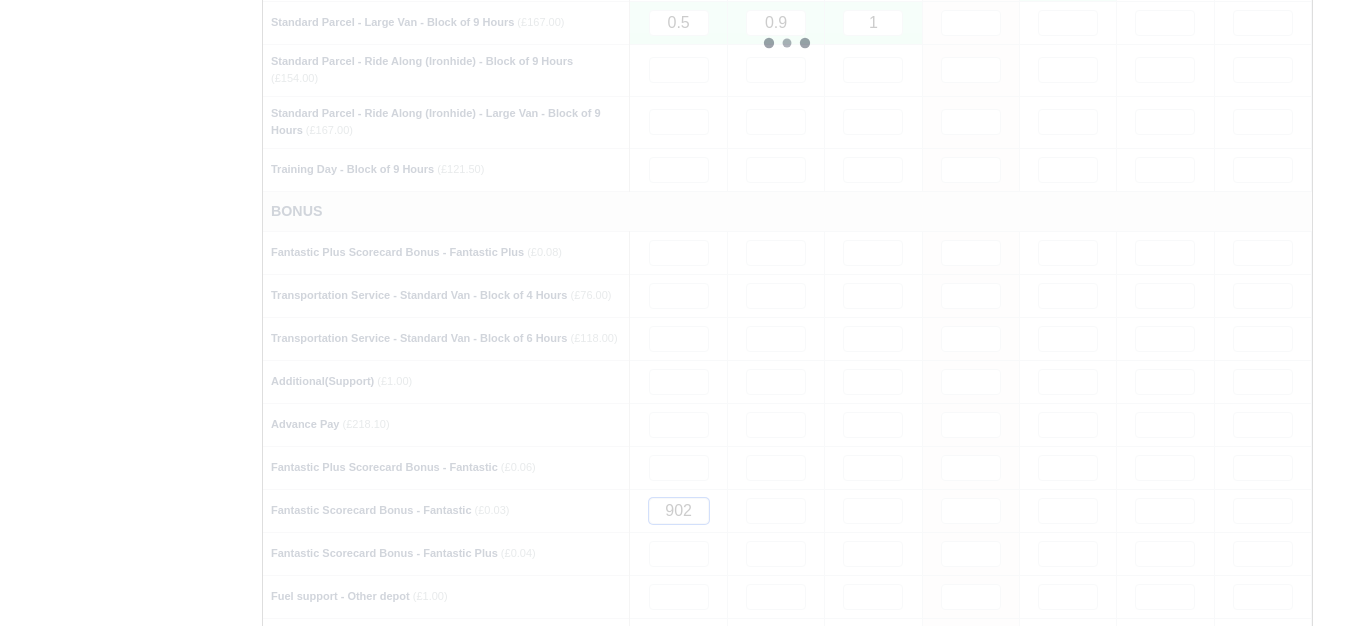 type 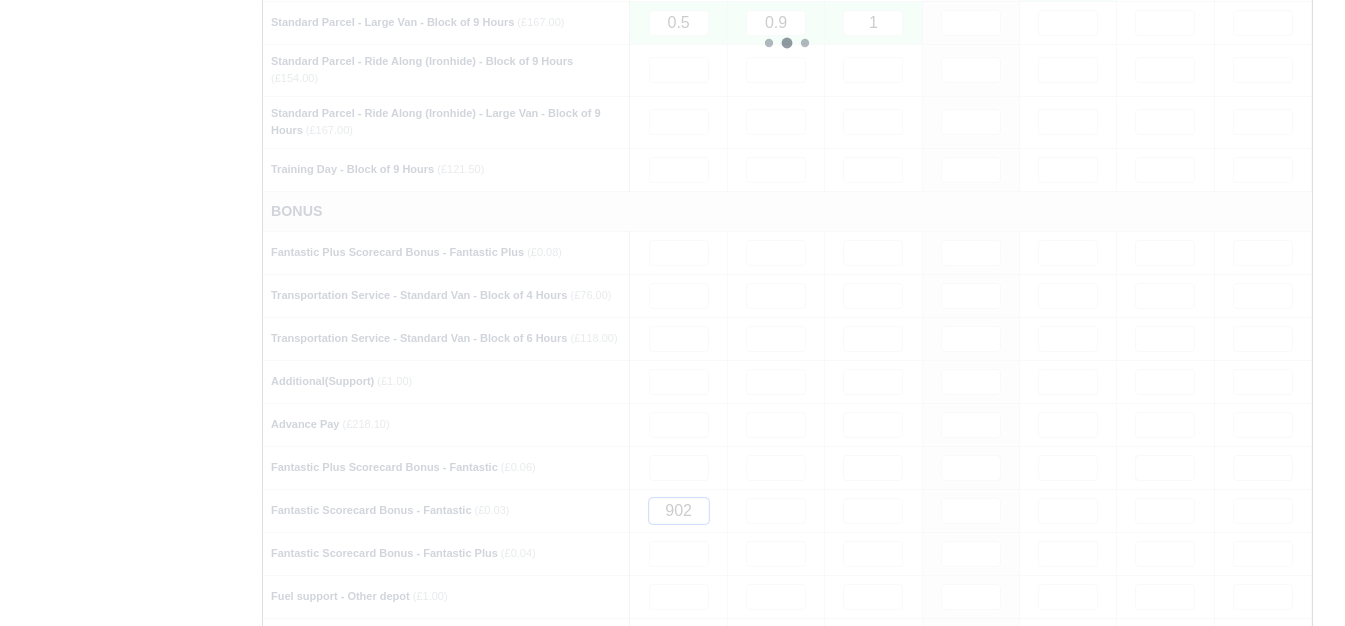 type 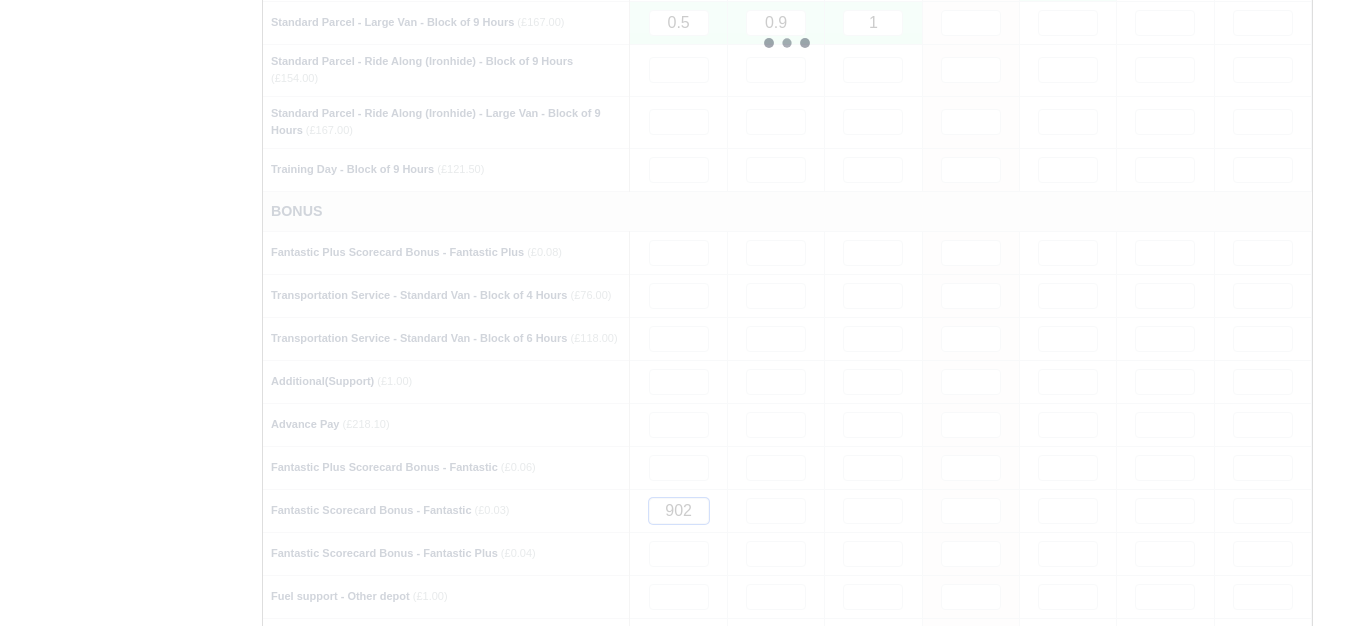 type 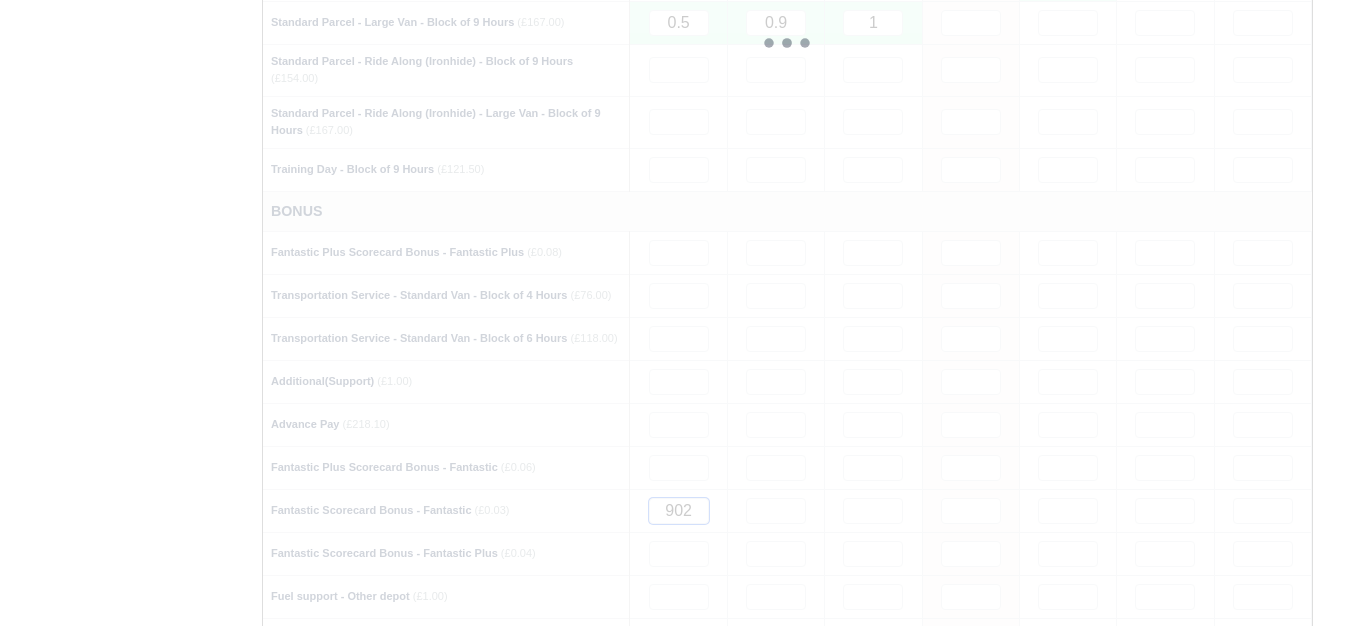type 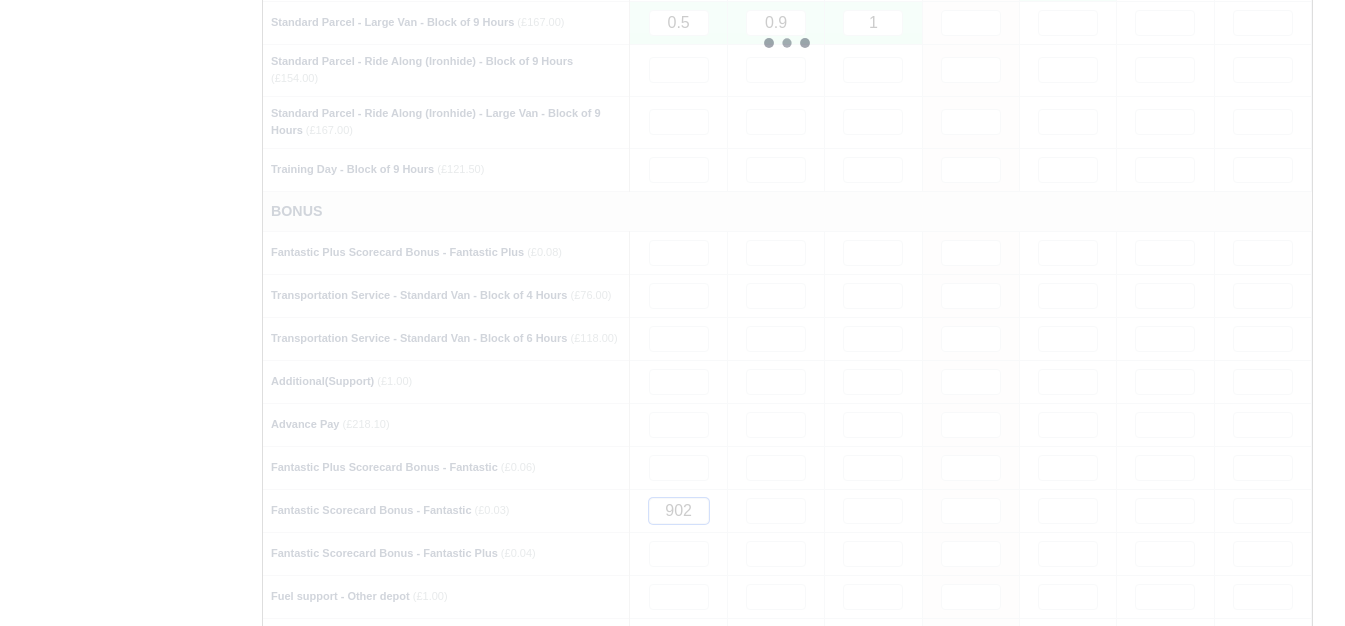 type 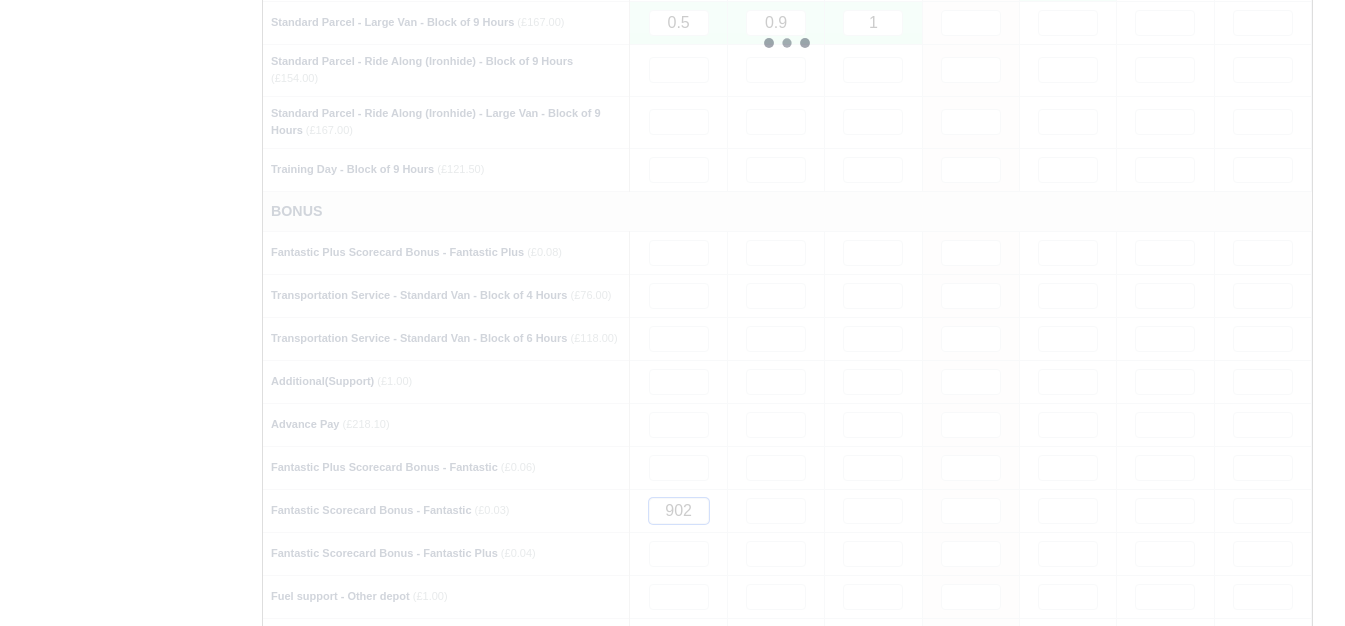 type 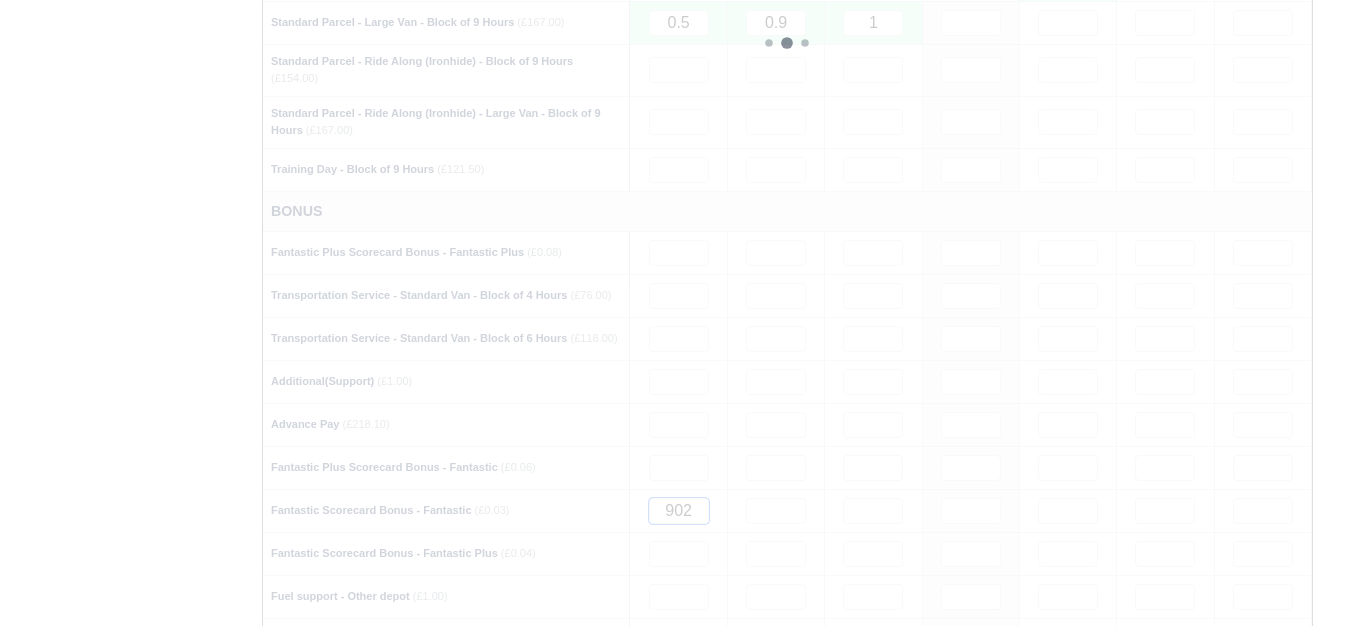 type 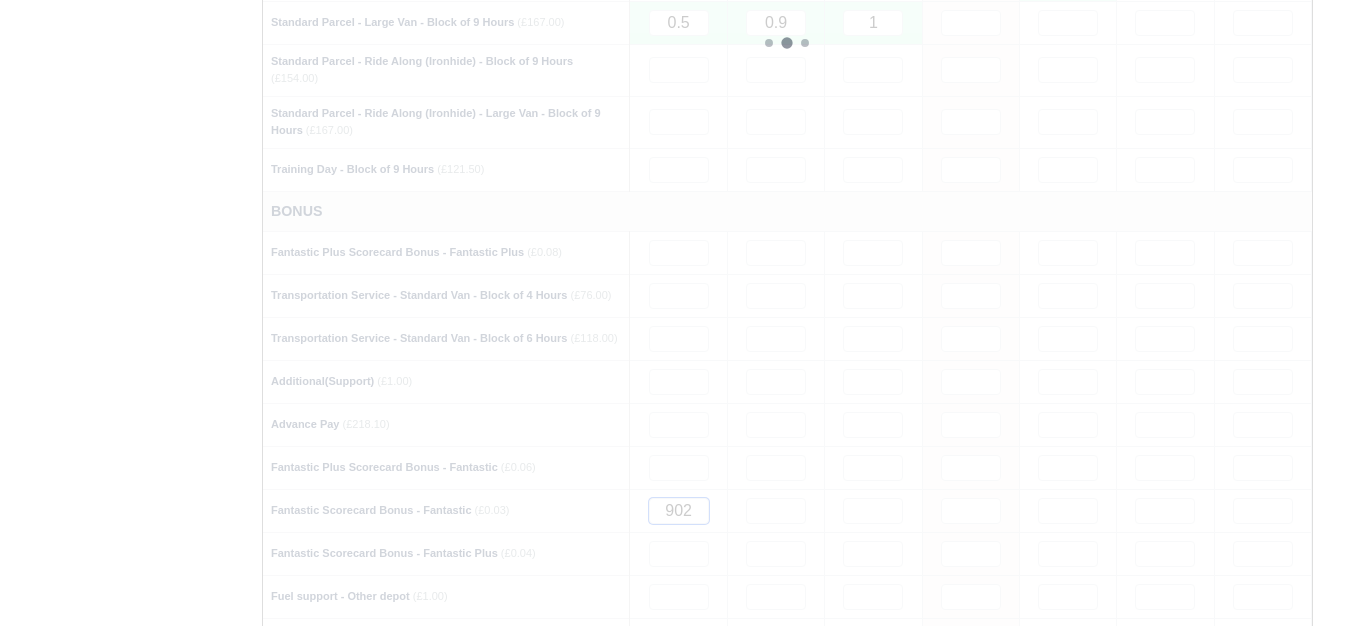 type 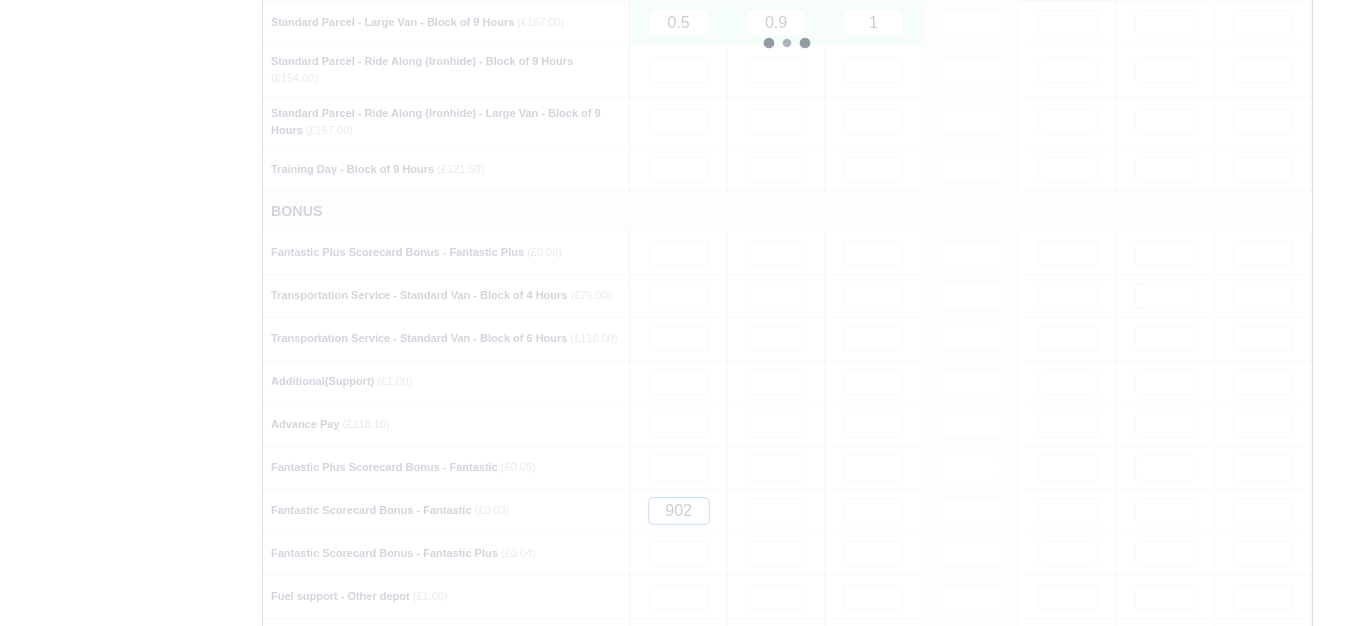 type 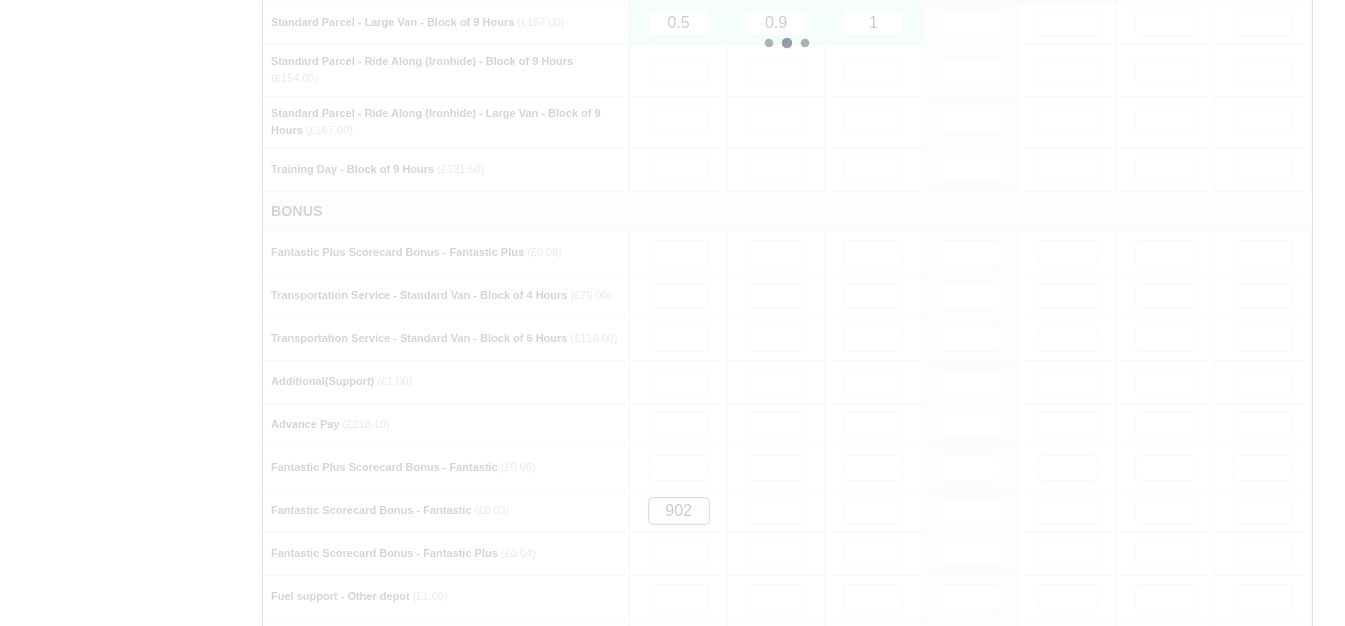 type 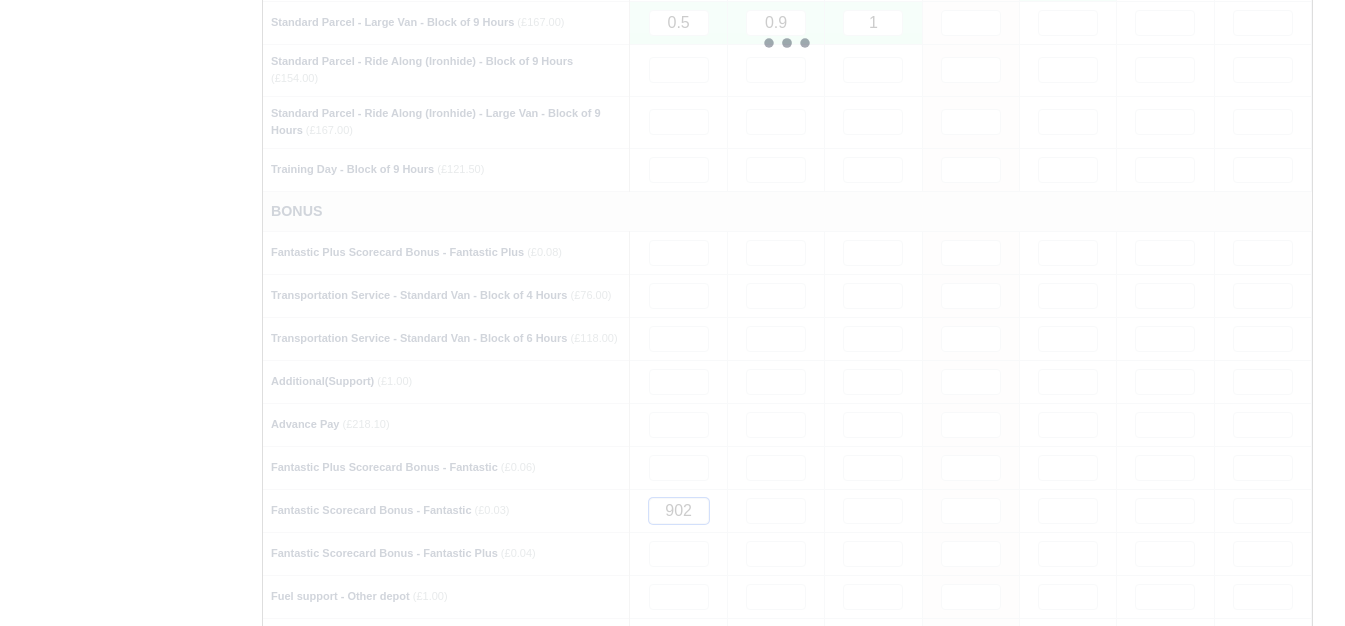 type 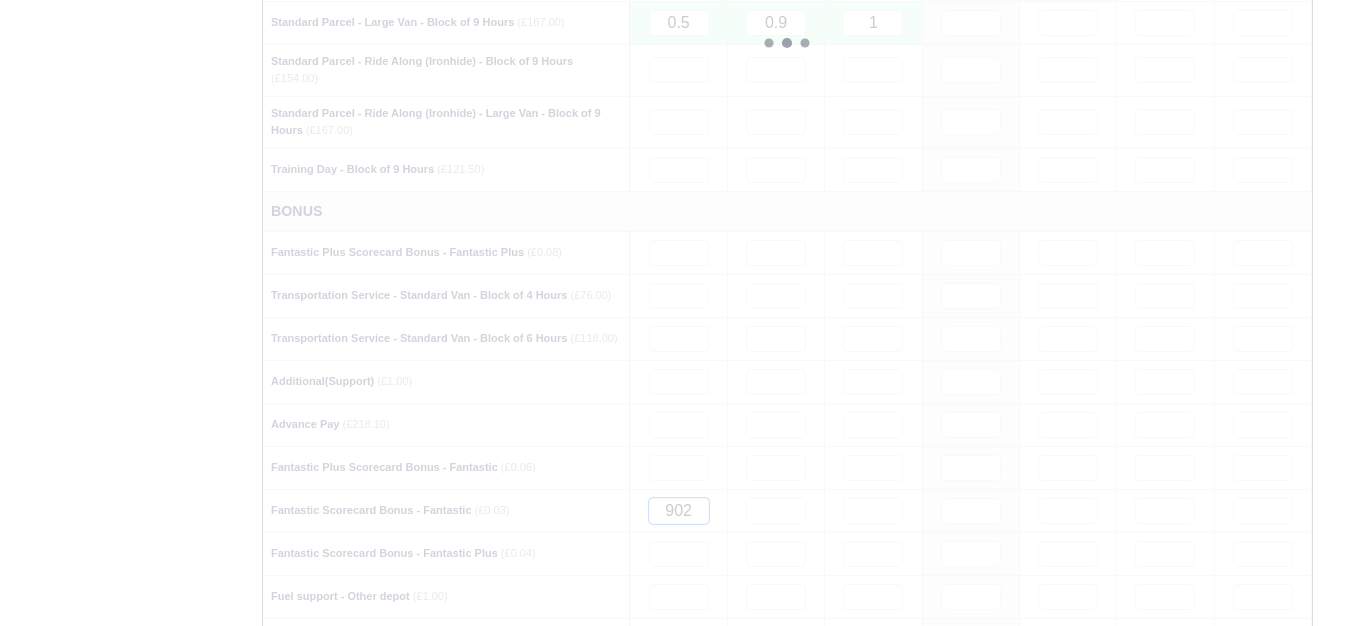type 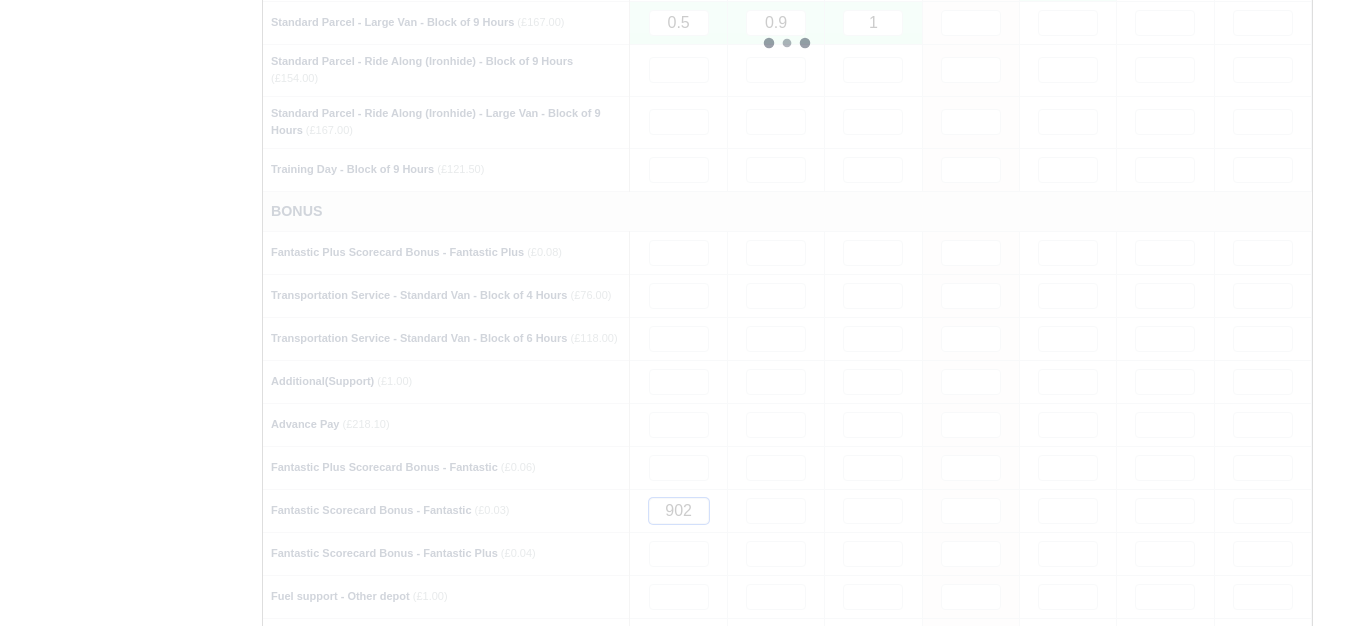 type 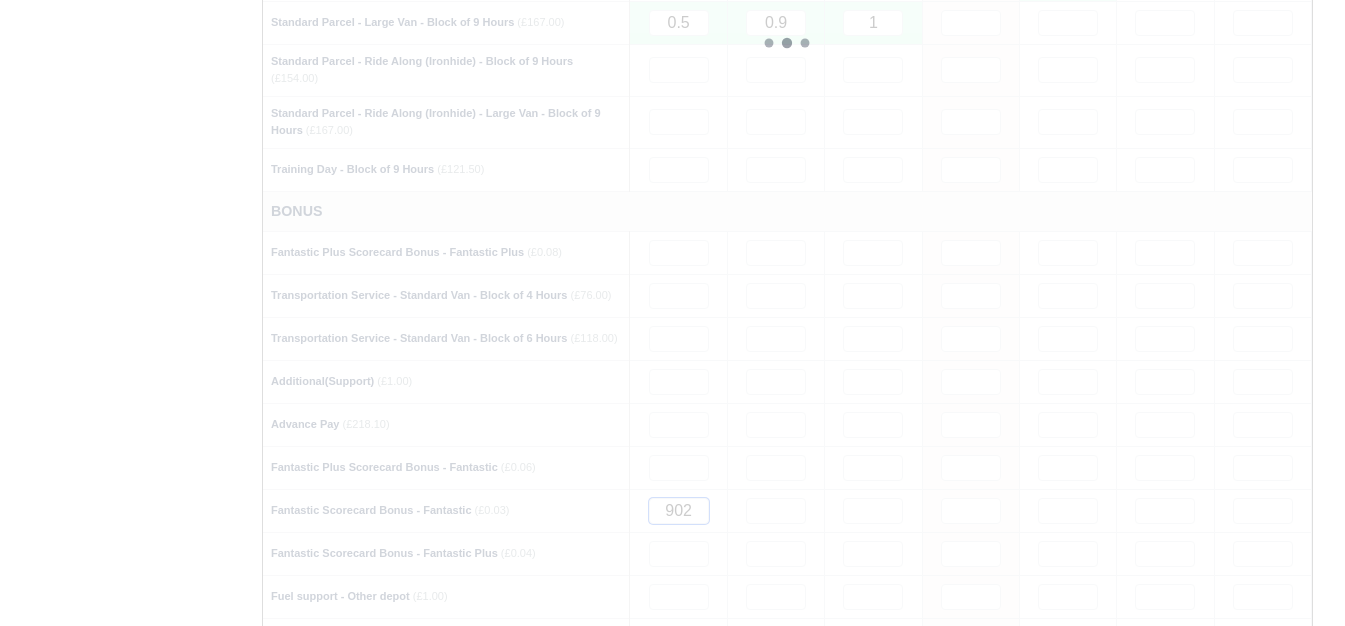 type 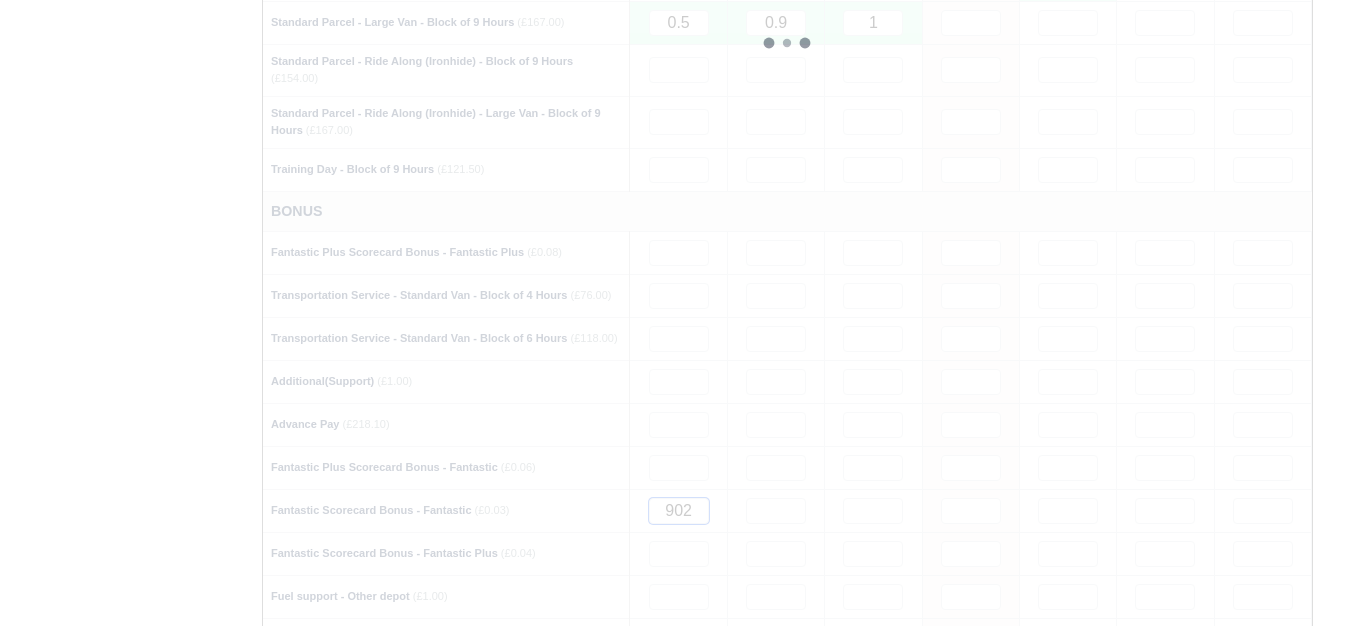 type 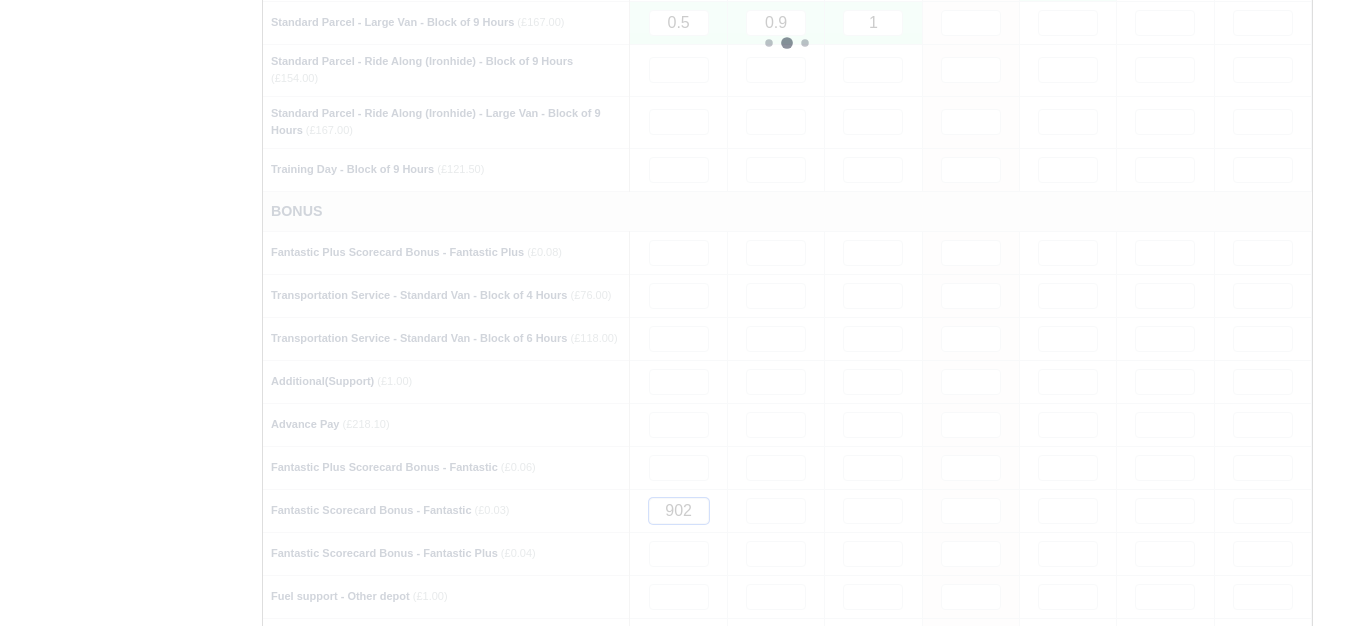 type 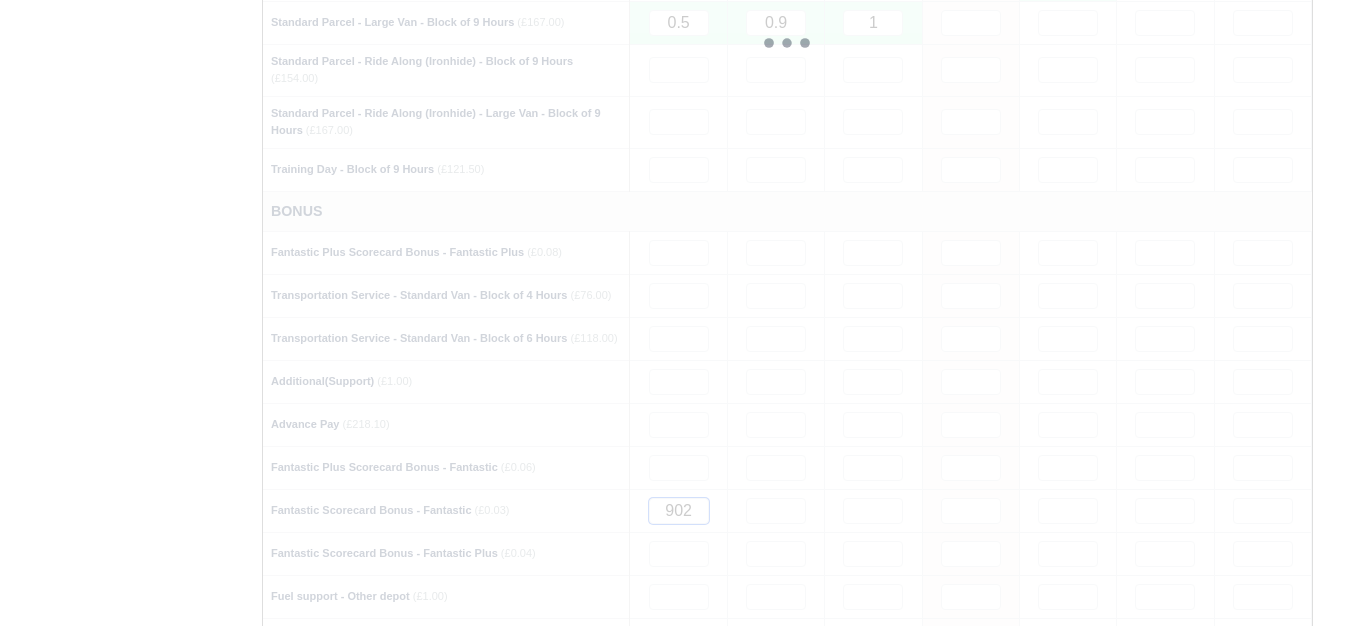 type 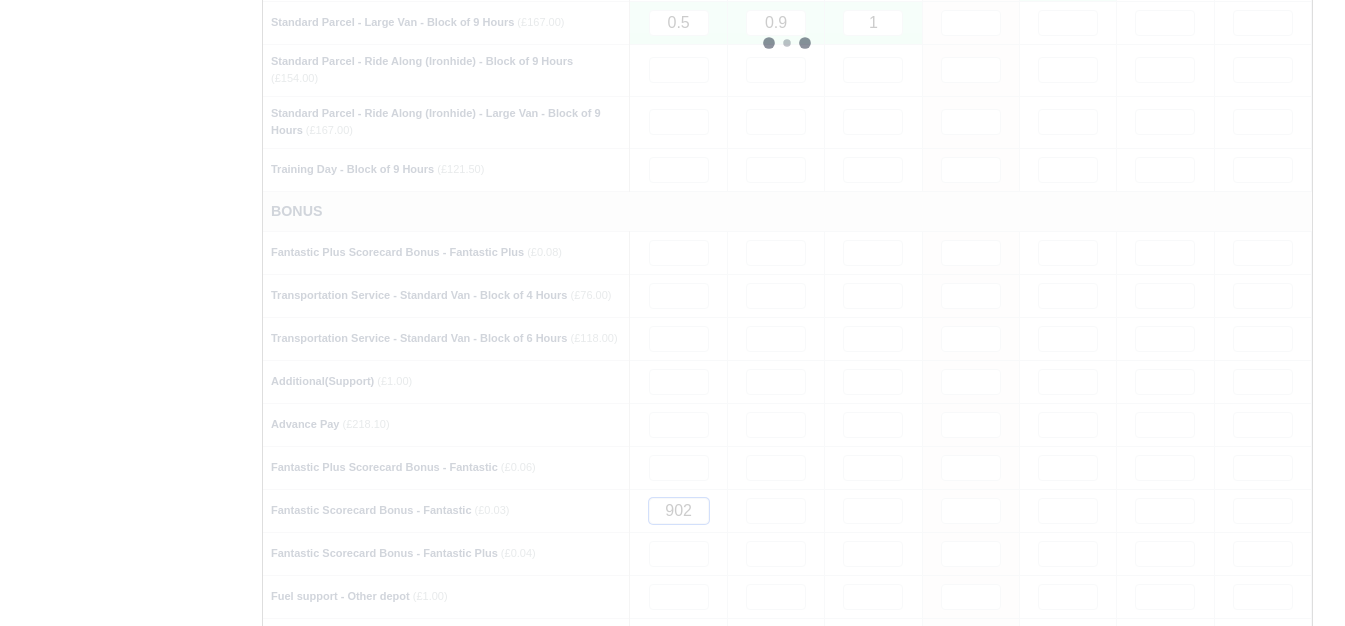 type 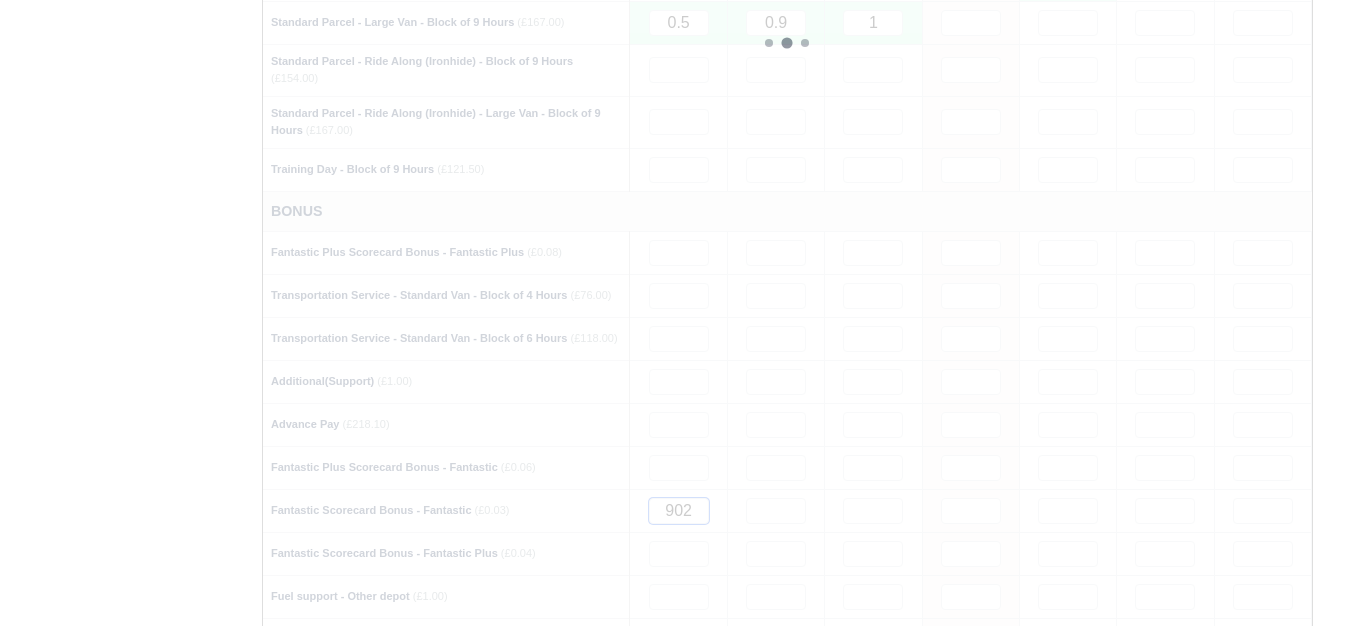 type 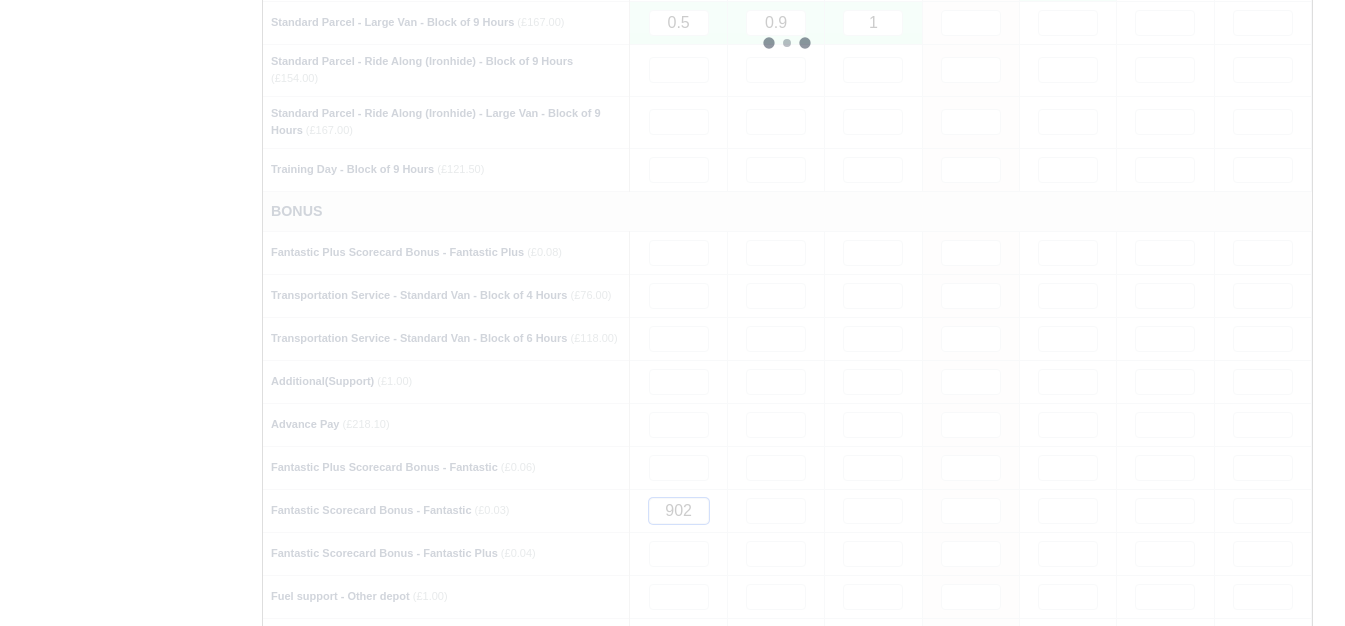 type 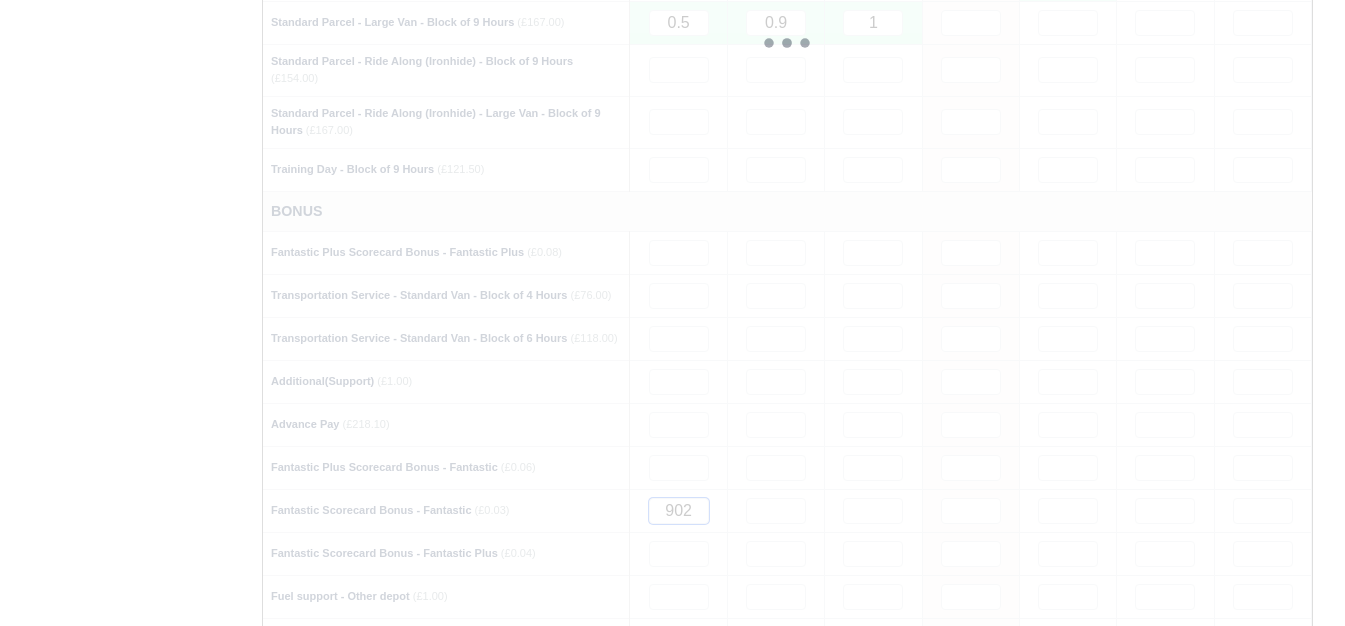 type 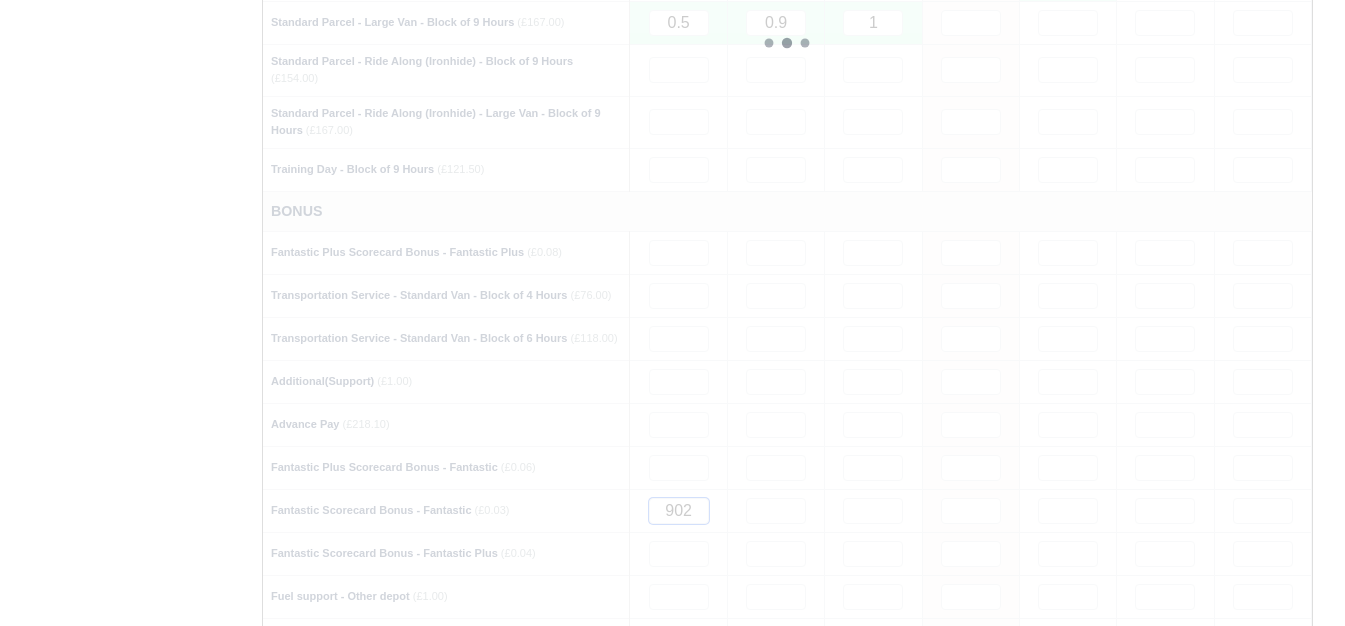 type 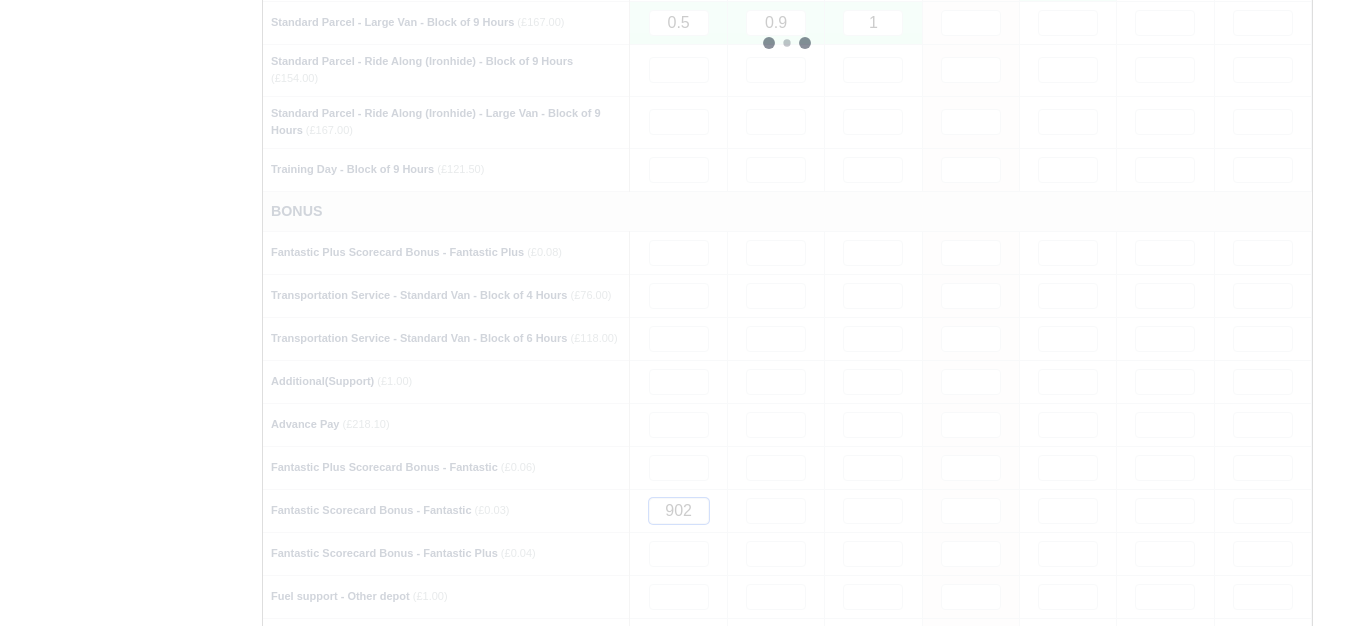 type 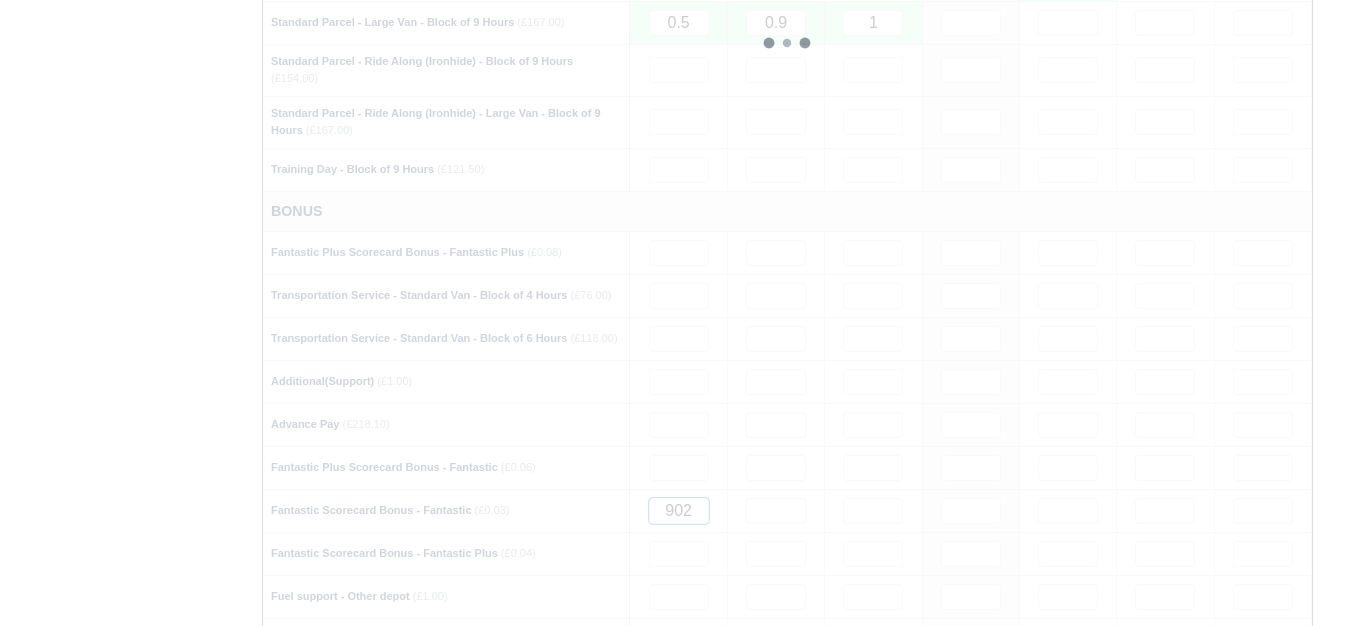 type 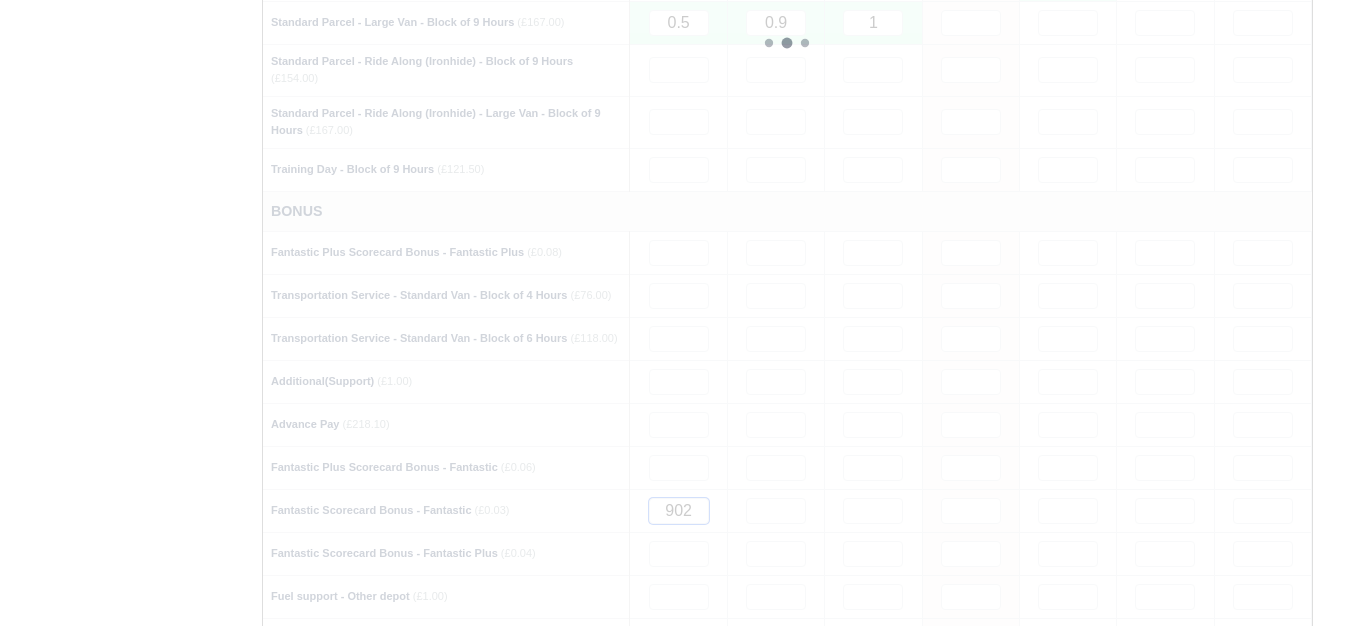 type 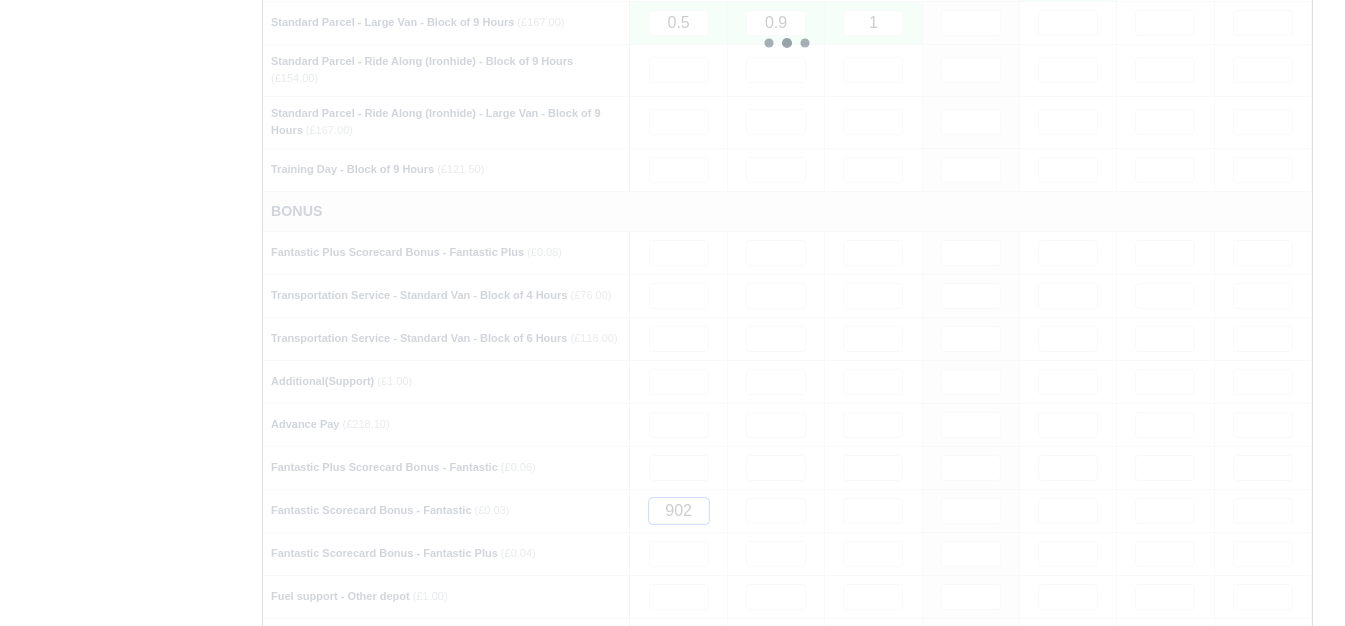 type 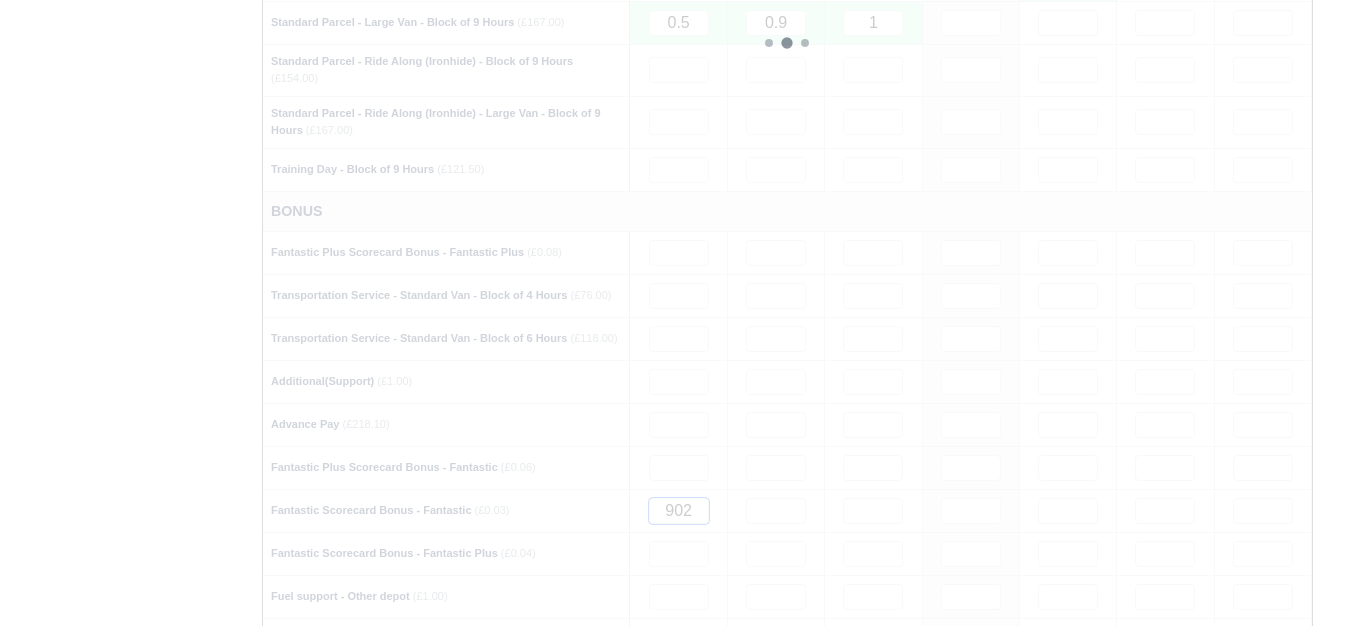 type 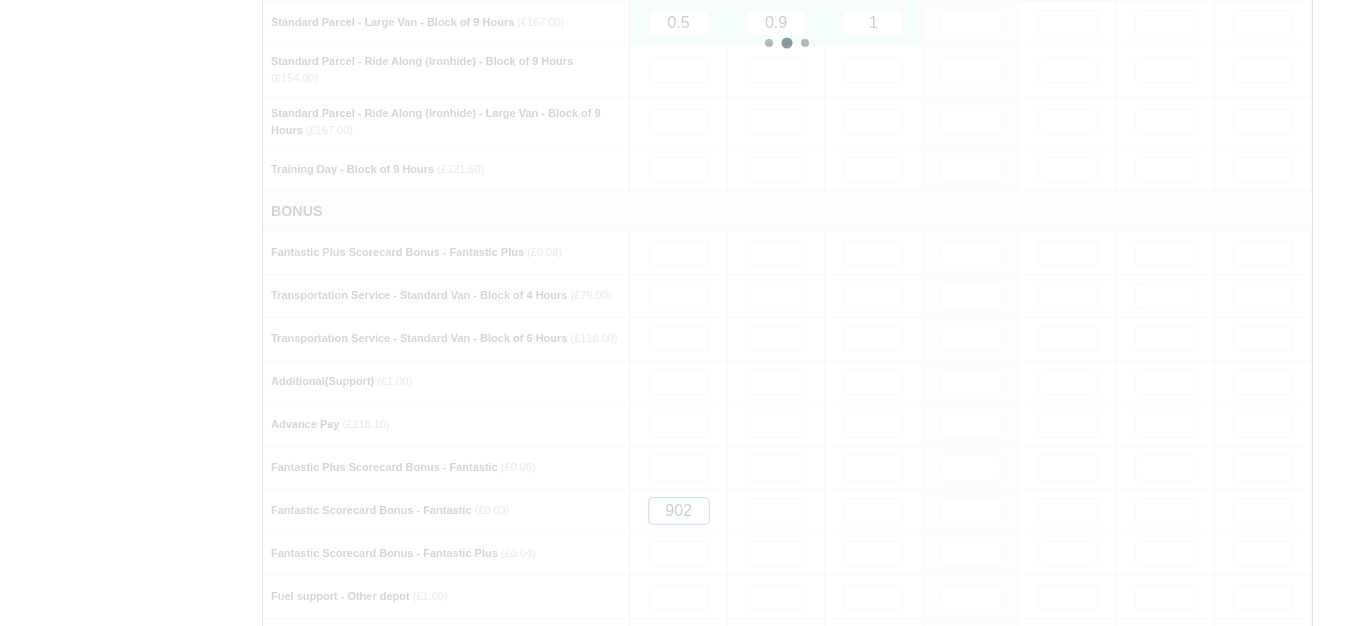 type 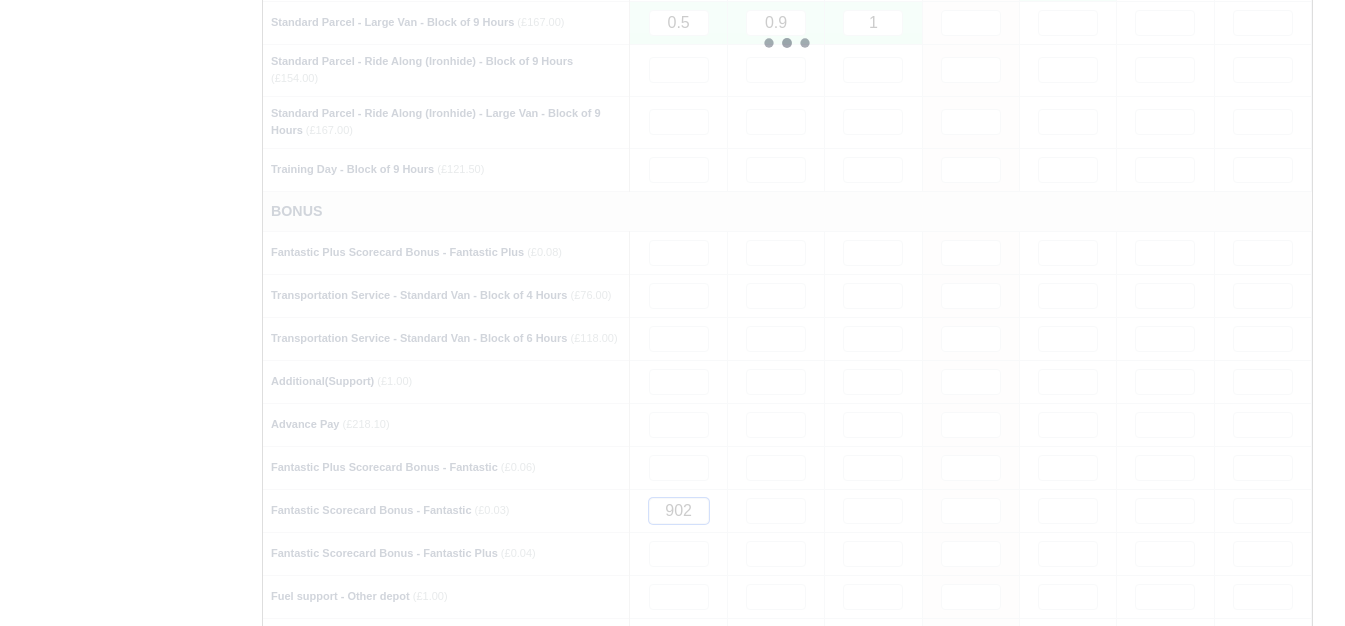 type 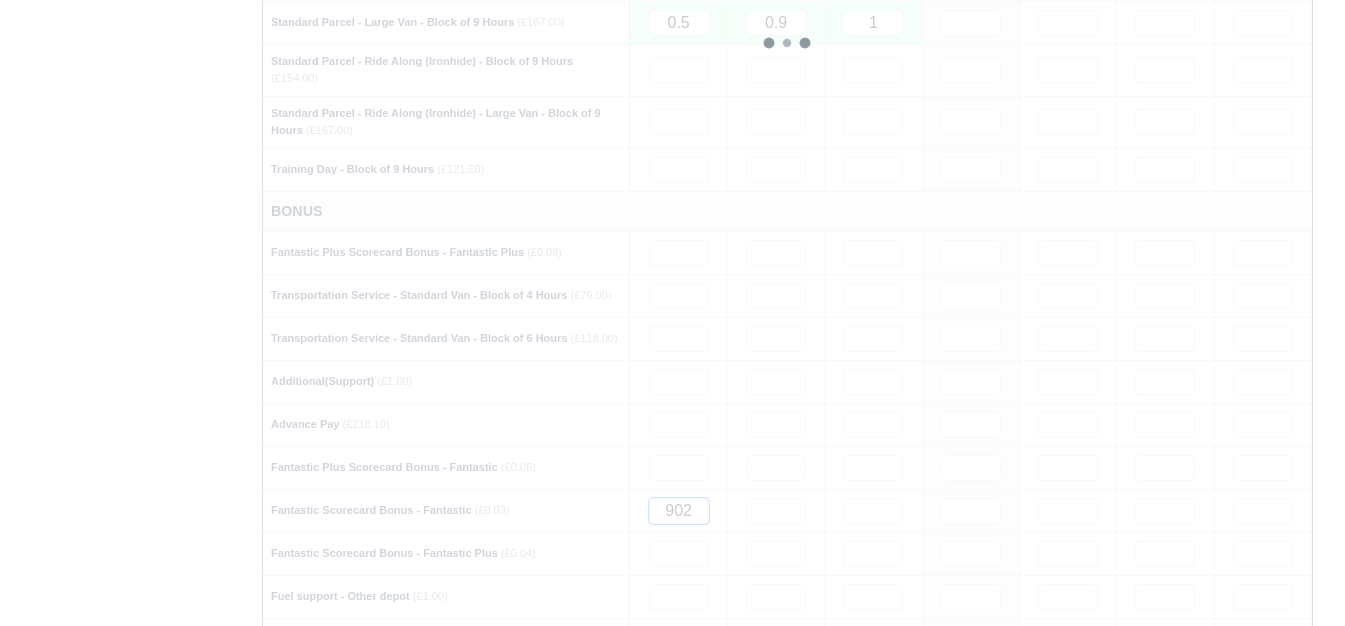 type 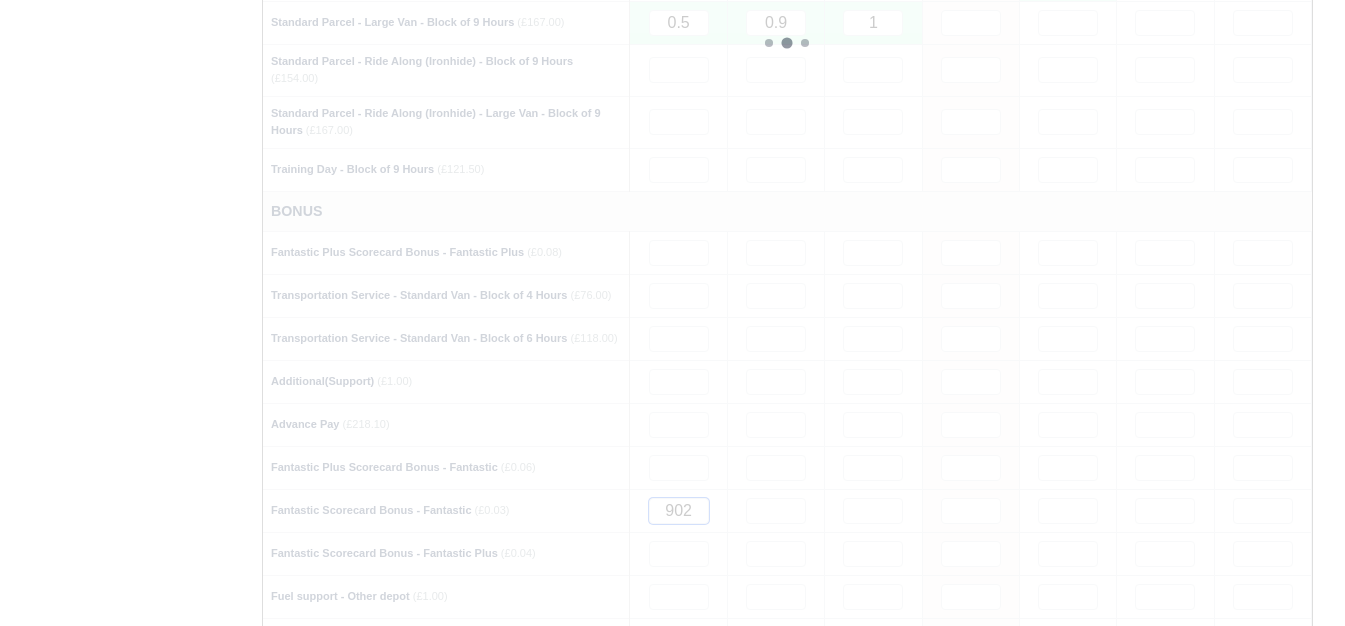 type 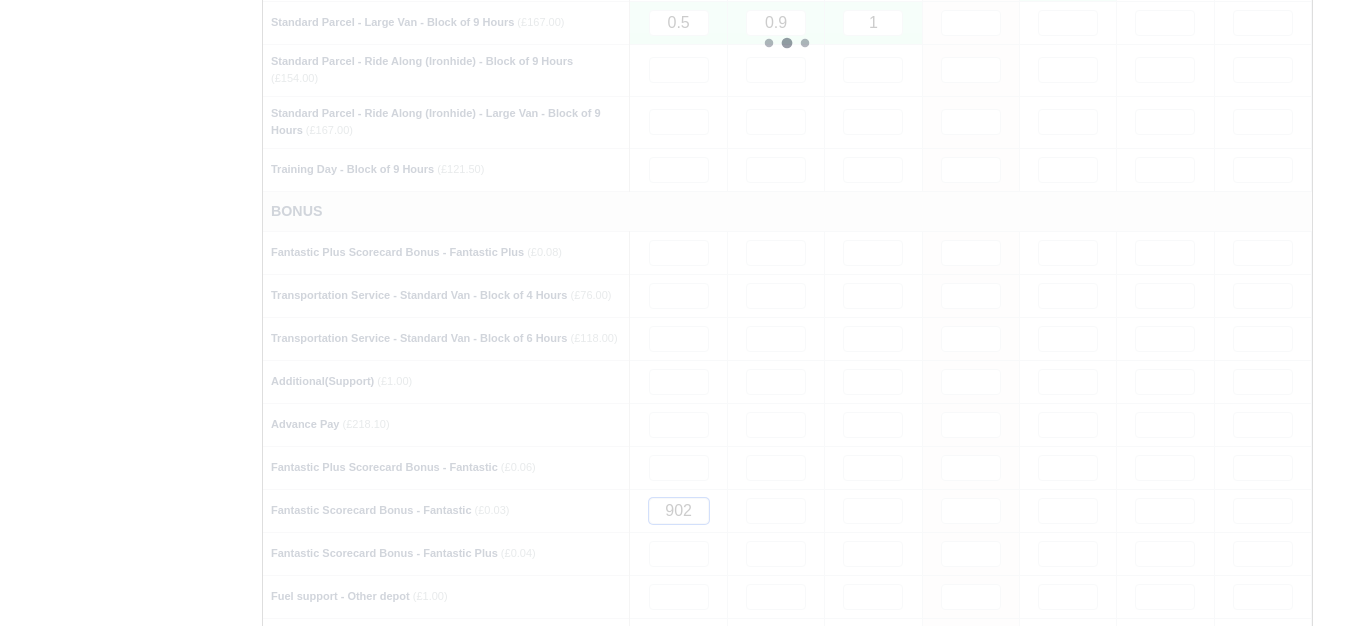 type 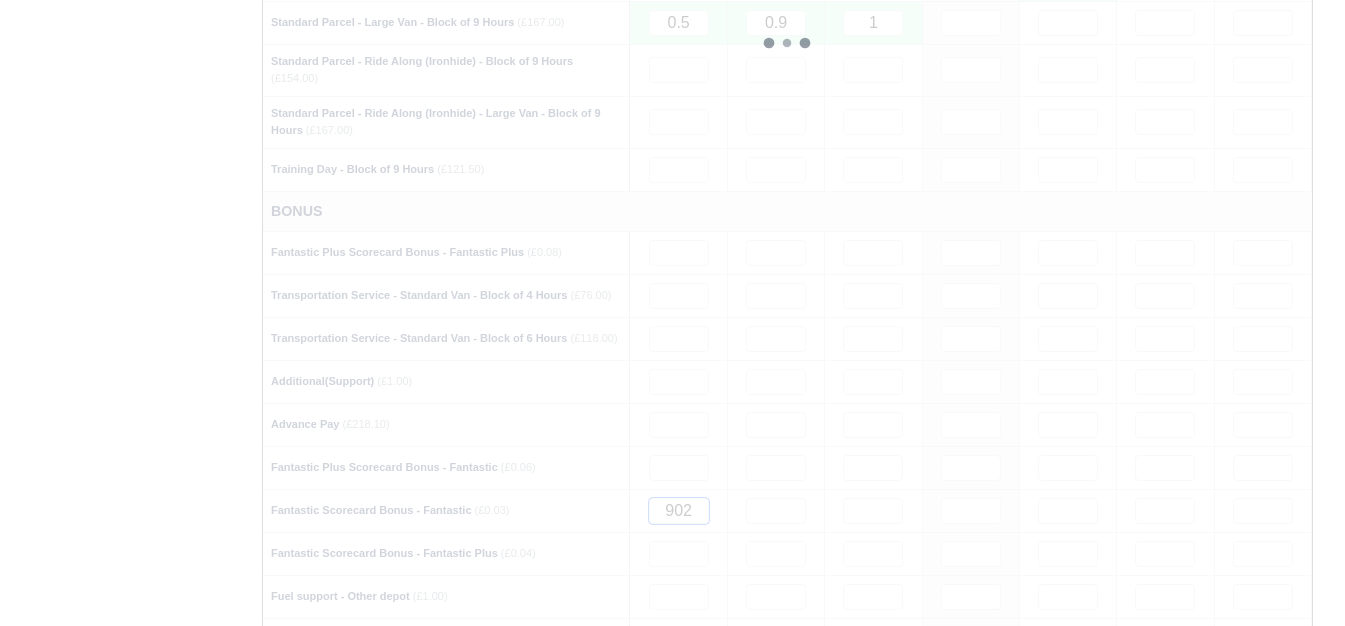 type 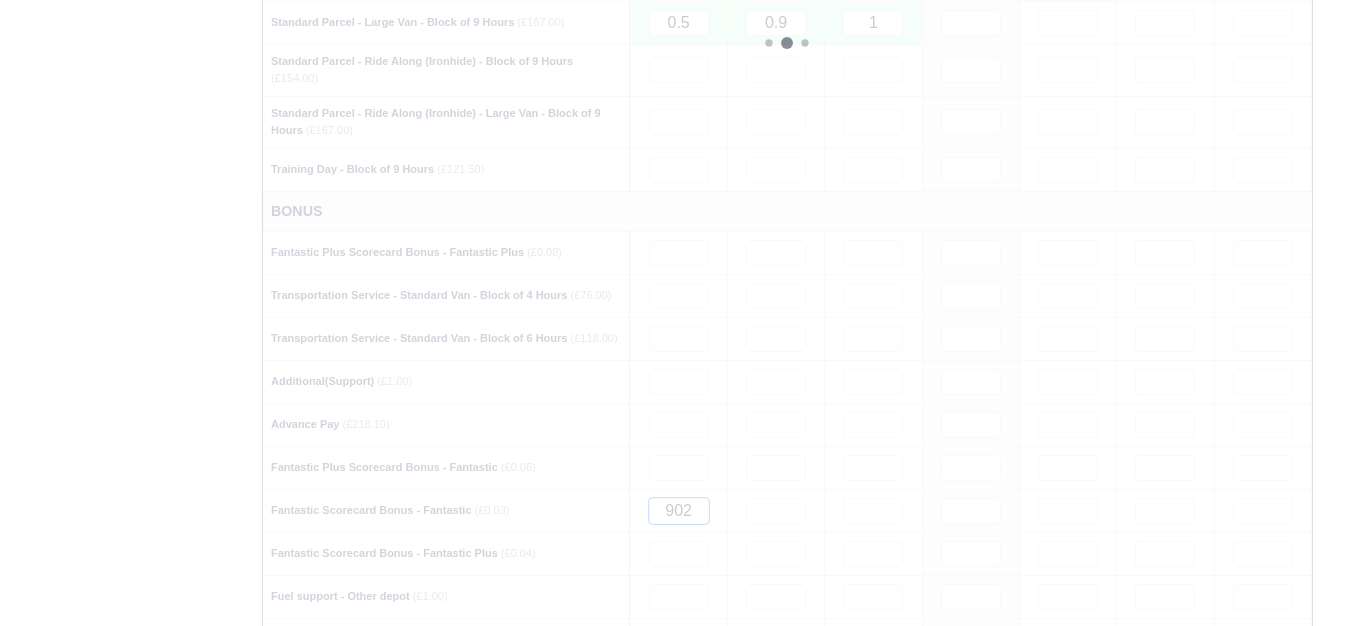 type 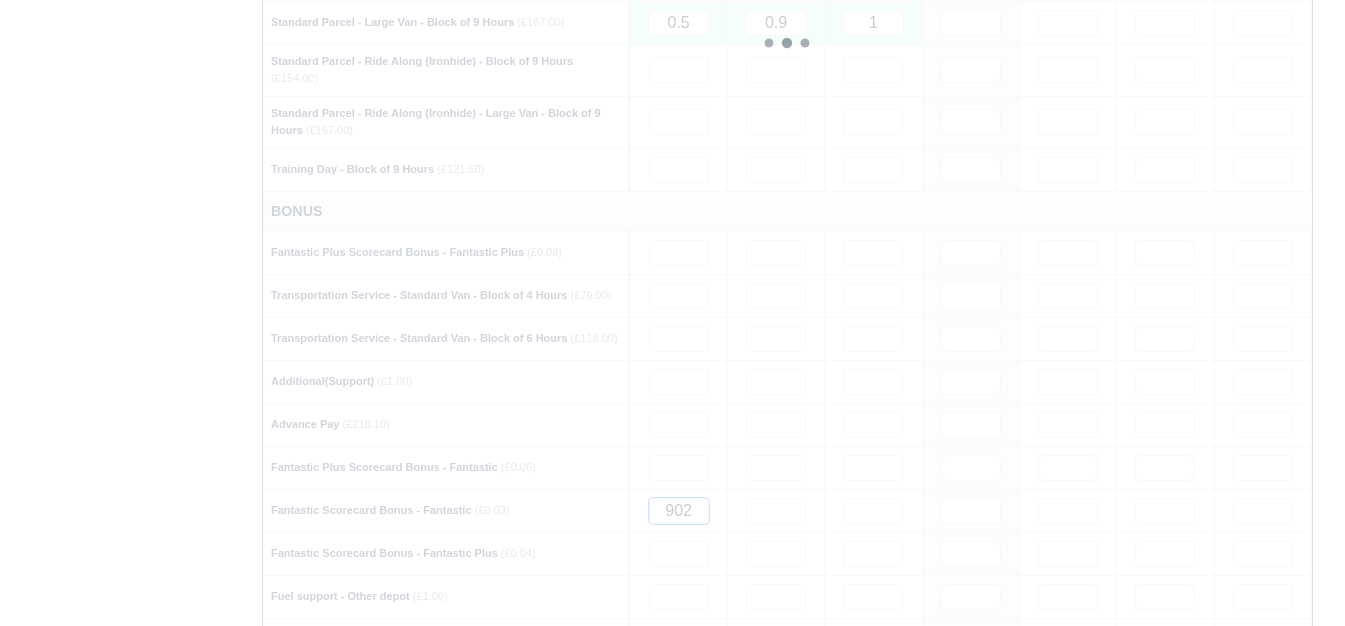 type 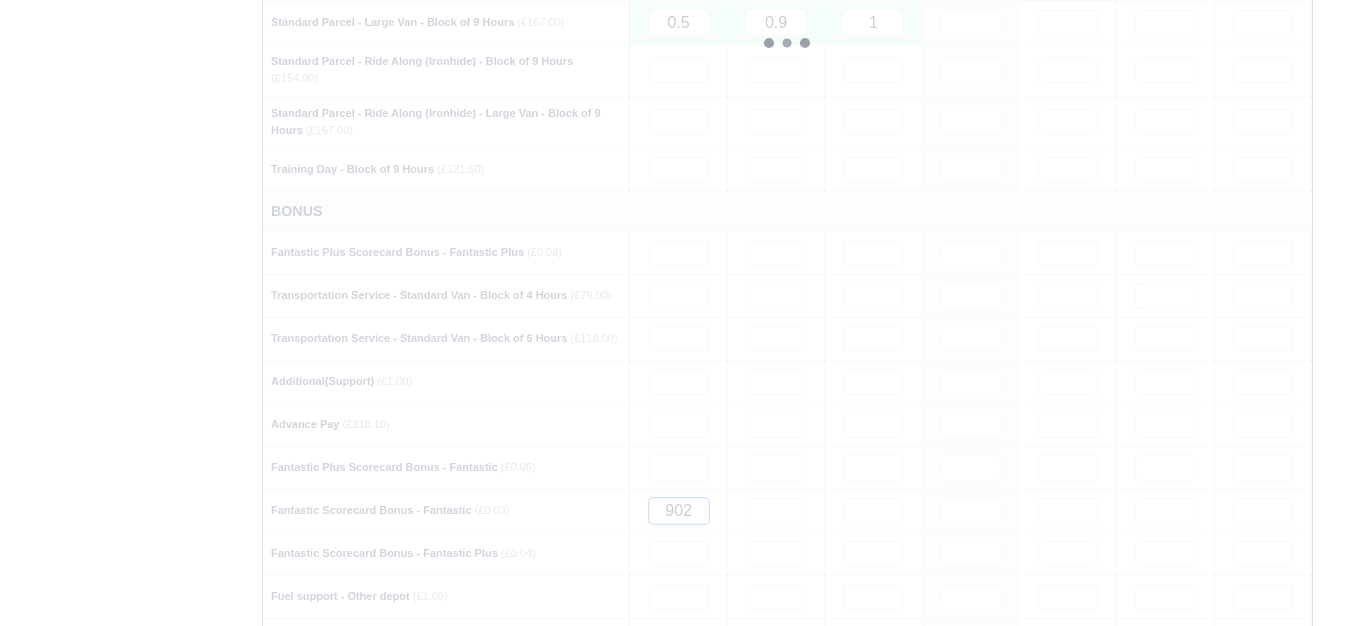 type 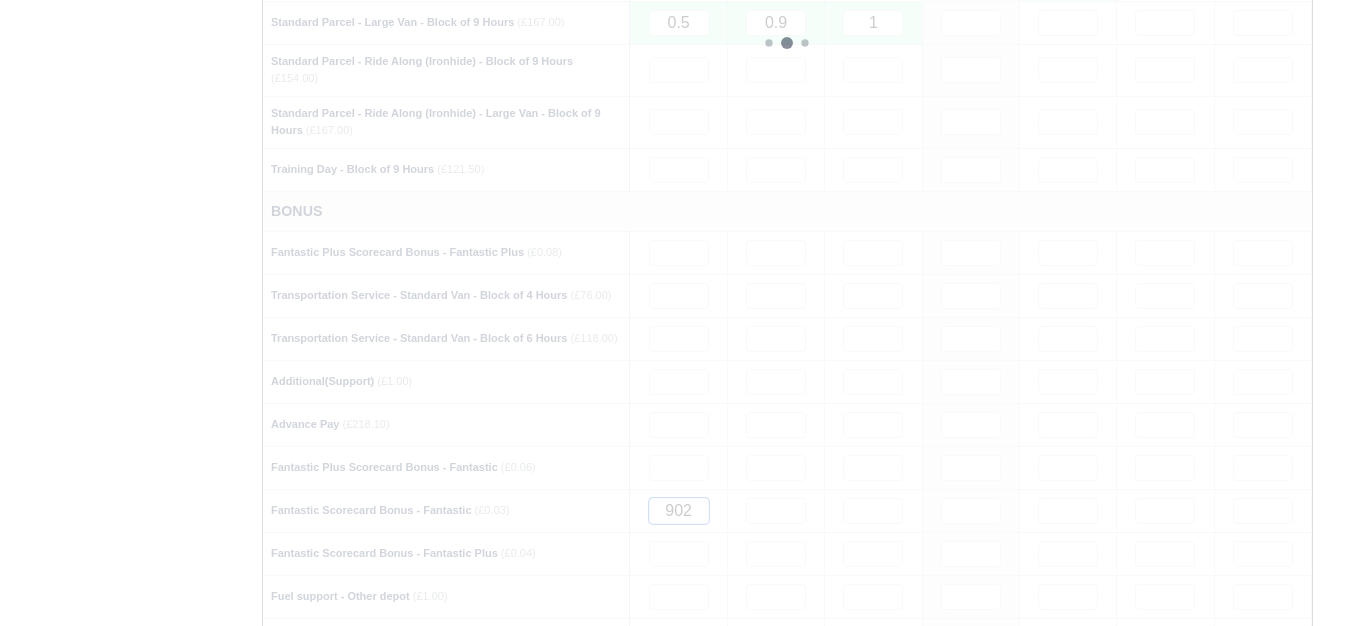 type 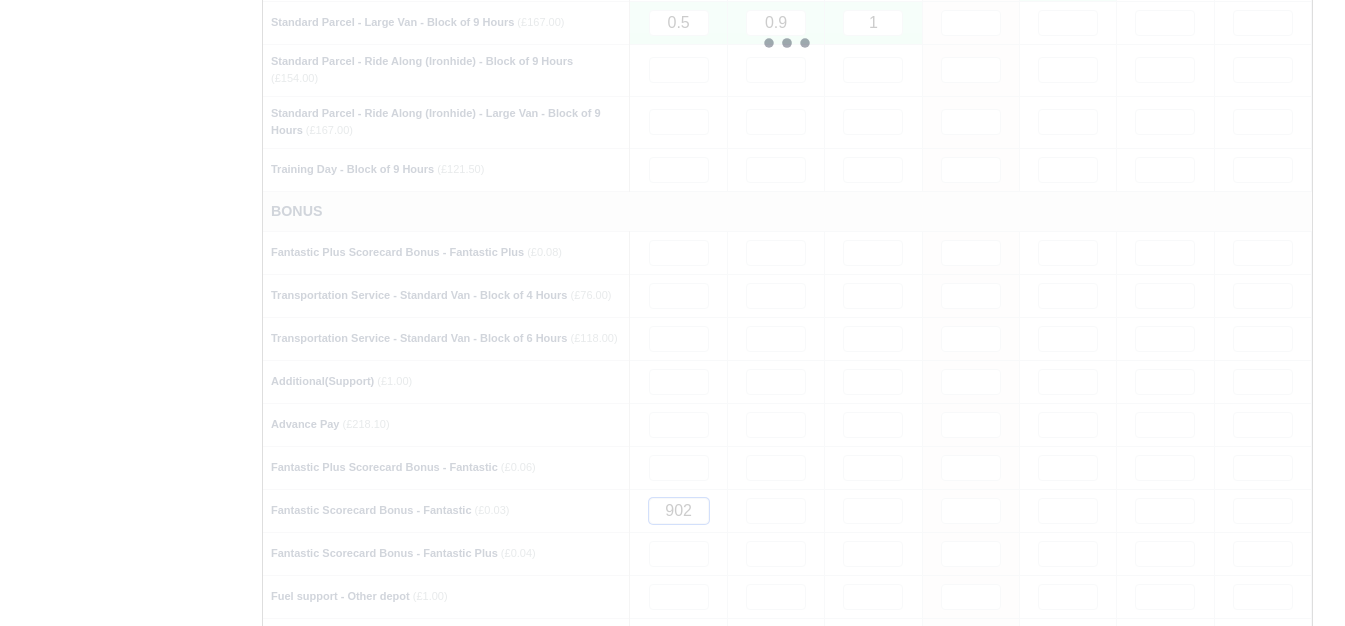 type 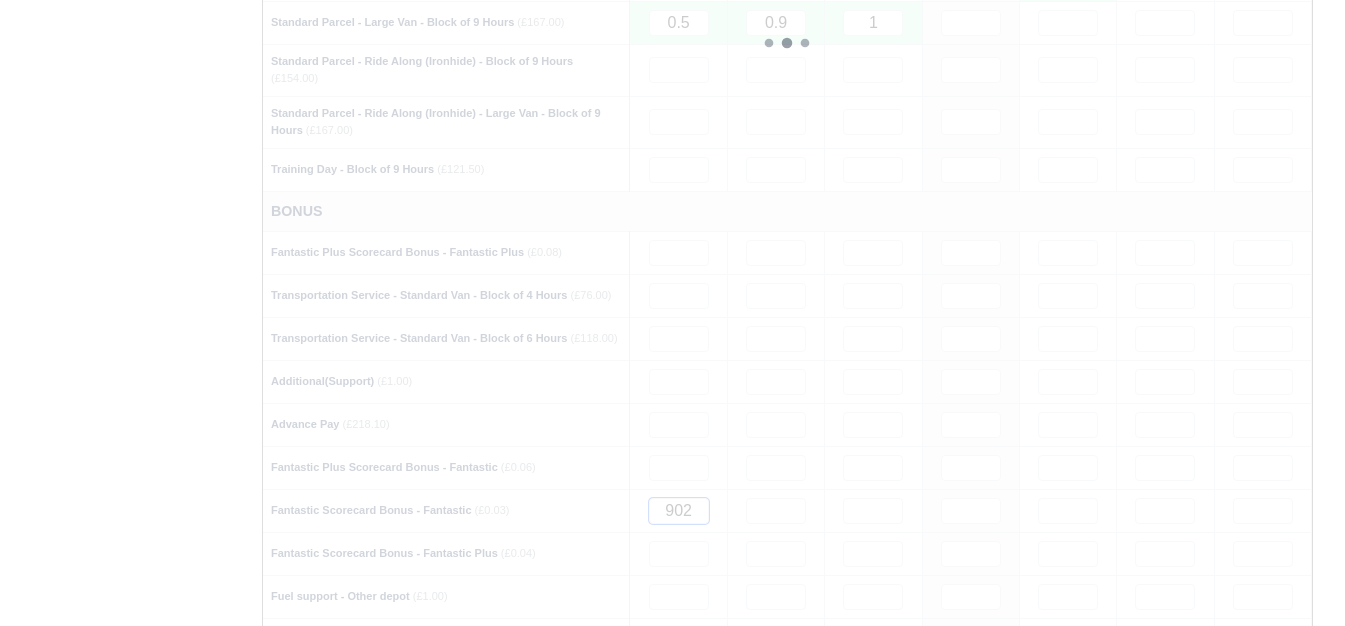 type 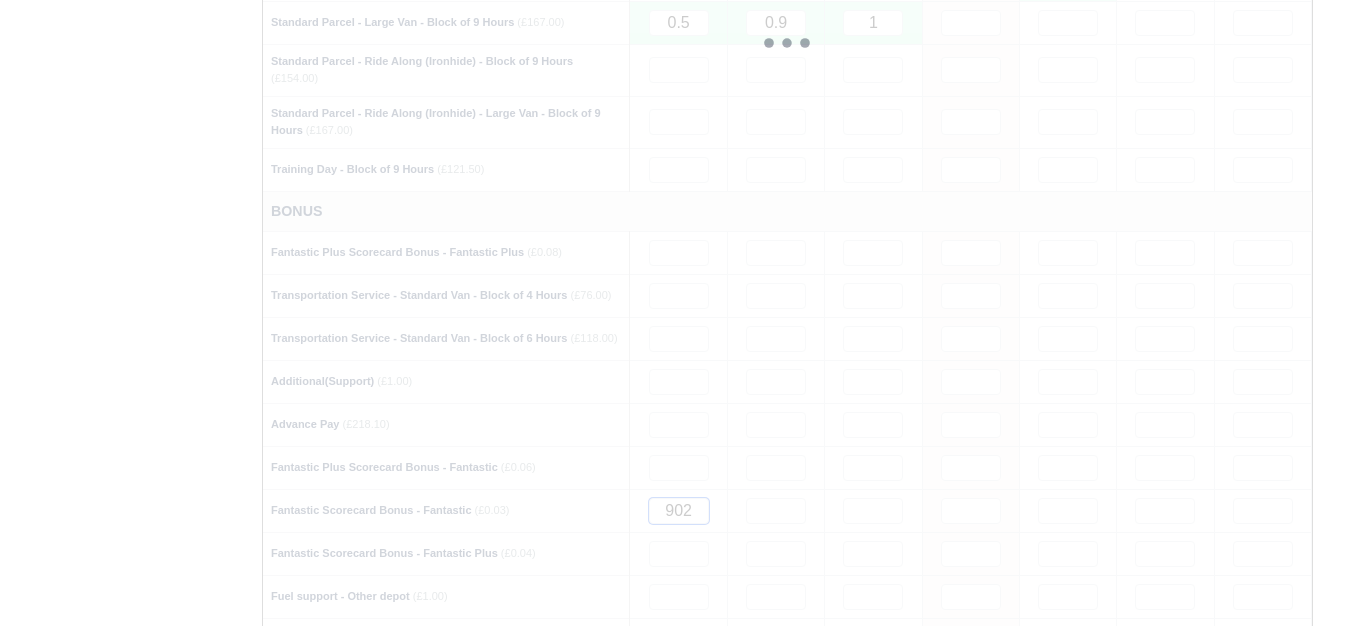 type 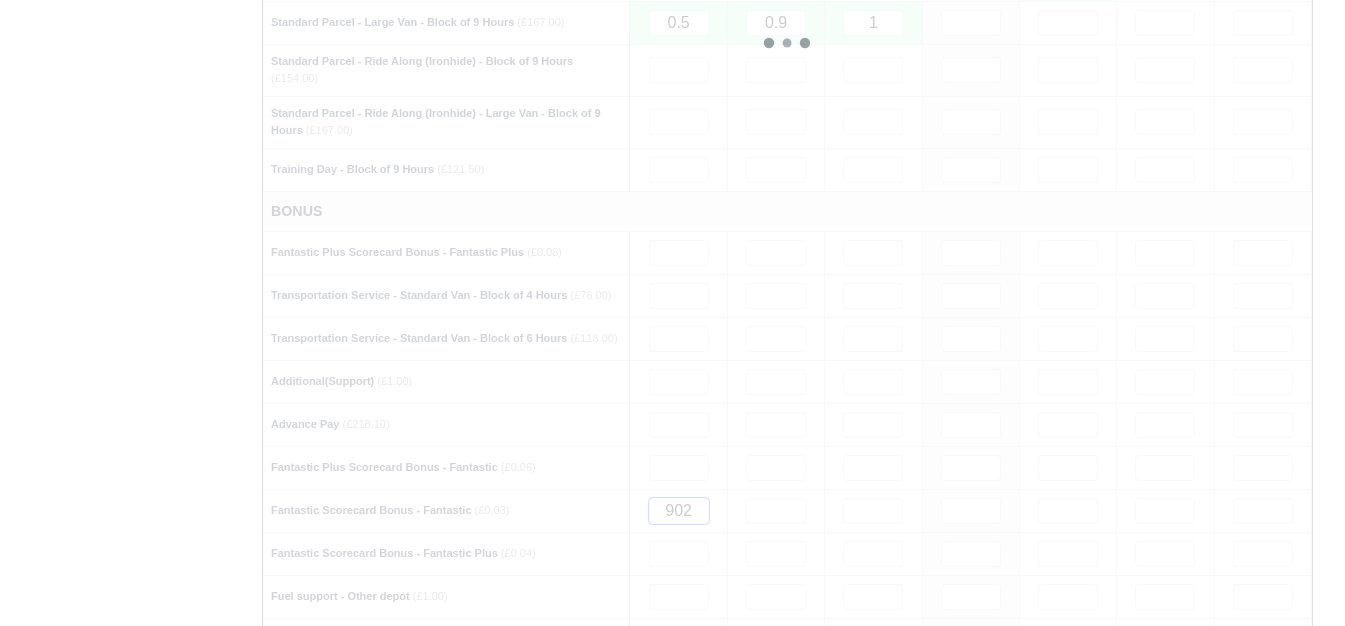 type 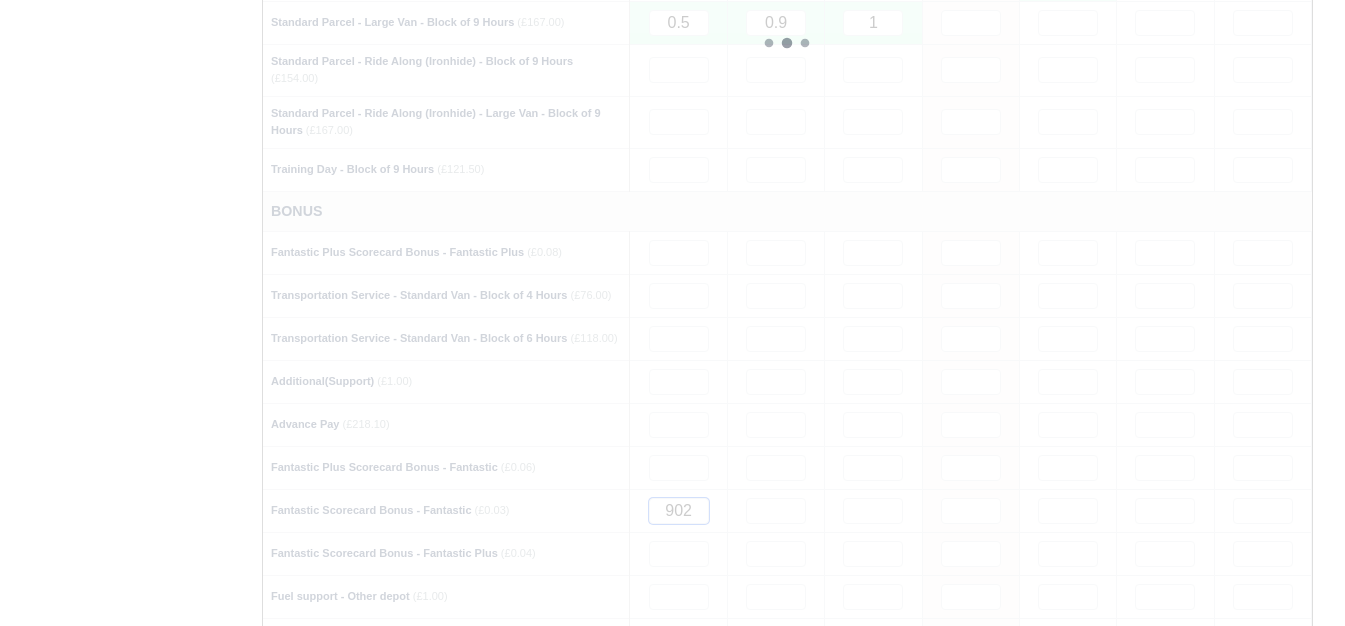 type 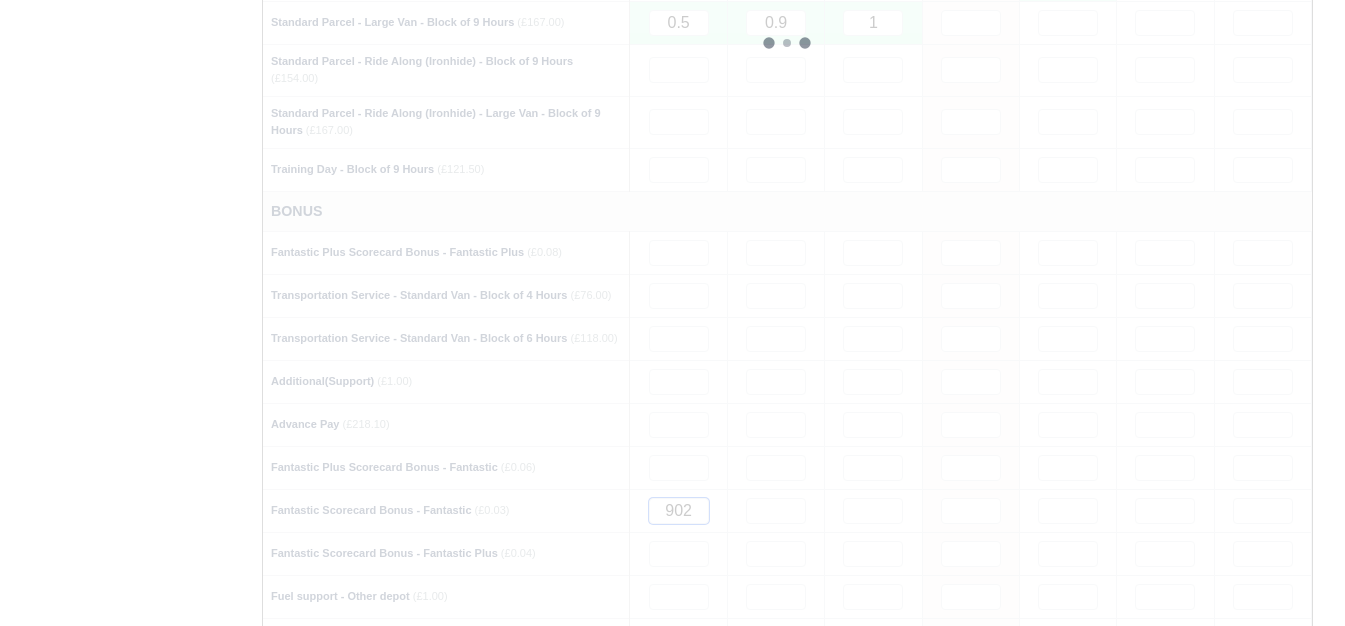 type 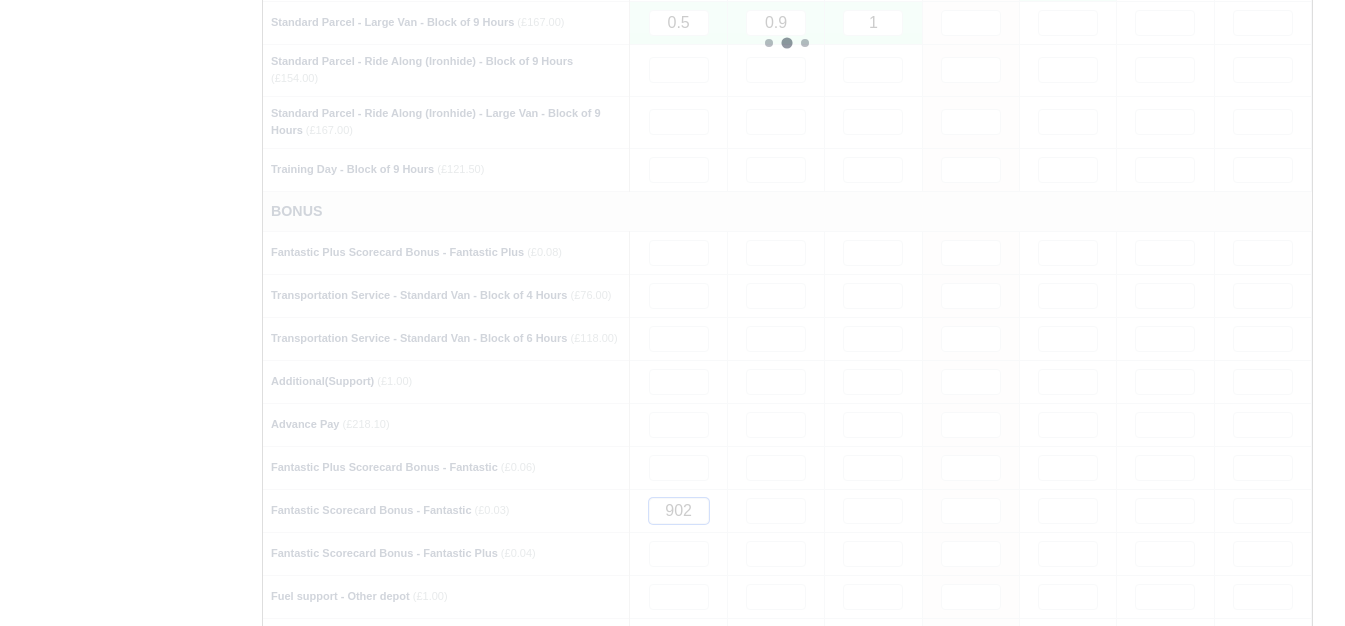type 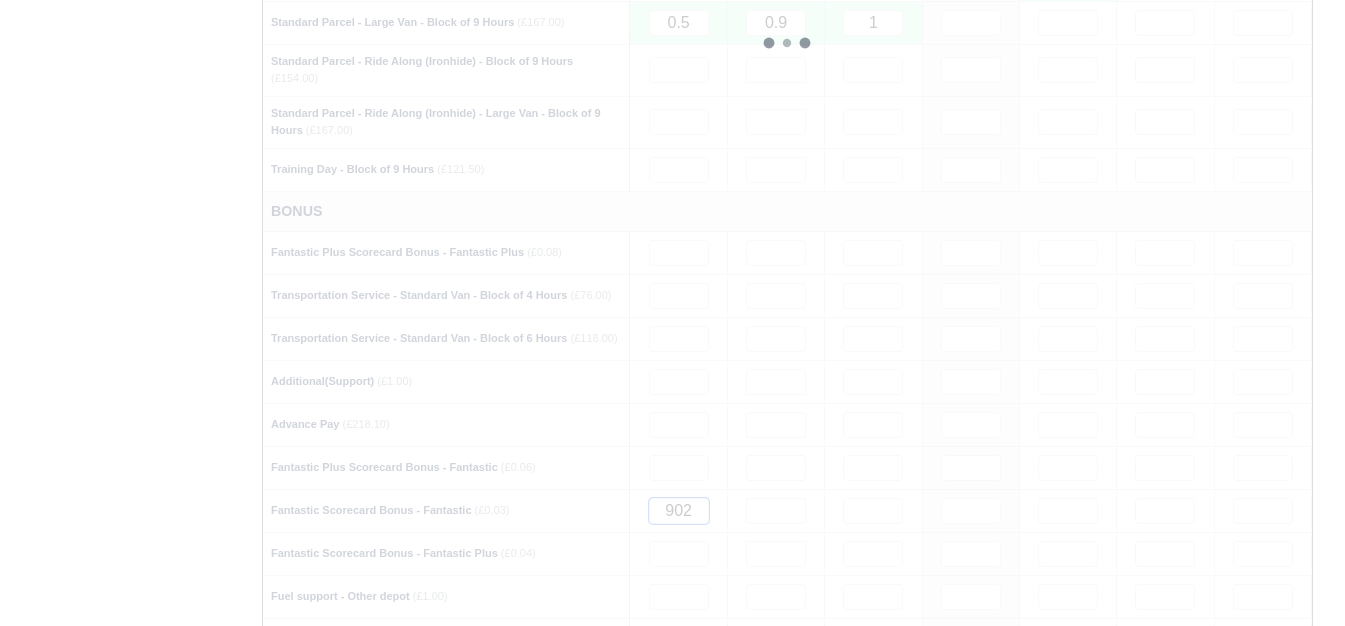 type 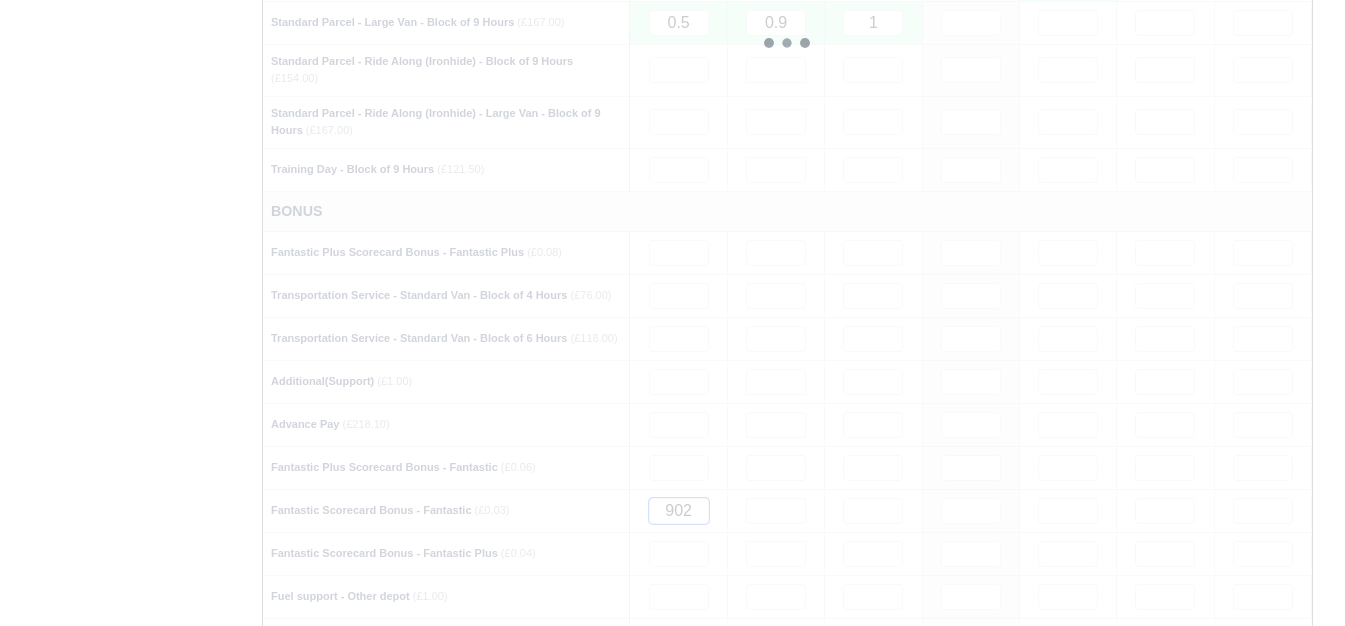 type 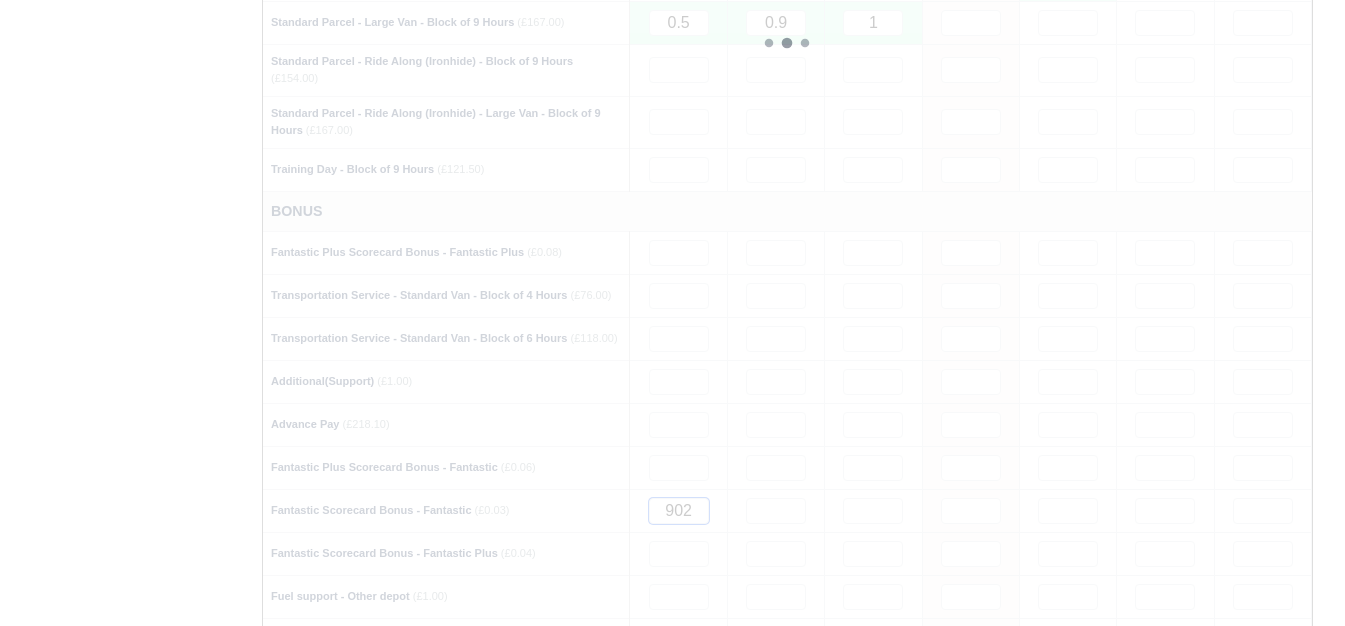 type 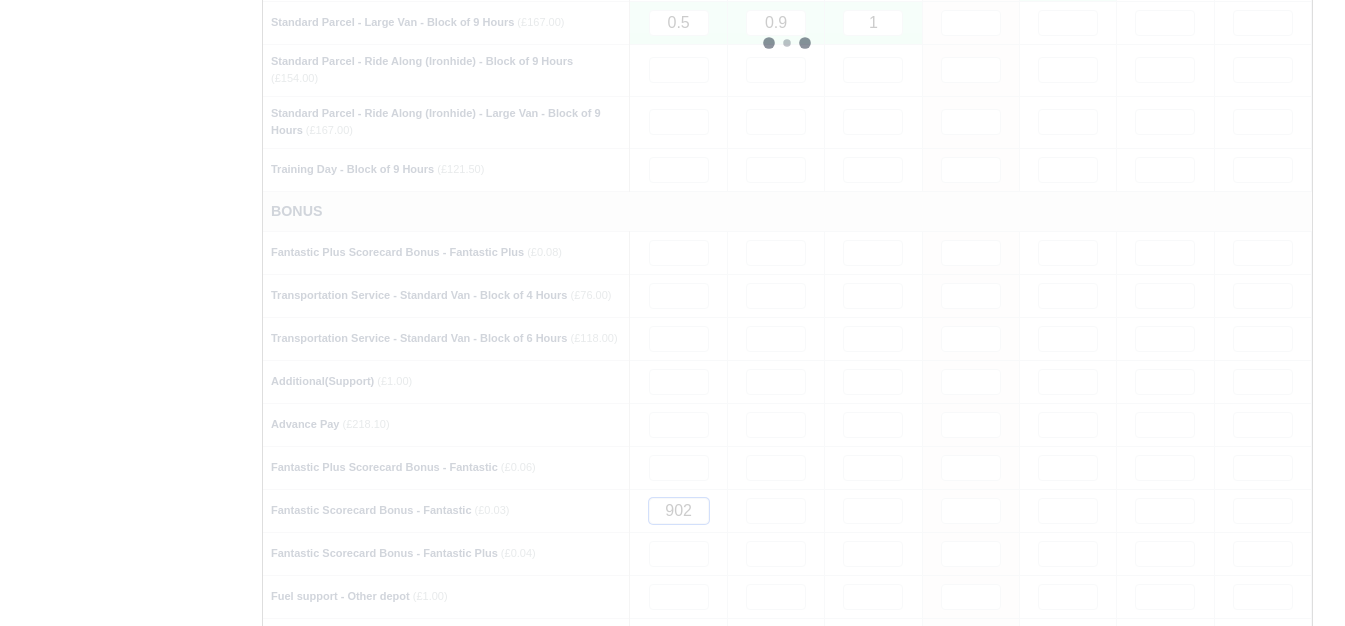 type 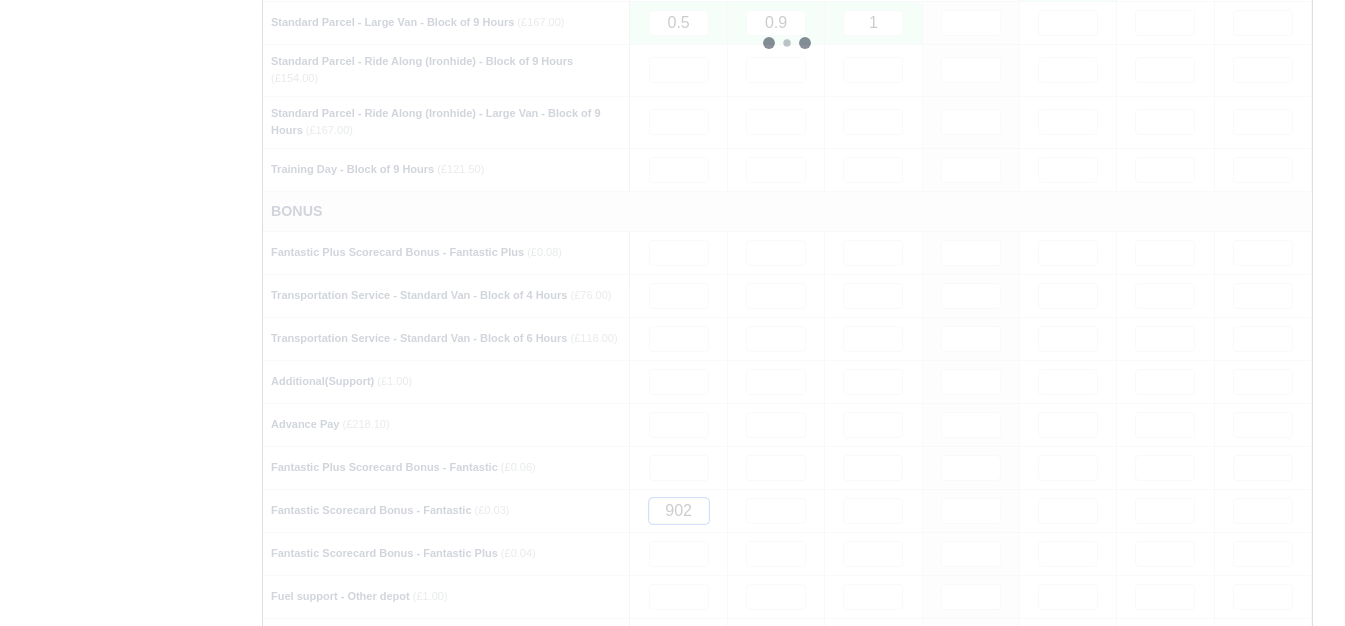 type 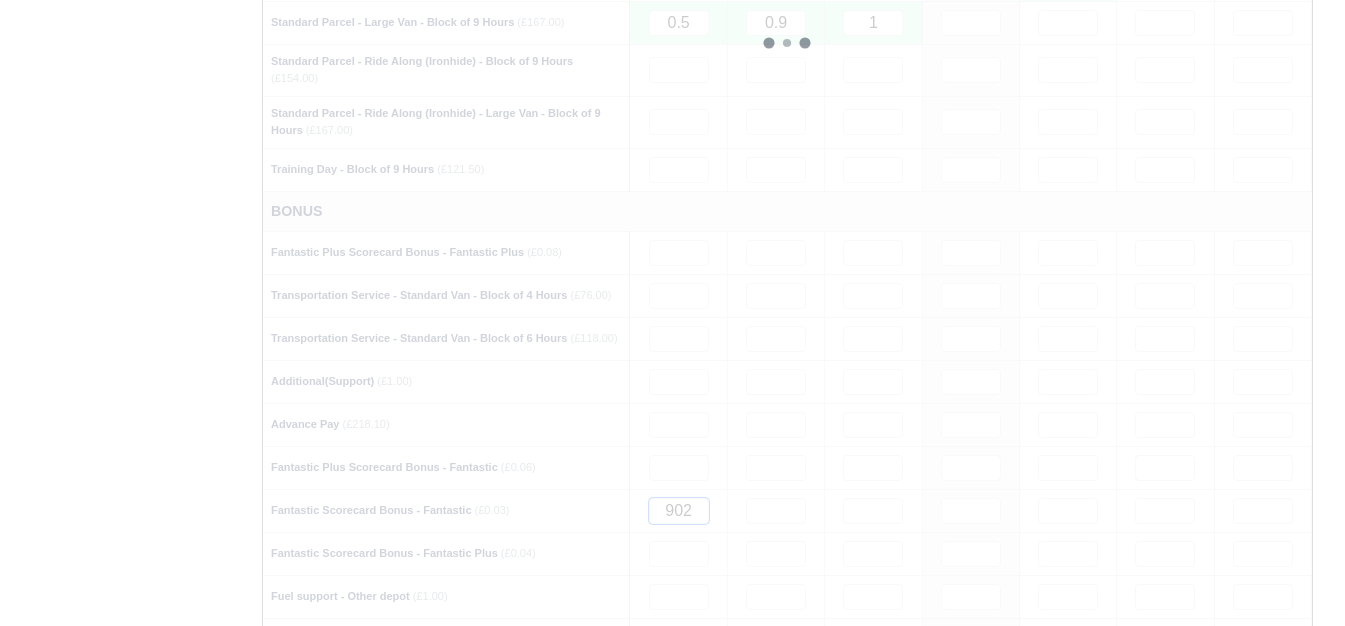 type 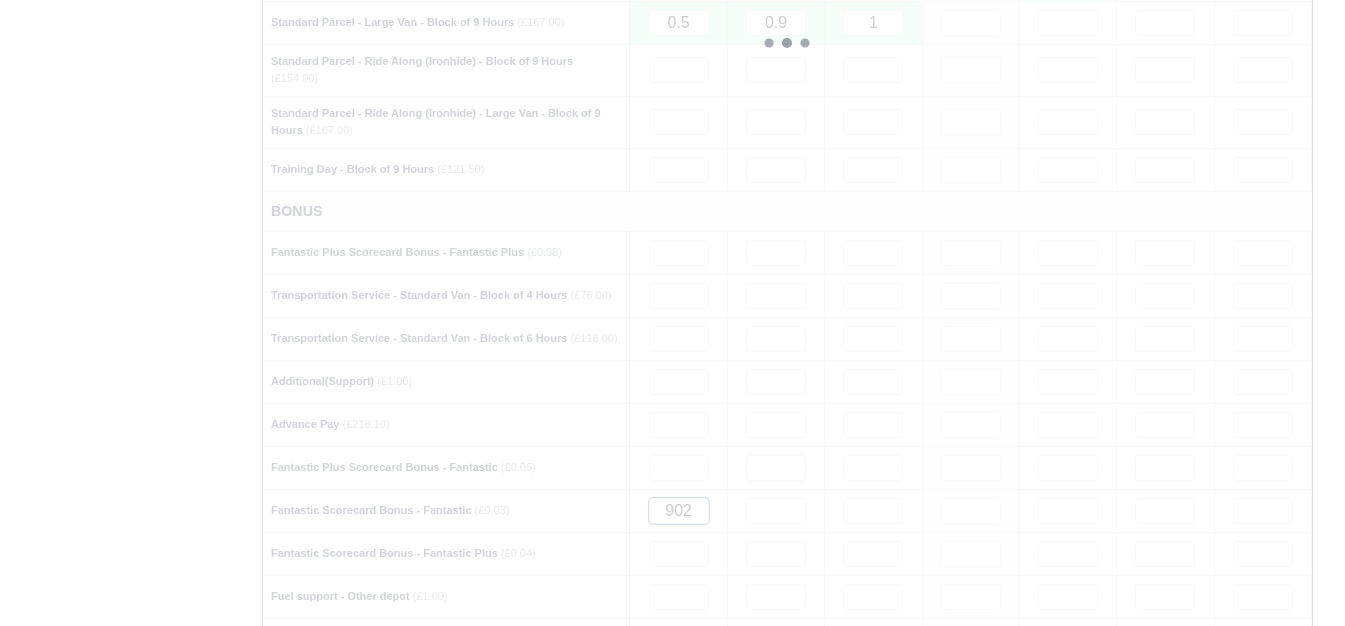 type 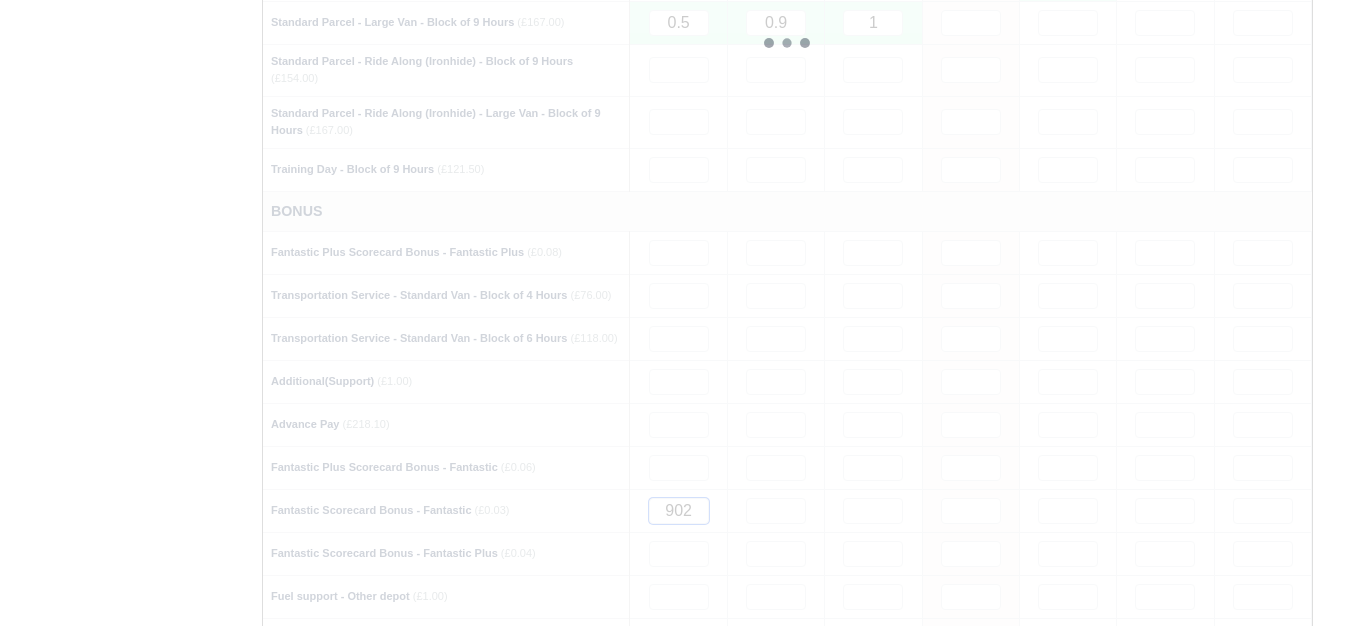 type 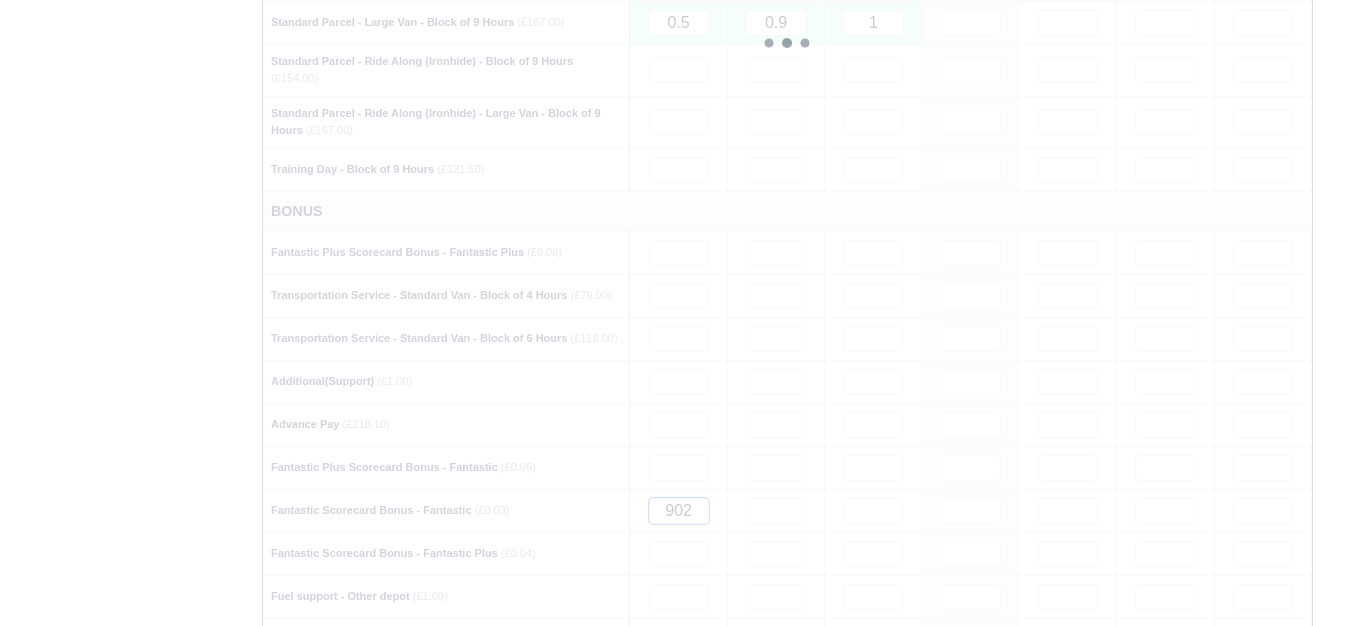 type 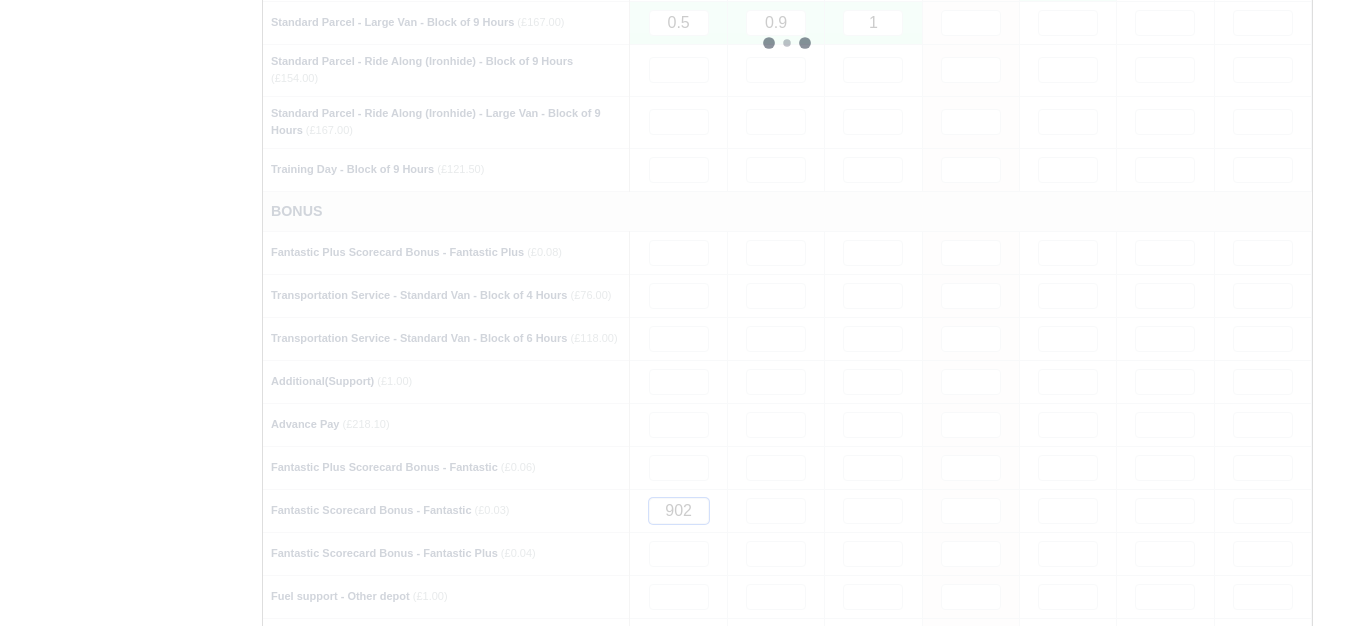 type 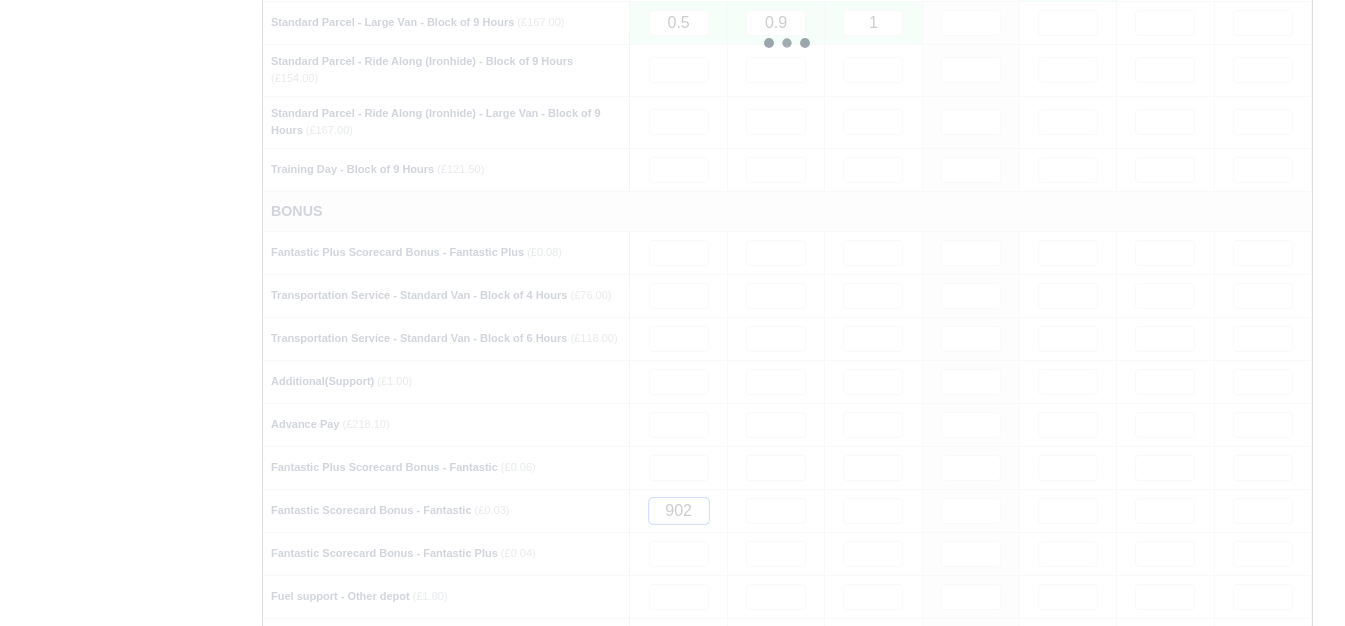 type 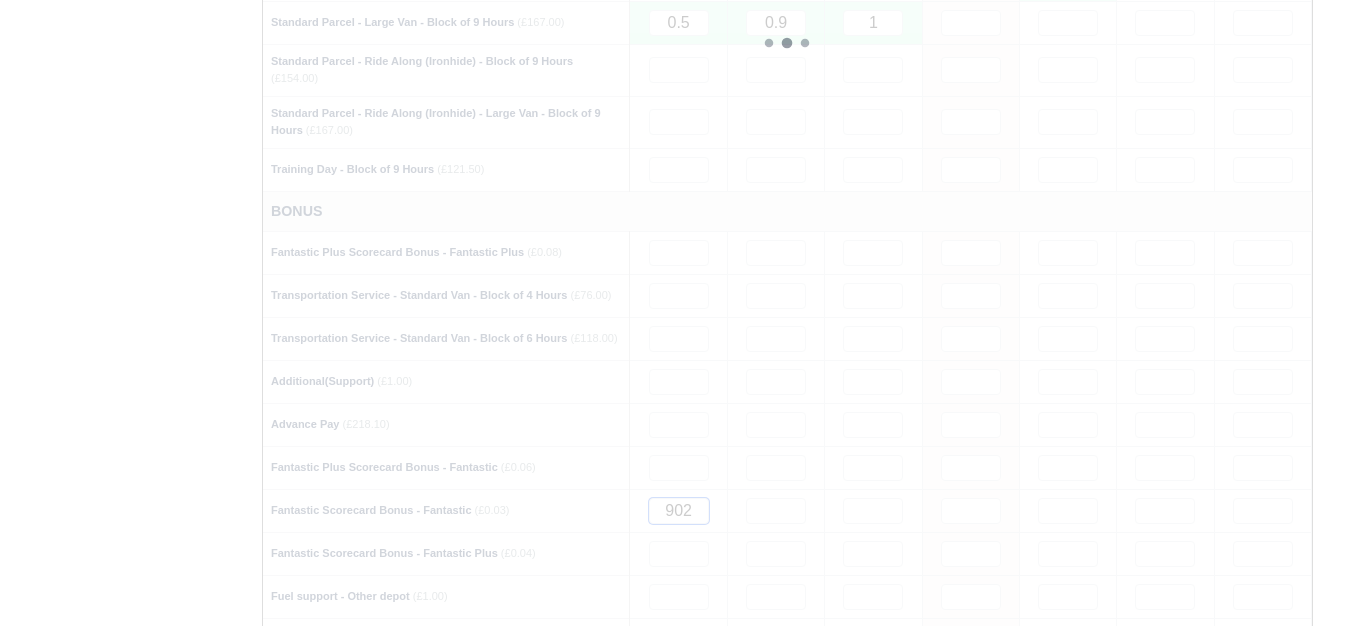 type 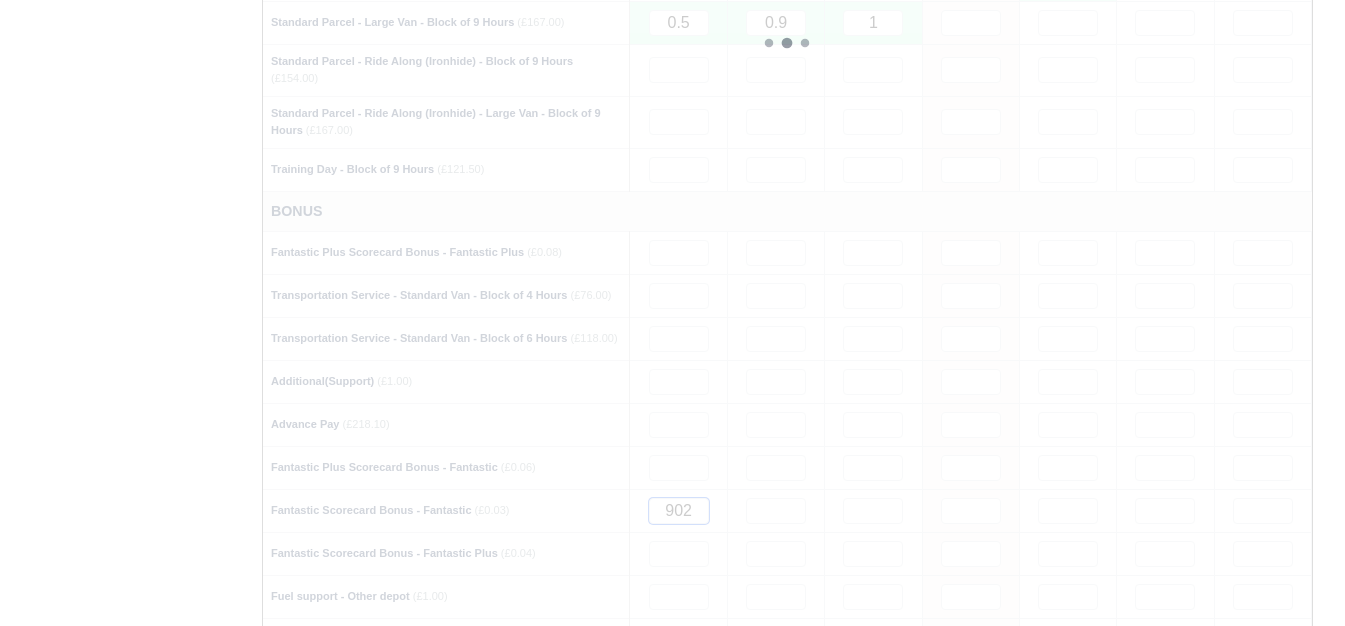 type 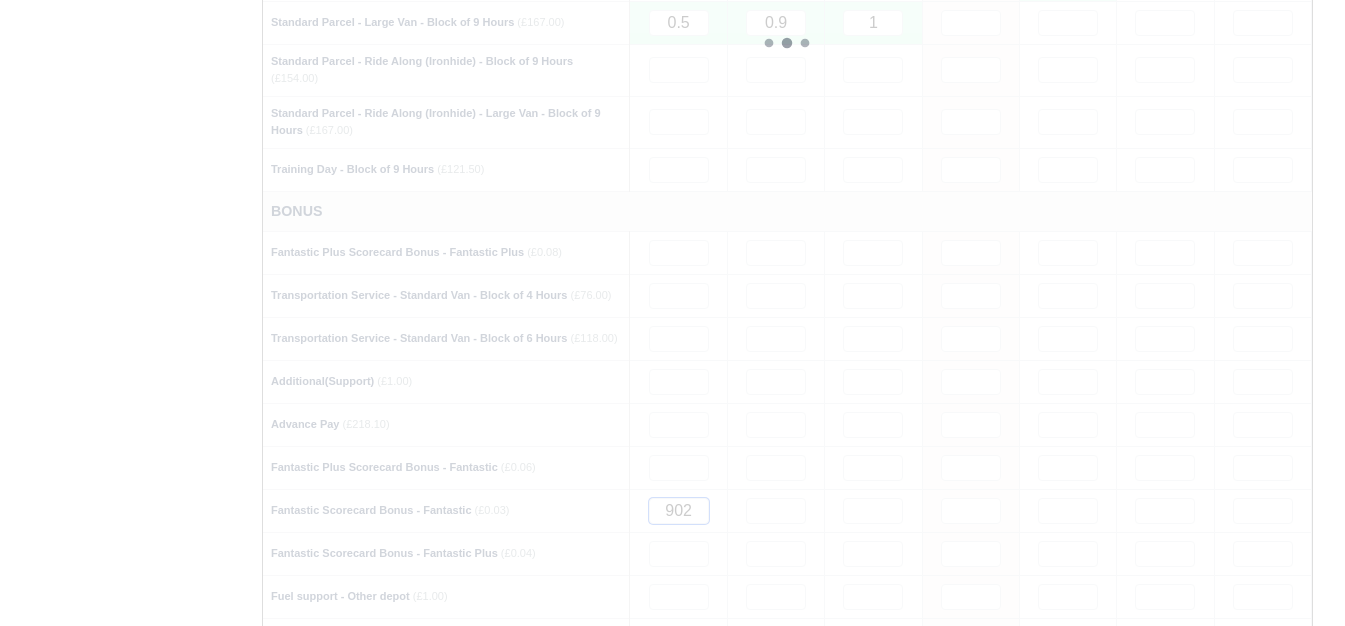 type 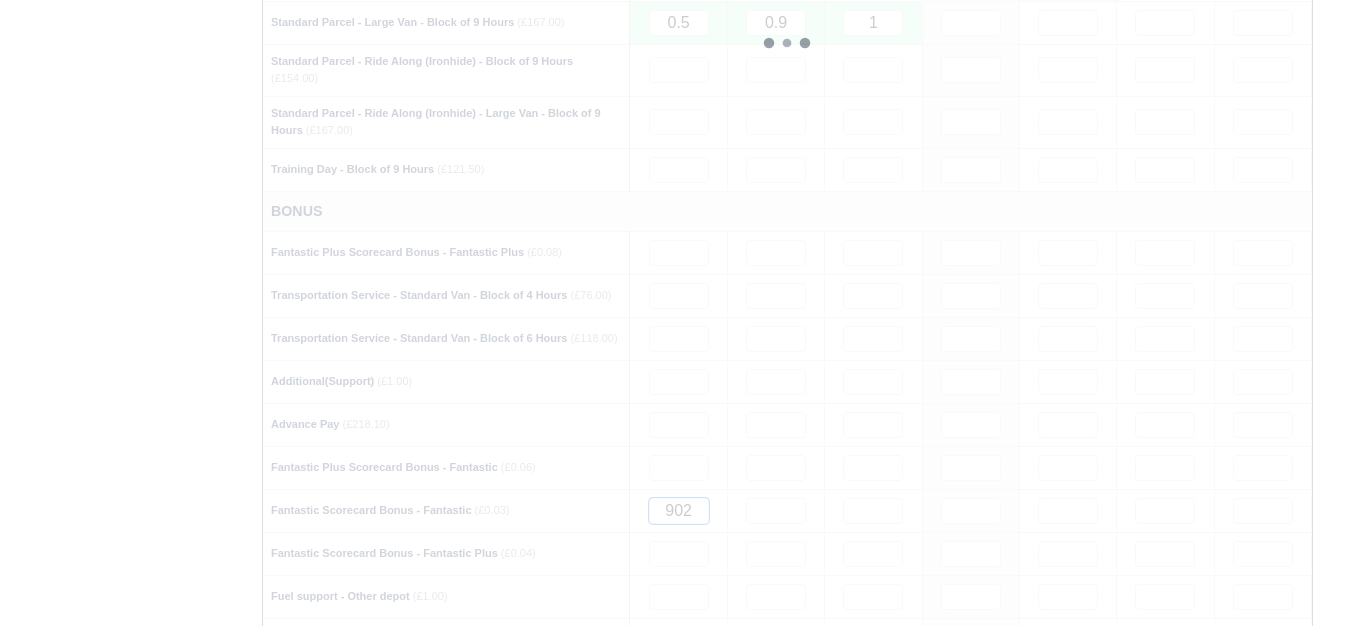 type 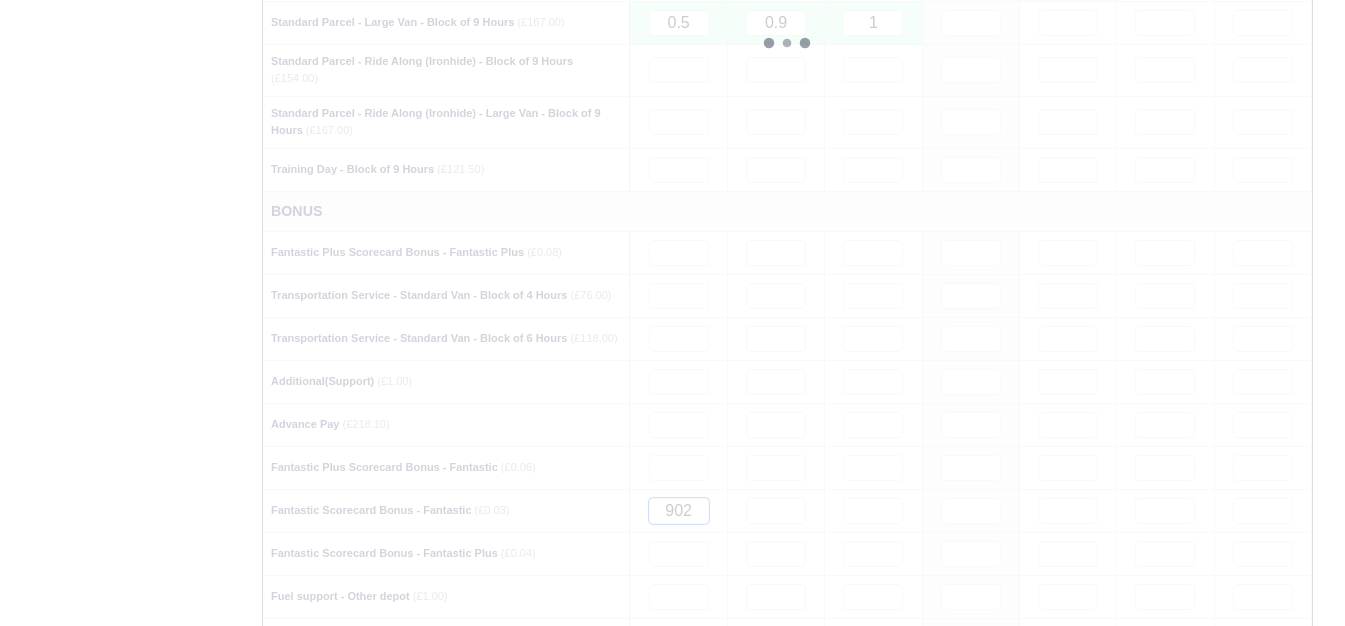 type 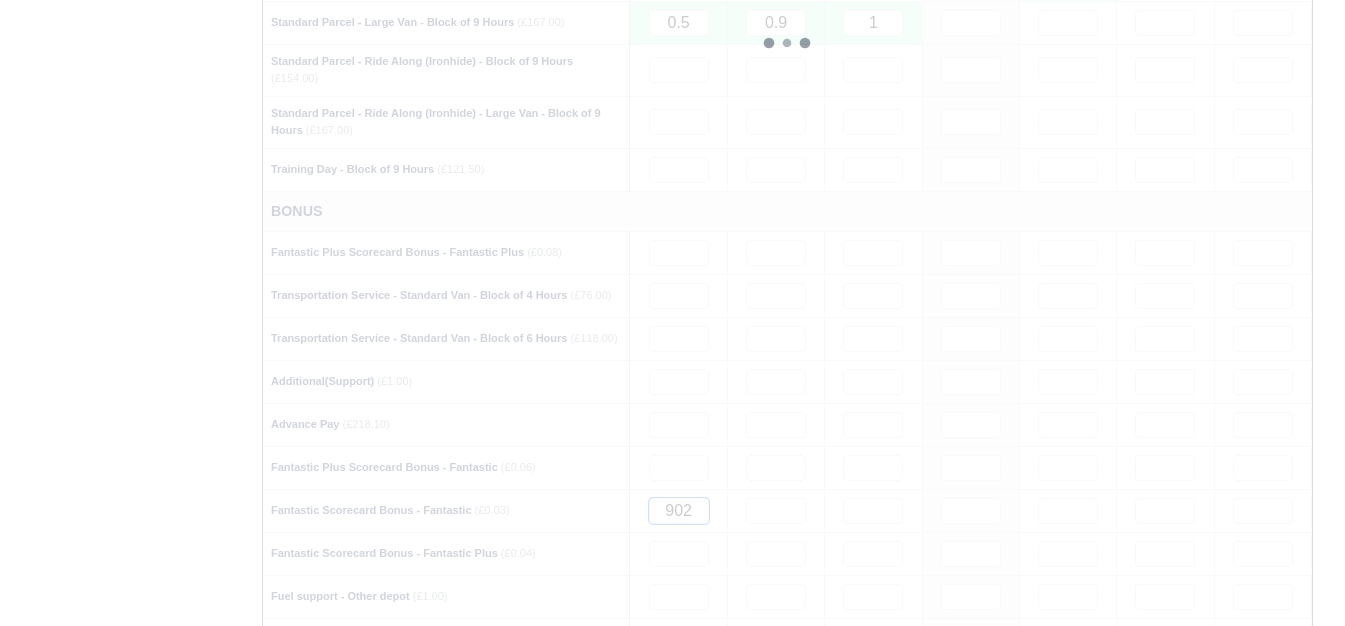 type 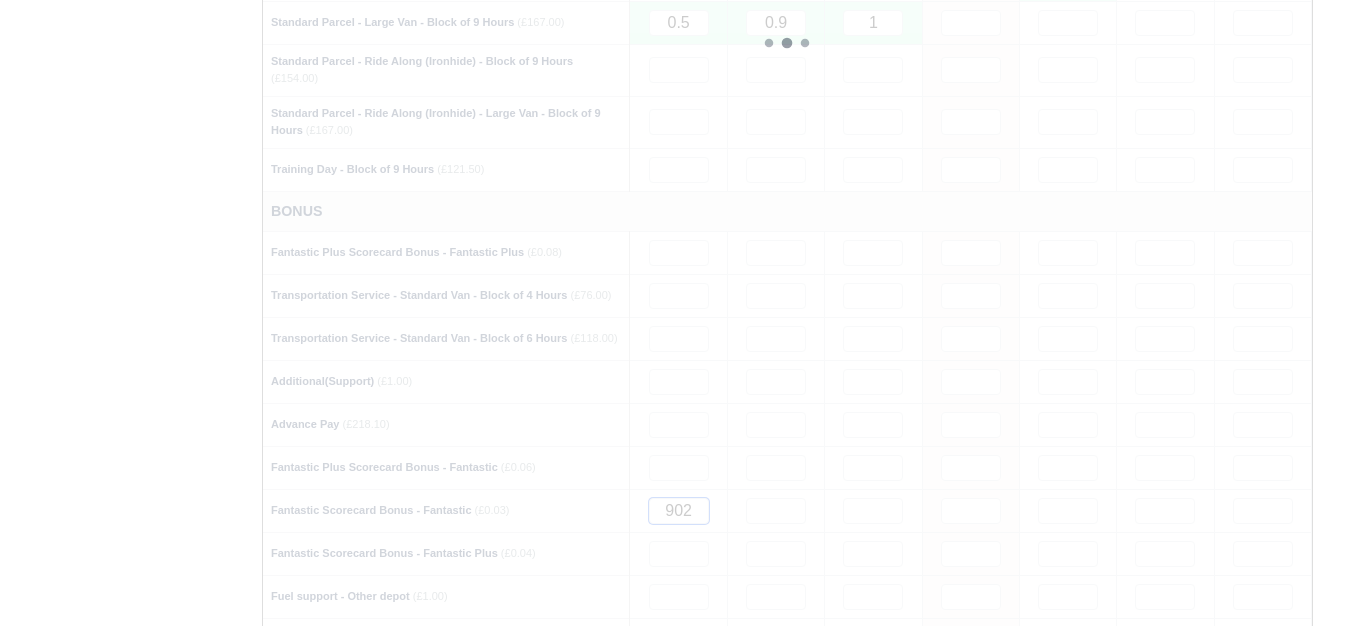 type 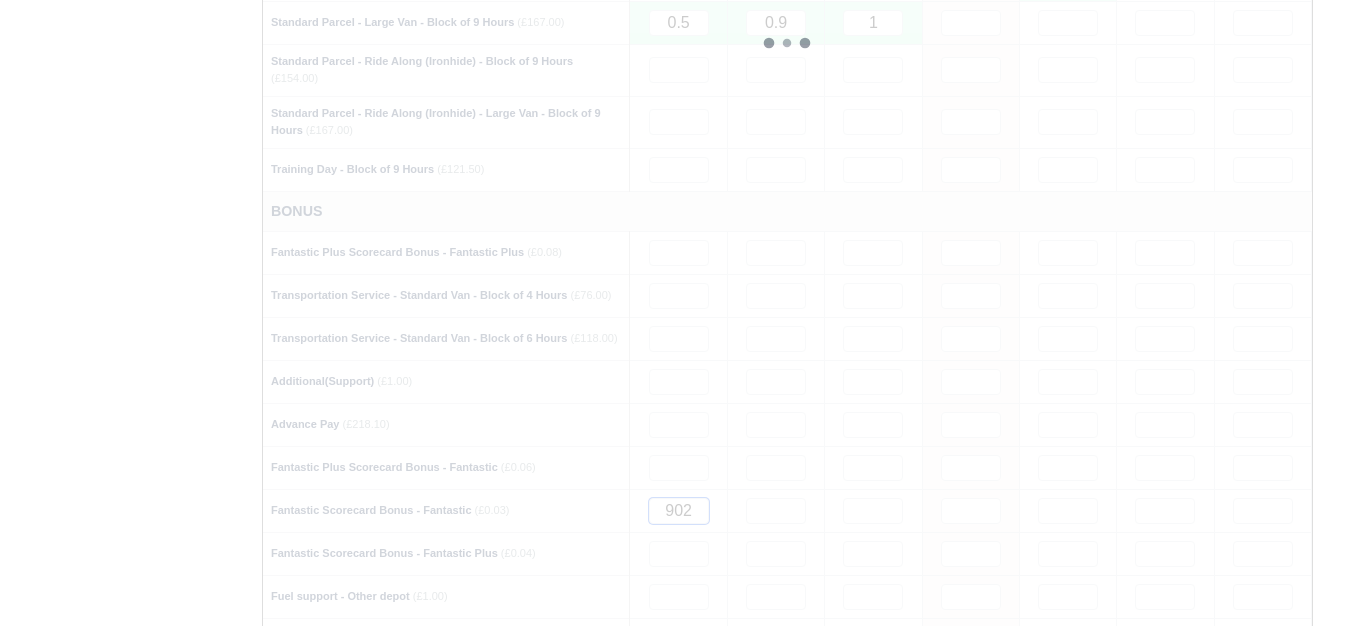 type 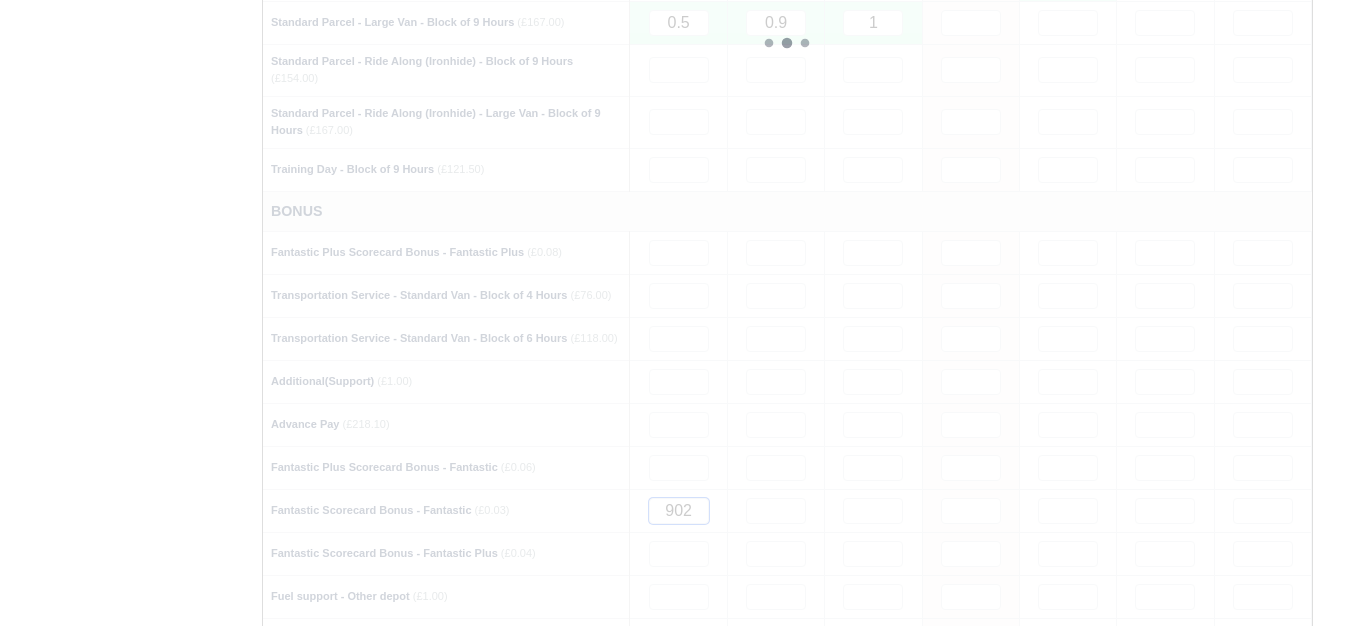 type 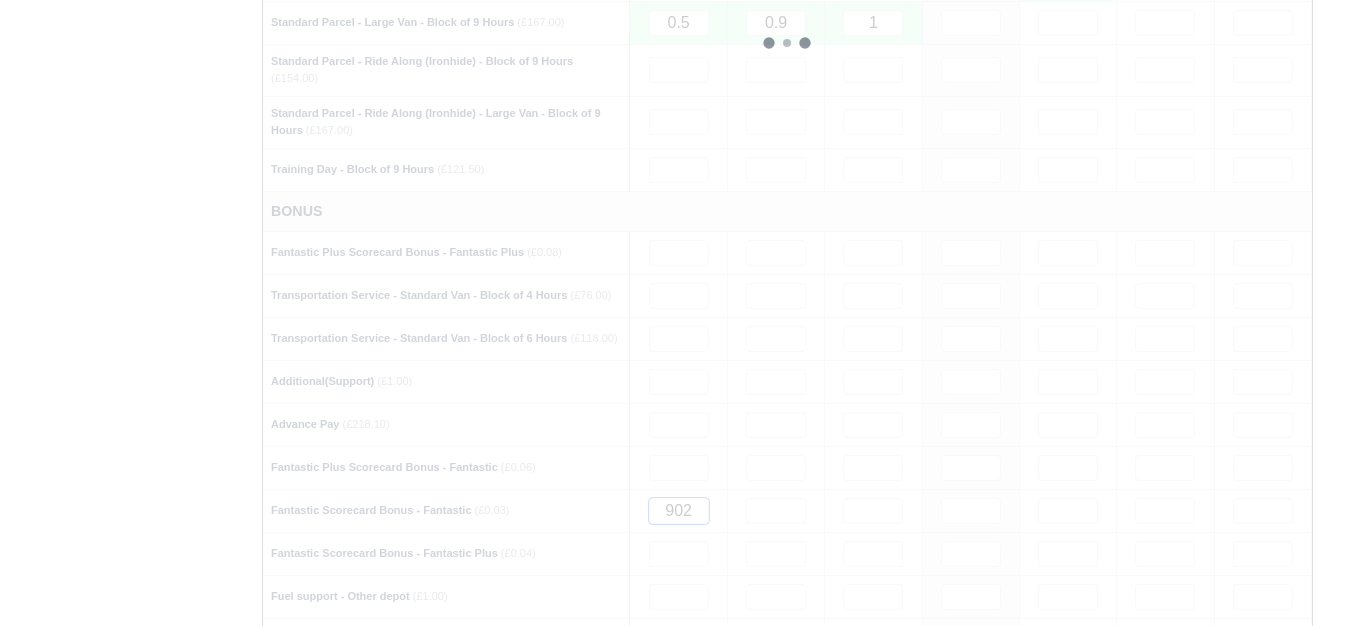 type 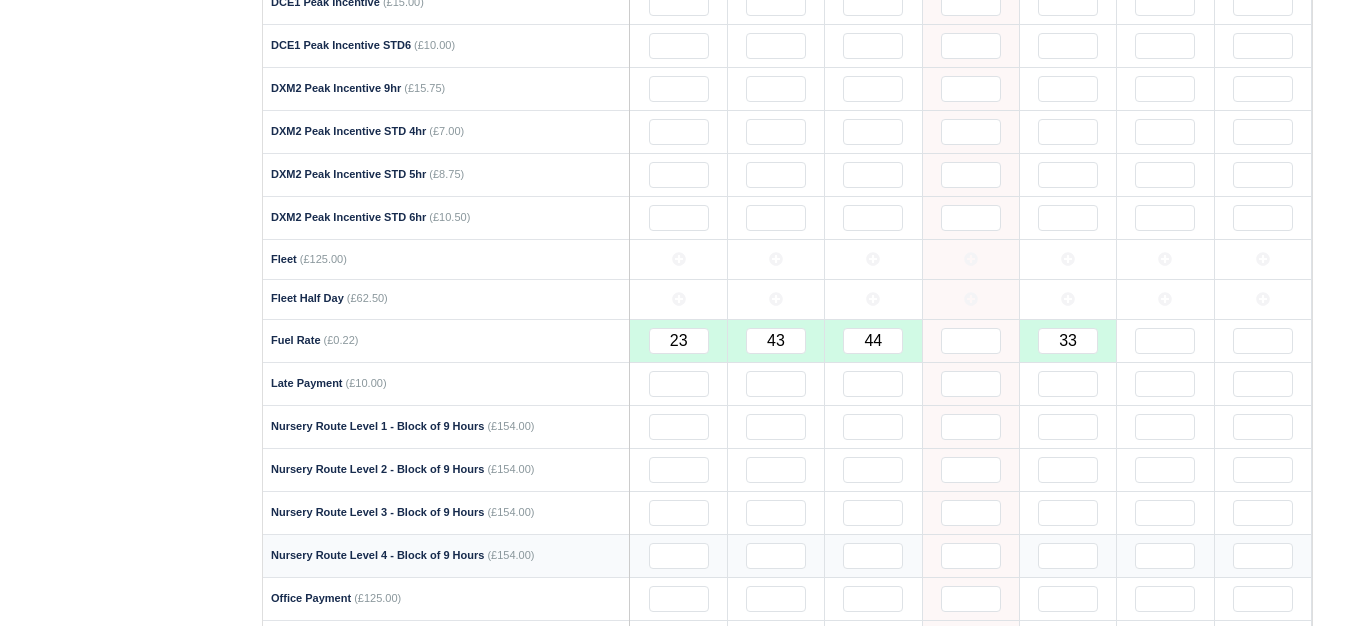 scroll, scrollTop: 333, scrollLeft: 0, axis: vertical 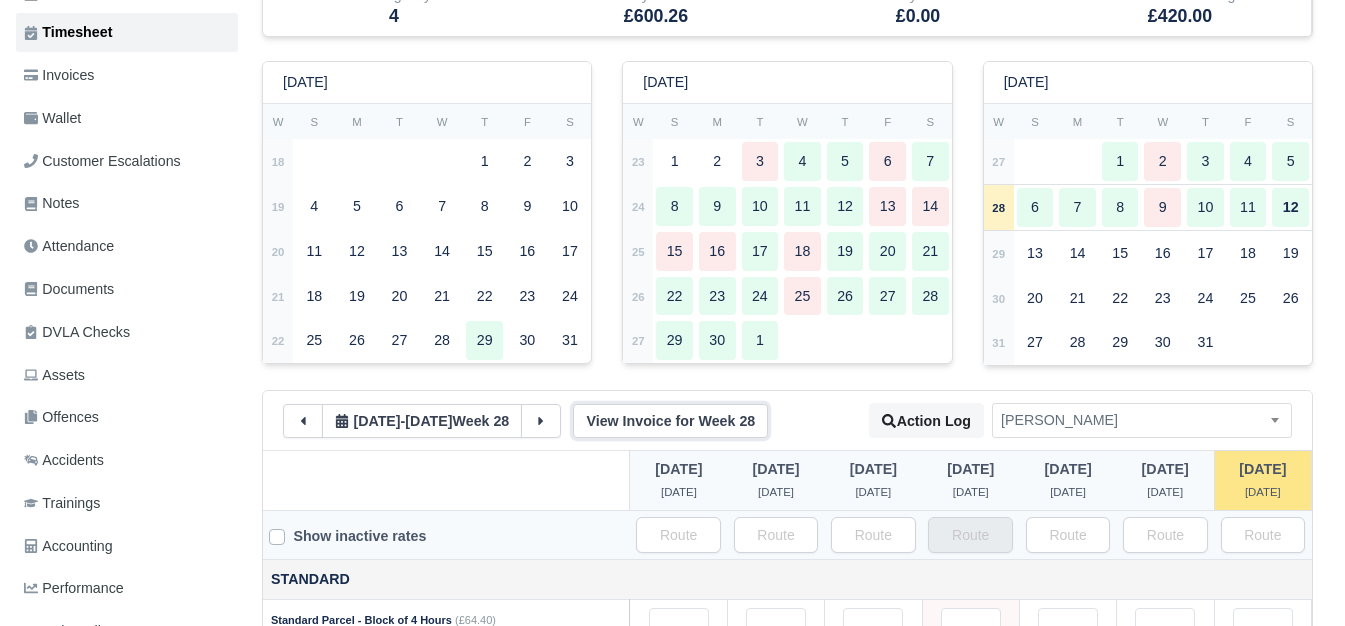 click on "View Invoice for Week 28" at bounding box center [670, 421] 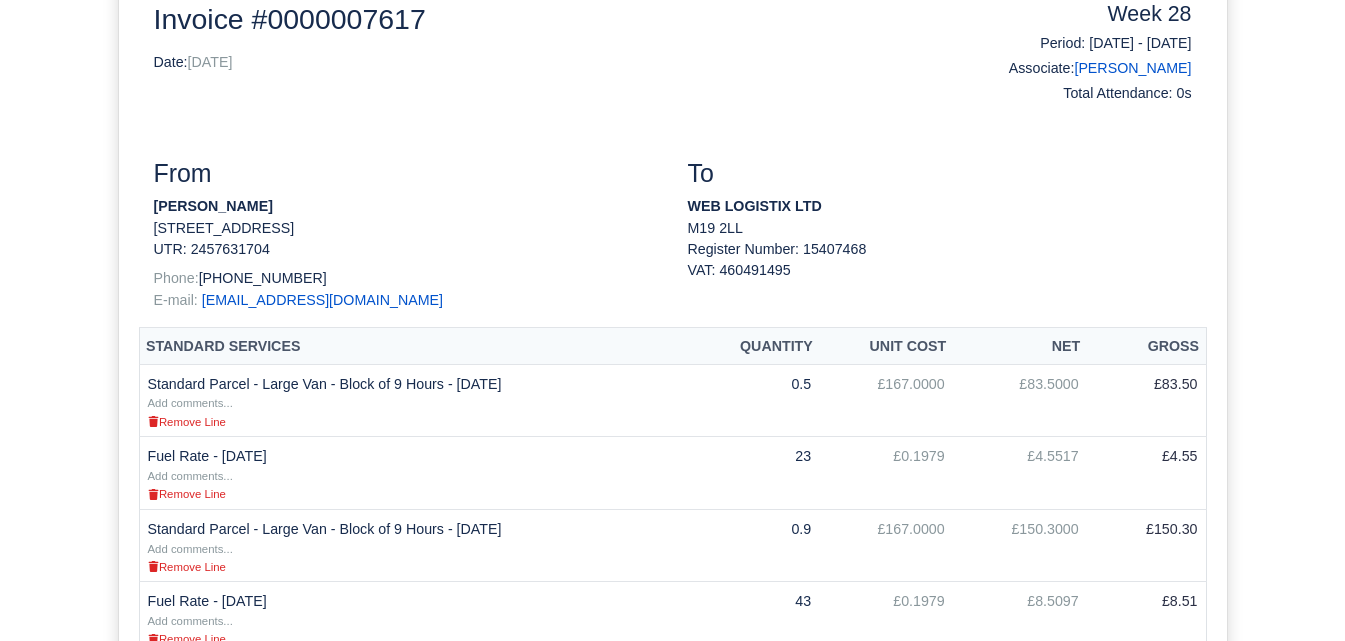 scroll, scrollTop: 0, scrollLeft: 0, axis: both 